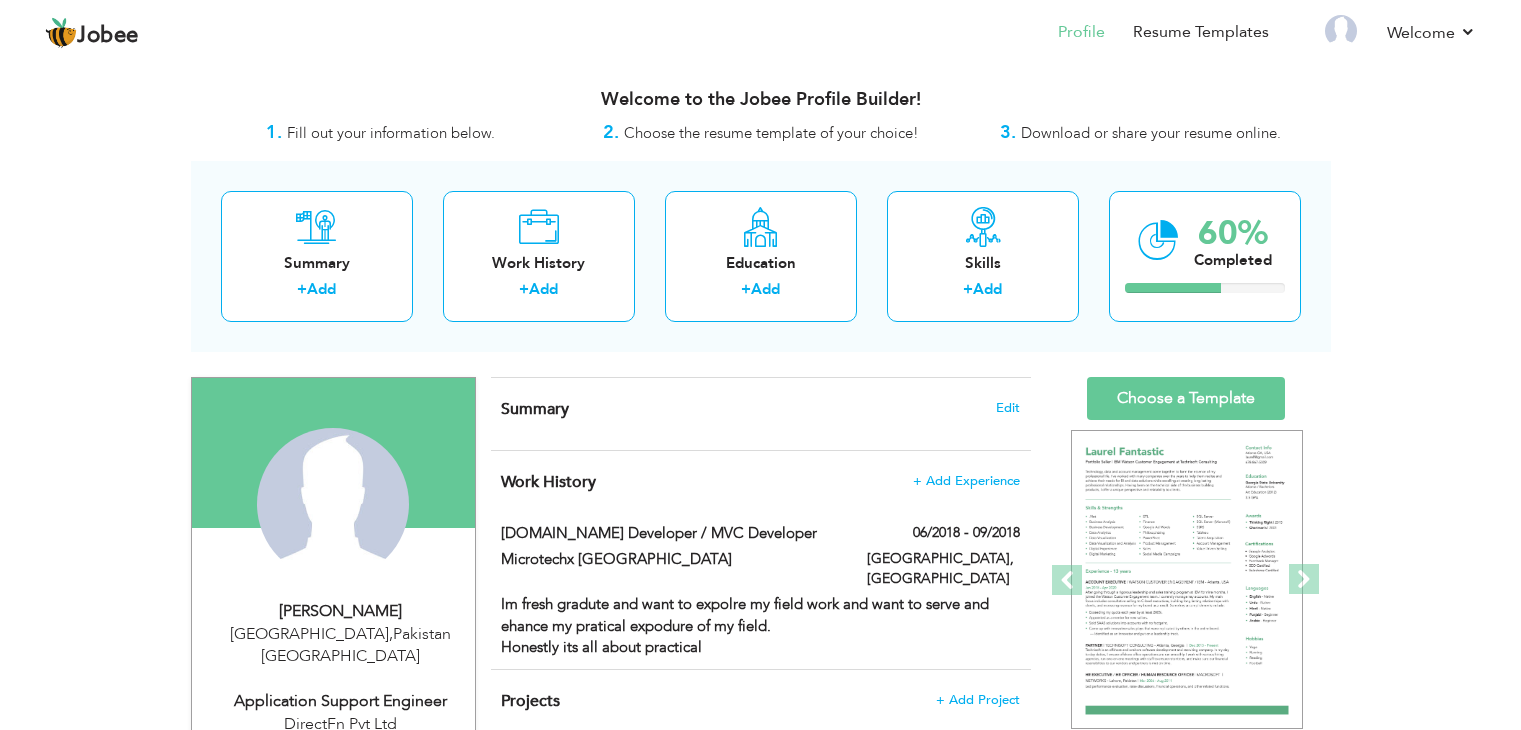 scroll, scrollTop: 0, scrollLeft: 0, axis: both 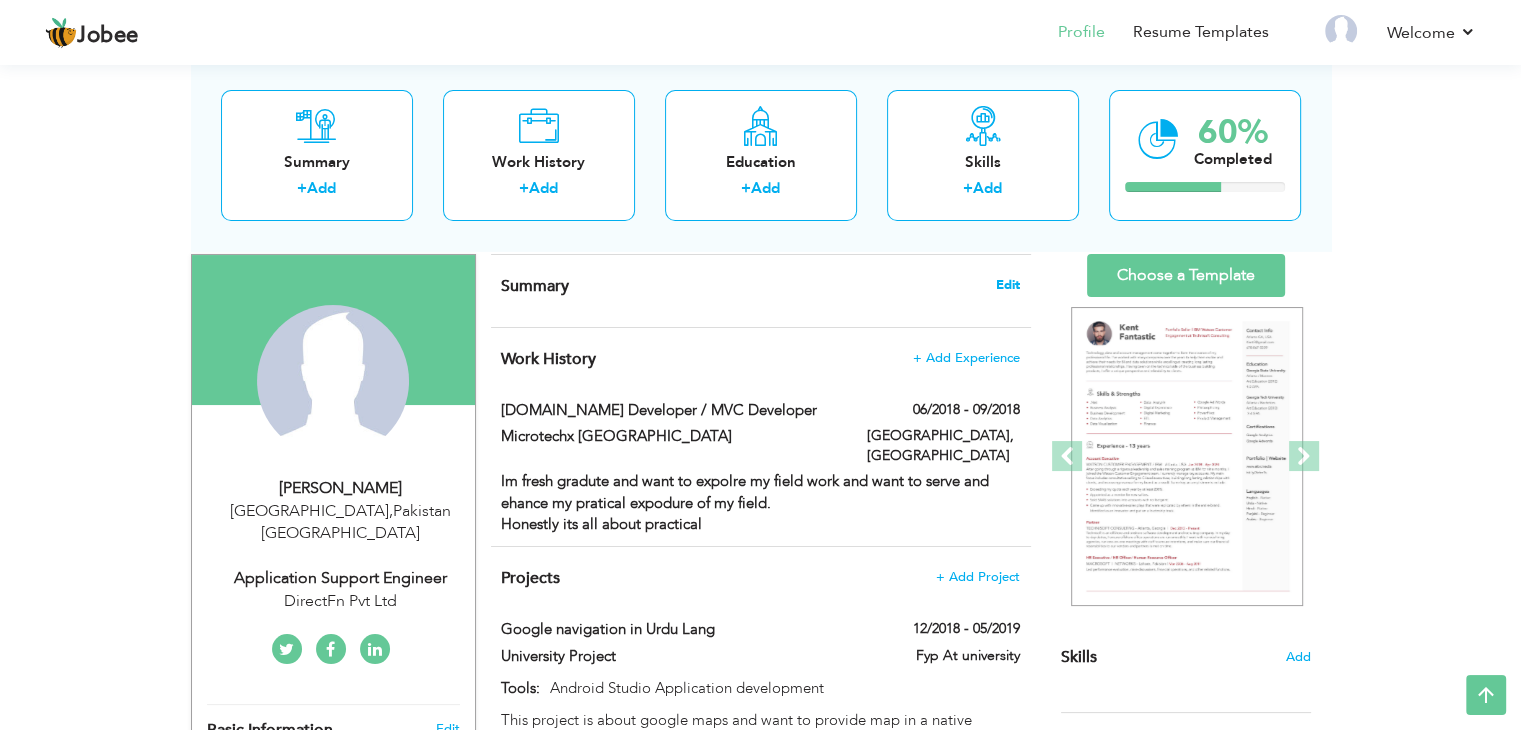 click on "Edit" at bounding box center [1008, 285] 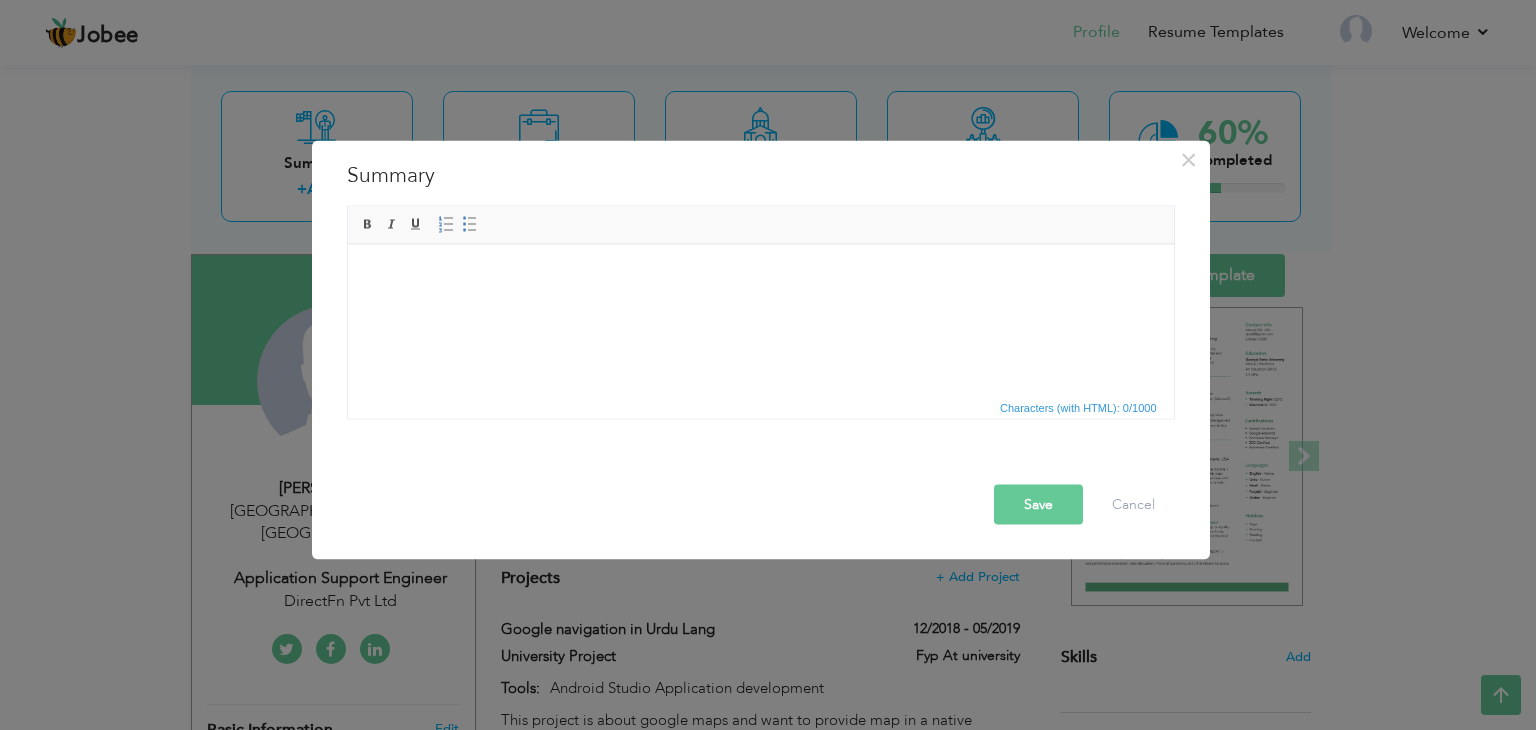 click at bounding box center [760, 274] 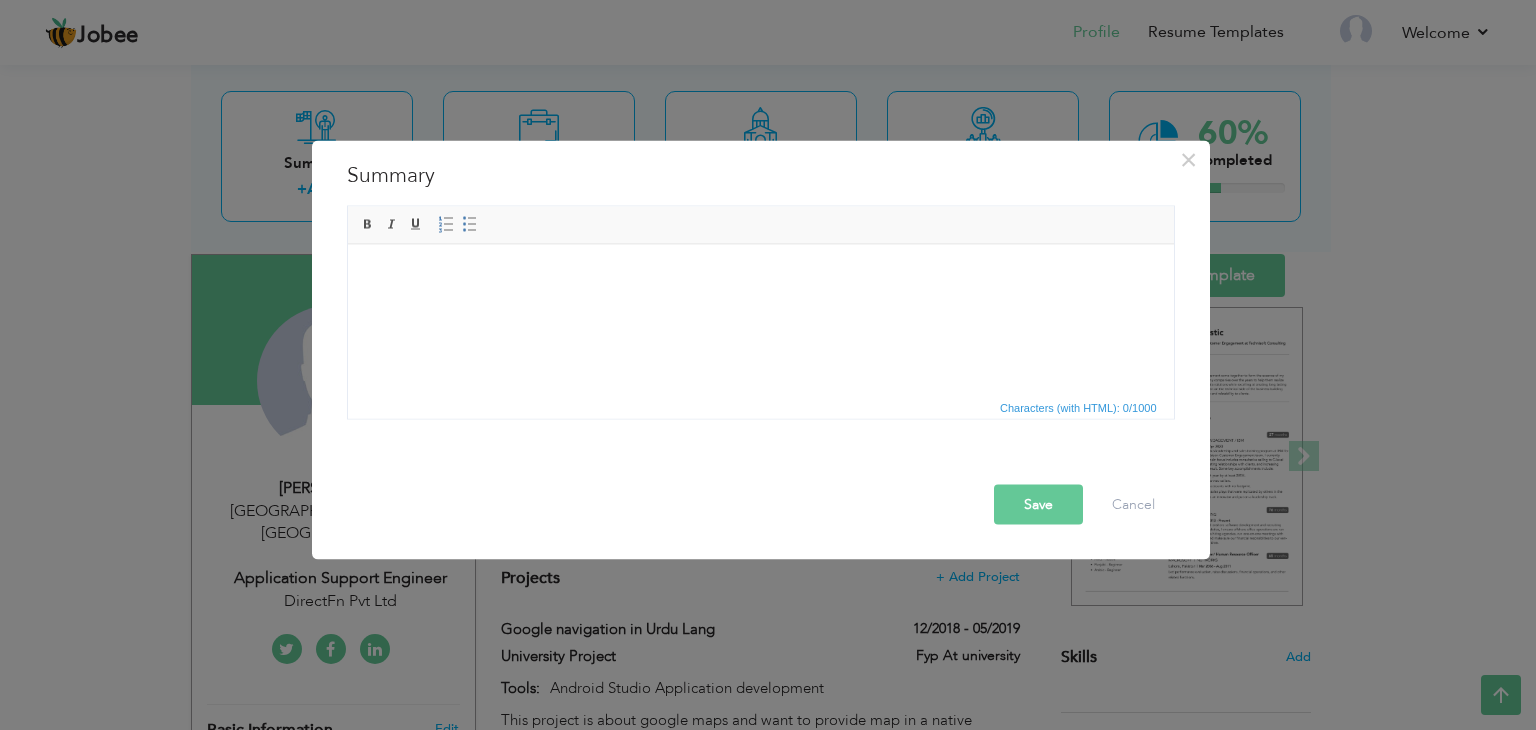 drag, startPoint x: 518, startPoint y: 309, endPoint x: 463, endPoint y: 343, distance: 64.66065 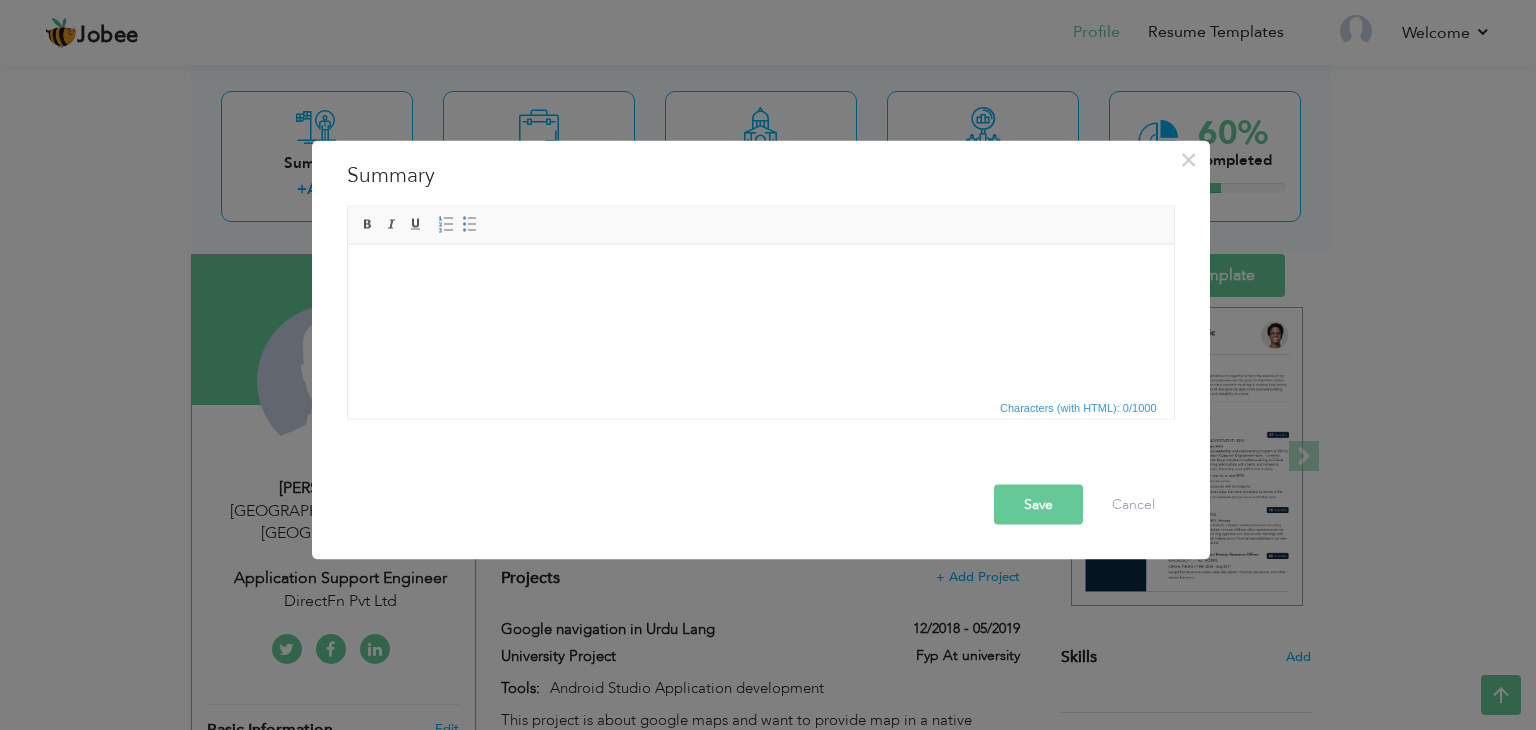 click at bounding box center (760, 274) 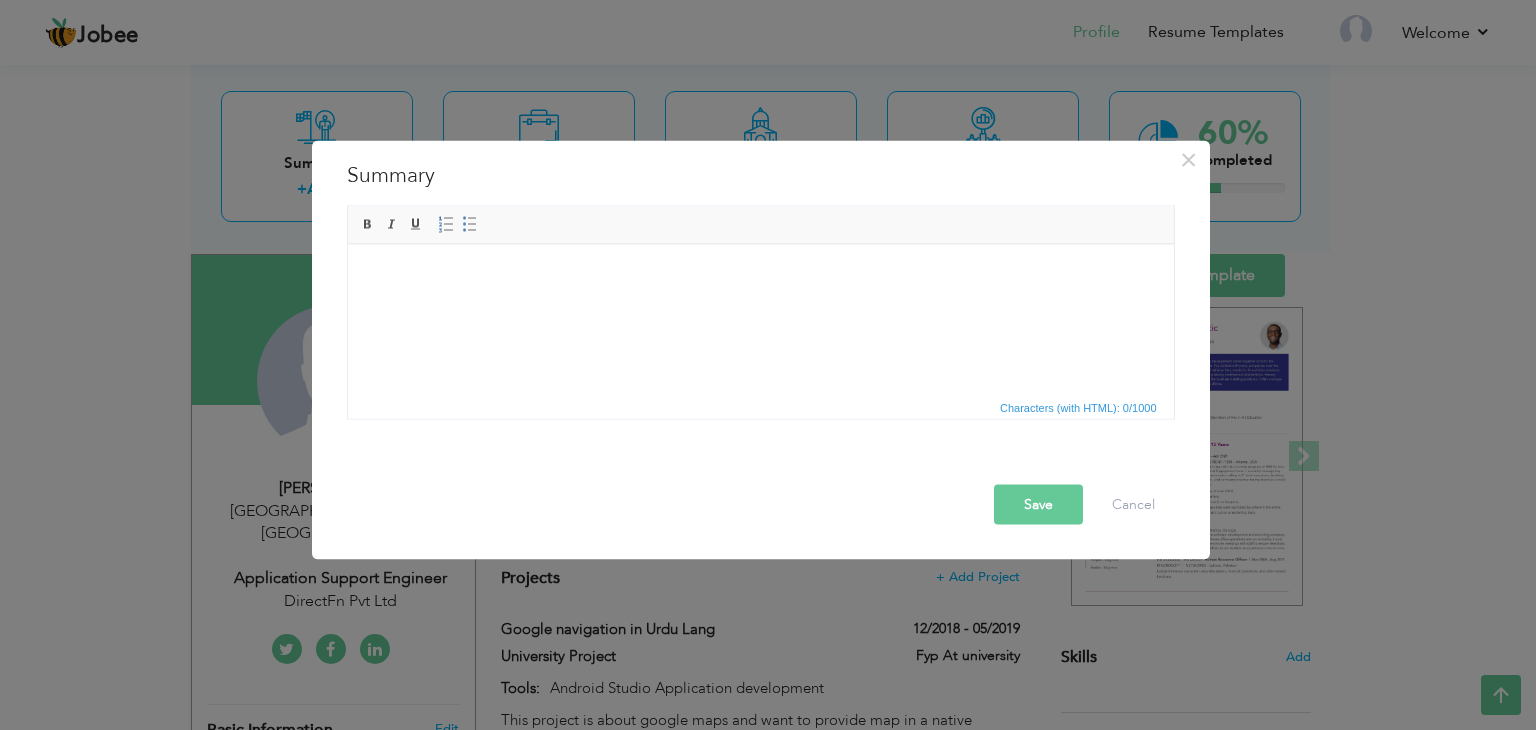 click at bounding box center [760, 274] 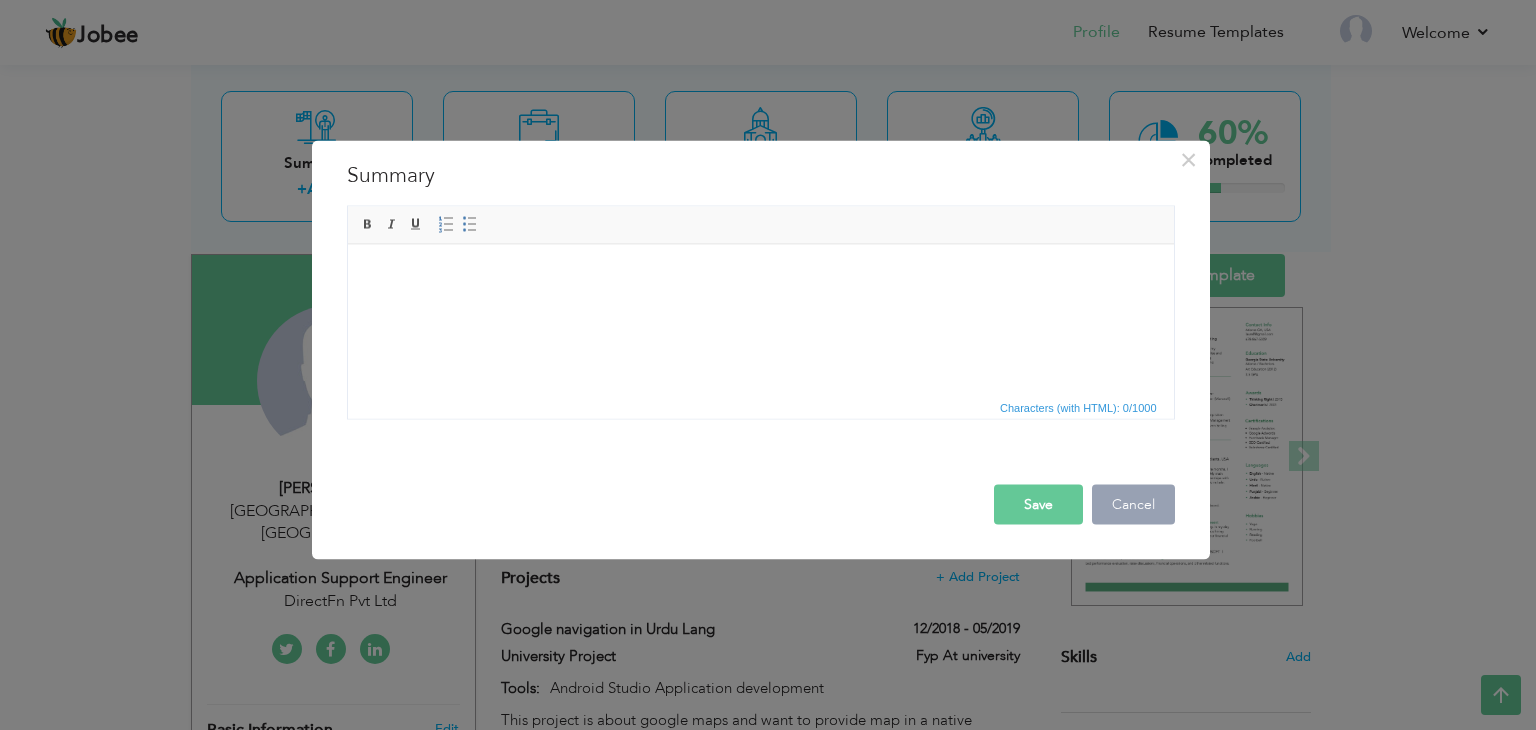 click on "Cancel" at bounding box center [1133, 505] 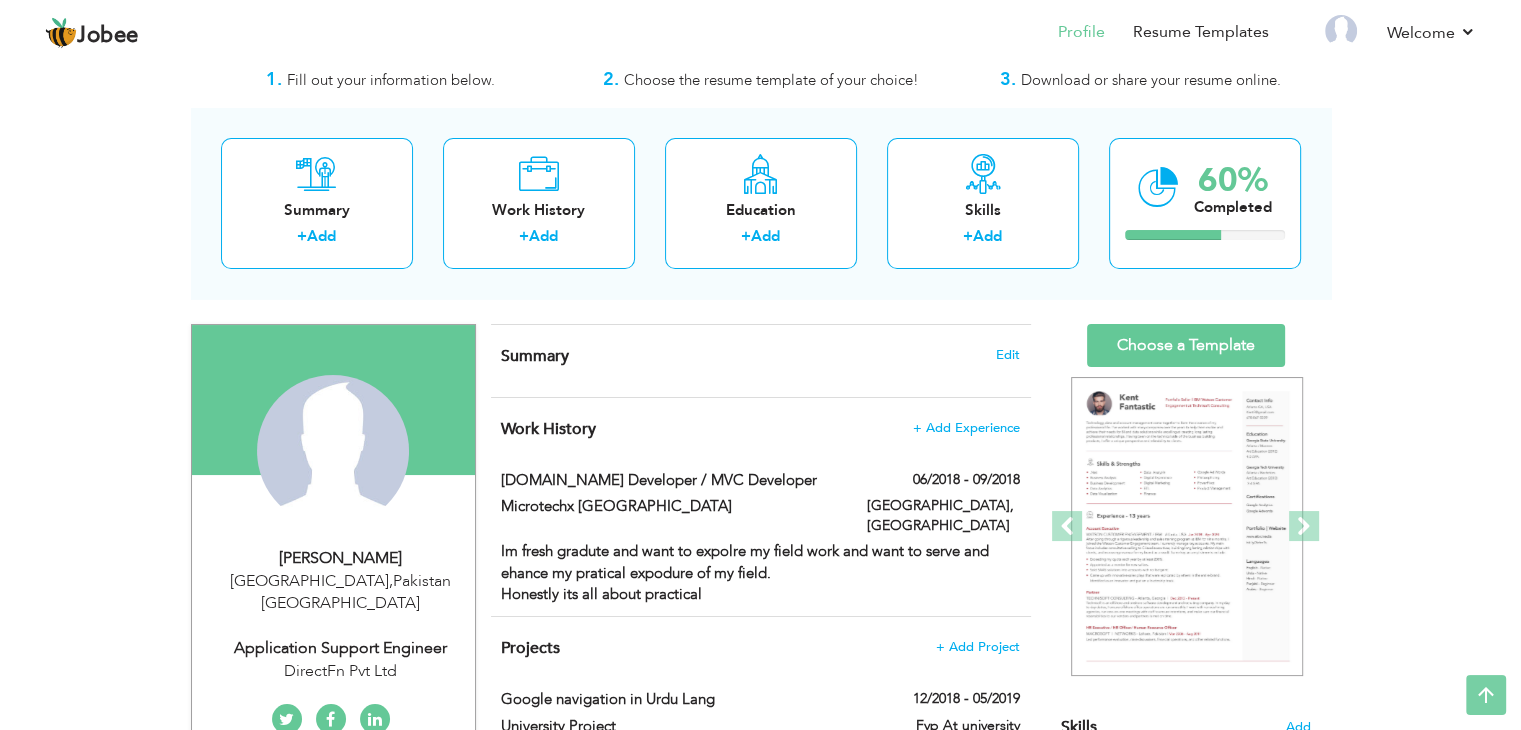 scroll, scrollTop: 0, scrollLeft: 0, axis: both 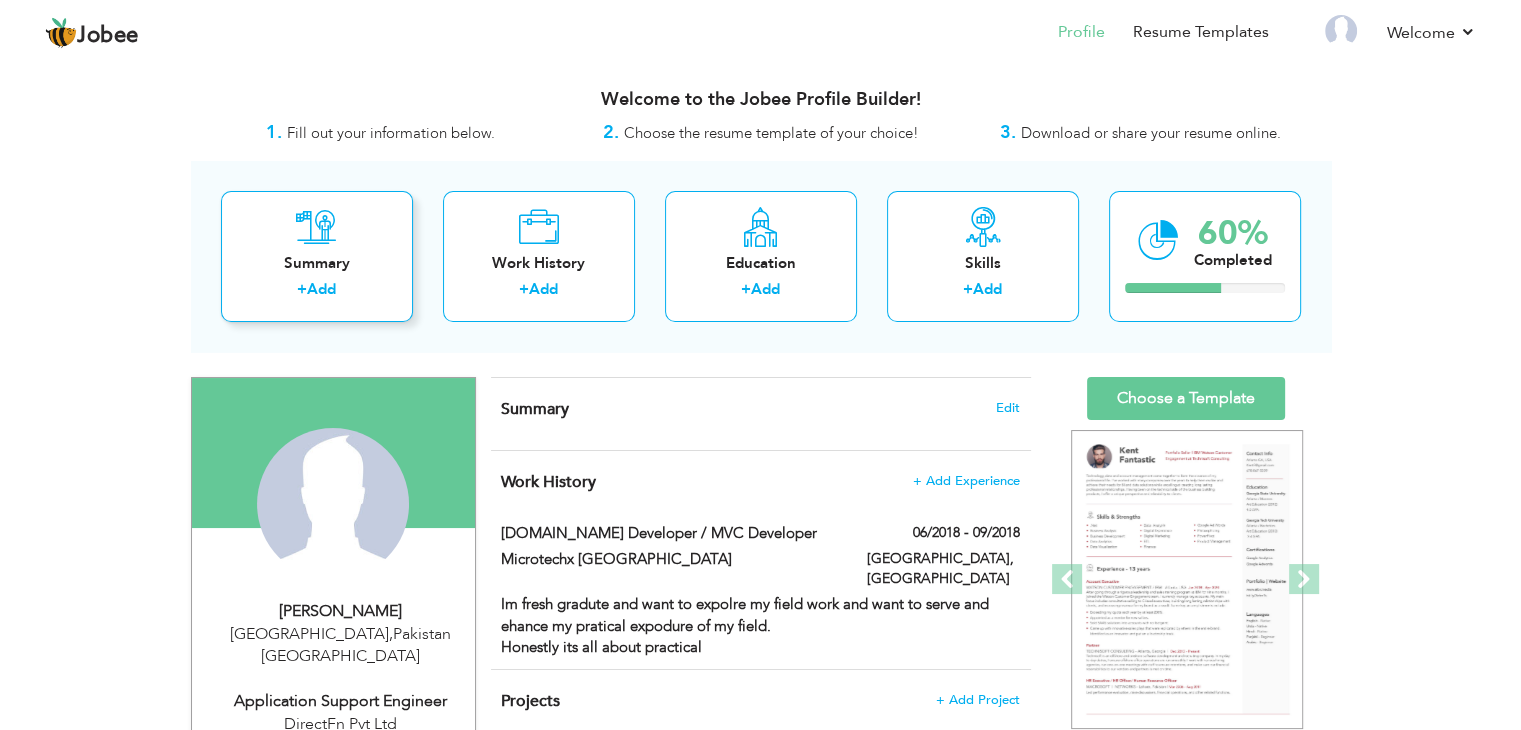 click on "Summary" at bounding box center (317, 263) 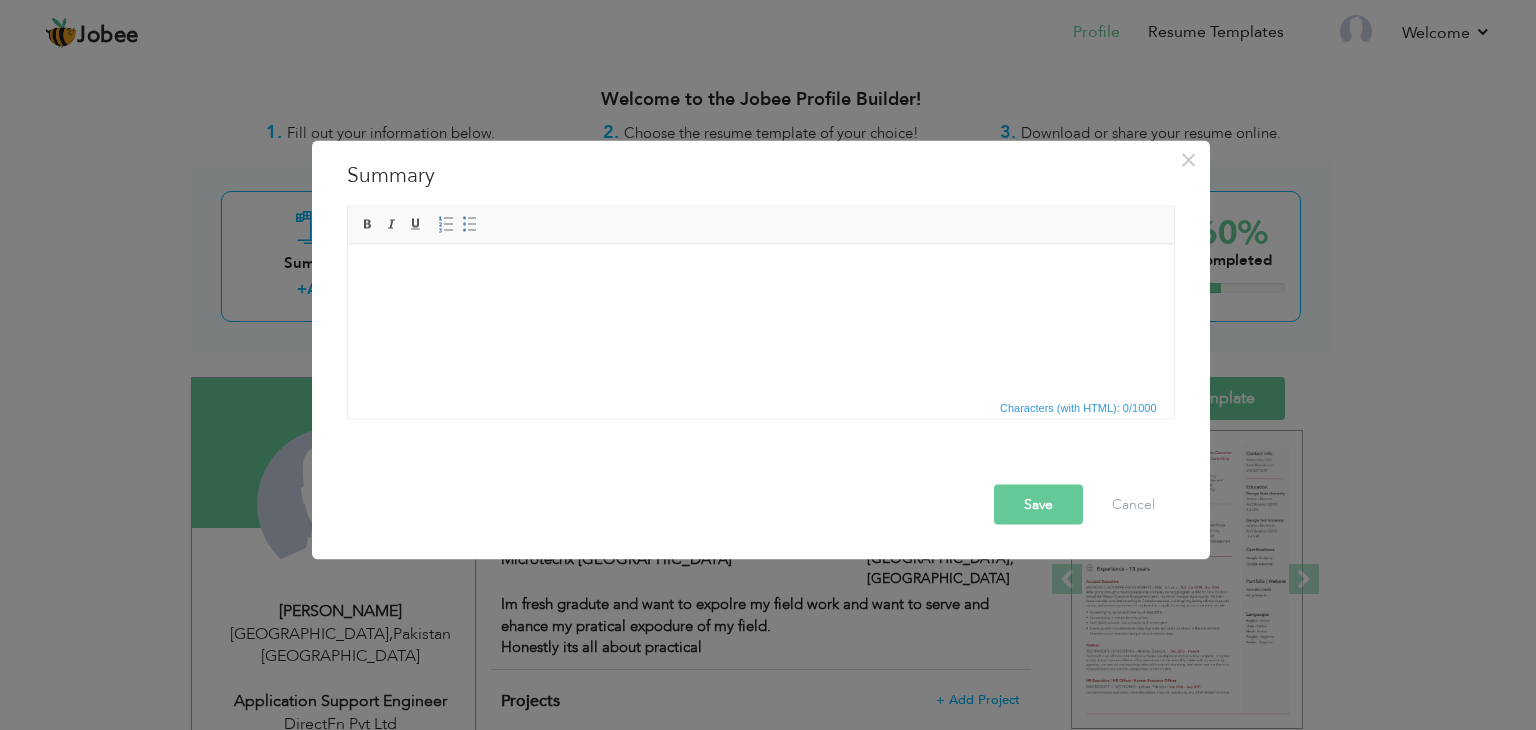 click at bounding box center (760, 274) 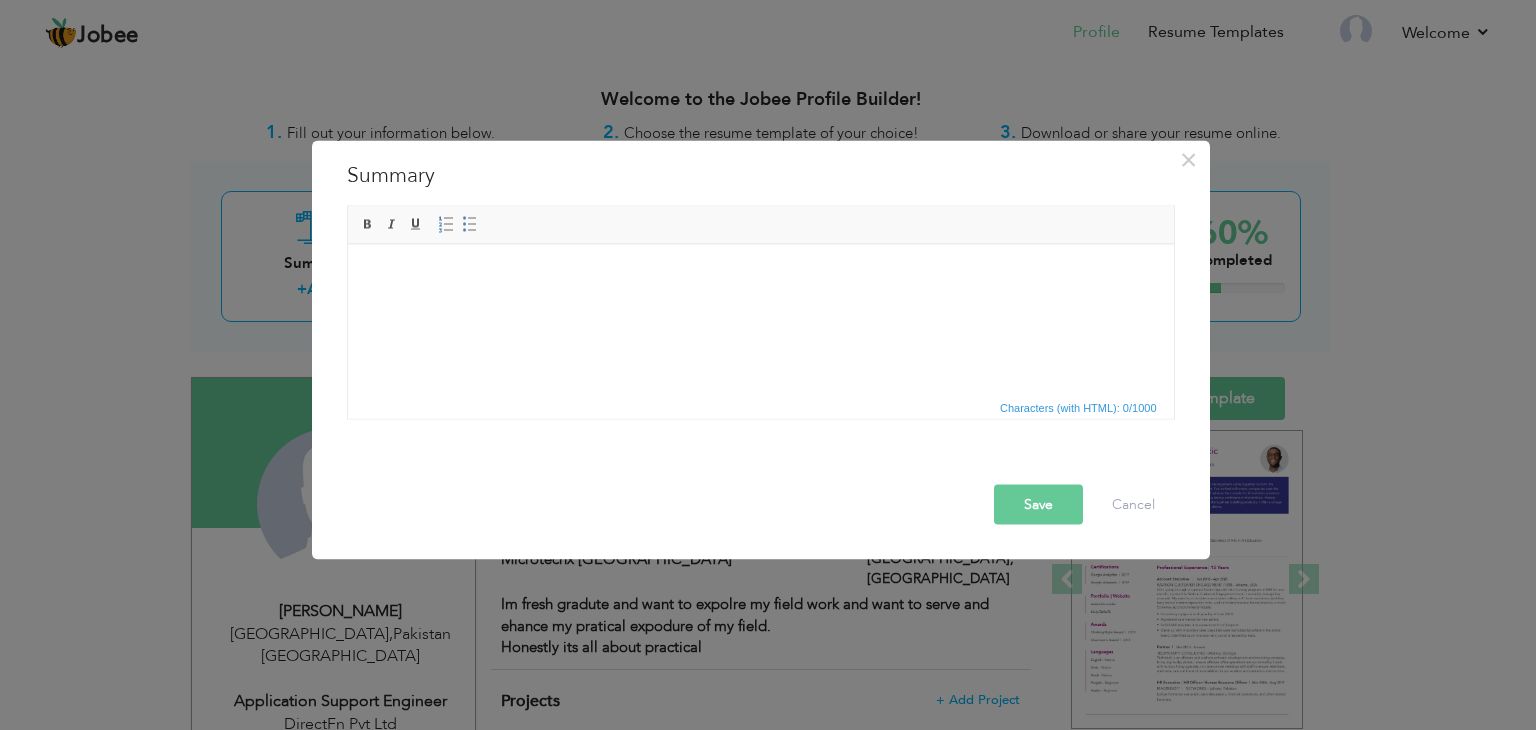 click at bounding box center (760, 274) 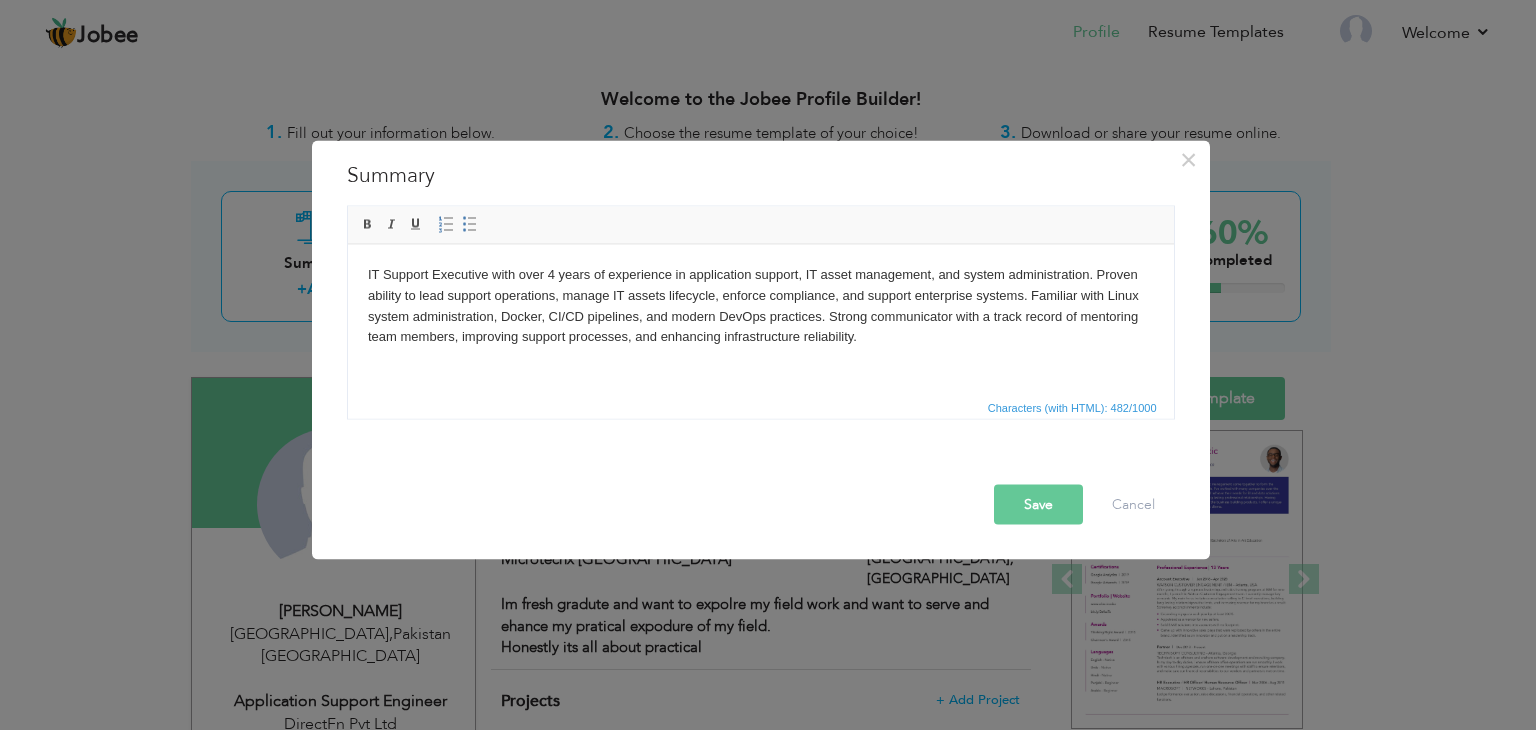 click on "Save" at bounding box center (1038, 505) 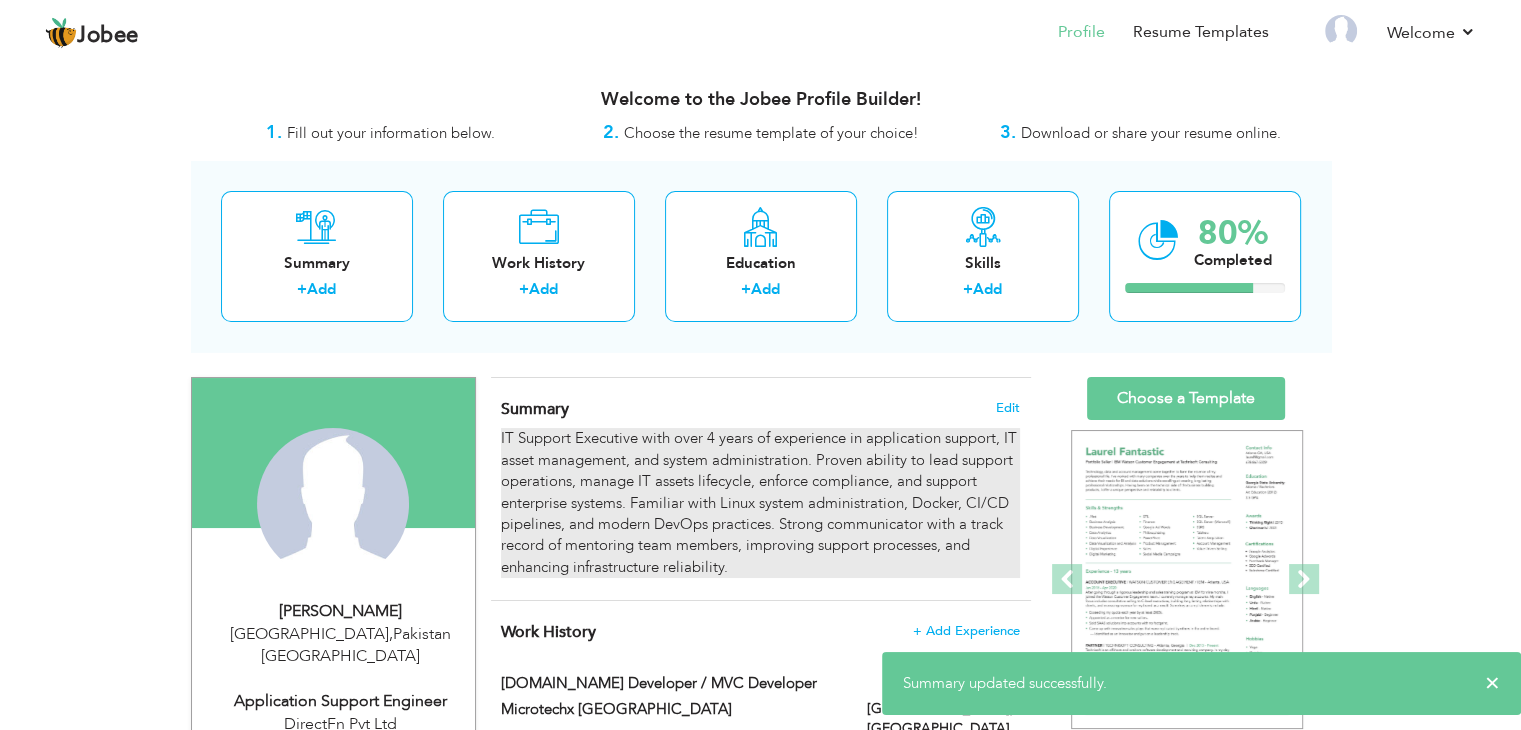 click on "IT Support Executive with over 4 years of experience in application support, IT asset management, and system administration. Proven ability to lead support operations, manage IT assets lifecycle, enforce compliance, and support enterprise systems. Familiar with Linux system administration, Docker, CI/CD pipelines, and modern DevOps practices. Strong communicator with a track record of mentoring team members, improving support processes, and enhancing infrastructure reliability." at bounding box center [760, 503] 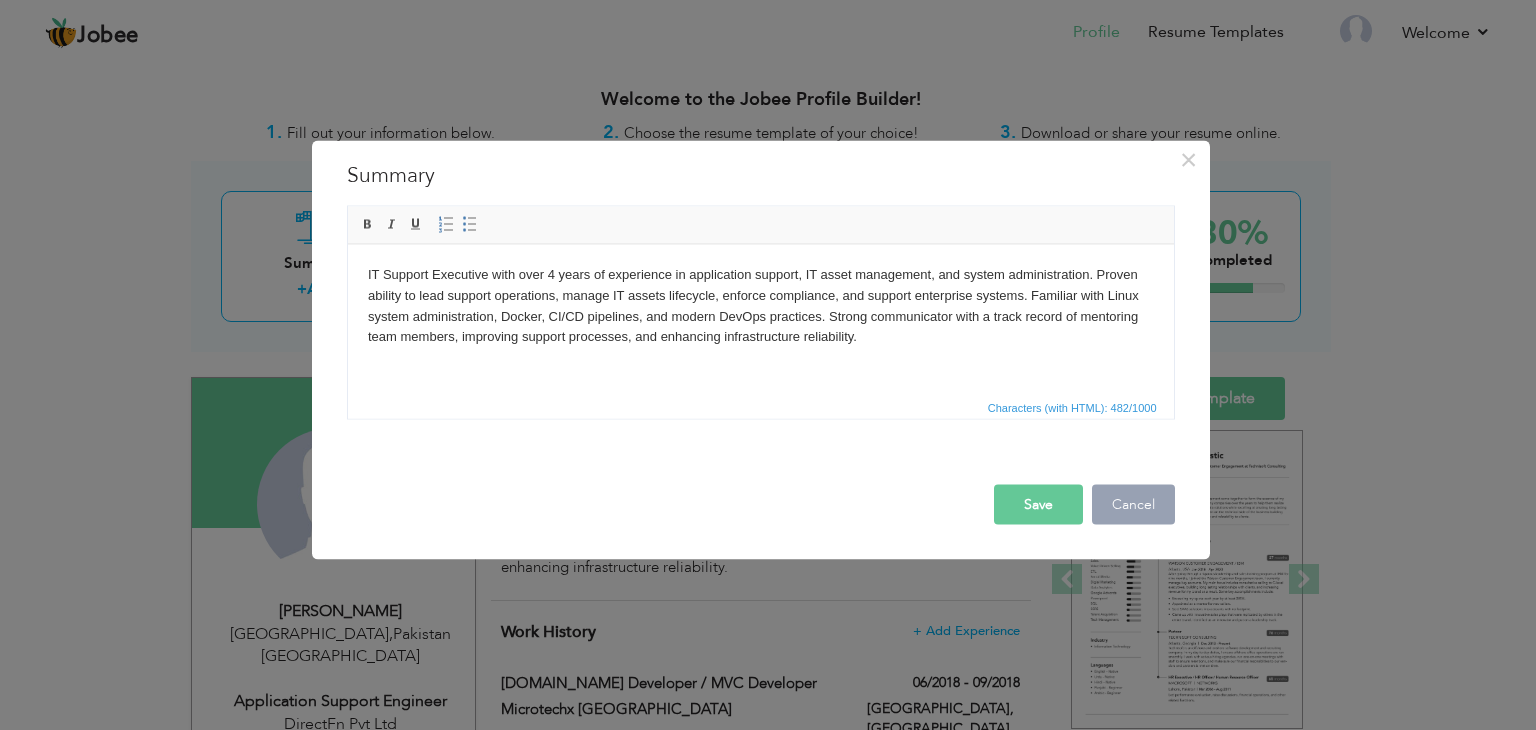 click on "Cancel" at bounding box center [1133, 505] 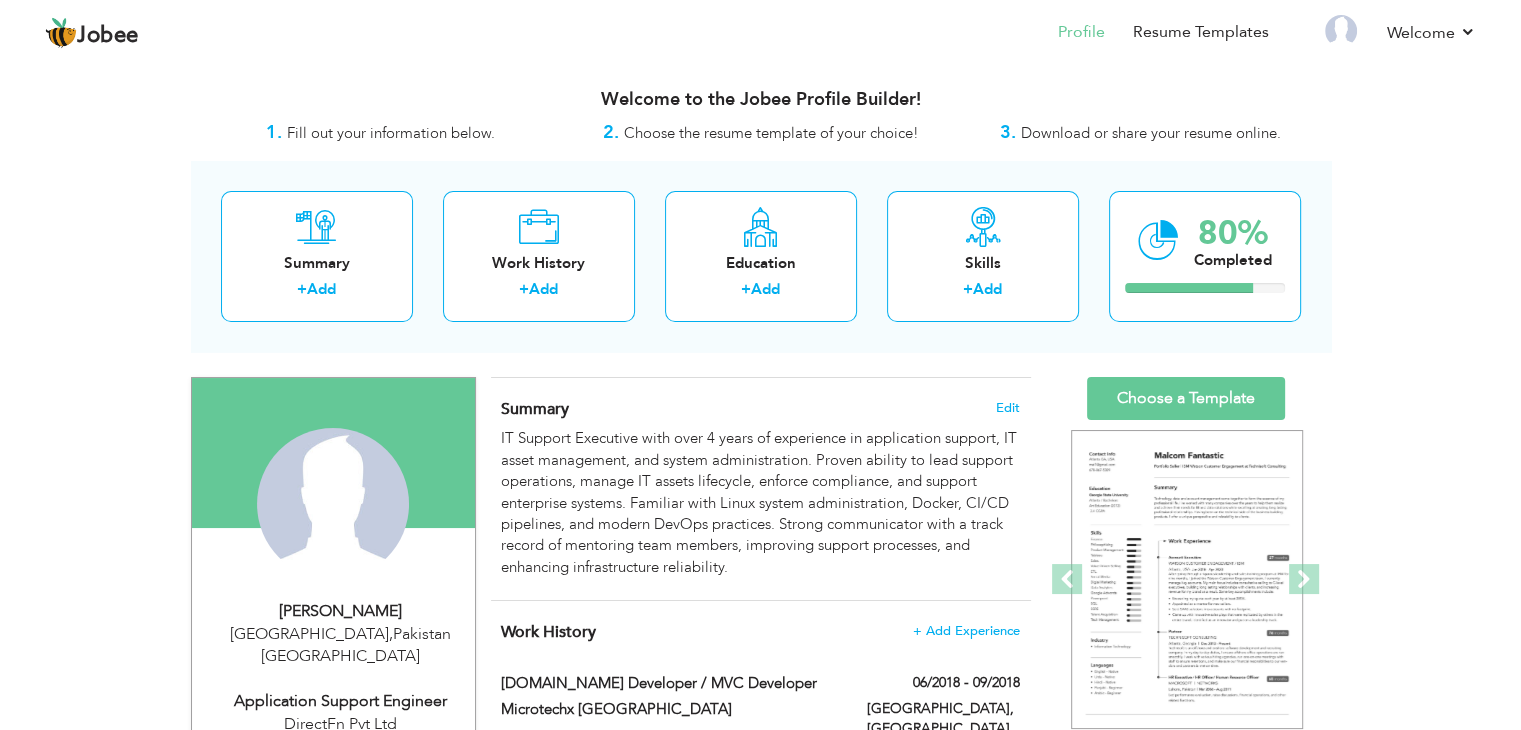 click on "Summary
Edit" at bounding box center [760, 409] 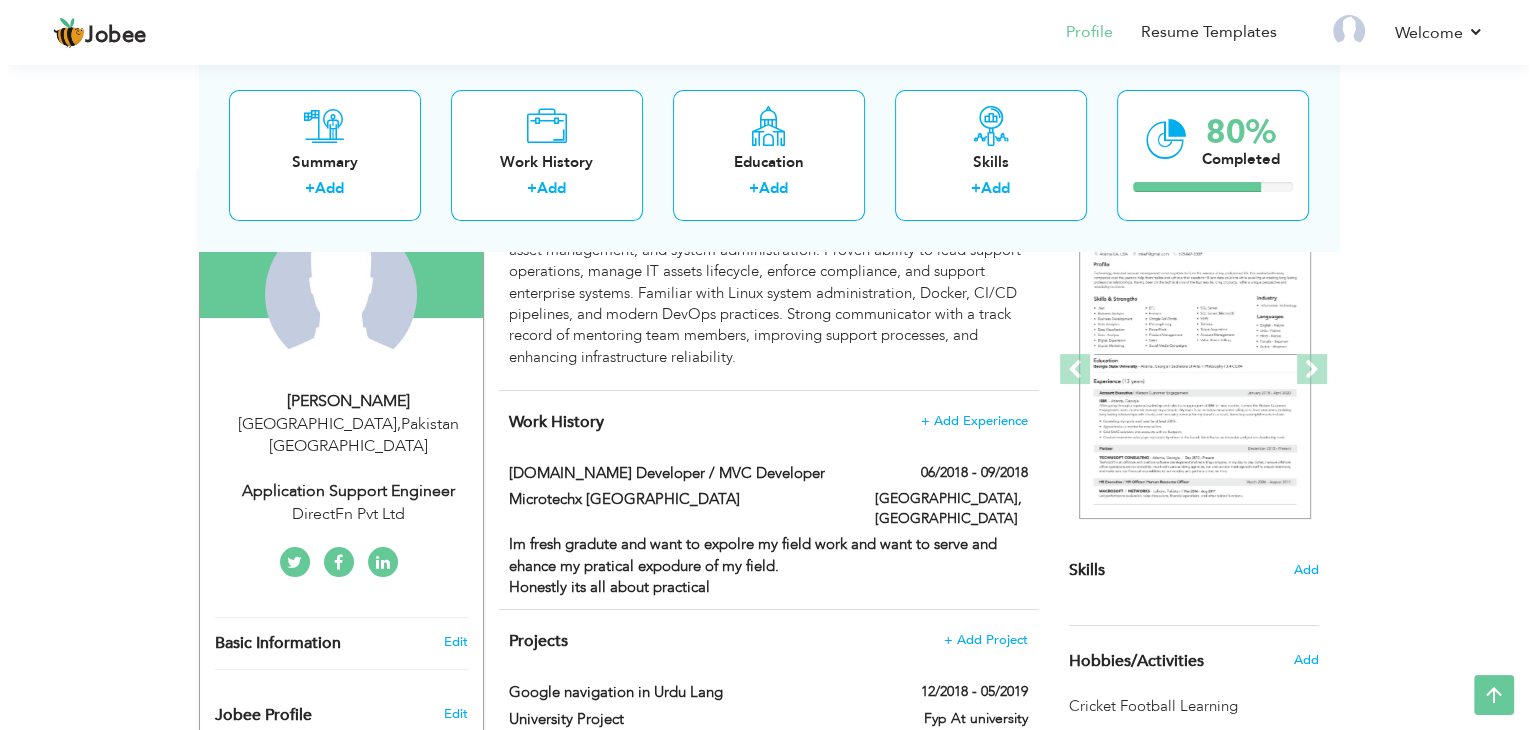 scroll, scrollTop: 216, scrollLeft: 0, axis: vertical 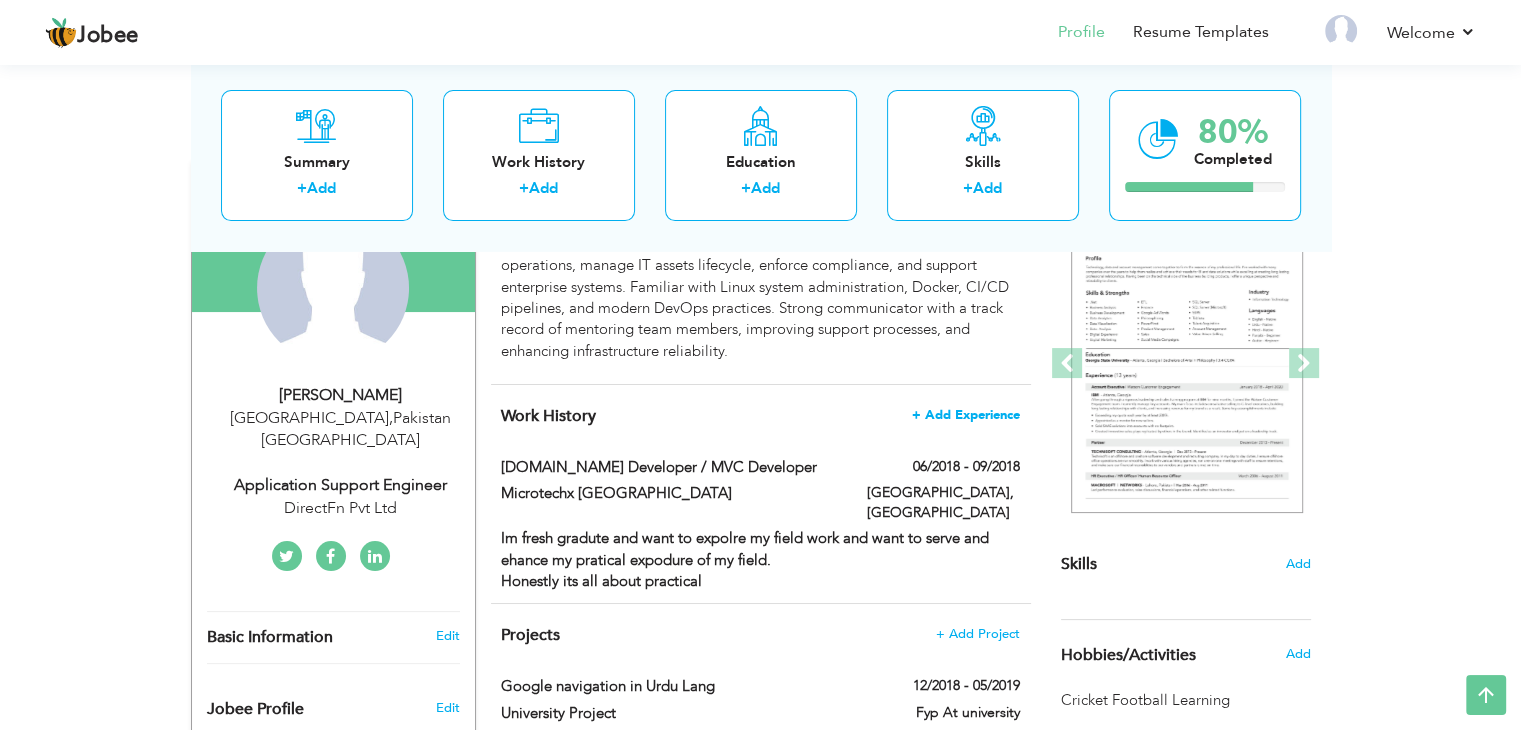 click on "+ Add Experience" at bounding box center [966, 415] 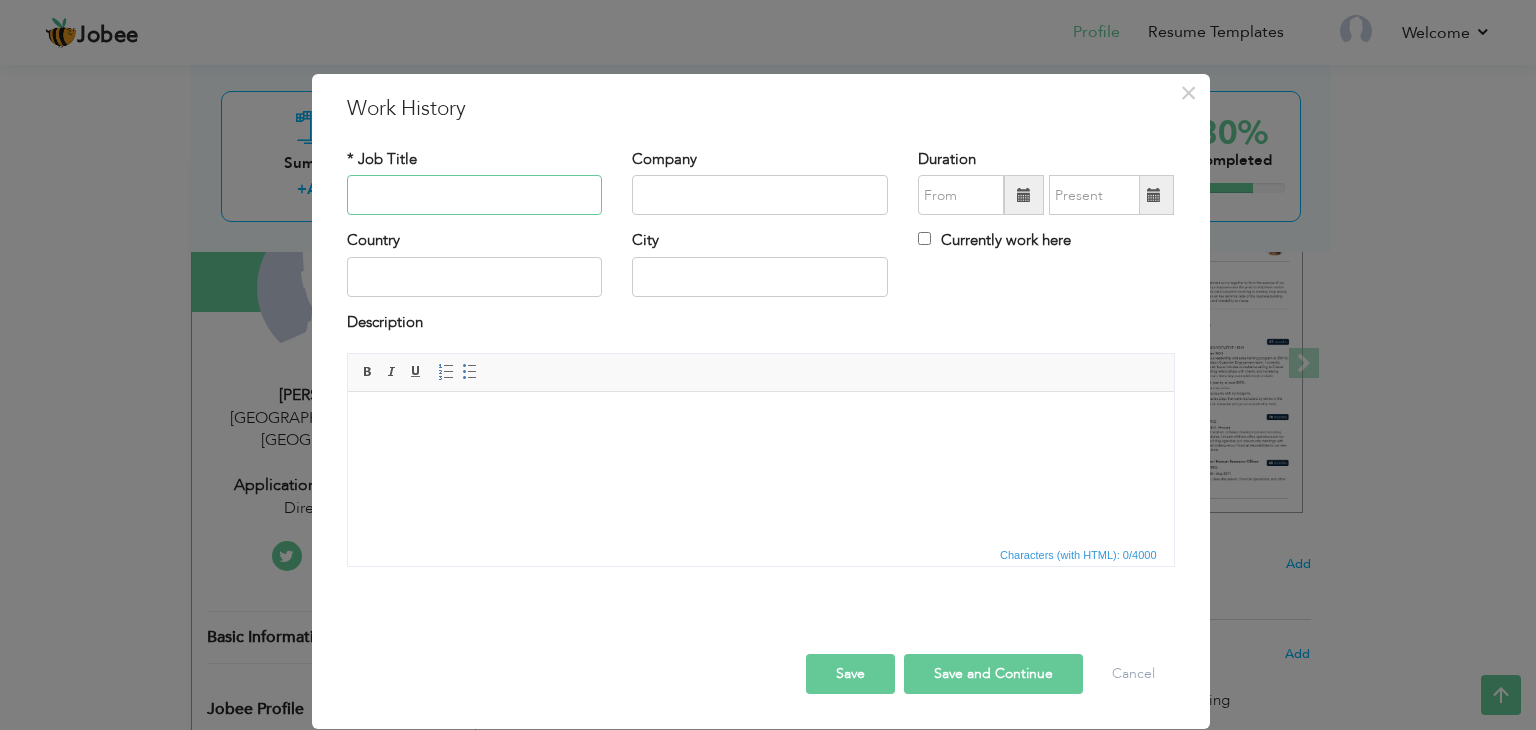 click at bounding box center (475, 195) 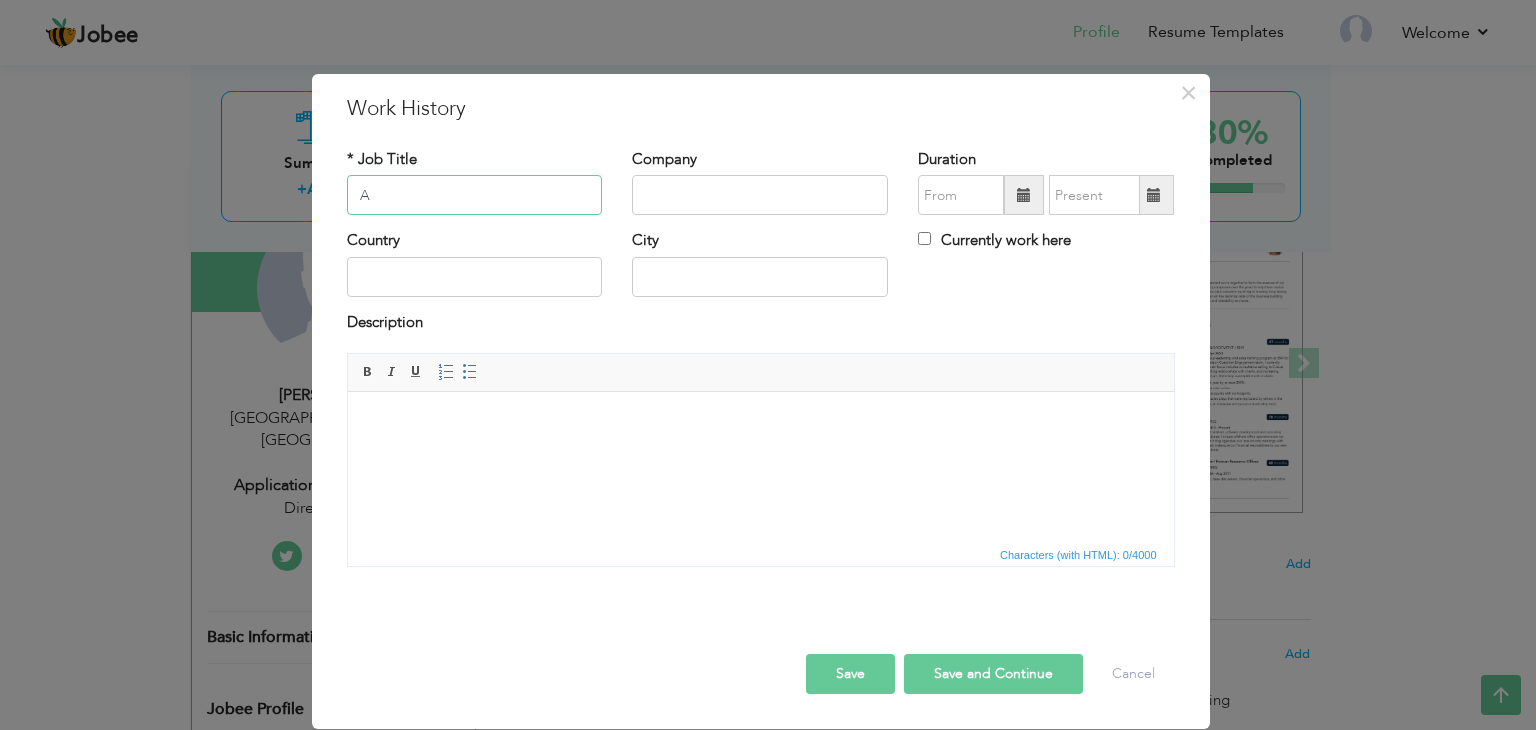 type on "A" 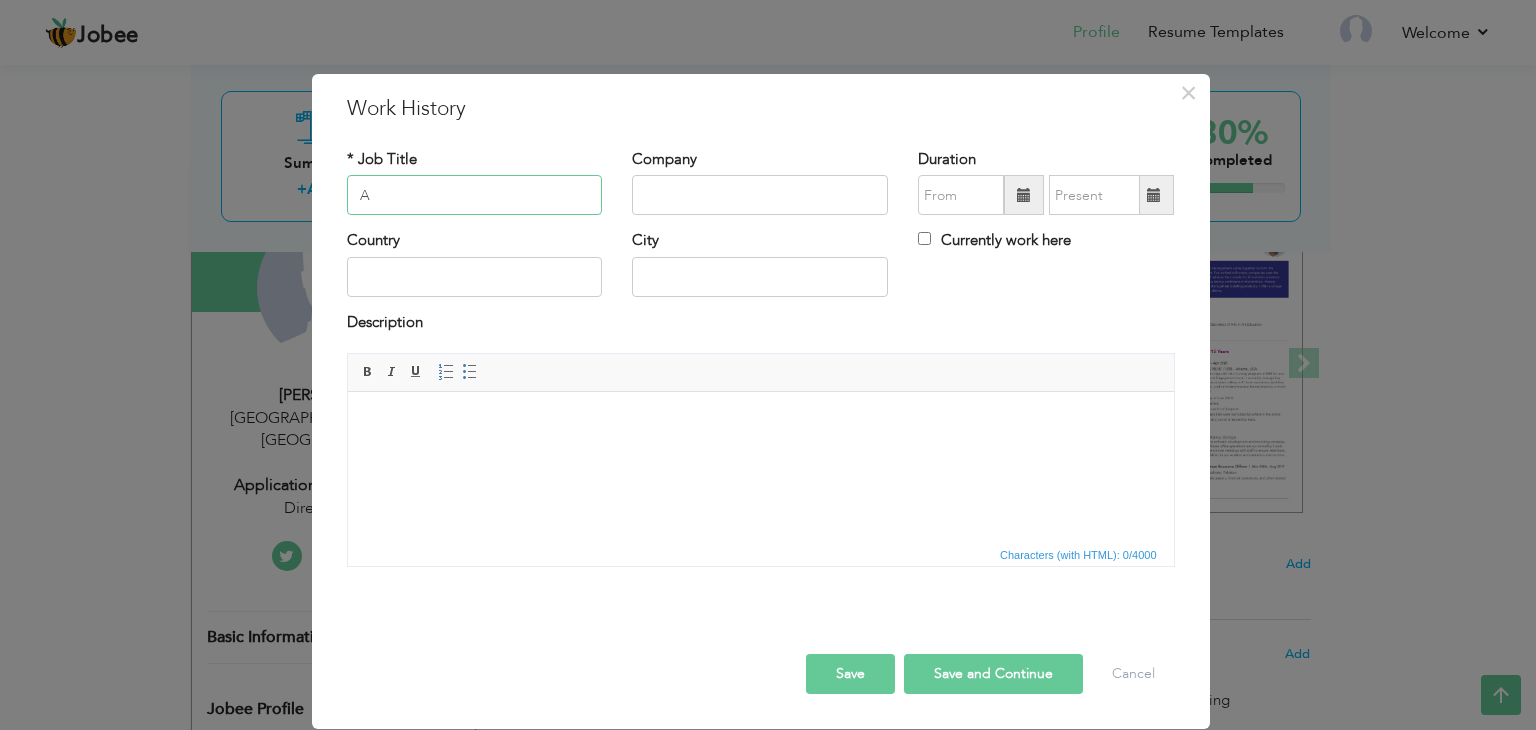 click on "A" at bounding box center [475, 195] 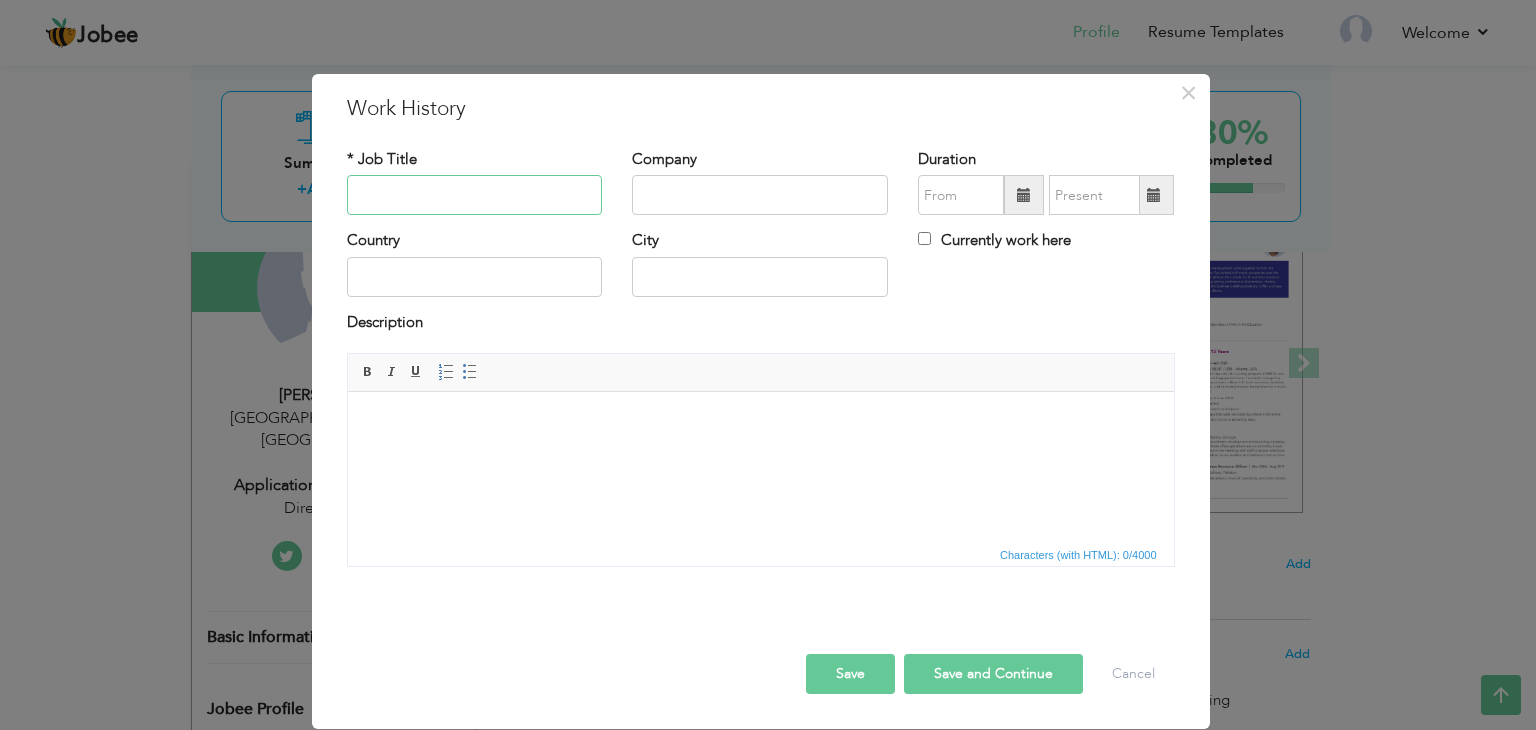 paste on "Application Support Engineer" 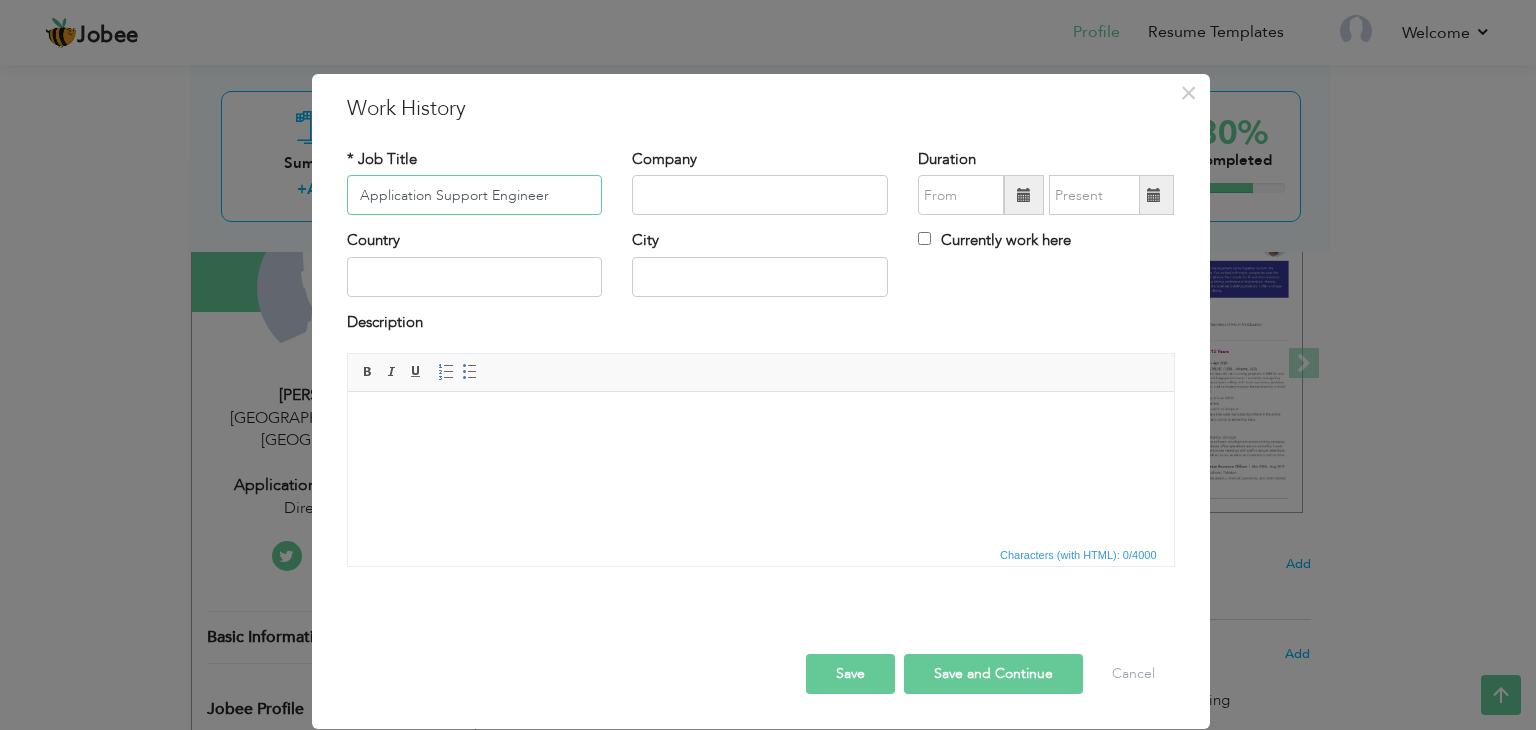 type on "Application Support Engineer" 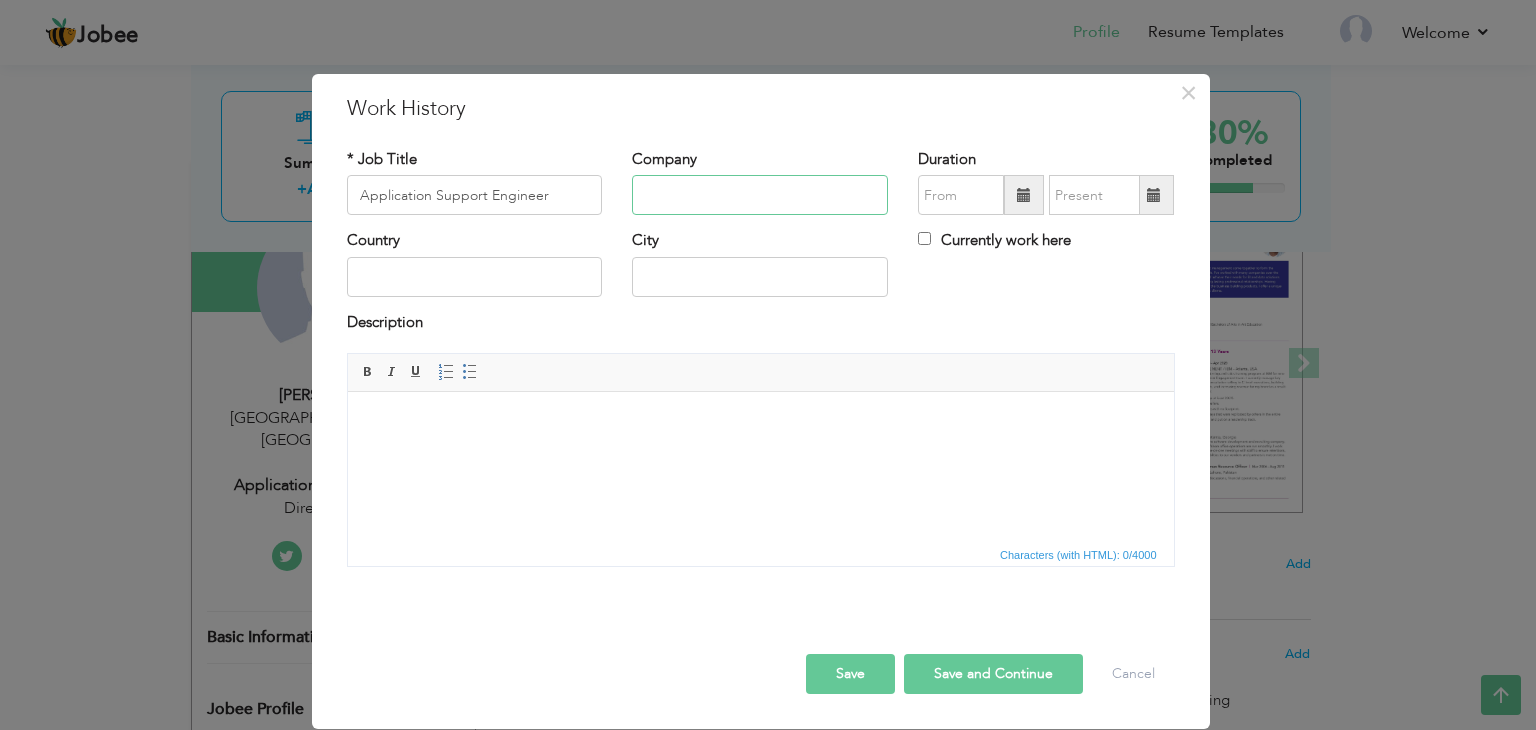click at bounding box center (760, 195) 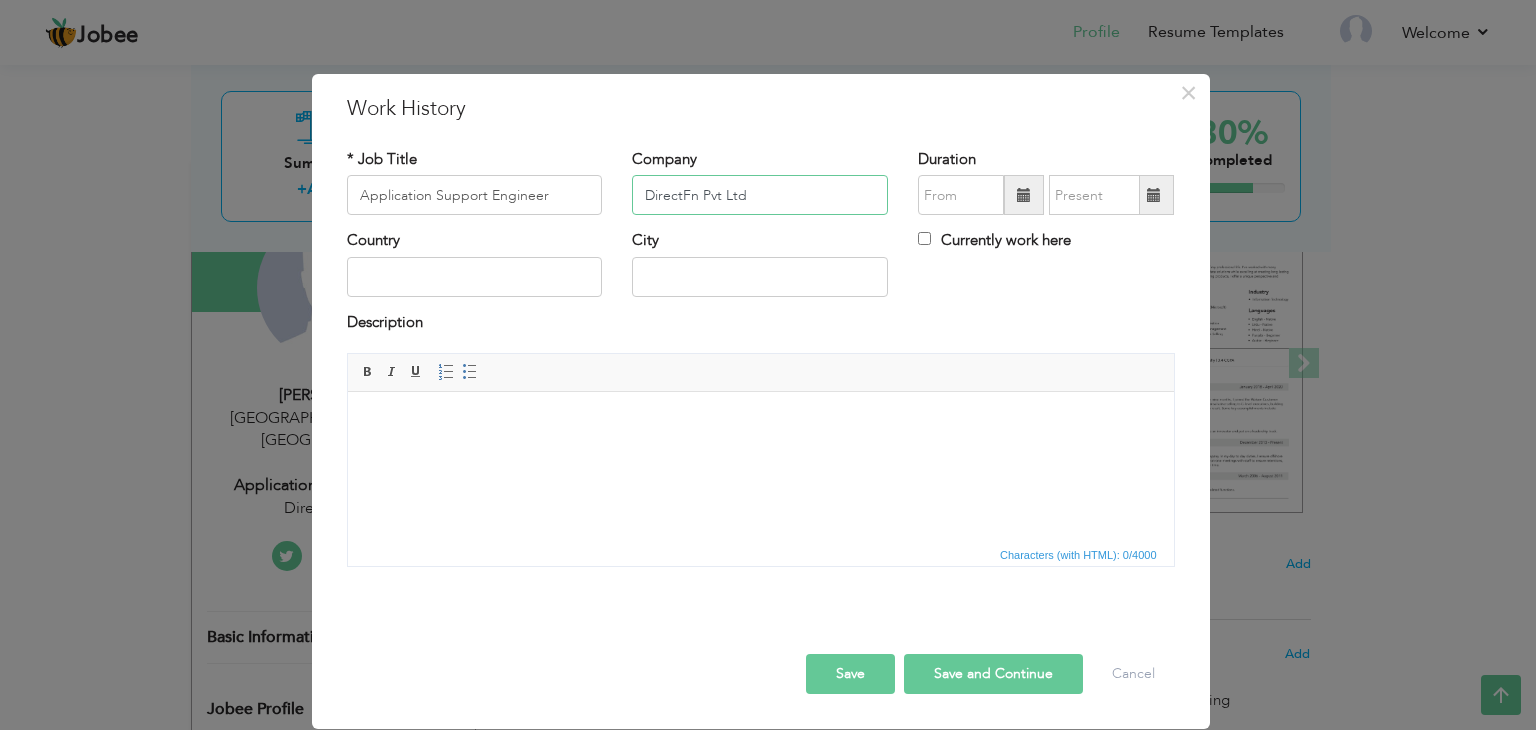 type on "DirectFn Pvt Ltd" 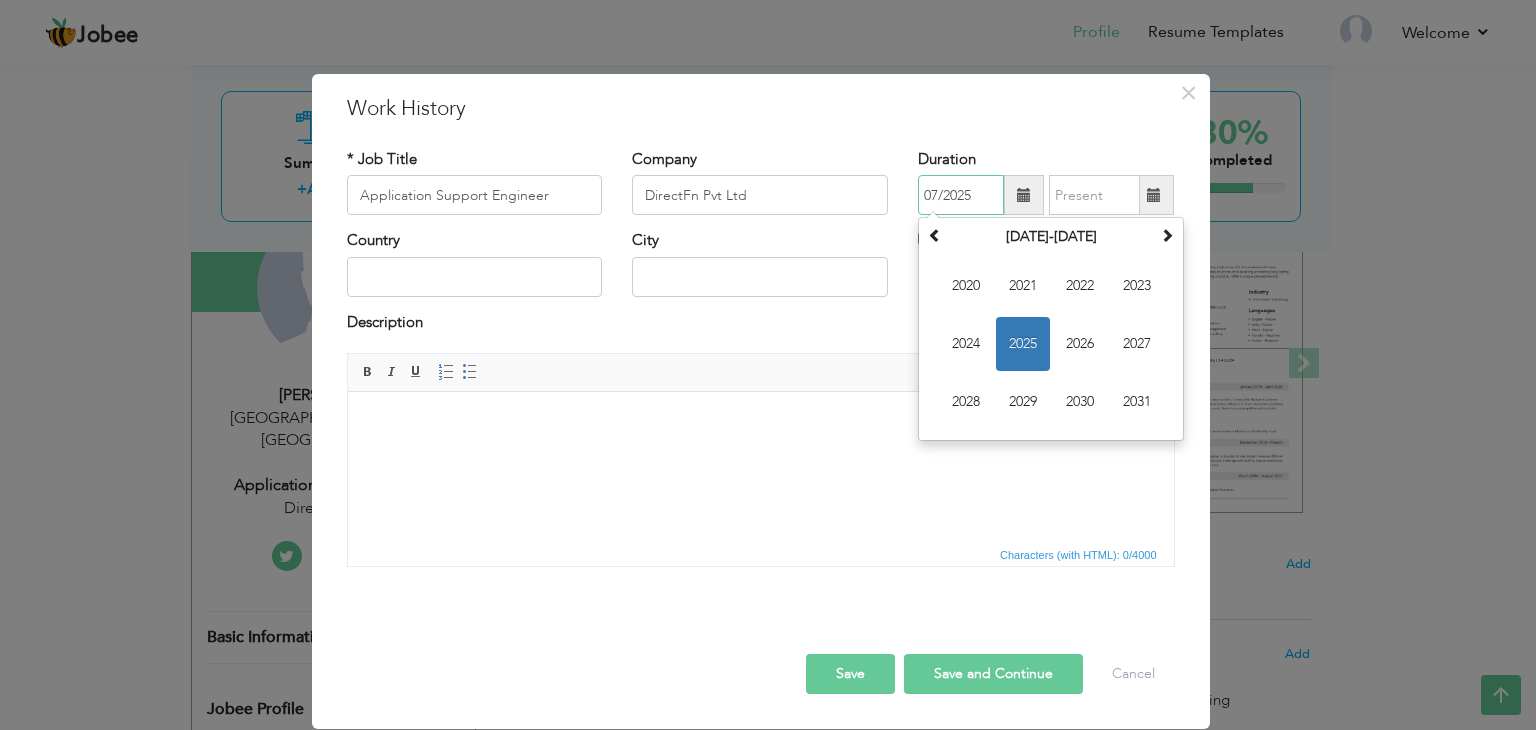 click on "07/2025" at bounding box center [961, 195] 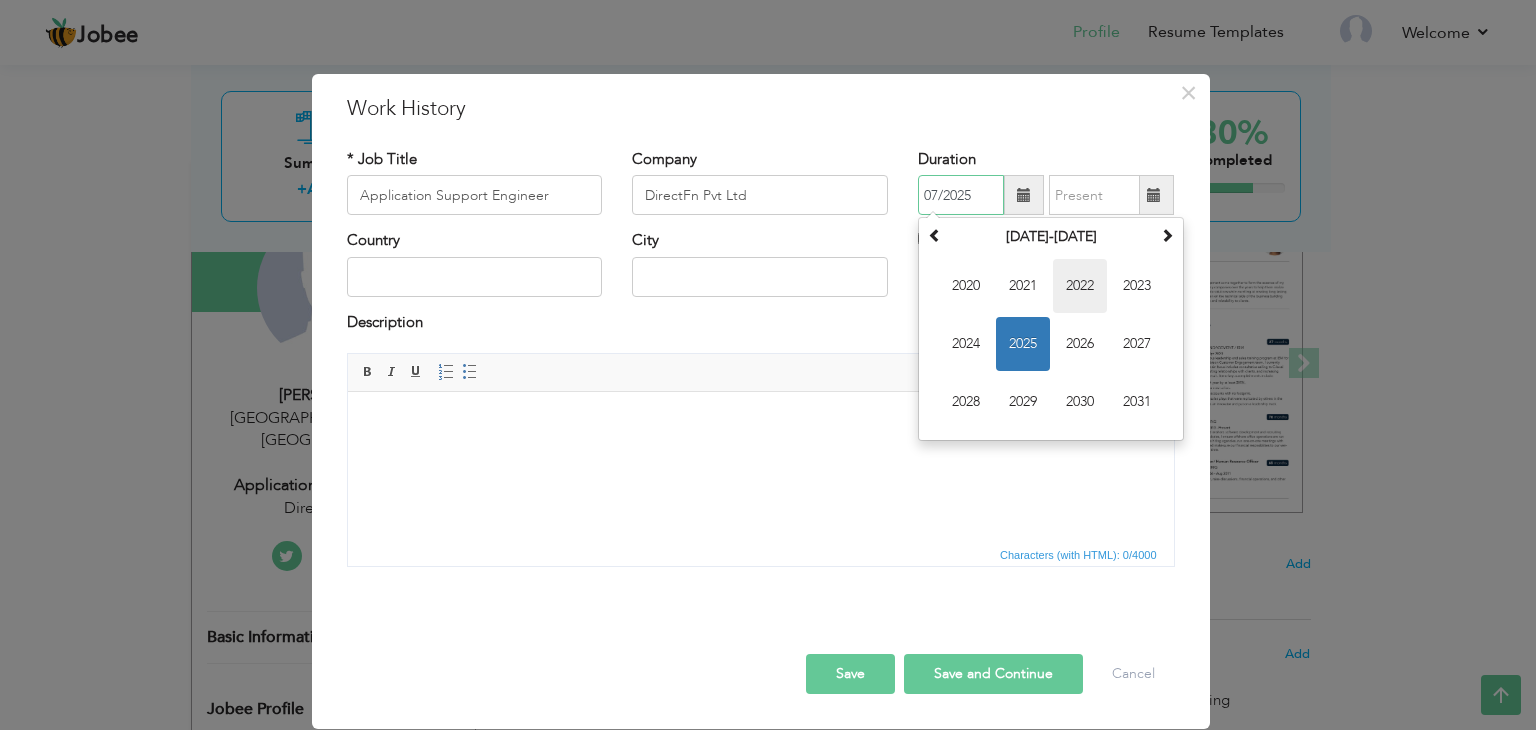 click on "2022" at bounding box center (1080, 286) 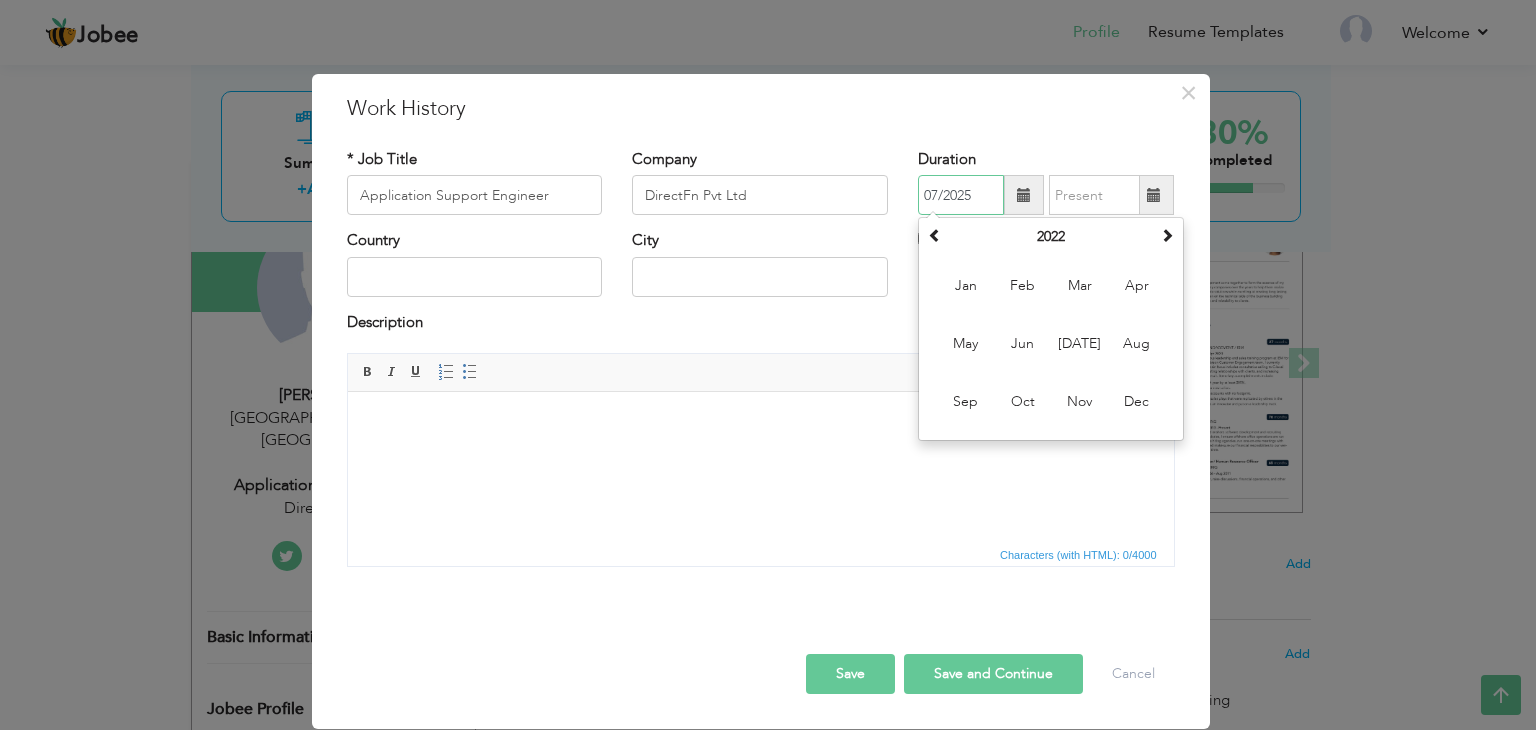 click on "Mar" at bounding box center [1080, 286] 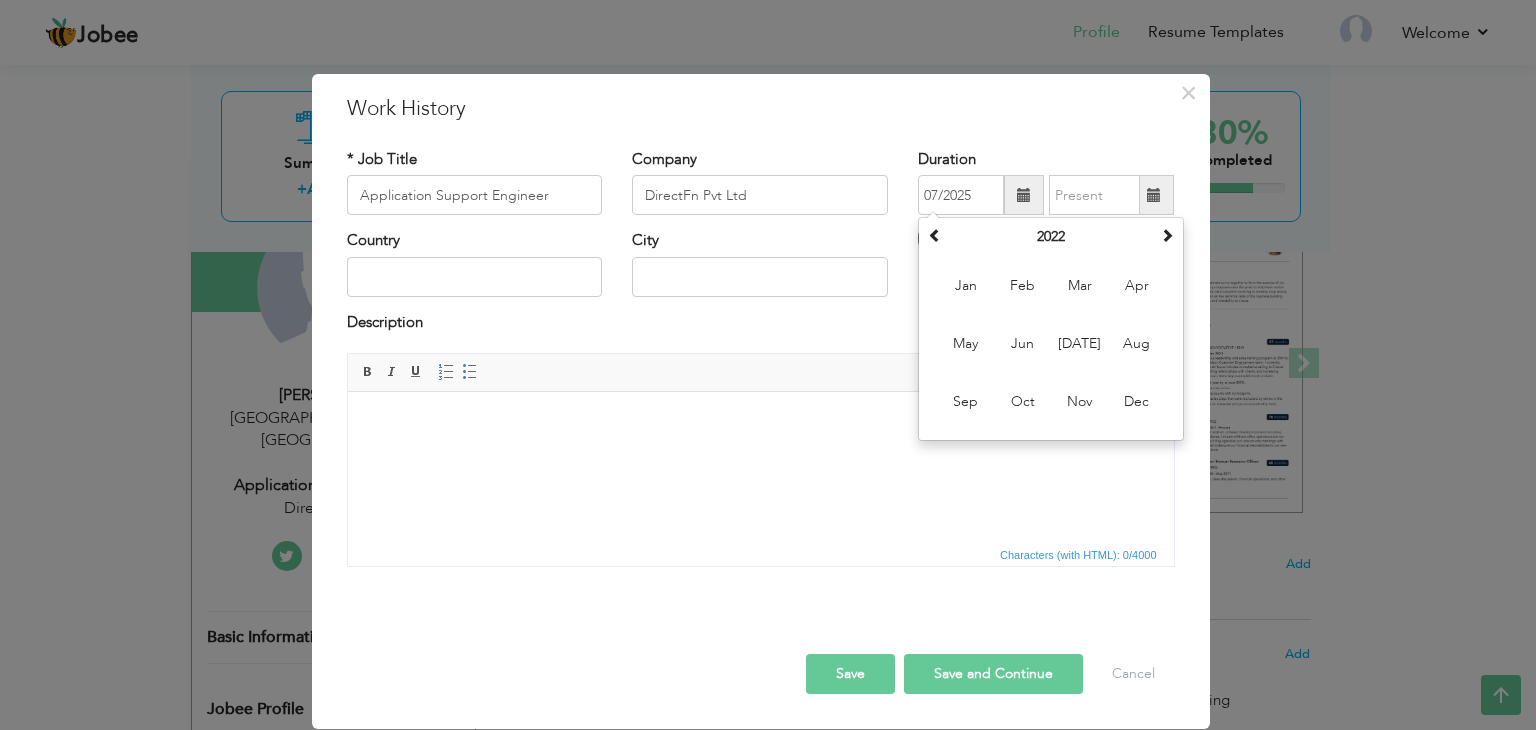 type on "03/2022" 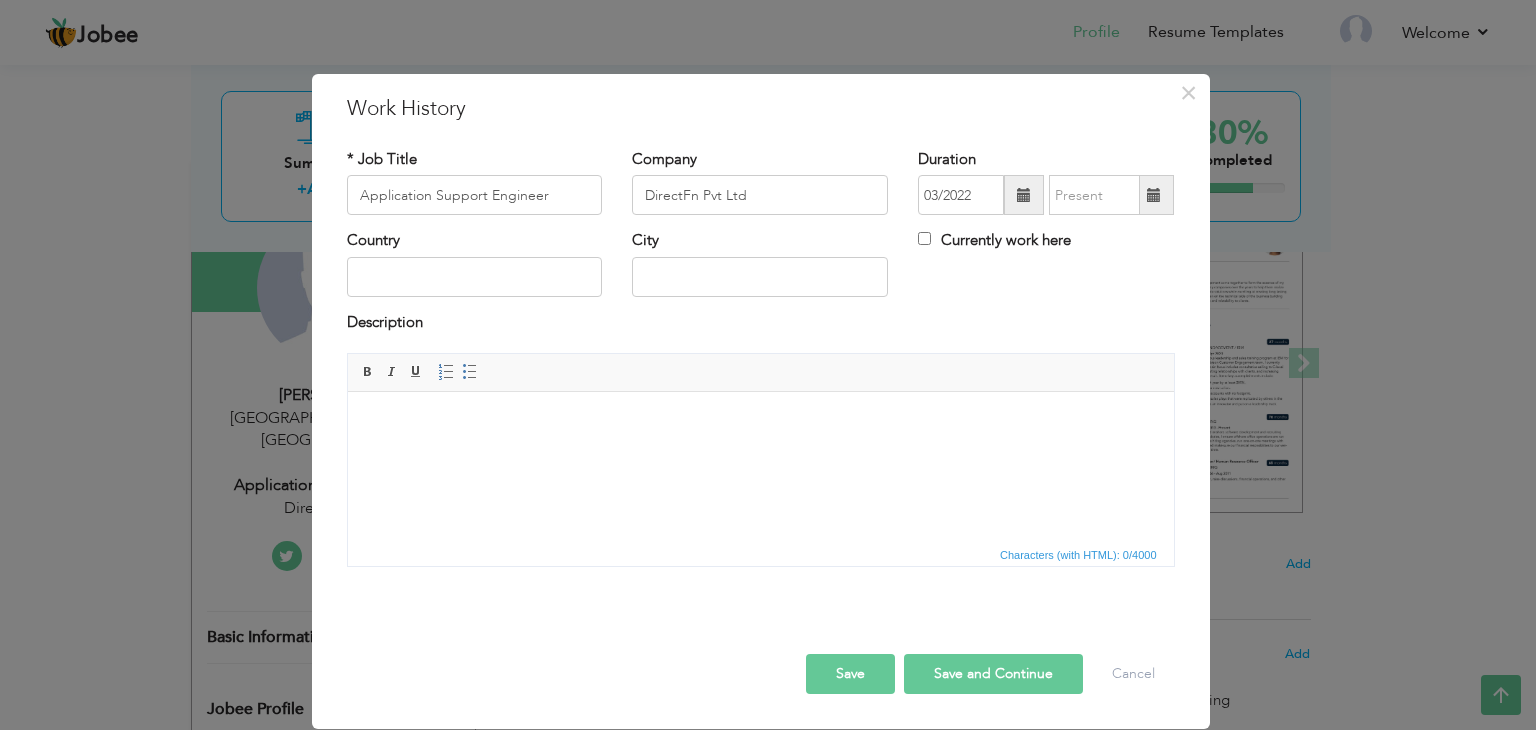 click at bounding box center [1024, 195] 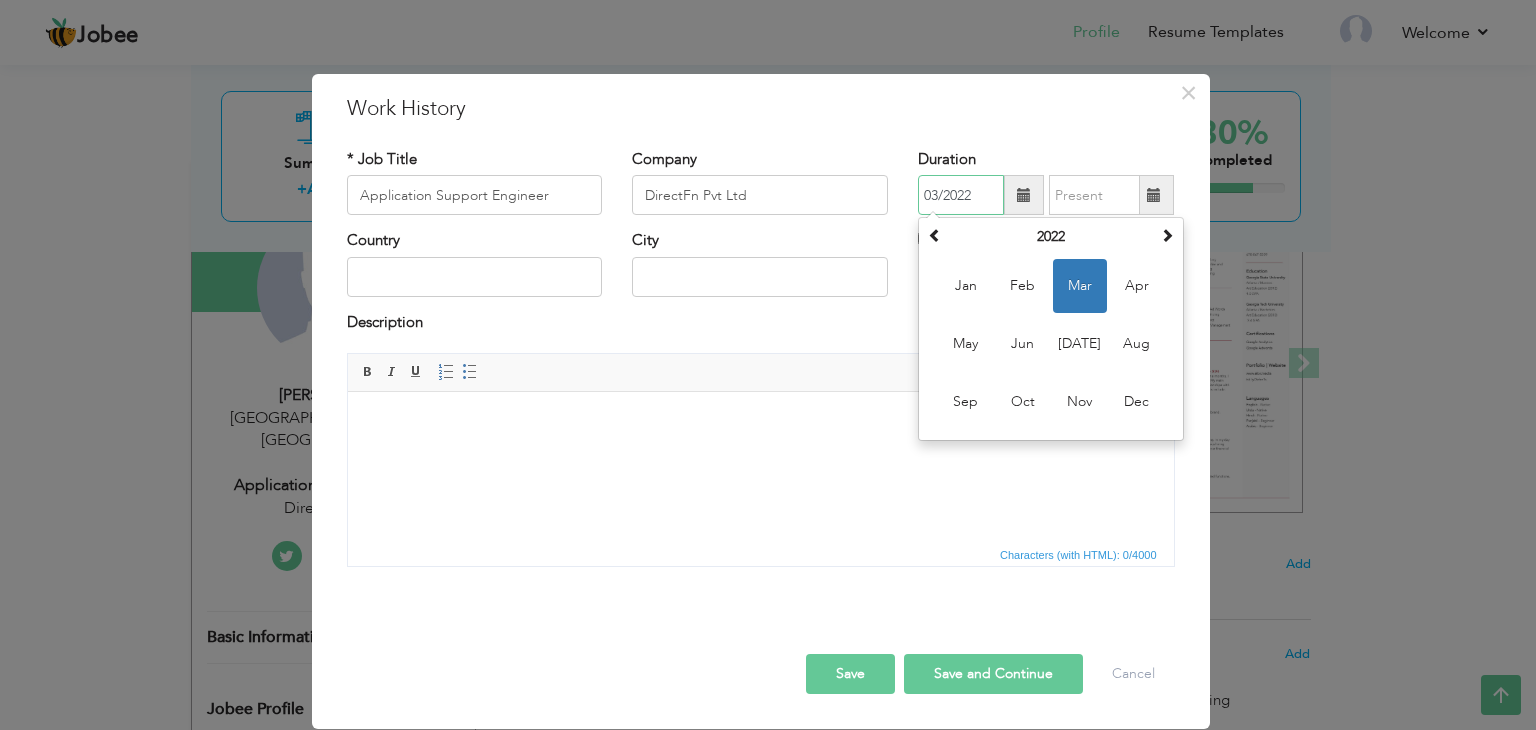 click on "Mar" at bounding box center (1080, 286) 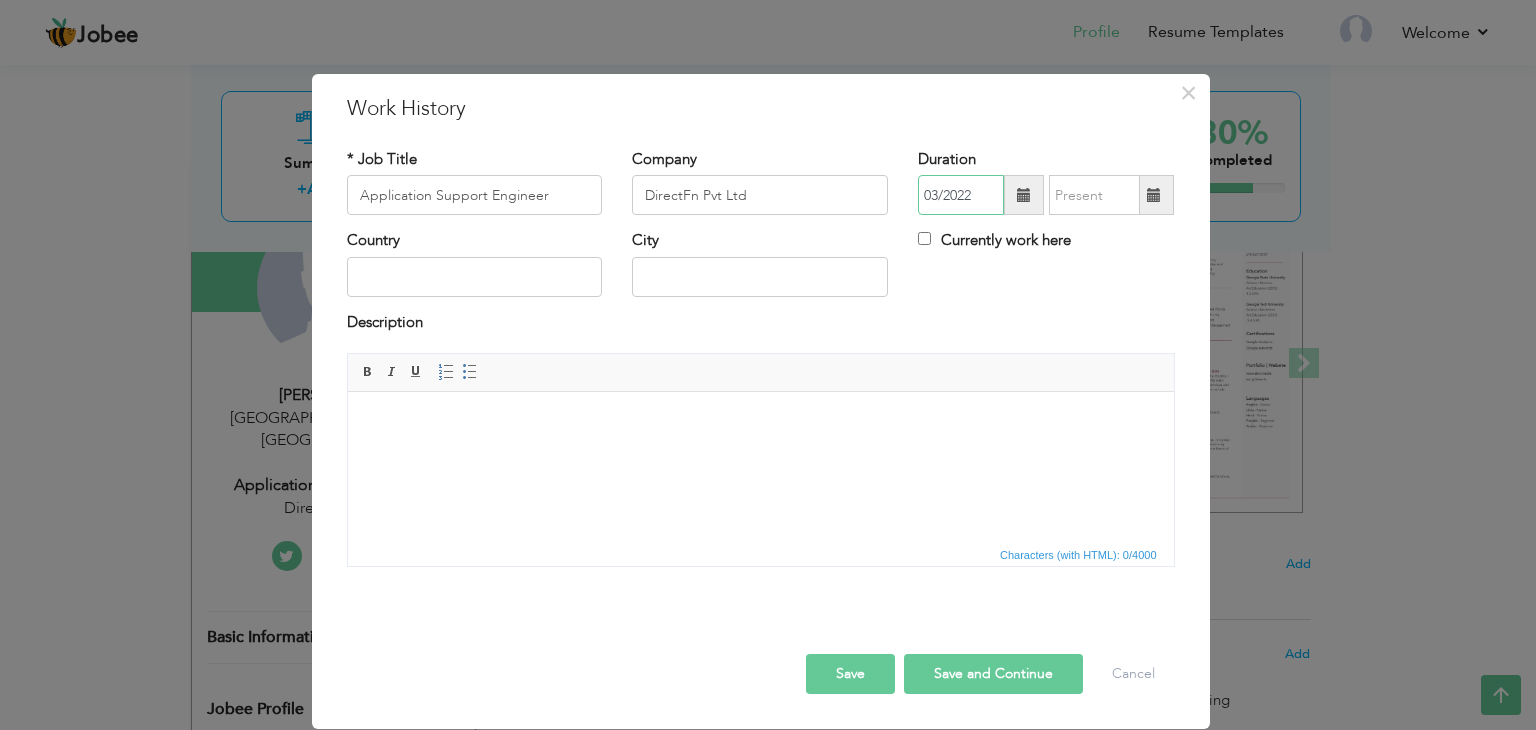 click on "03/2022" at bounding box center (961, 195) 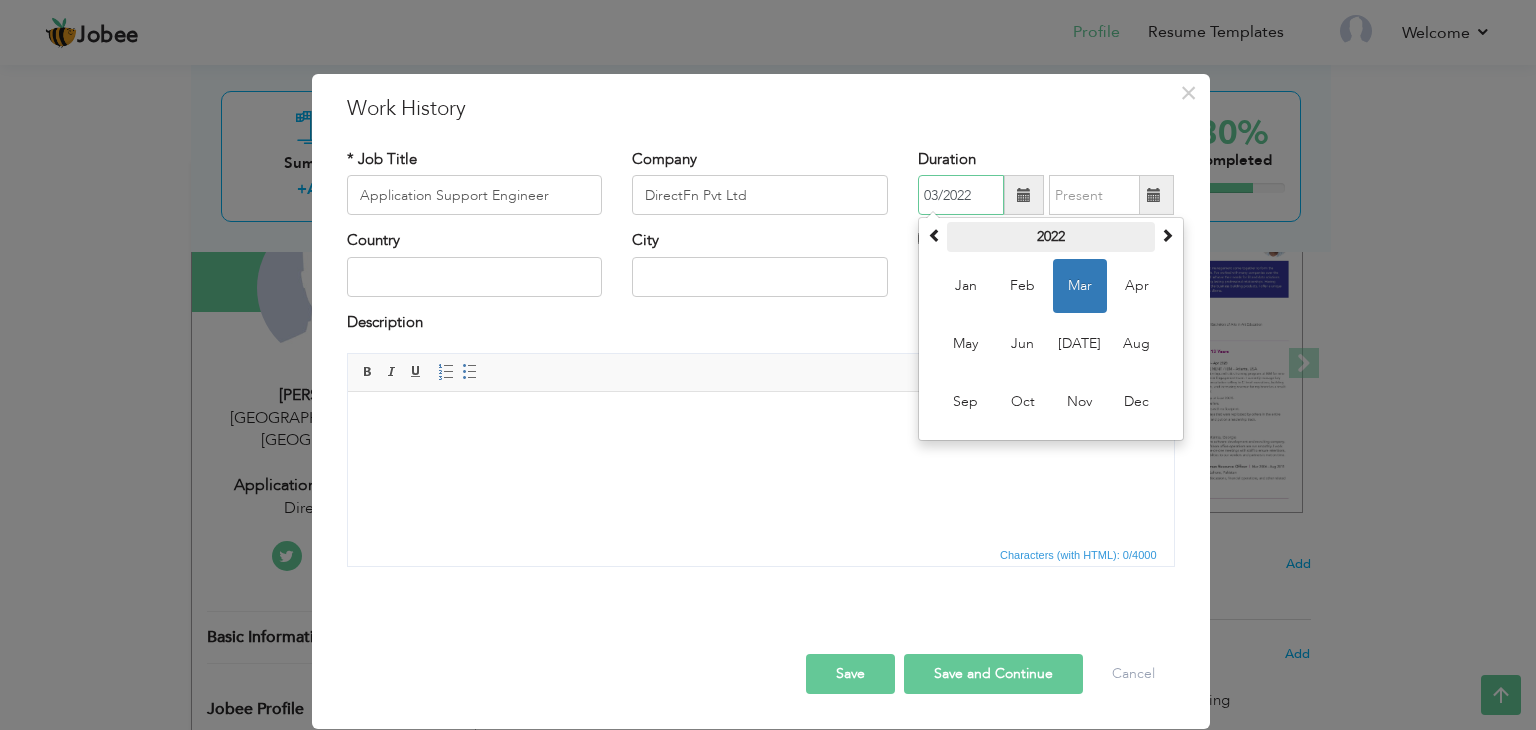 click on "2022" at bounding box center [1051, 237] 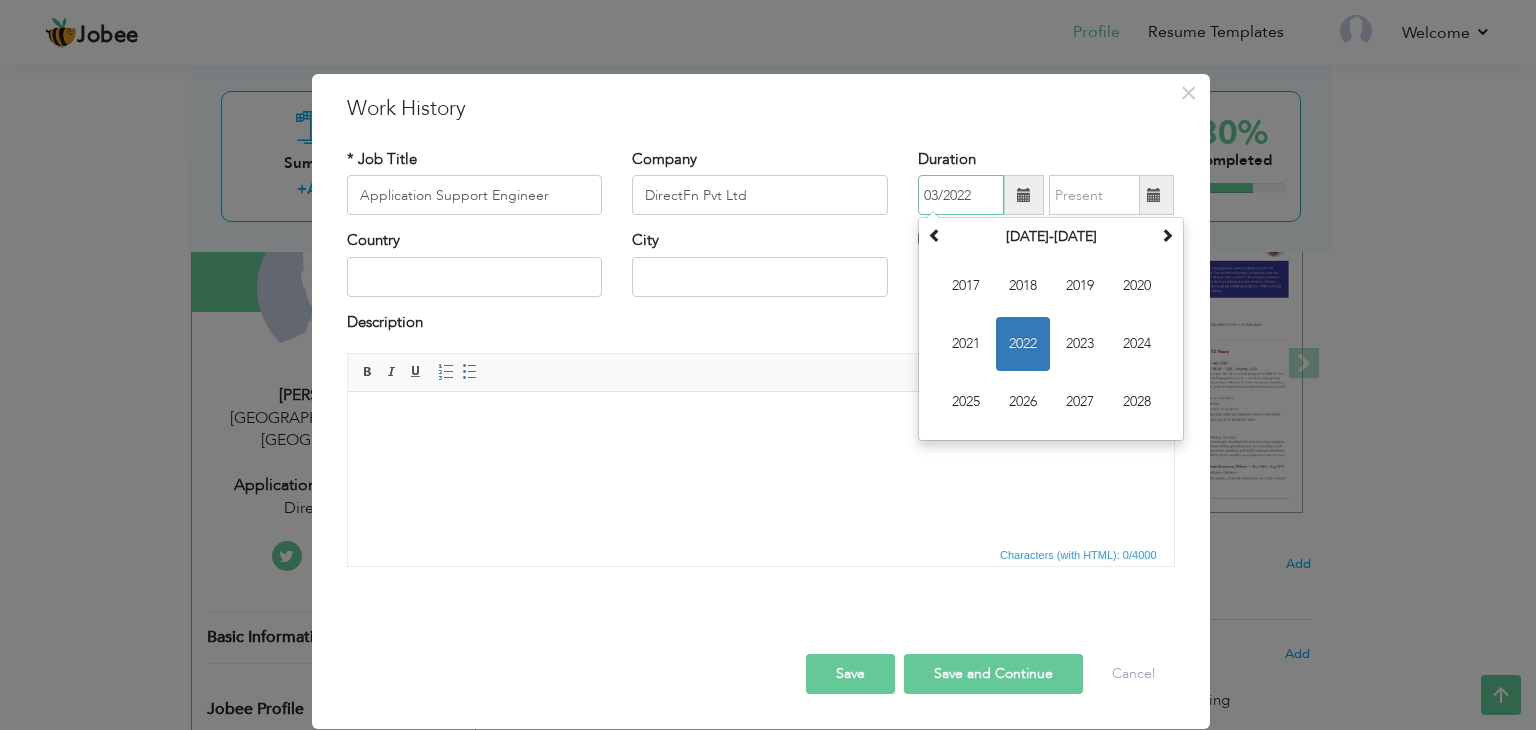 click on "2022" at bounding box center (1023, 344) 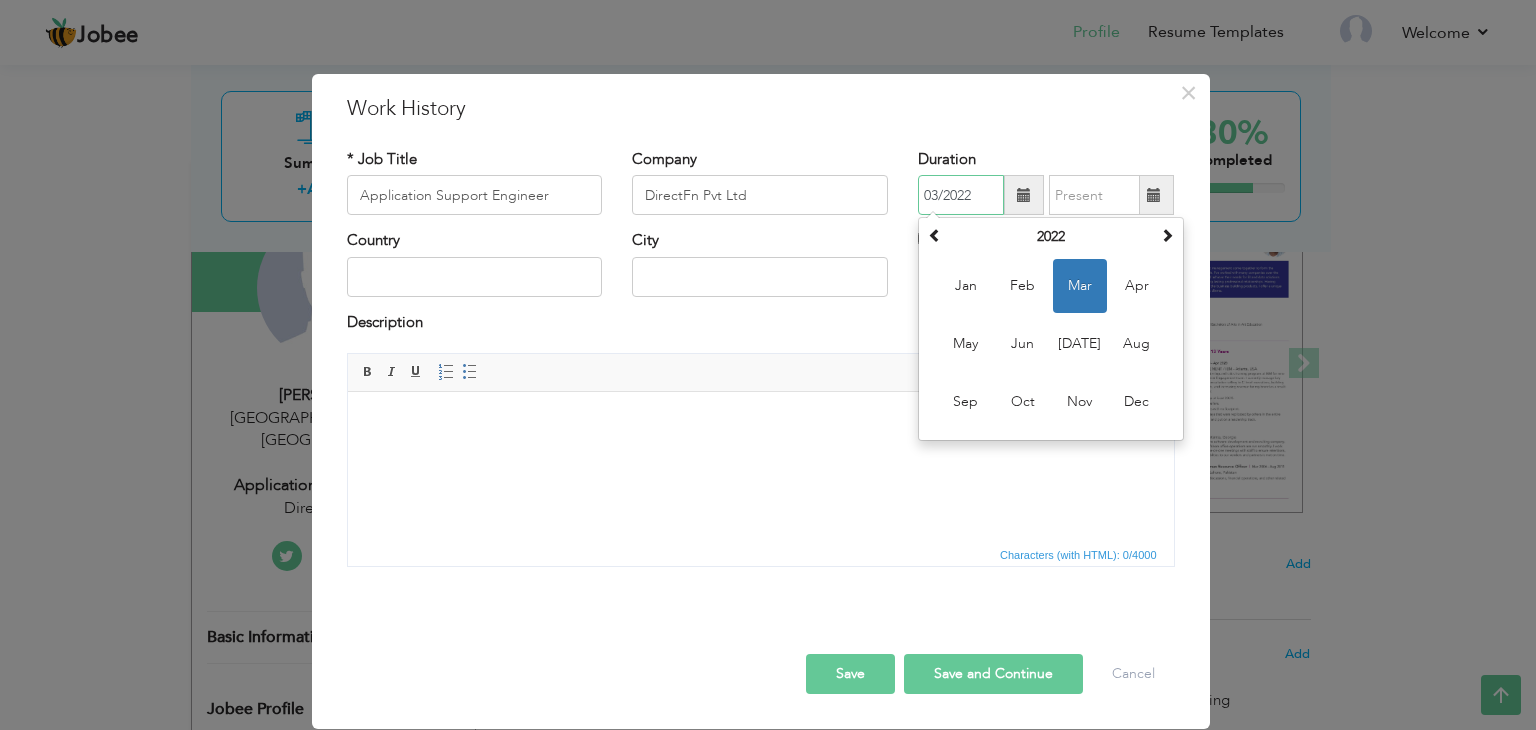 click on "Mar" at bounding box center (1080, 286) 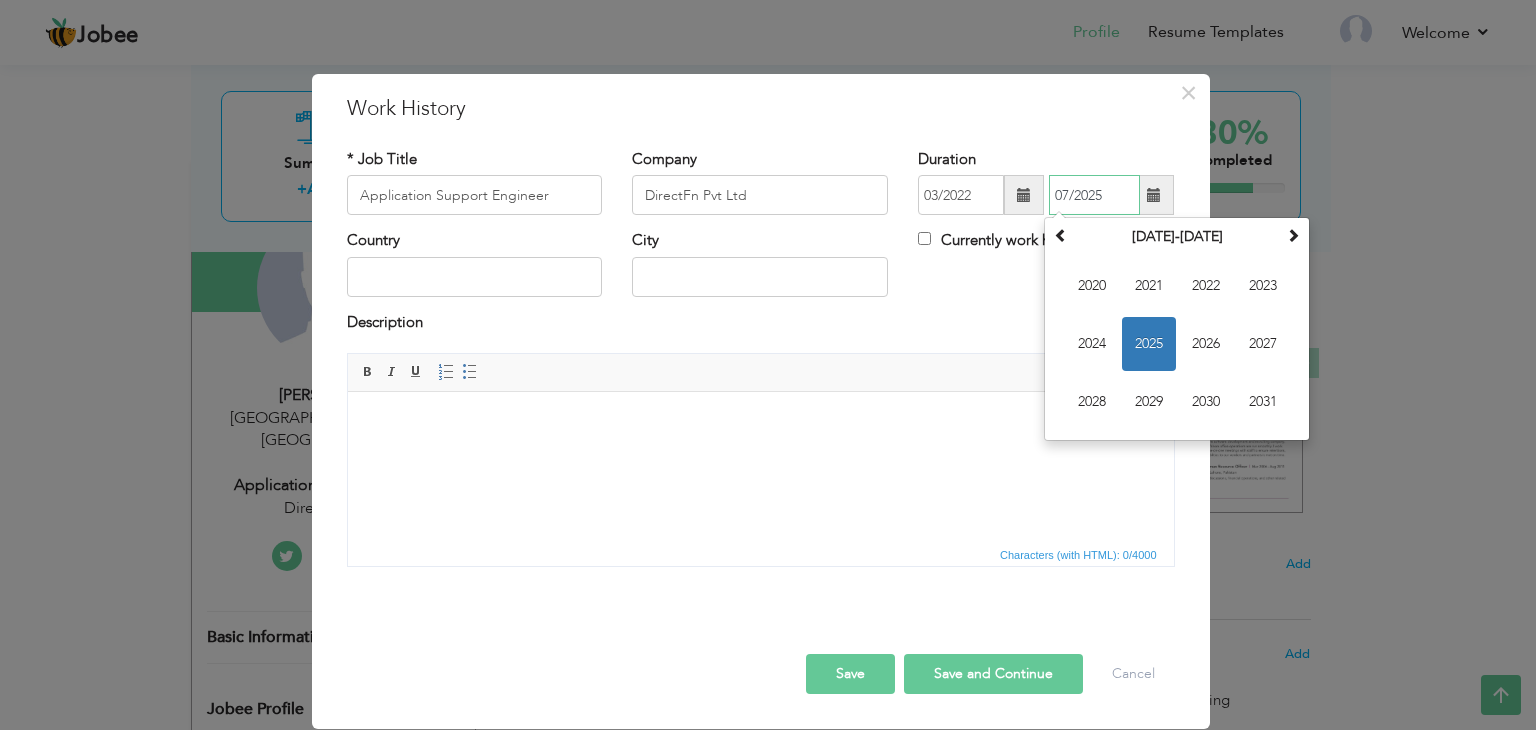 click on "07/2025" at bounding box center [1094, 195] 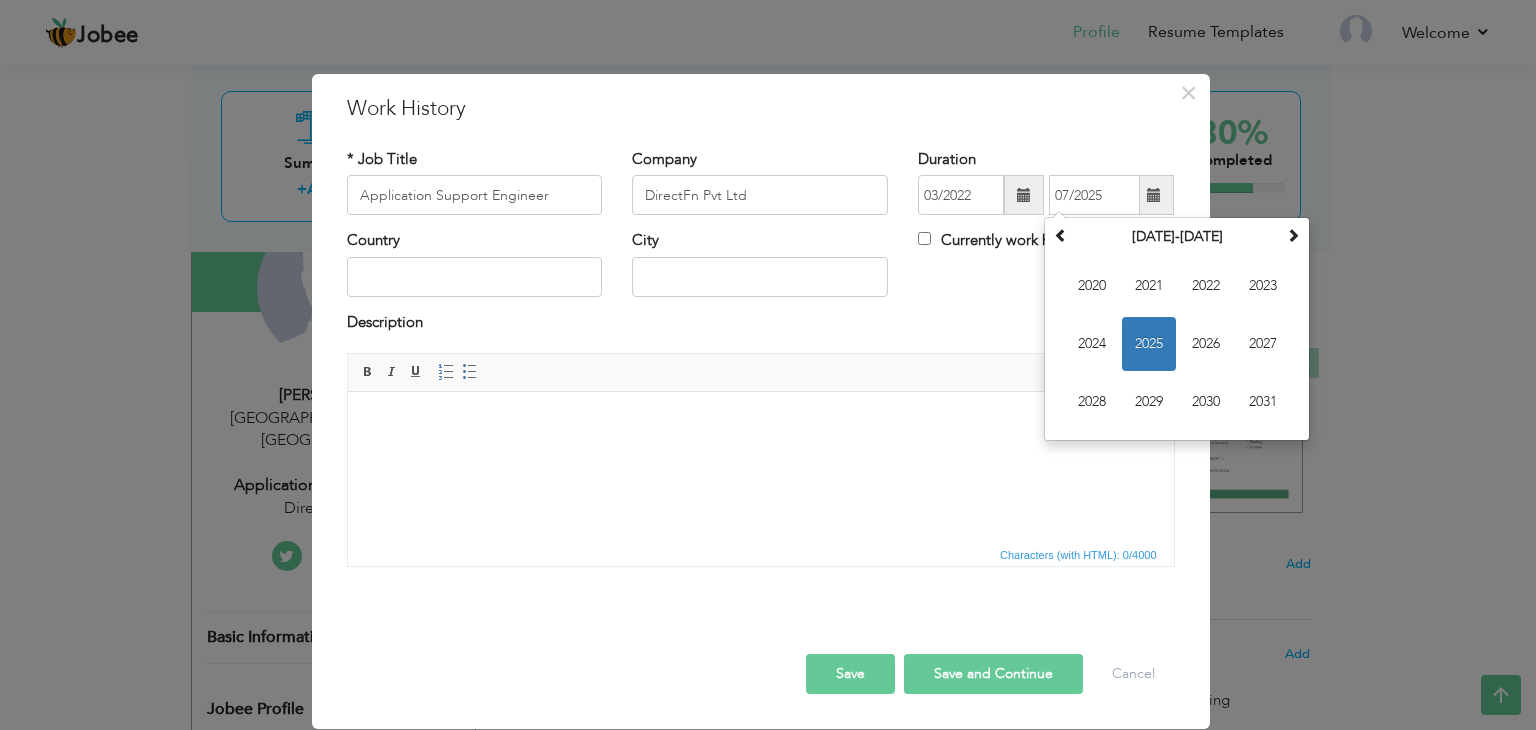 click on "×
Work History
* Job Title
Application Support Engineer
Company
DirectFn Pvt Ltd
Su Mo" at bounding box center (761, 401) 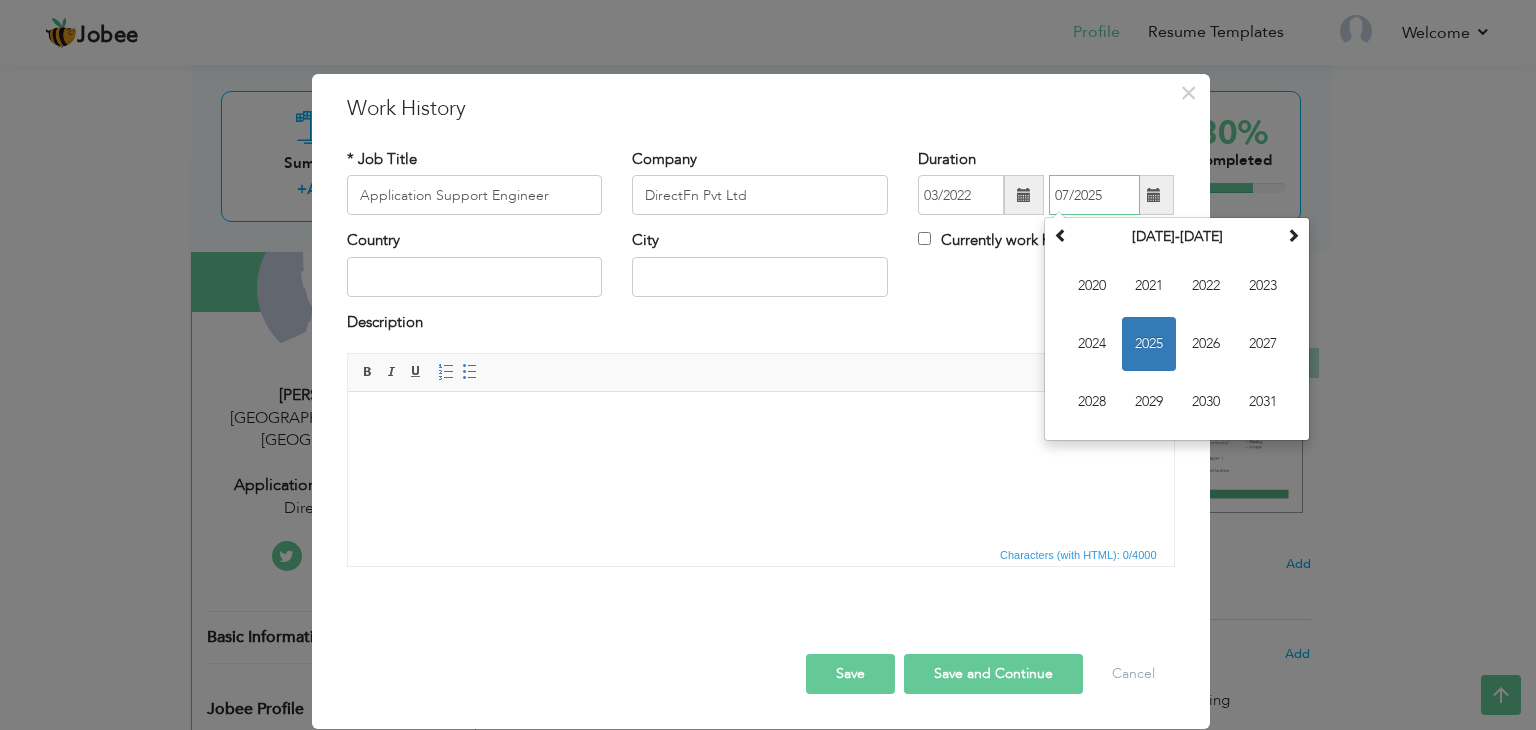 click on "07/2025" at bounding box center (1094, 195) 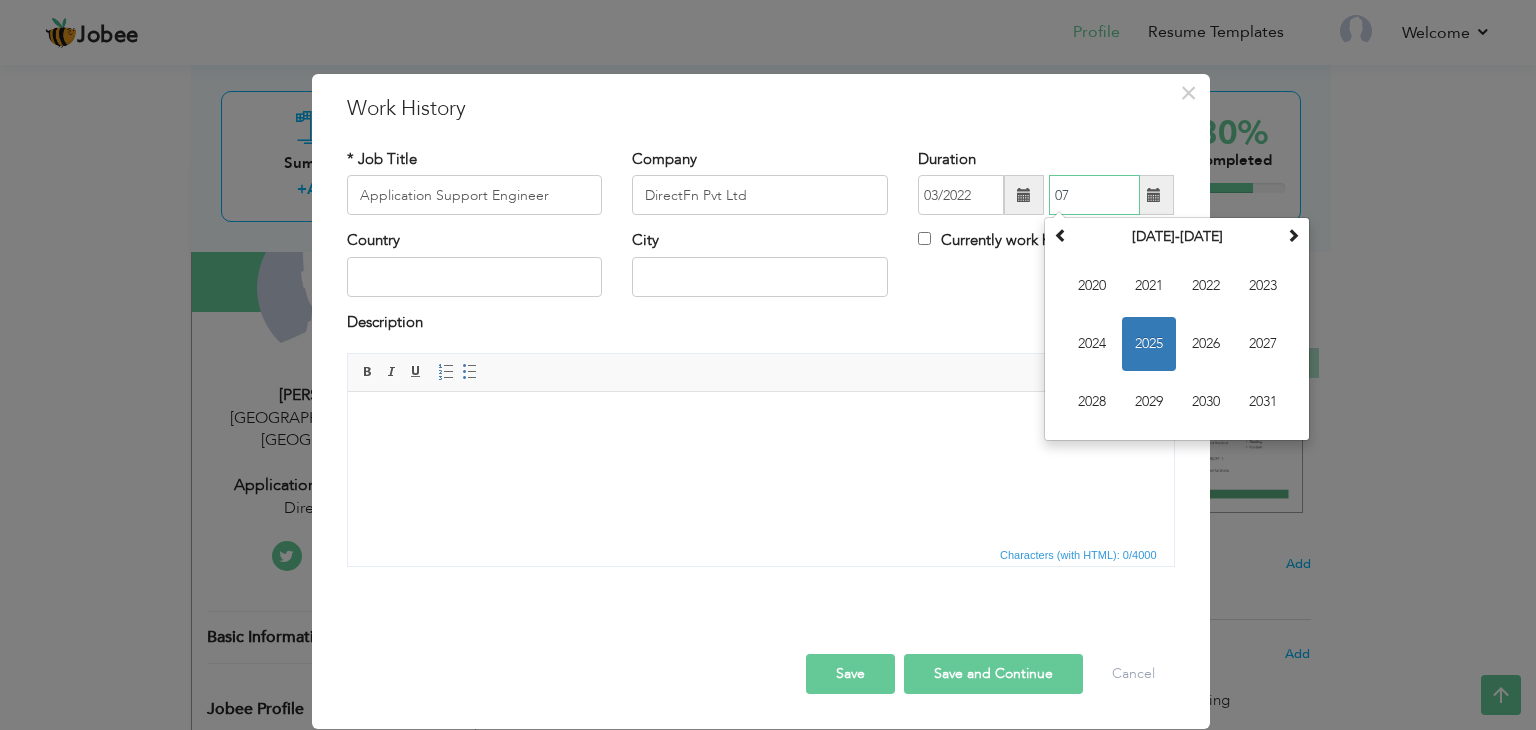 type on "0" 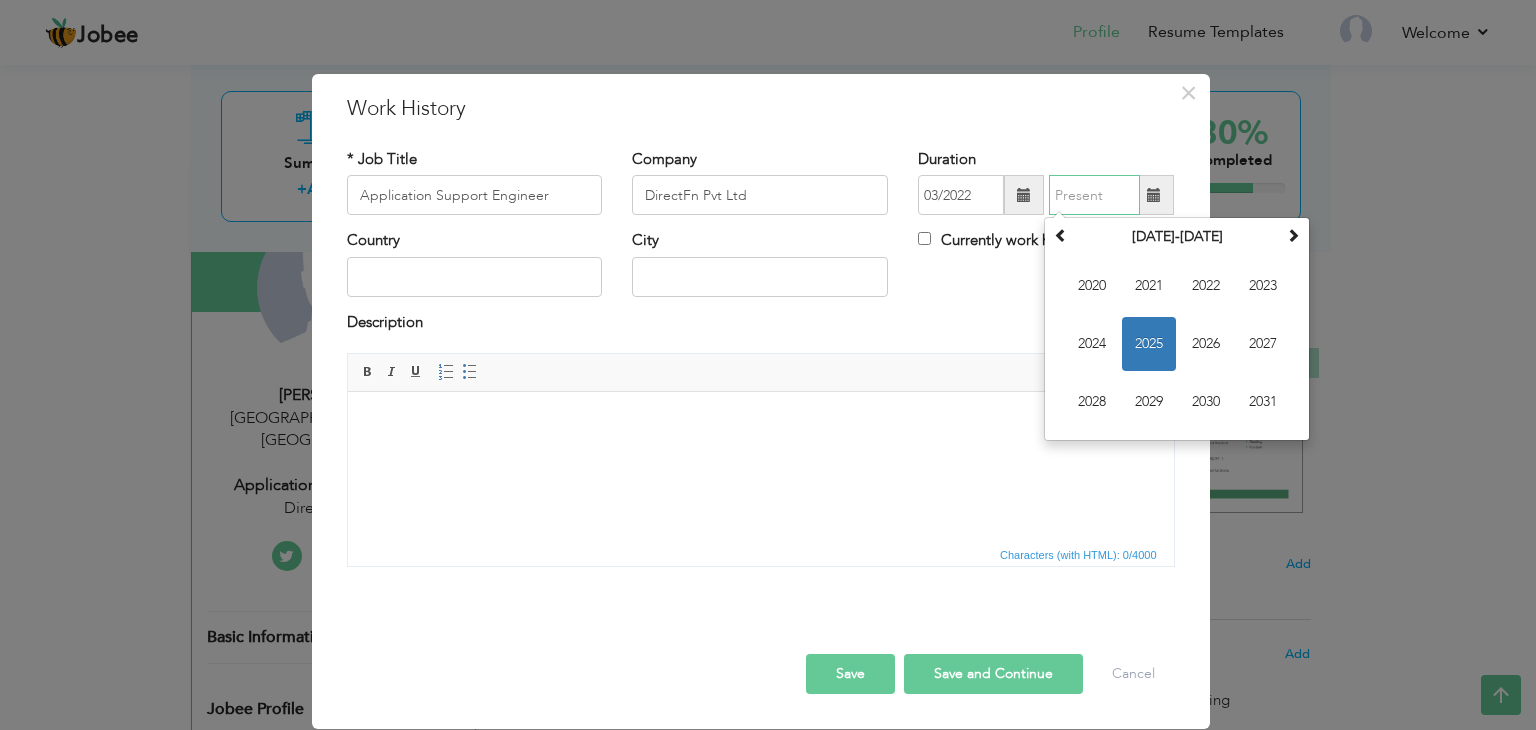 click at bounding box center (1094, 195) 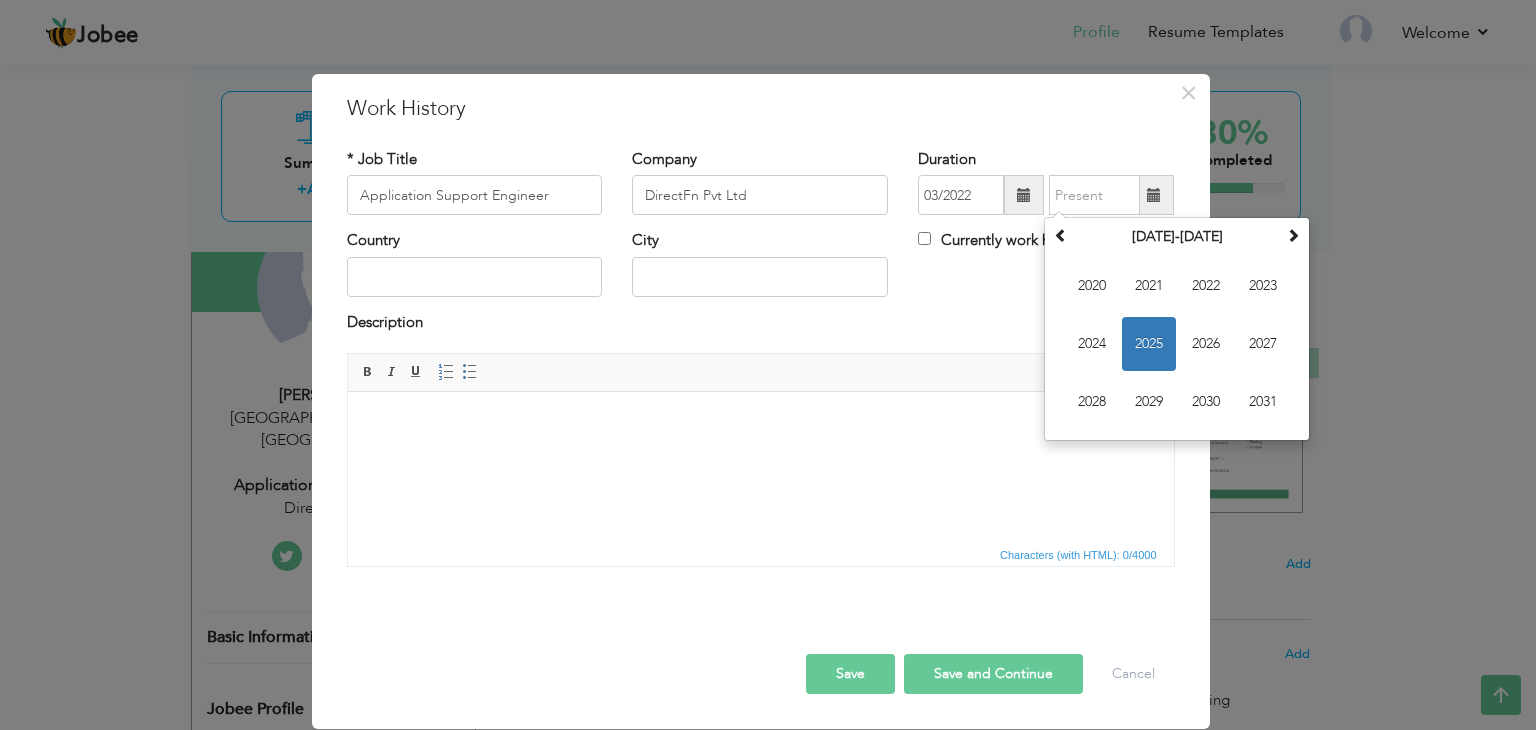 click on "Duration
03/2022
July 2025 Su Mo Tu We Th Fr Sa 29 30 1 2 3 4 5 6 7 8 9 10 11 12 13 14 15 16 17 18 19 20 21 22 23 24 25 26 27 28 29 30 31 1 2 3 4 5 6 7 8 9 2025 Jan Feb Mar Apr May Jun Jul Aug Sep Oct Nov Dec 2020-2031 2020 2021 2022 2023 2024 2025 2026 2027 2028 2029 2030 2031 2000-2107 2000 - 2011 2012 - 2023 2024 - 2035 2036 - 2047 2048 - 2059 2060 - 2071 2072 - 2083 2084 - 2095 2096 - 2107" at bounding box center (1046, 182) 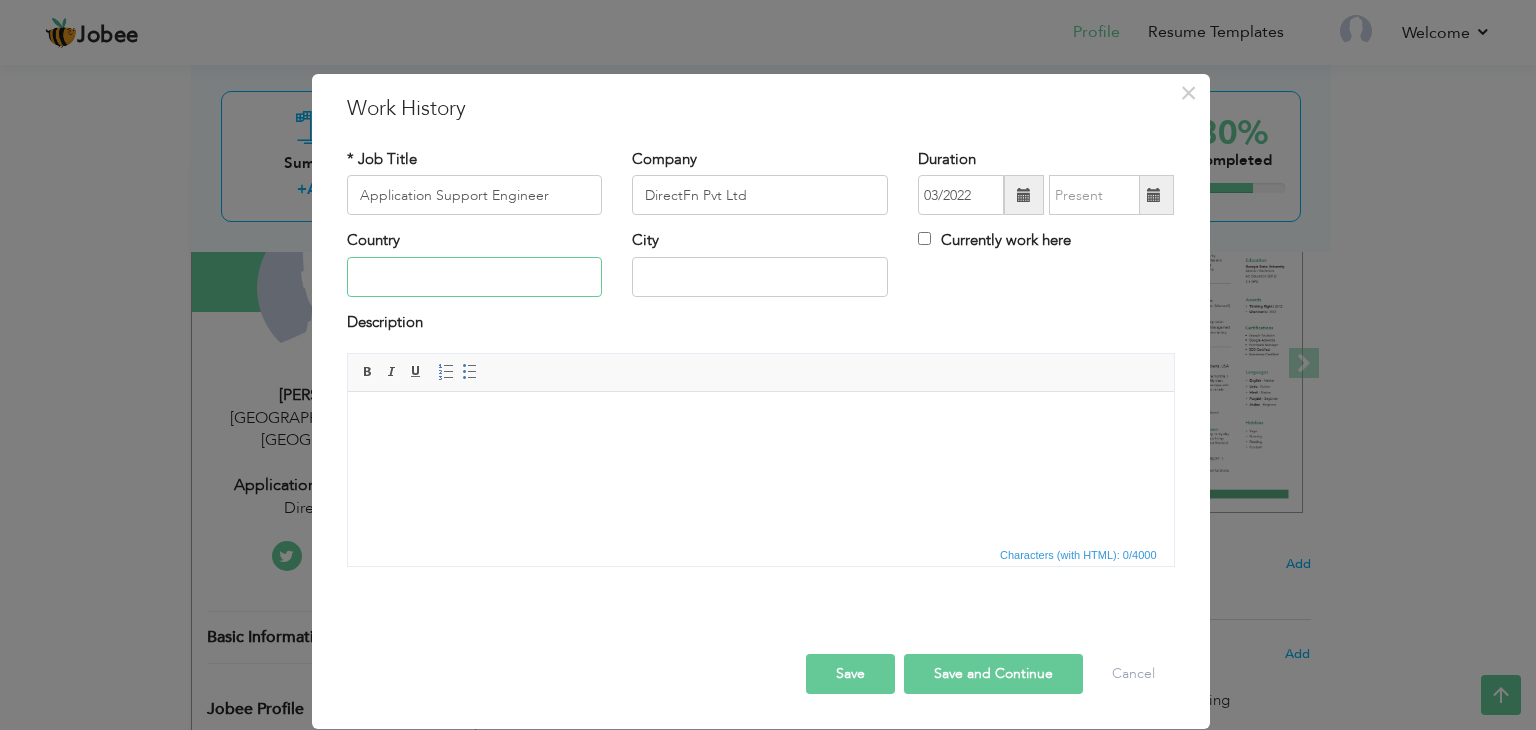 click at bounding box center [475, 277] 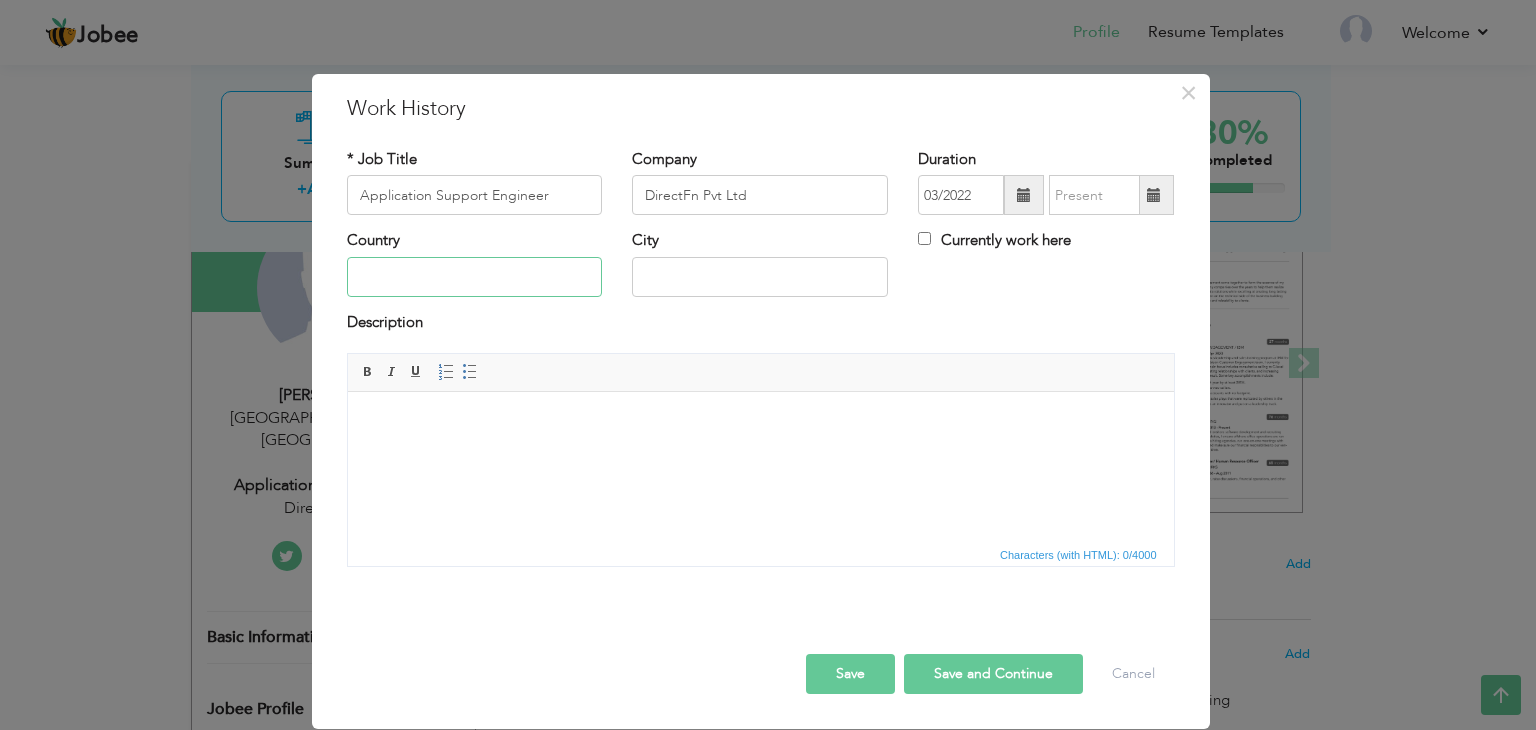 type on "[GEOGRAPHIC_DATA]" 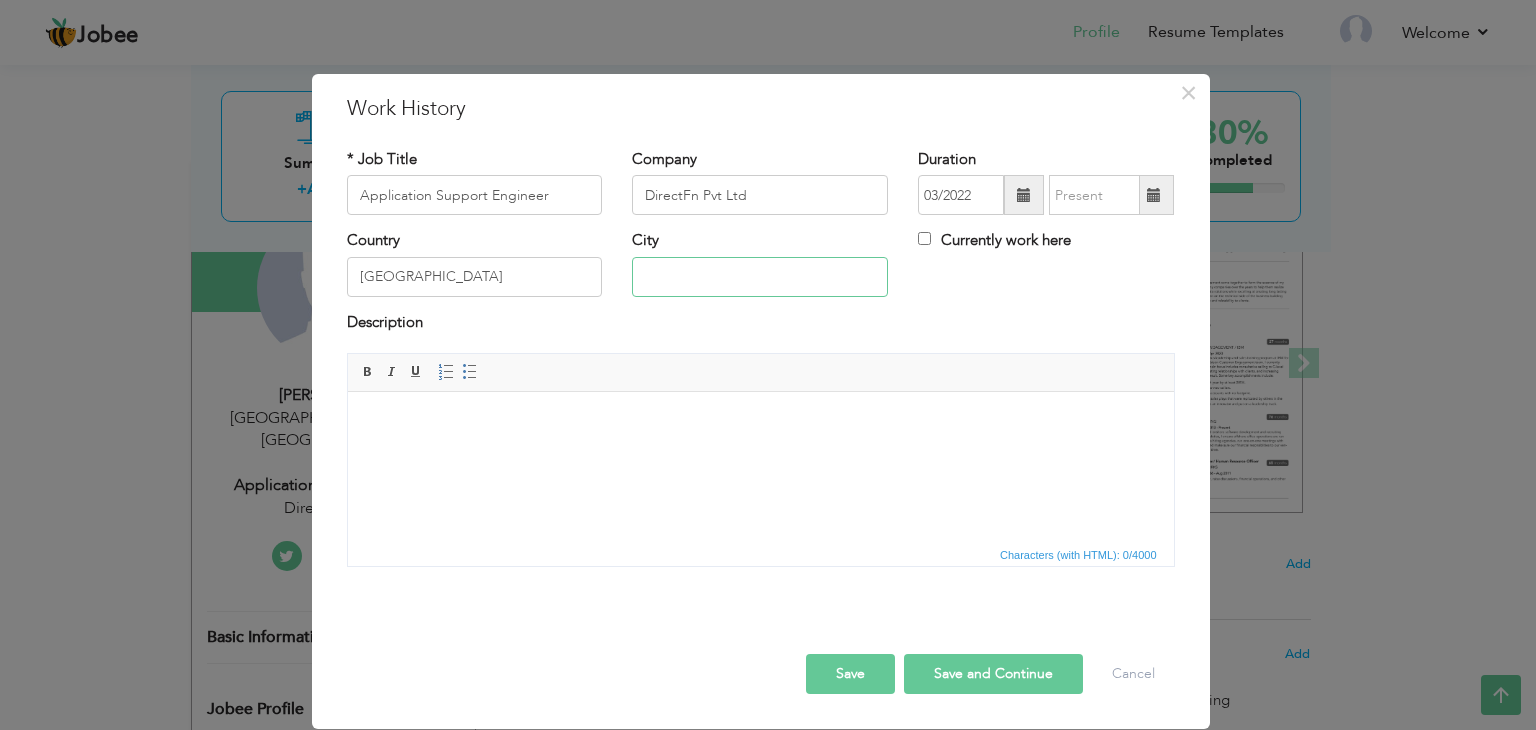 type on "[GEOGRAPHIC_DATA]" 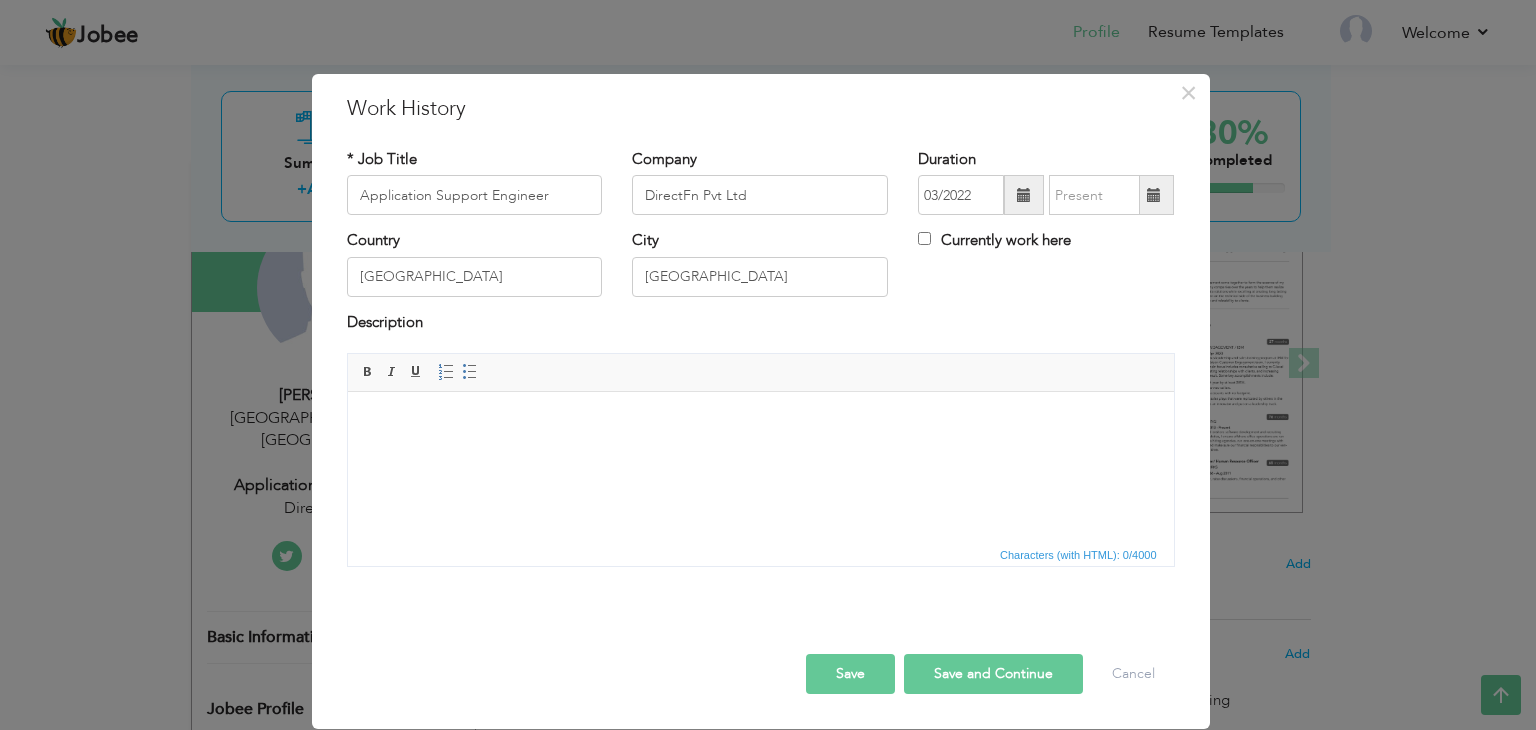 click at bounding box center (760, 422) 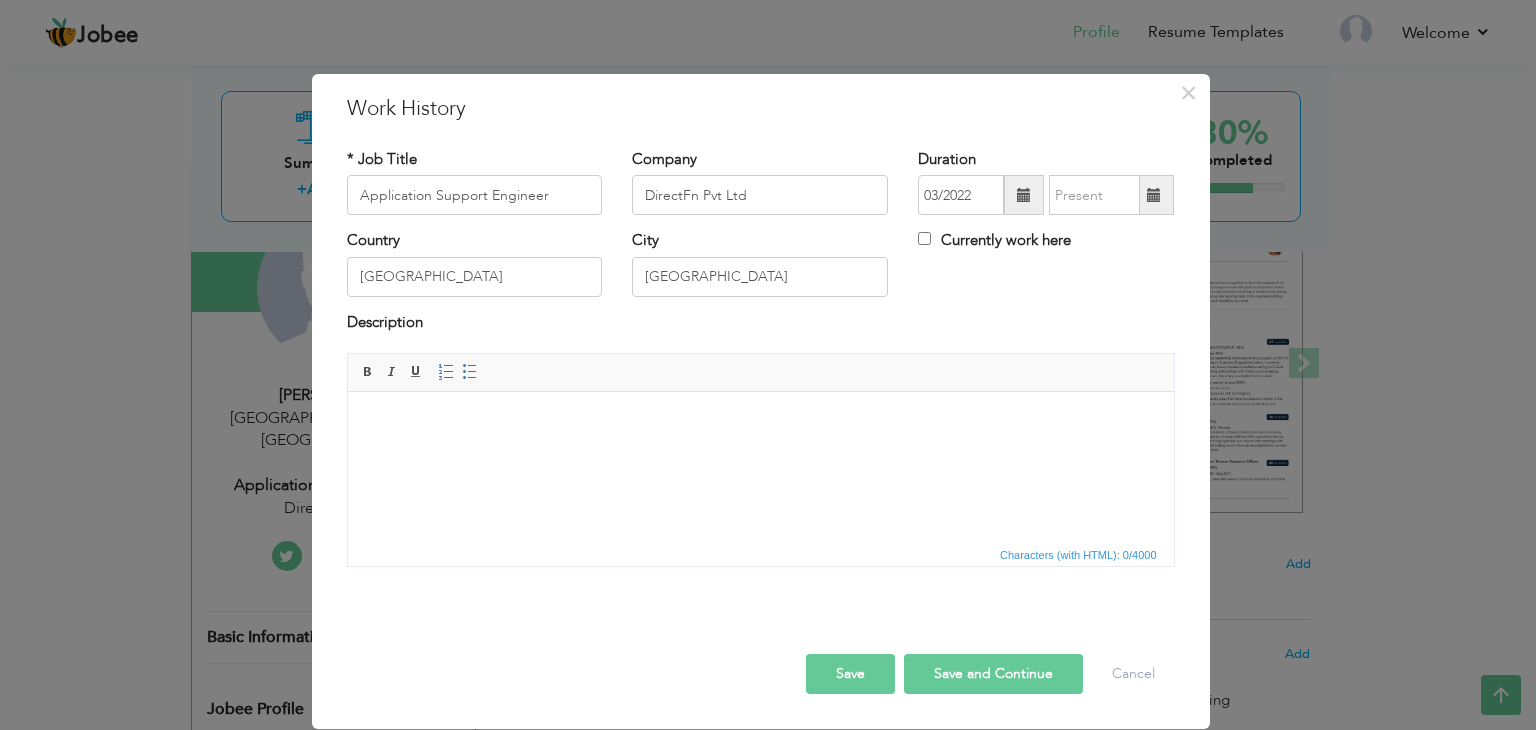 click at bounding box center [760, 422] 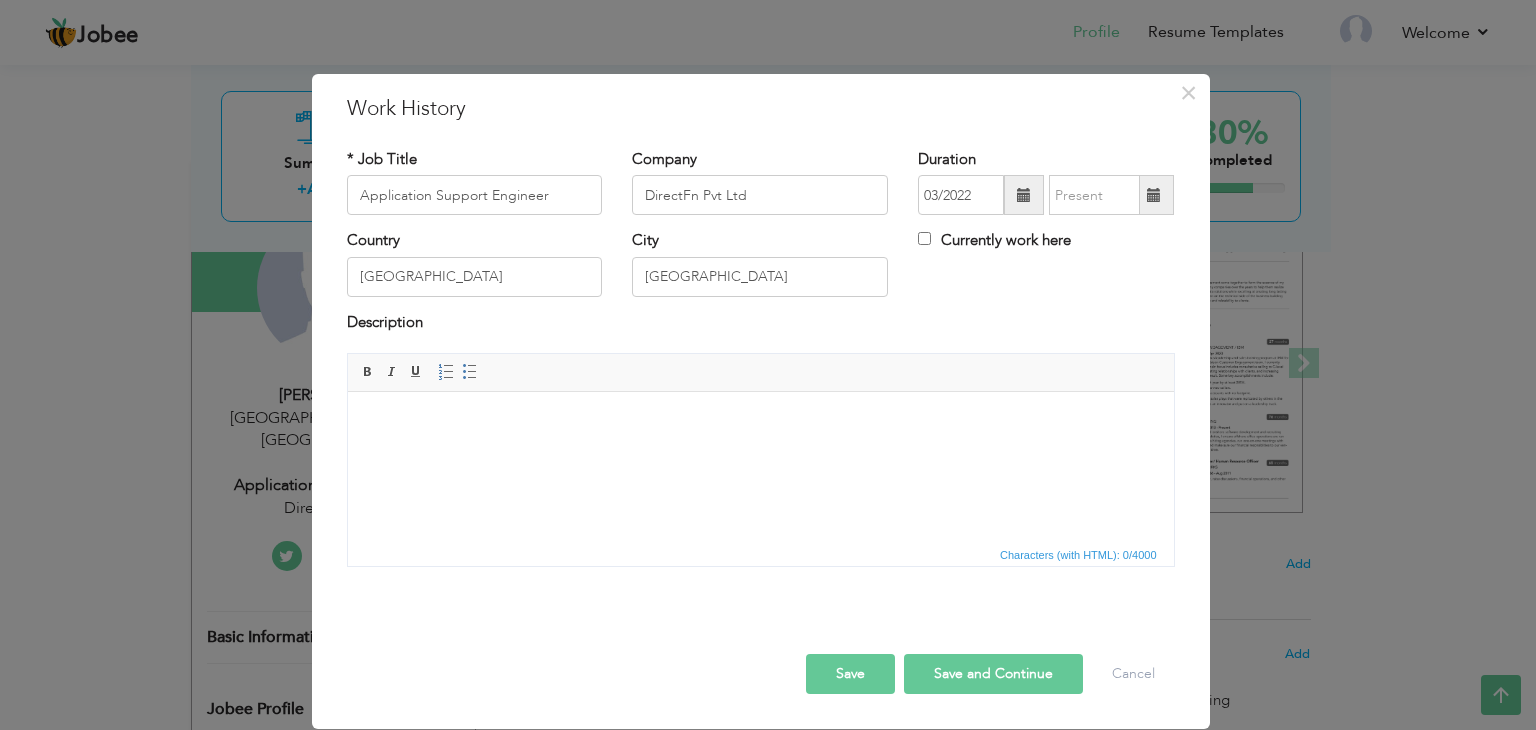 click on "* Job Title
Application Support Engineer
Company
DirectFn Pvt Ltd
Duration
03/2022 Currently work here Country Pakistan" at bounding box center [761, 365] 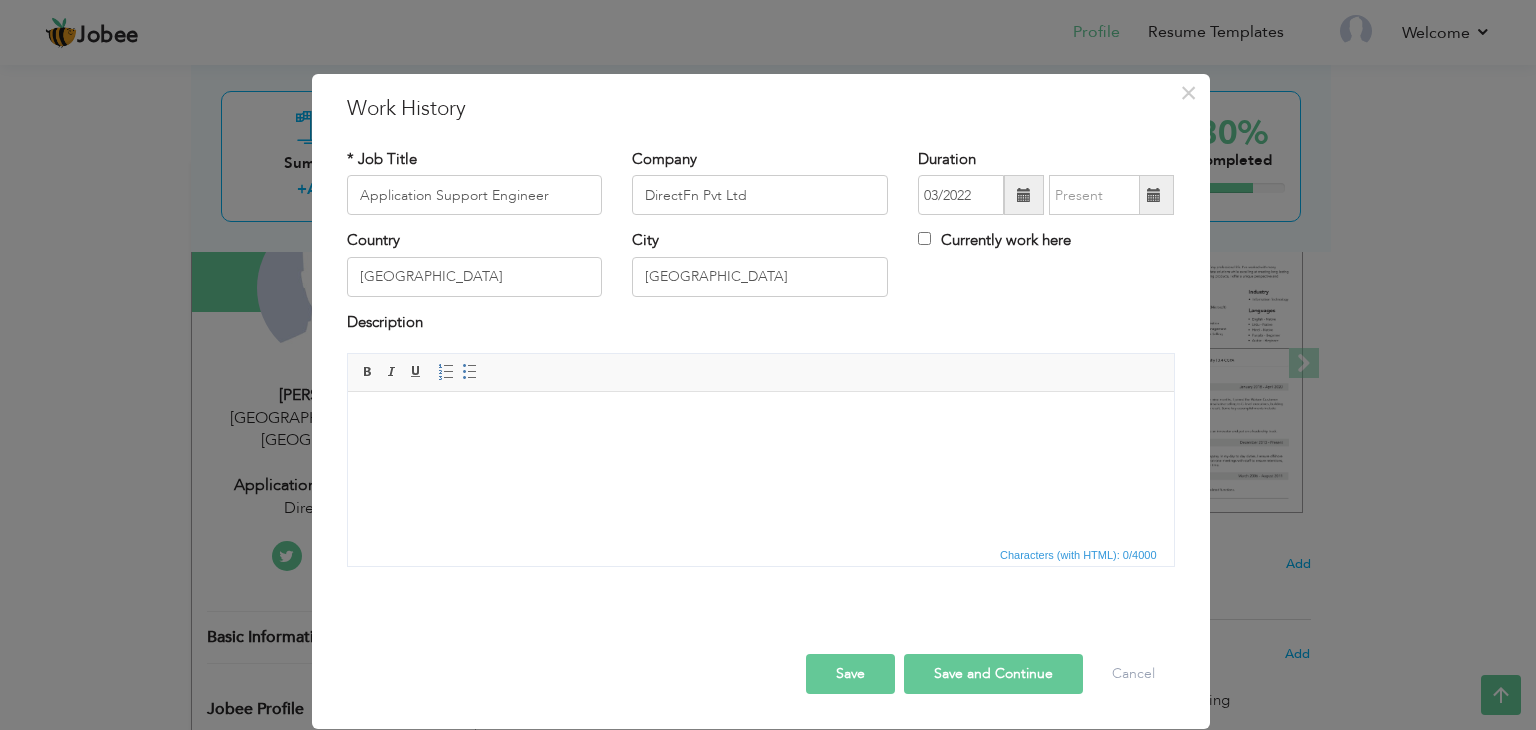 click at bounding box center (760, 422) 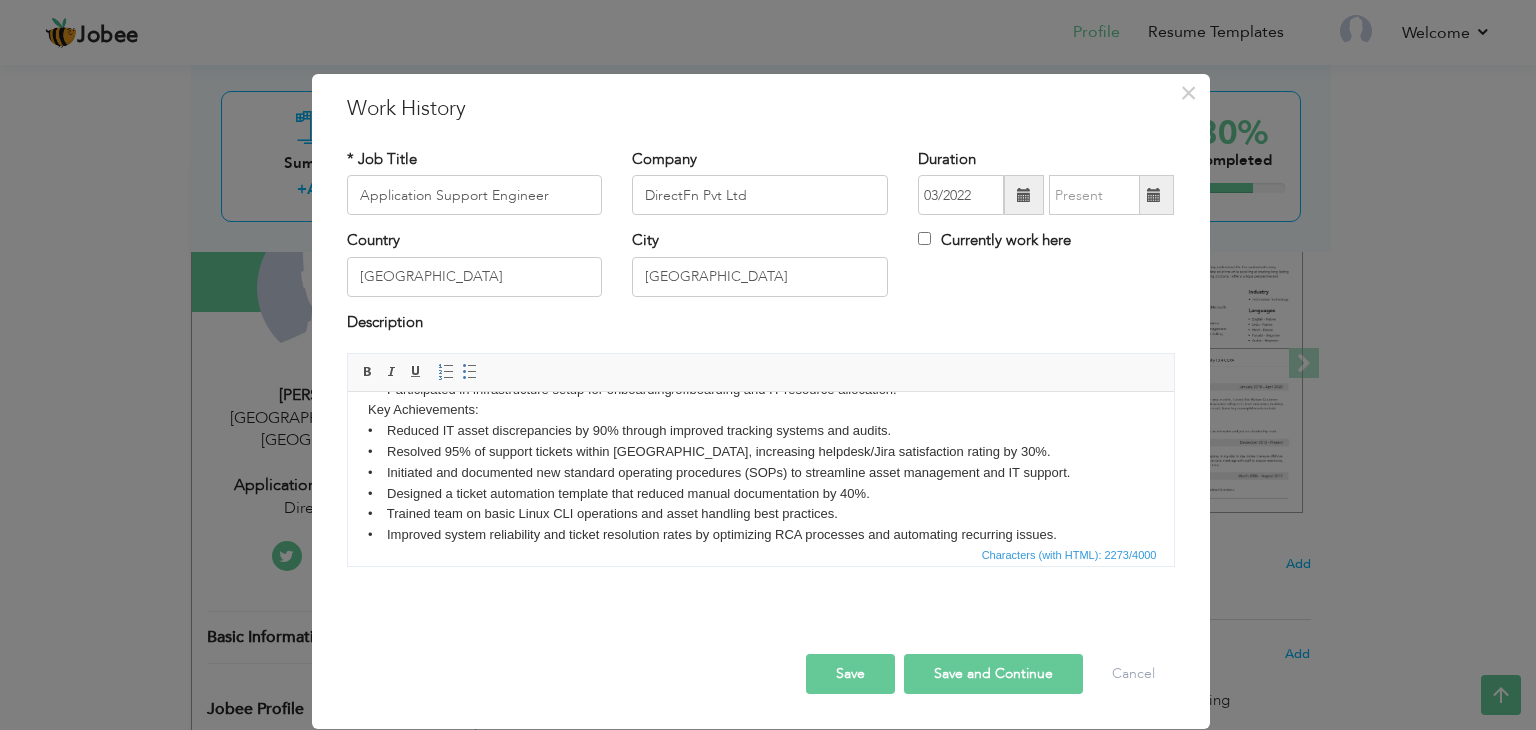 scroll, scrollTop: 0, scrollLeft: 0, axis: both 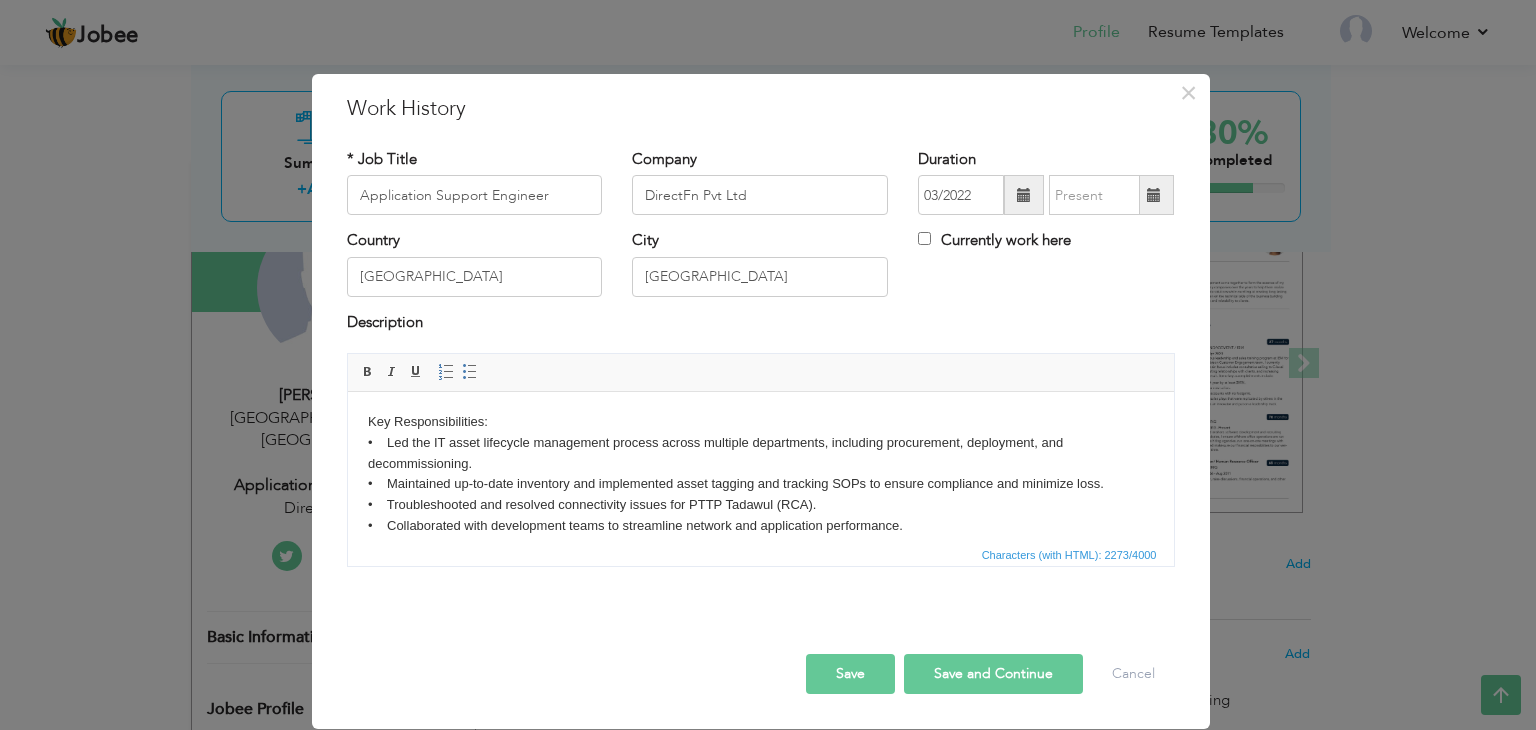 click on "Key Responsibilities: •    Led the IT asset lifecycle management process across multiple departments, including procurement, deployment, and decommissioning. •    Maintained up-to-date inventory and implemented asset tagging and tracking SOPs to ensure compliance and minimize loss. •    Troubleshooted and resolved connectivity issues for PTTP Tadawul (RCA). •    Collaborated with development teams to streamline network and application performance. •    Provided L1-L2 support for client’s support including software issues, system access, VPN, and database connectivity. •    Collaborated with Dev and Network teams to resolve performance issues across AMS and portfolio management systems. •    Gained practical exposure to real-time financial data systems (cash position monitoring, fixed income tracking). •    Managed Oracle applications, CRM, and IIS daemon services; performed health checks and application tuning. Key Achievements:" at bounding box center [760, 620] 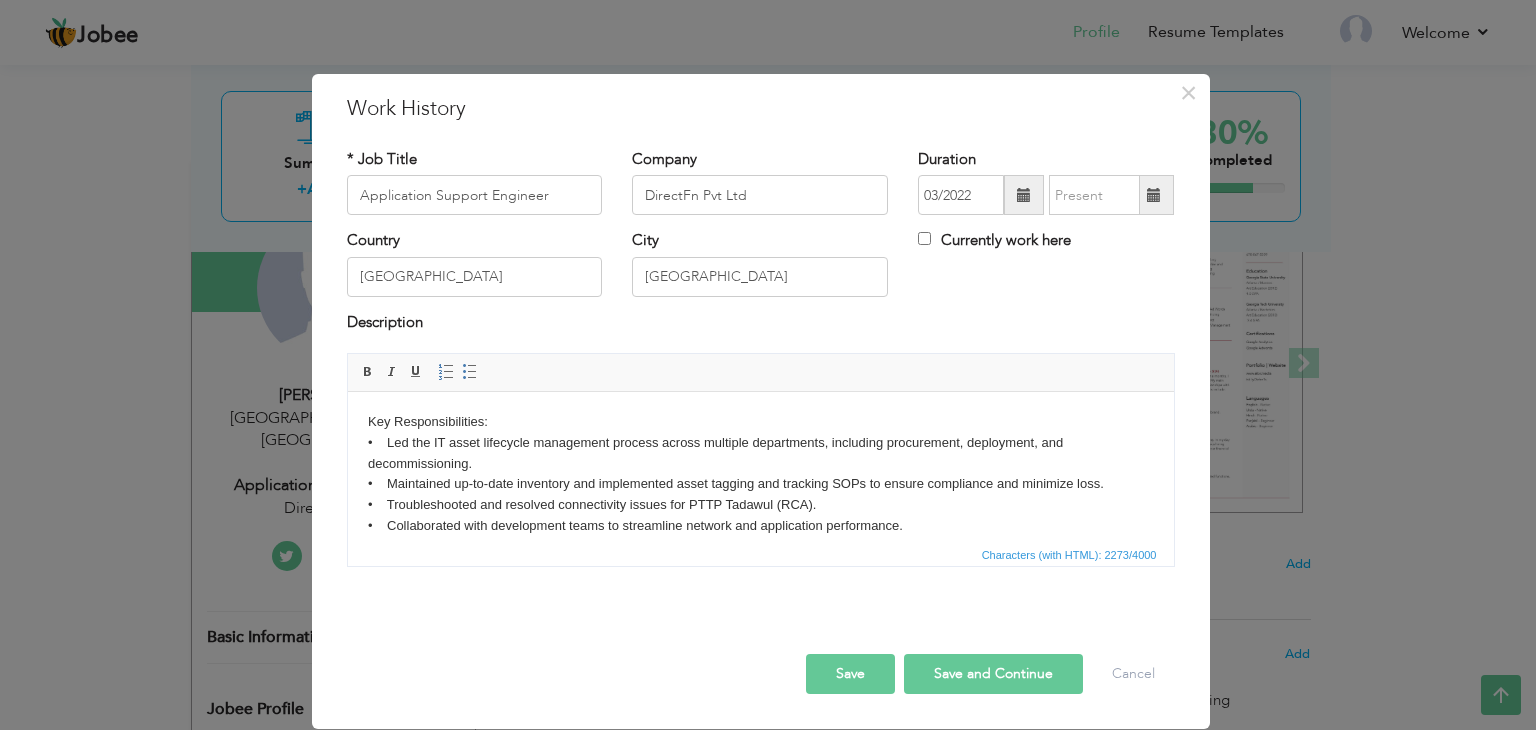 click on "Save and Continue" at bounding box center (993, 674) 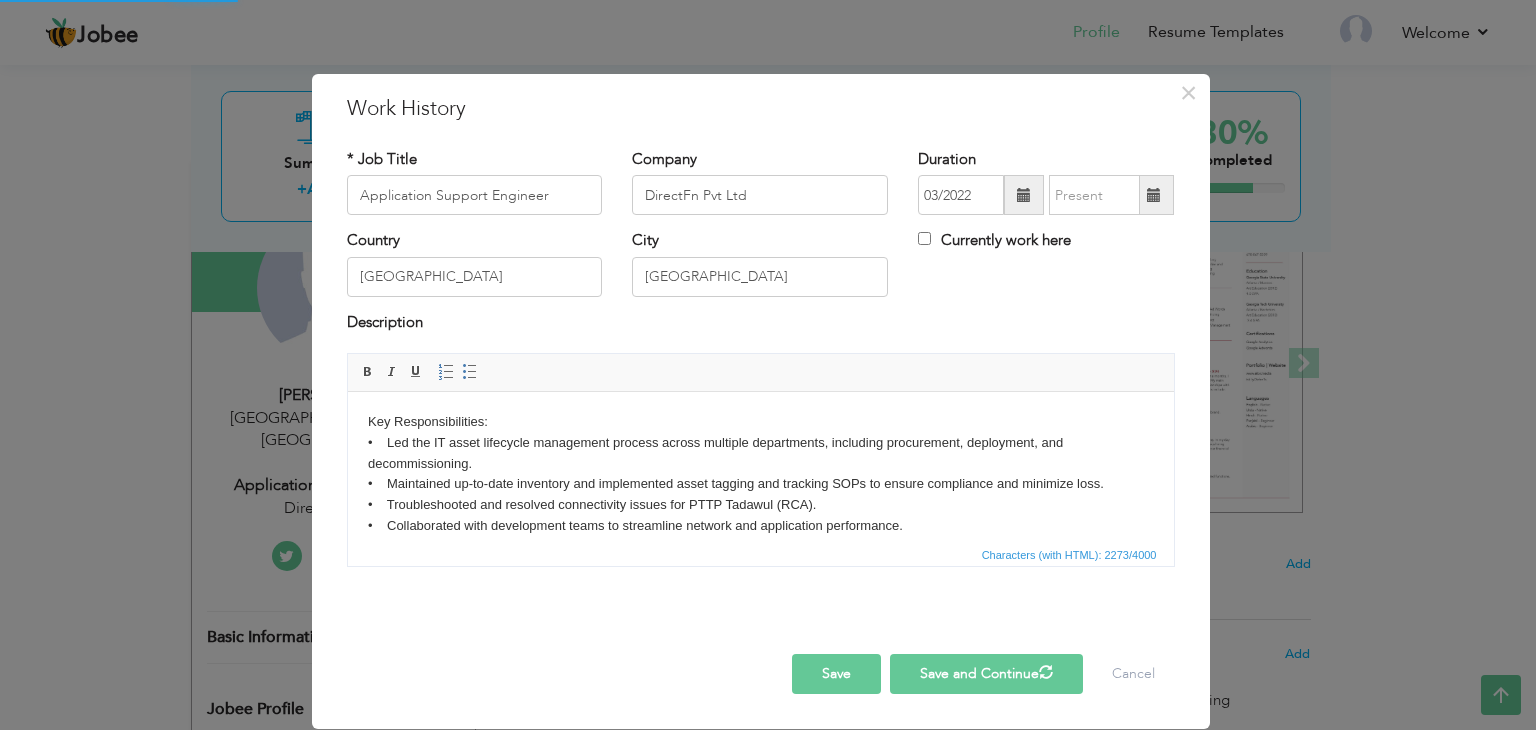 type 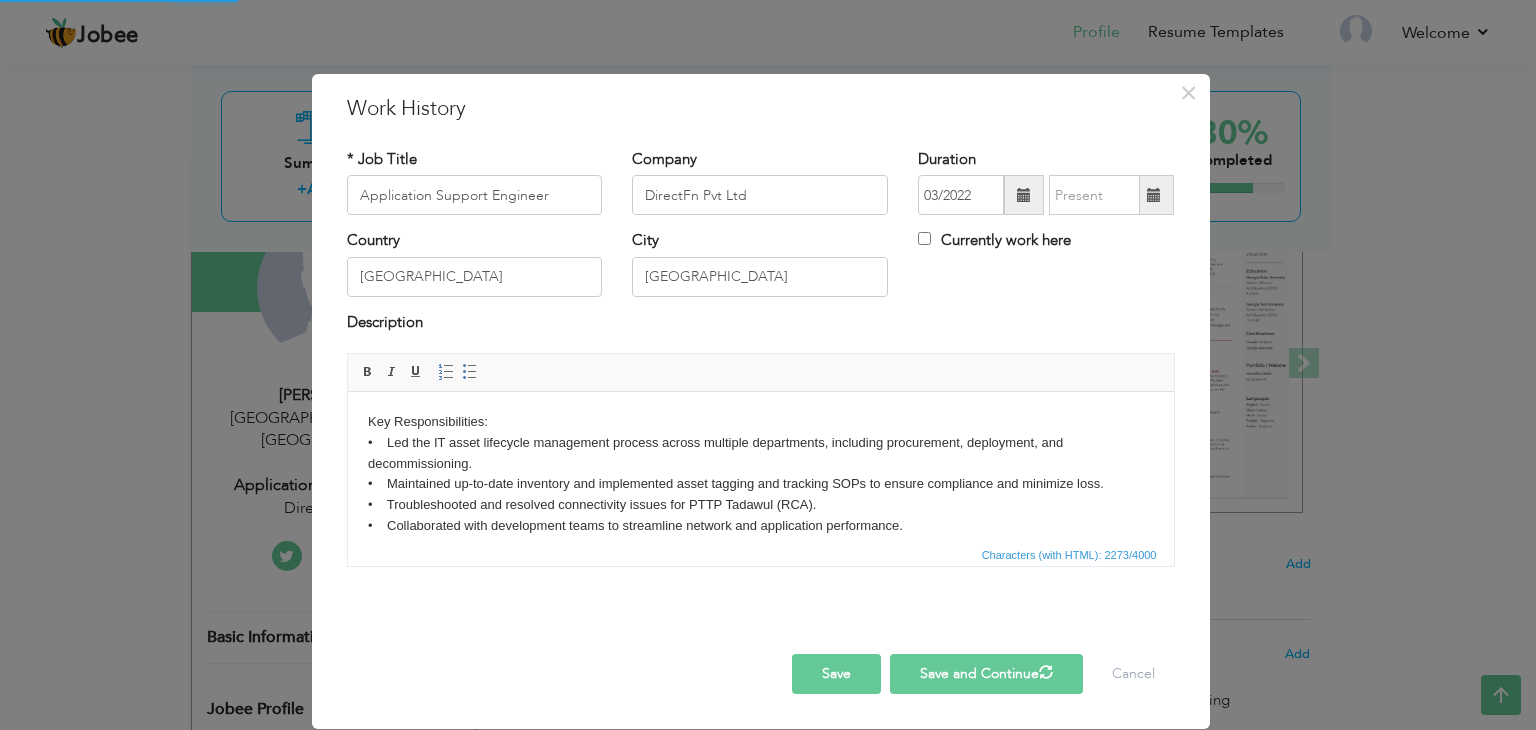 type 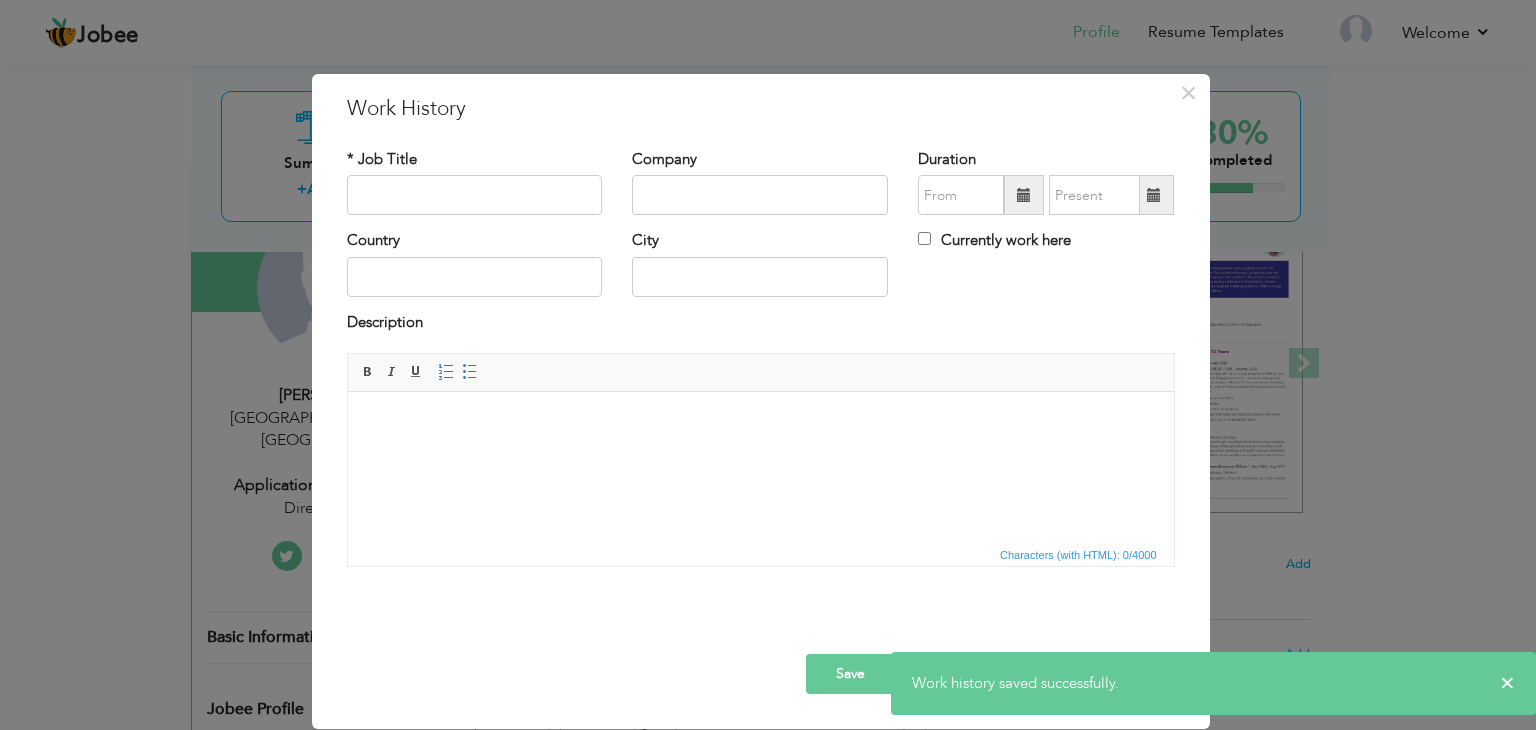 click at bounding box center [760, 422] 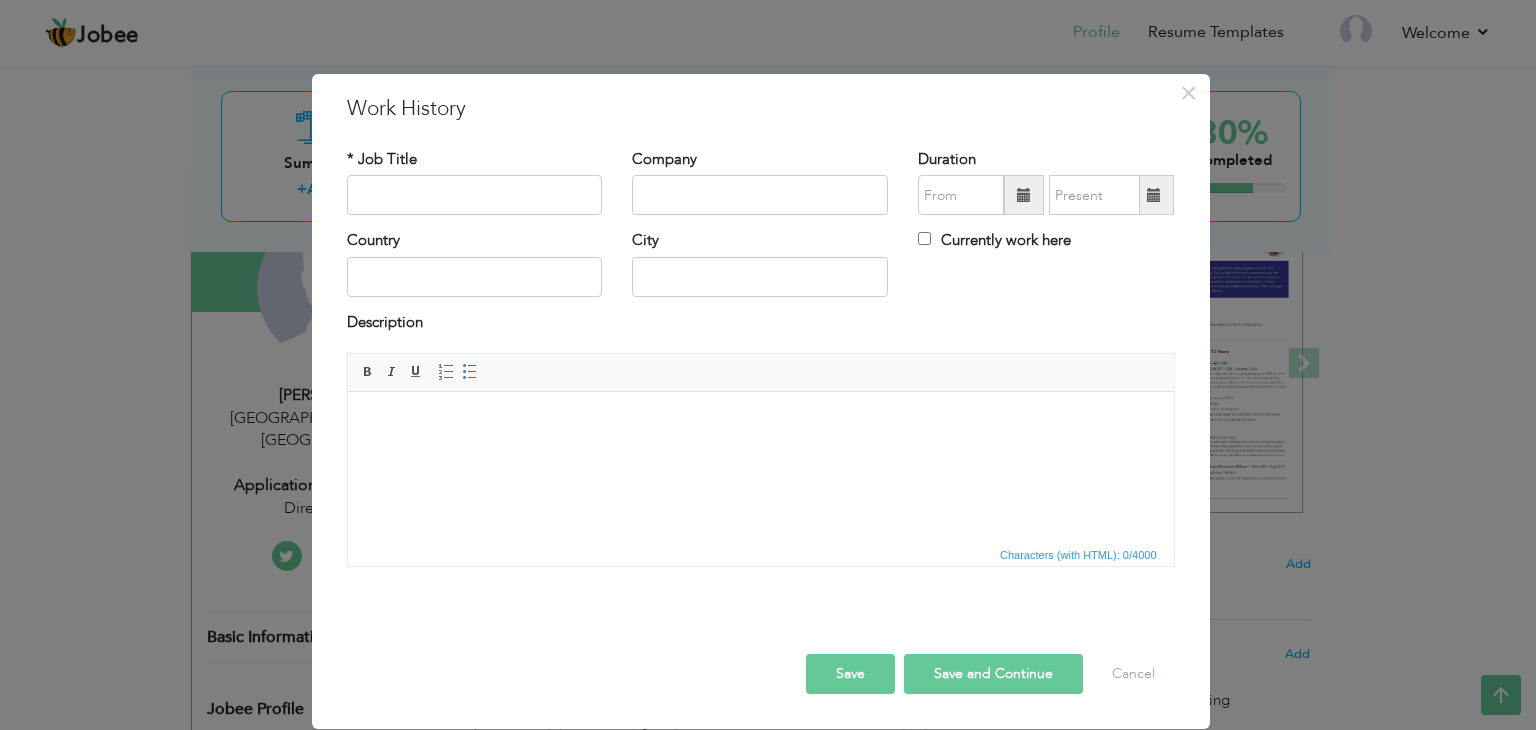 click at bounding box center (760, 422) 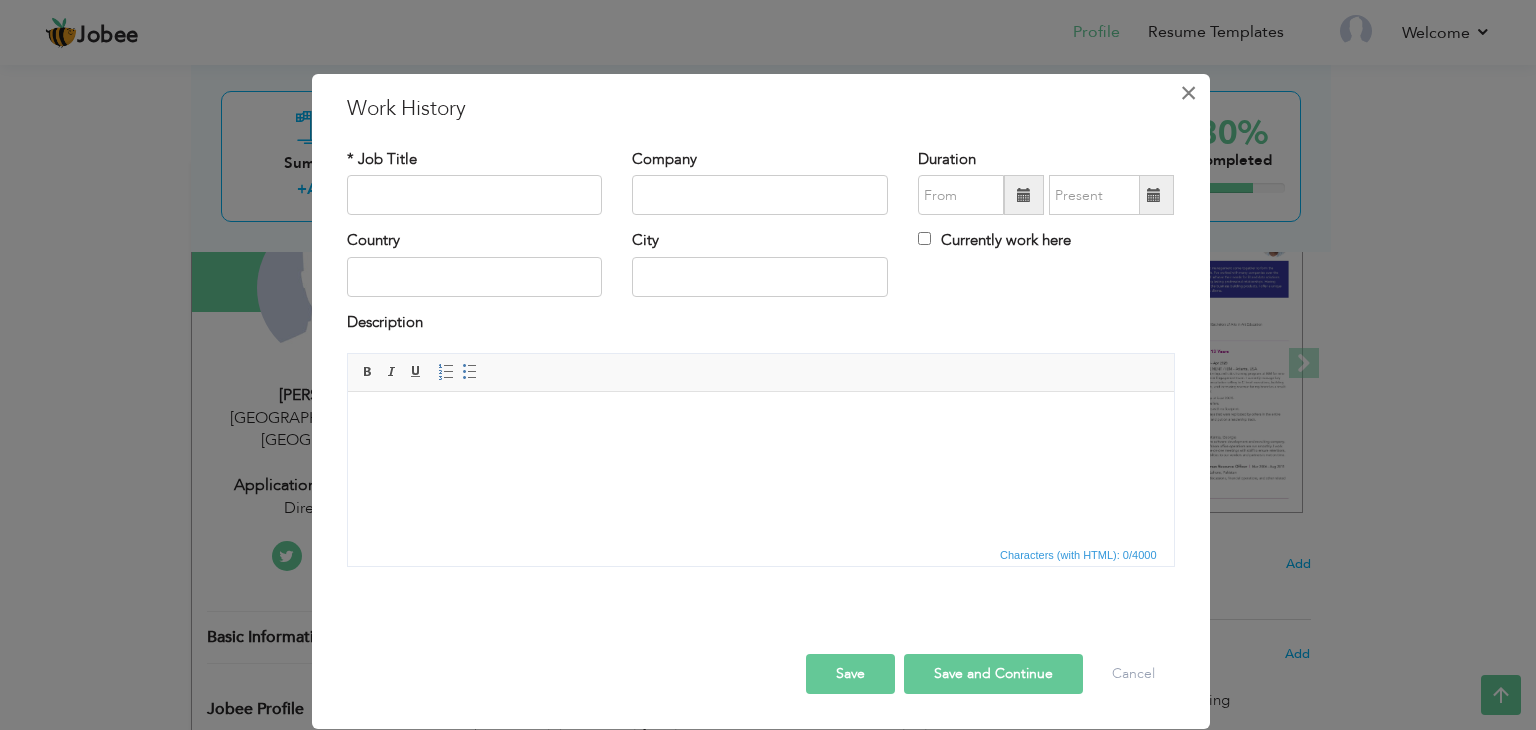 click on "×" at bounding box center [1188, 93] 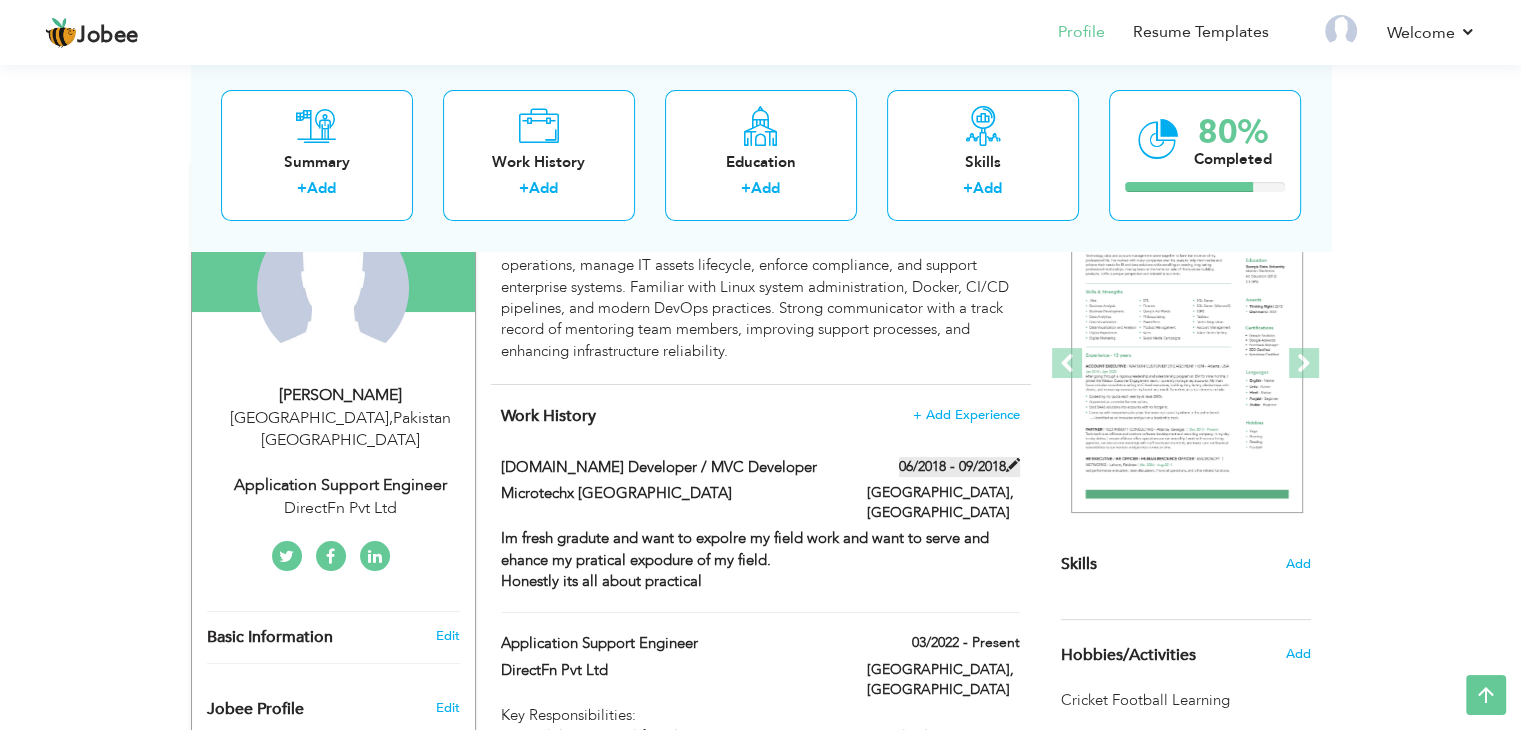 click at bounding box center [1013, 465] 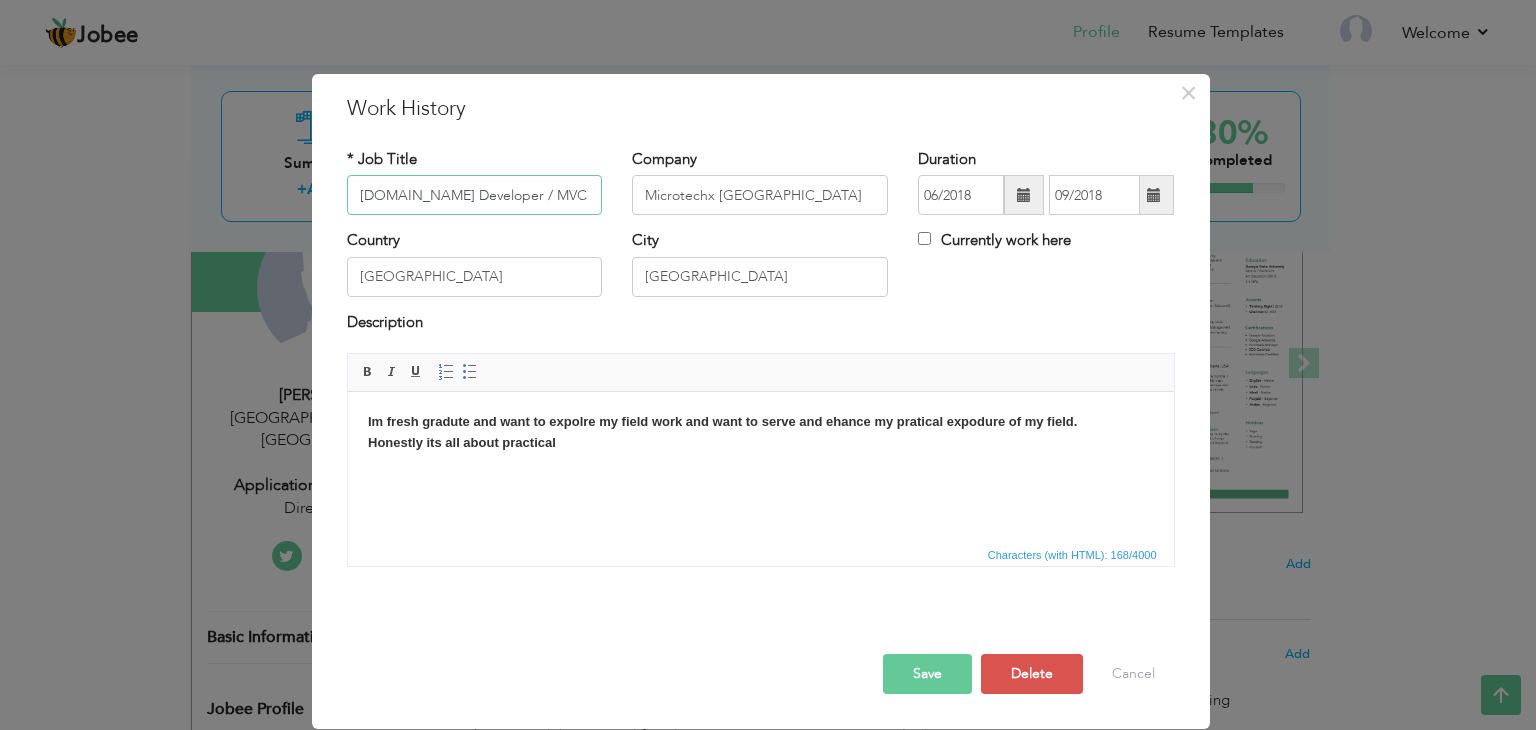 scroll, scrollTop: 0, scrollLeft: 1, axis: horizontal 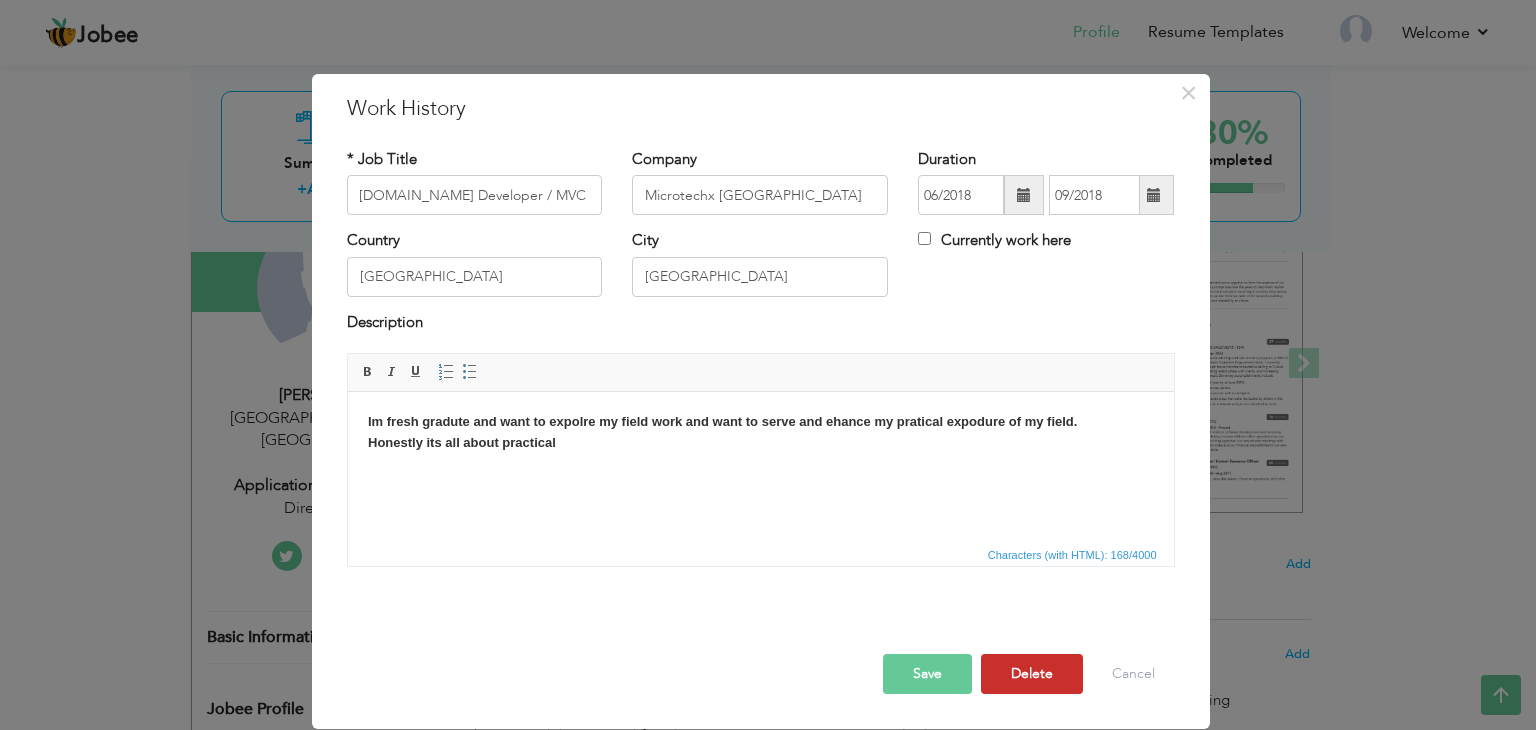 click on "Delete" at bounding box center (1032, 674) 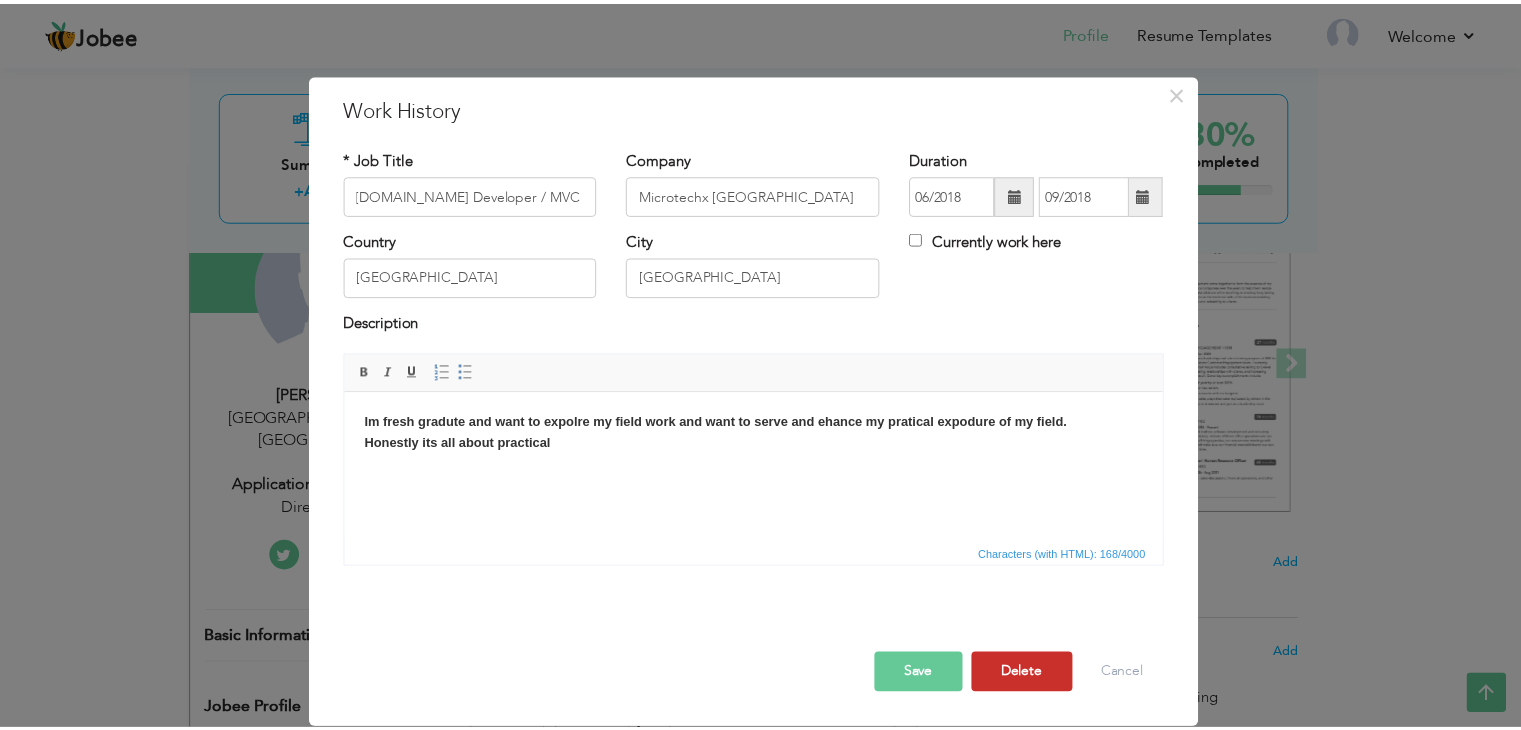scroll, scrollTop: 0, scrollLeft: 0, axis: both 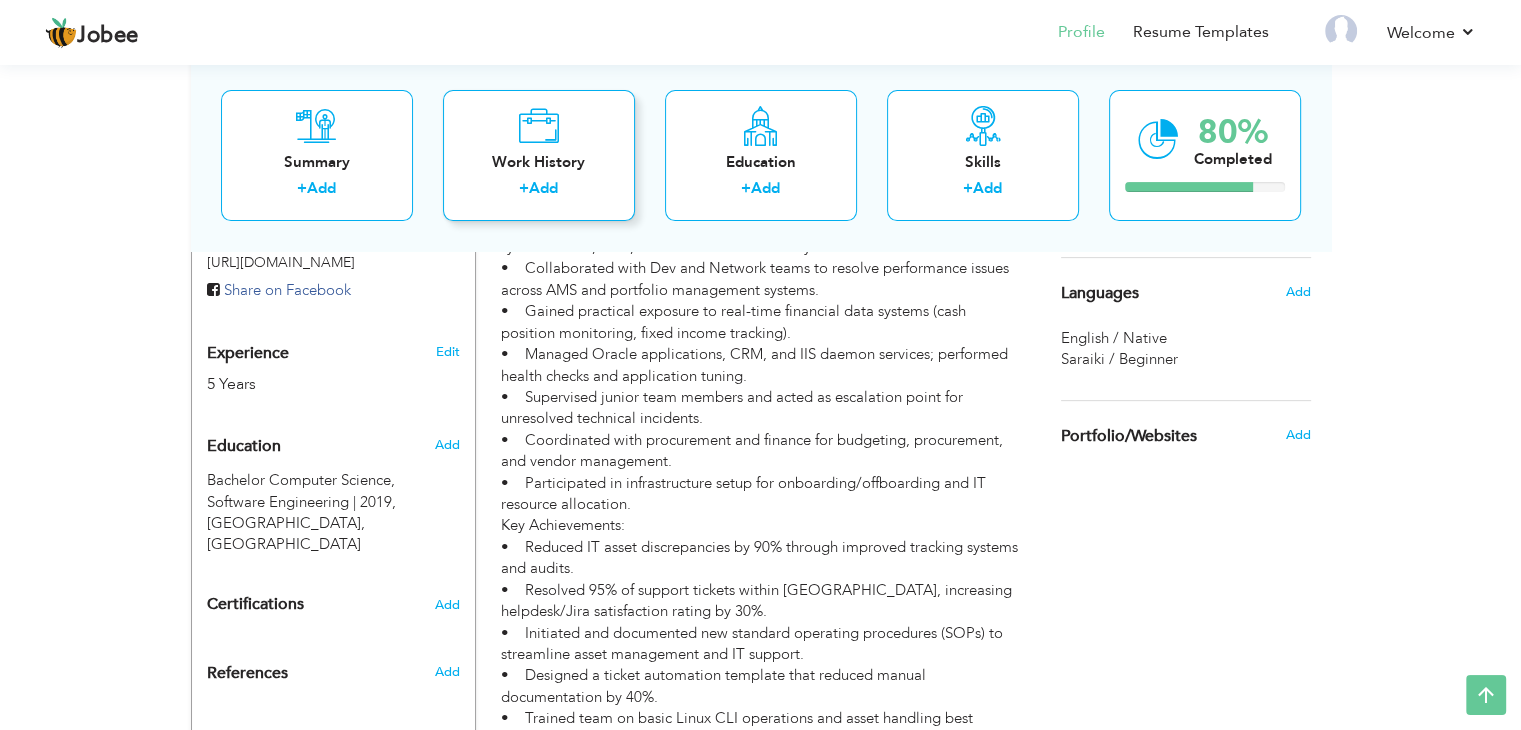 click on "Add" at bounding box center [543, 189] 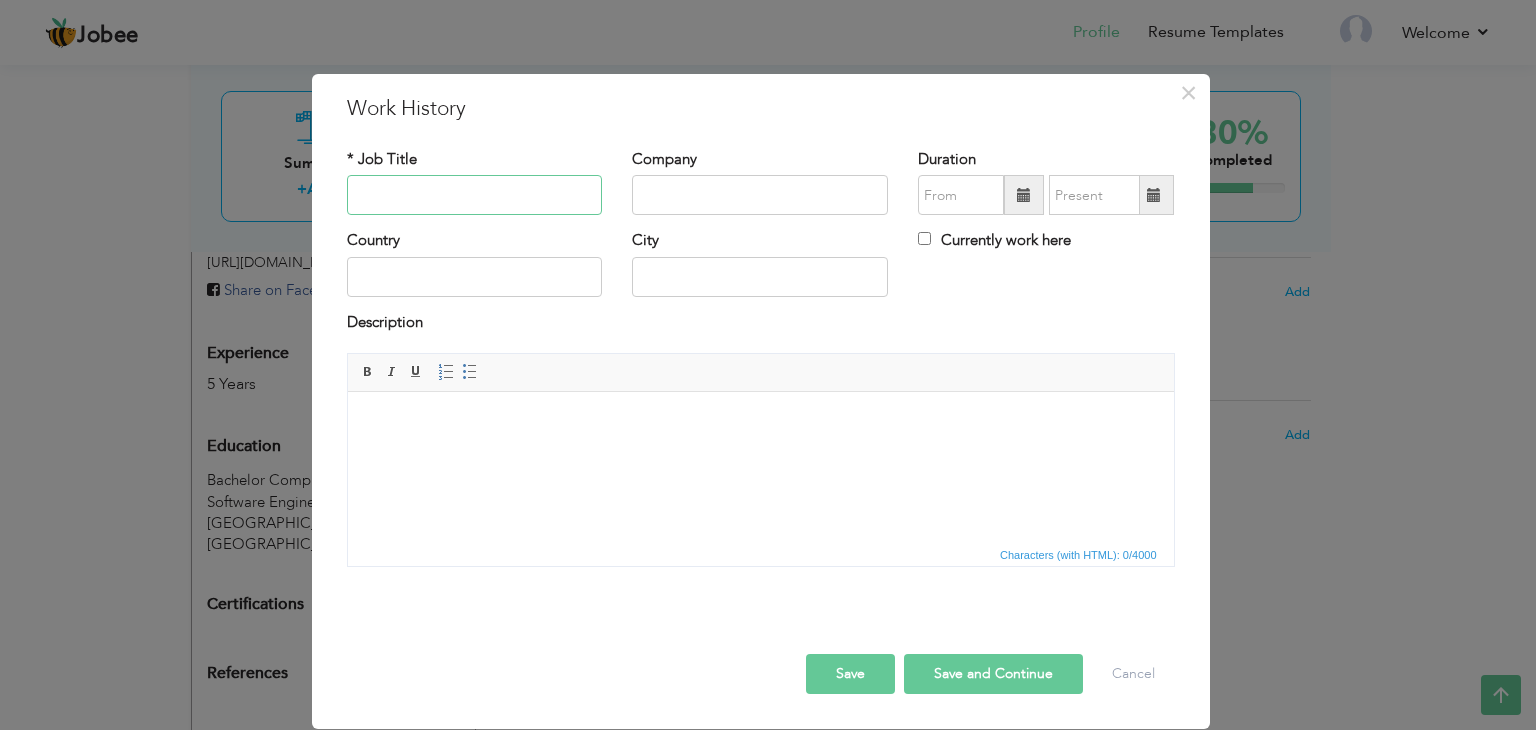 click at bounding box center (475, 195) 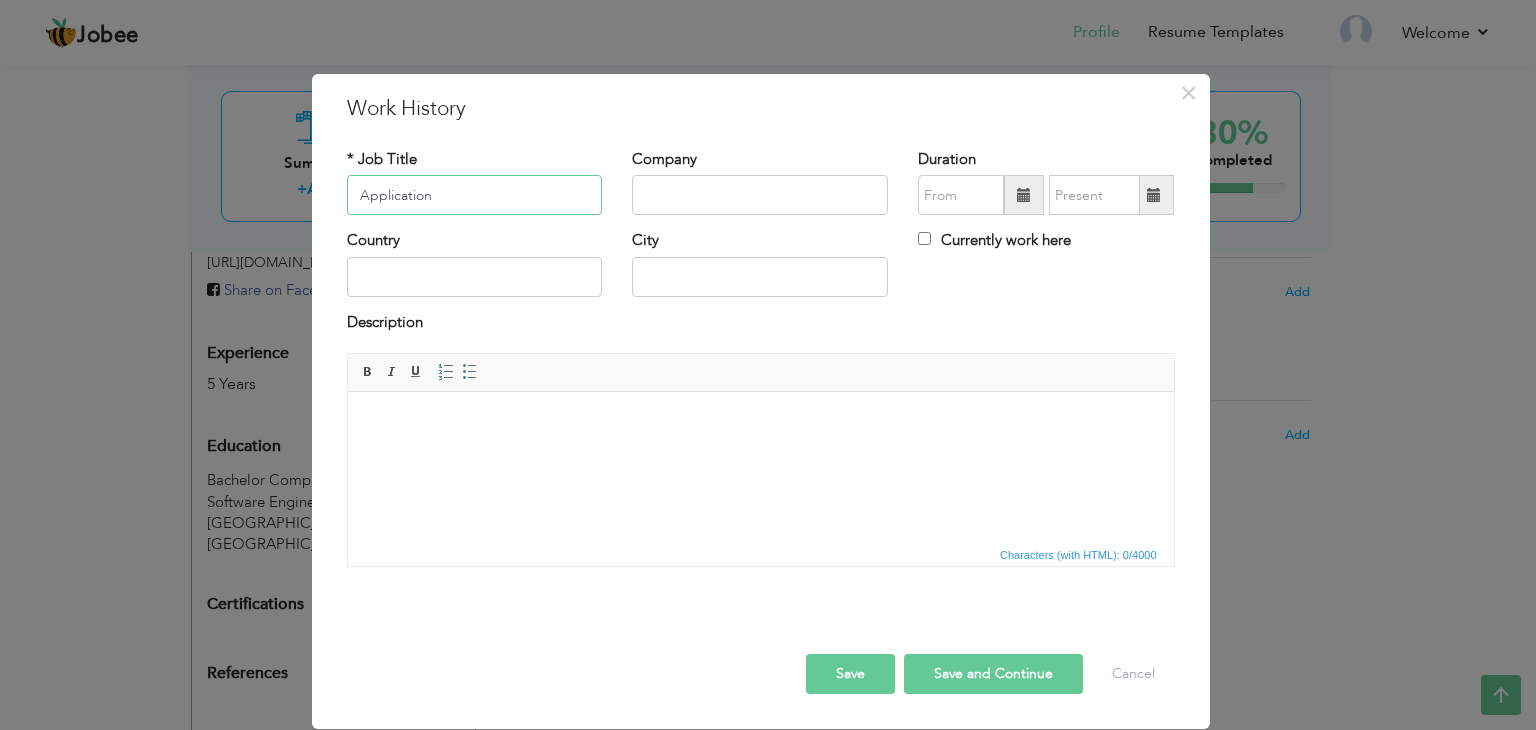 drag, startPoint x: 466, startPoint y: 197, endPoint x: 312, endPoint y: 184, distance: 154.54773 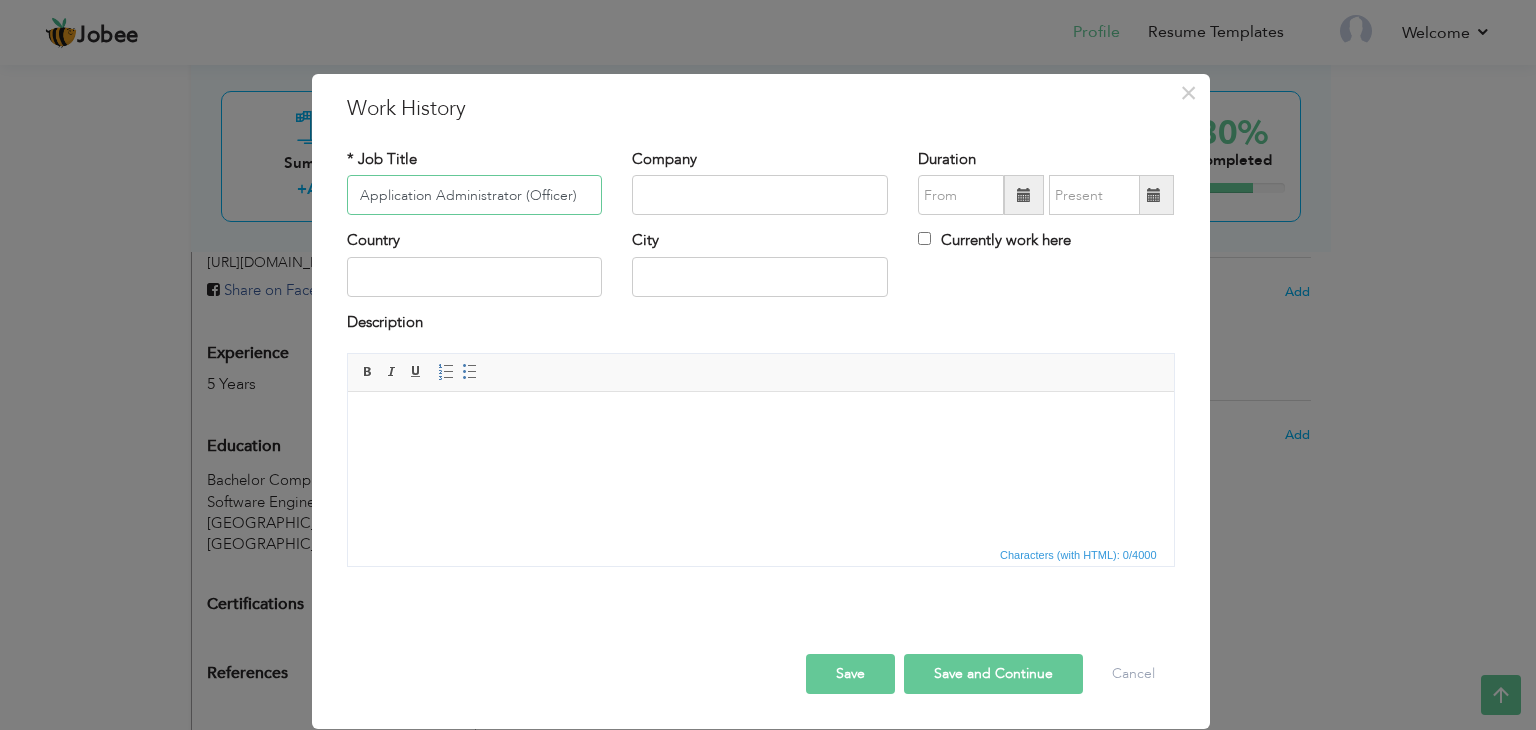 type on "Application Administrator (Officer)" 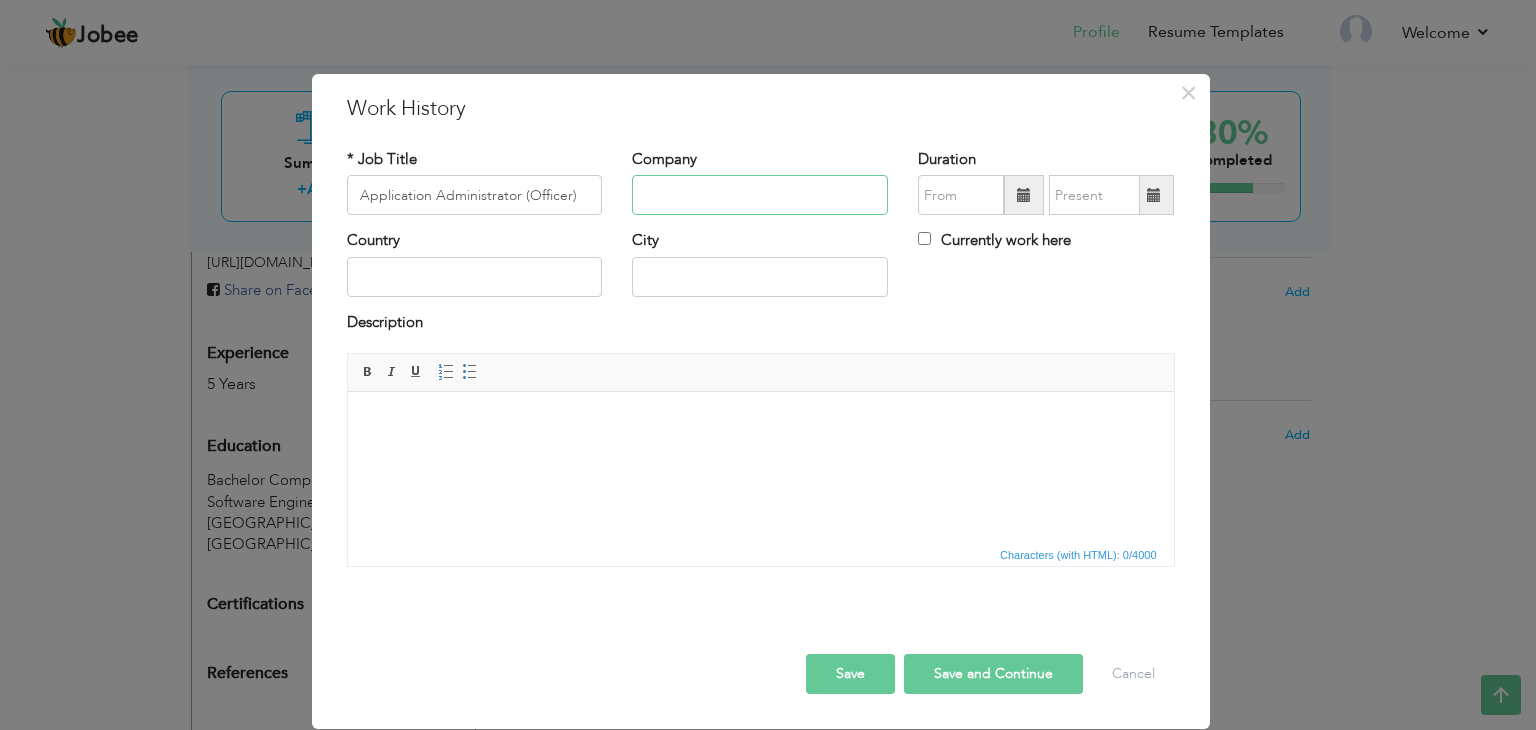 click at bounding box center [760, 195] 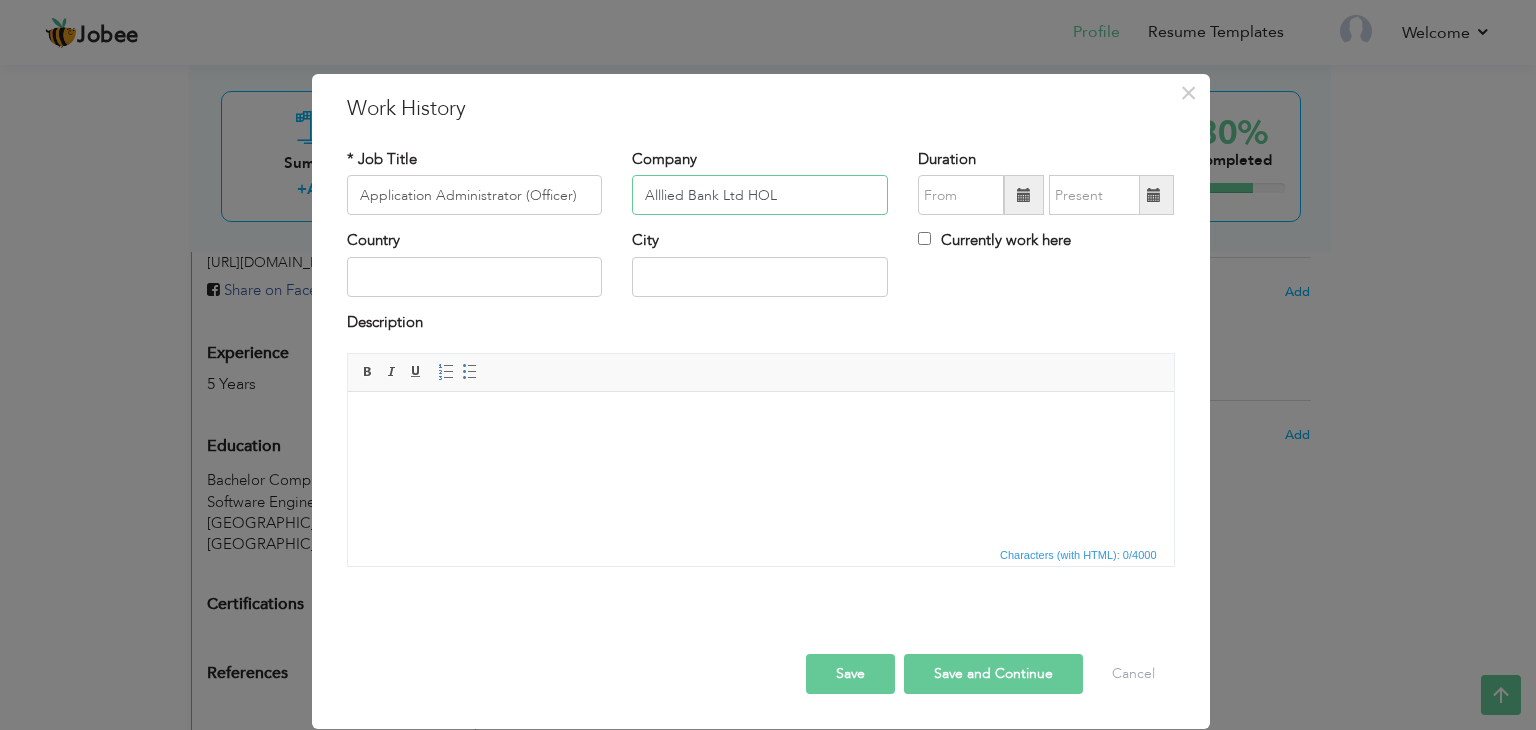 type on "Alllied Bank Ltd HOL" 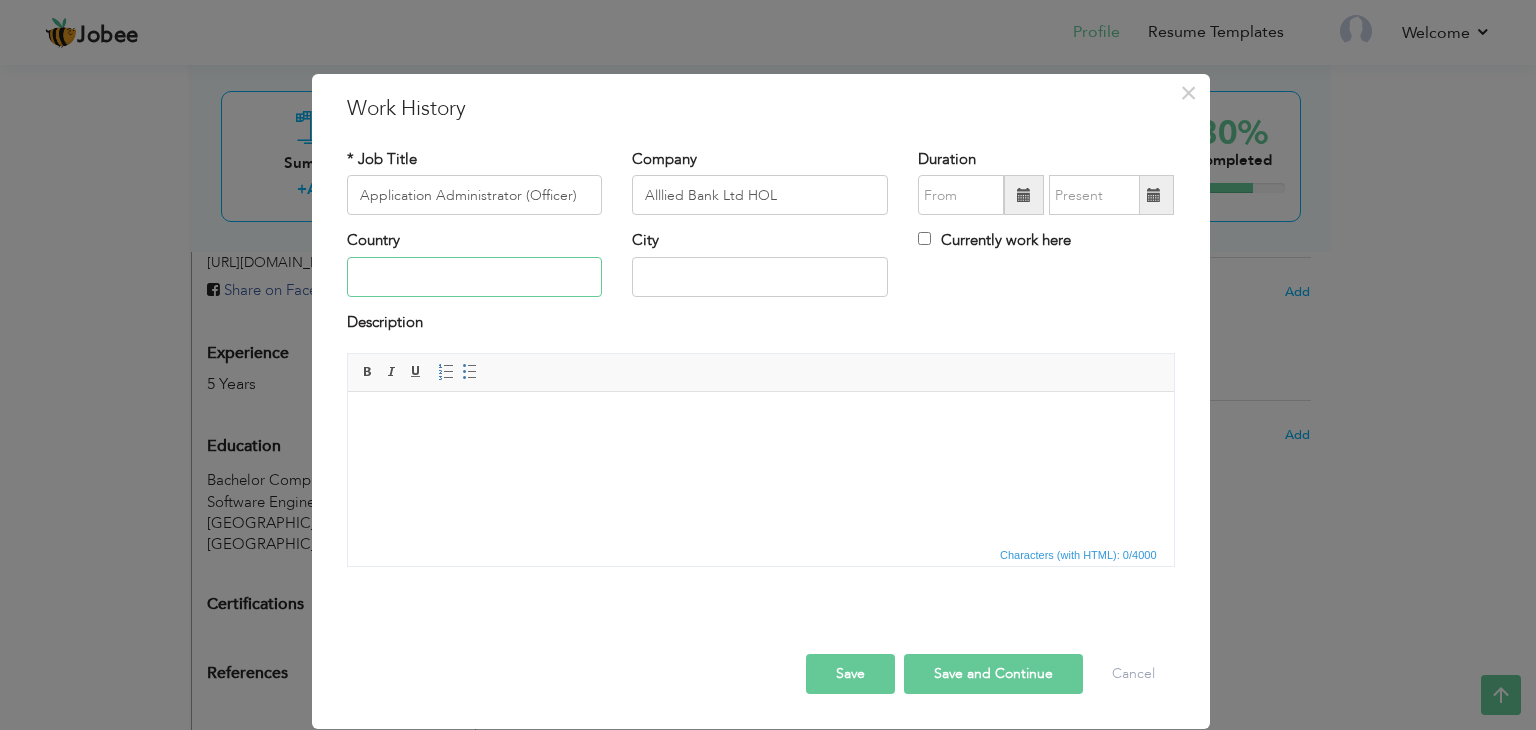click at bounding box center (475, 277) 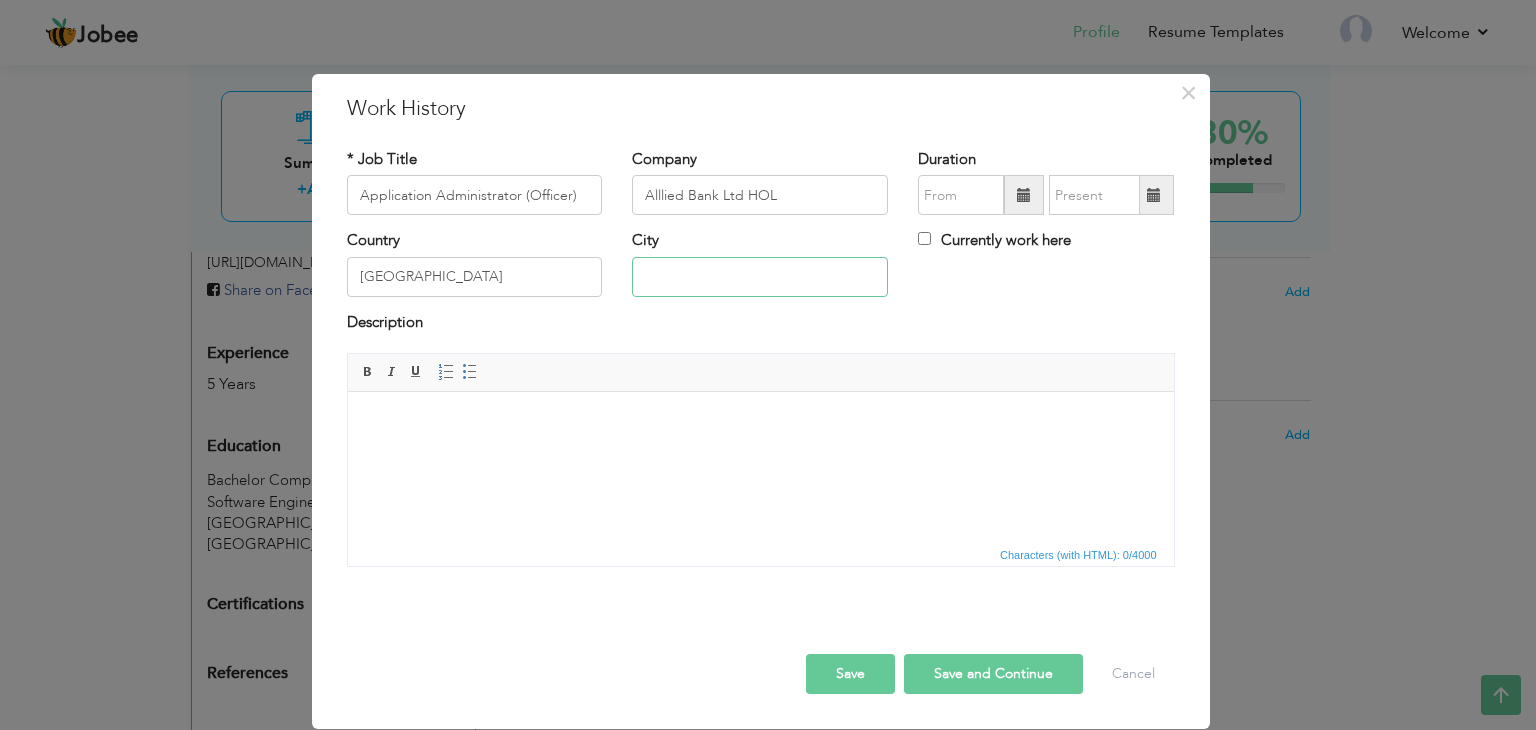 type on "[GEOGRAPHIC_DATA]" 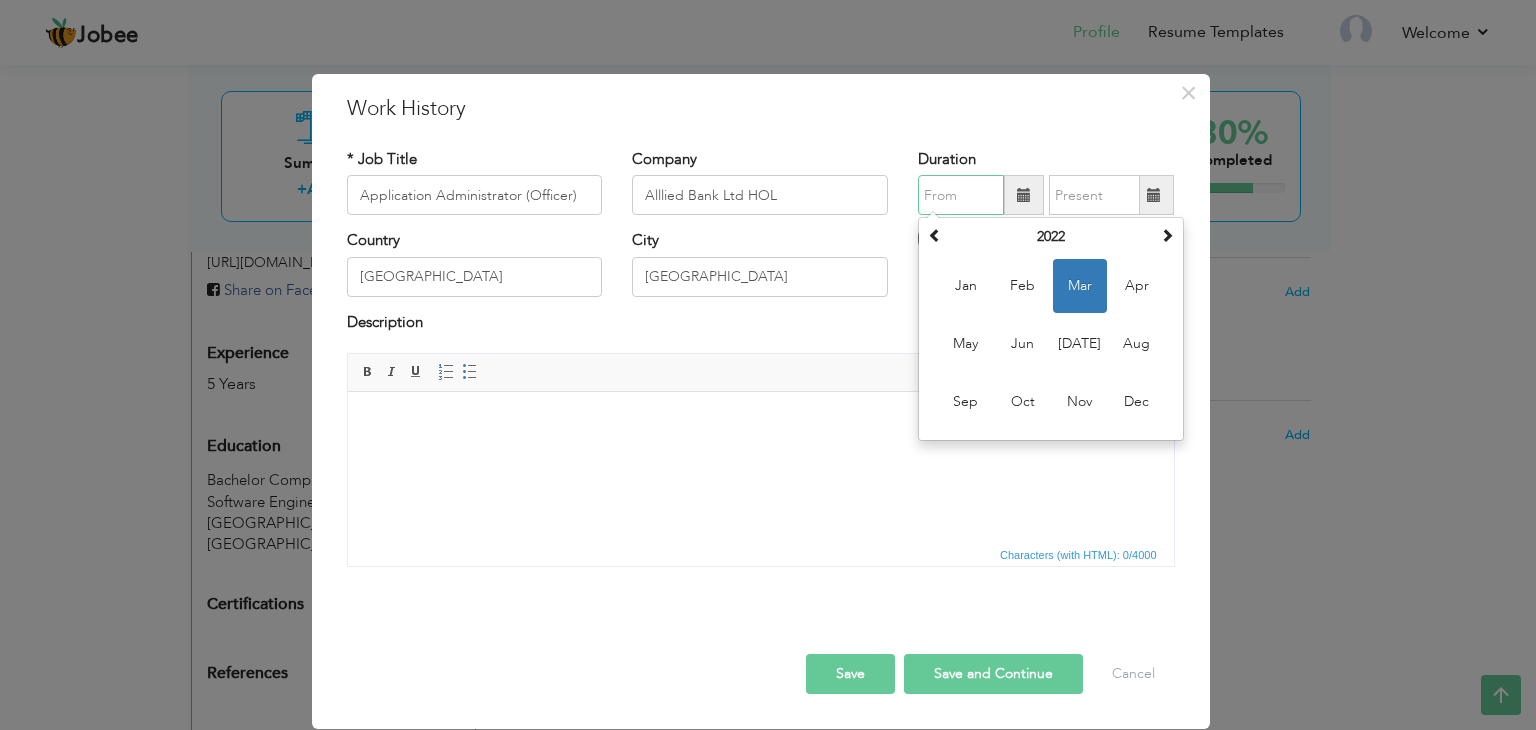 click at bounding box center (961, 195) 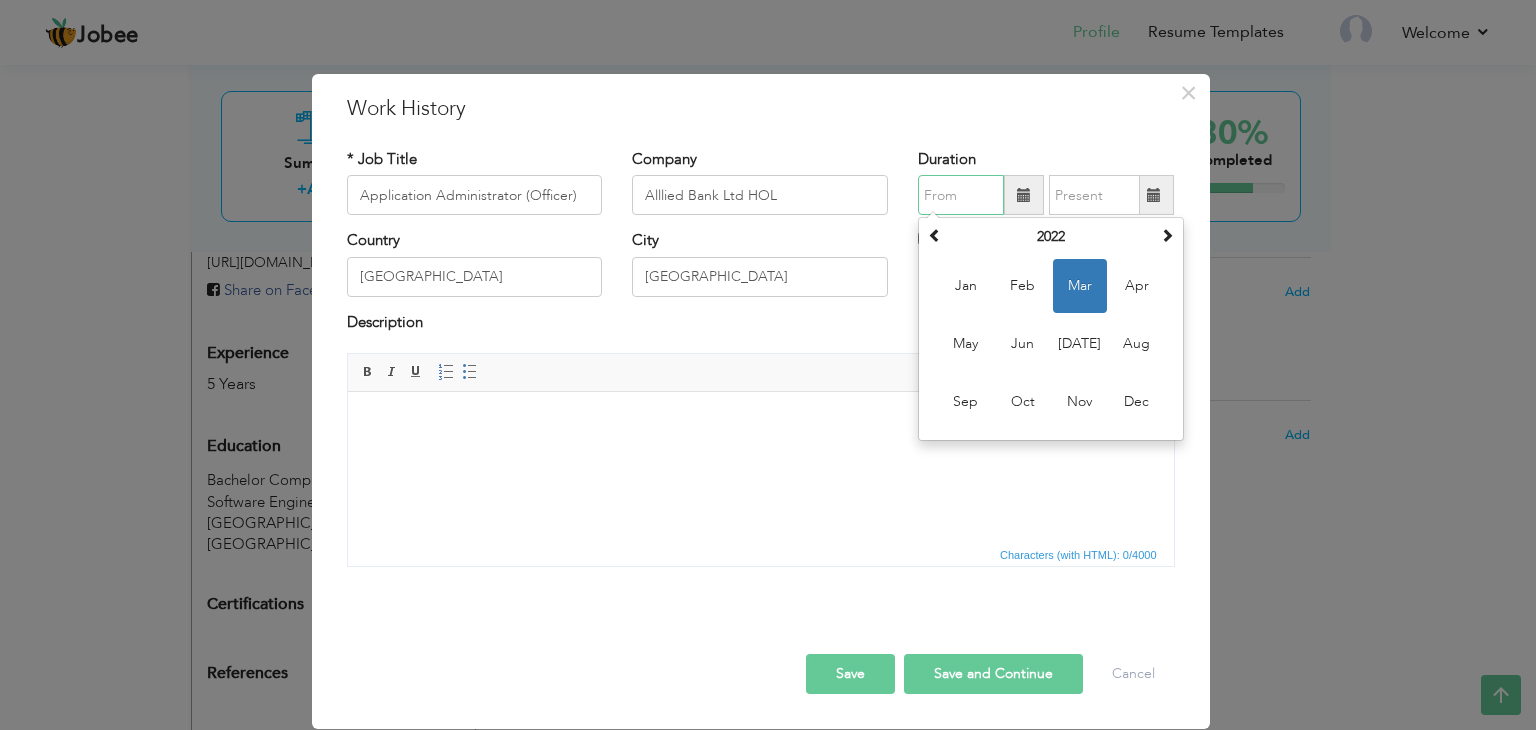 click at bounding box center (961, 195) 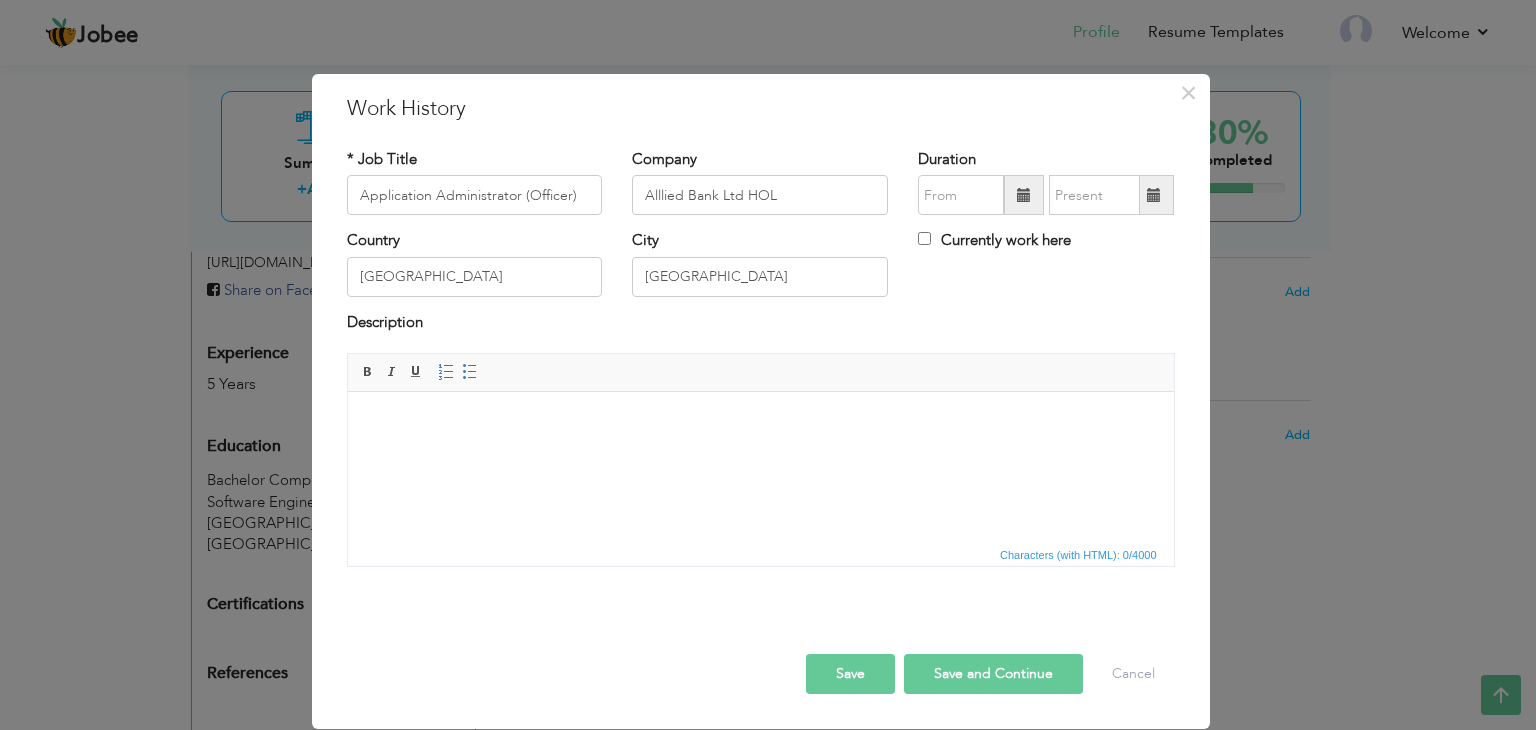 click on "Currently work here" at bounding box center (1046, 250) 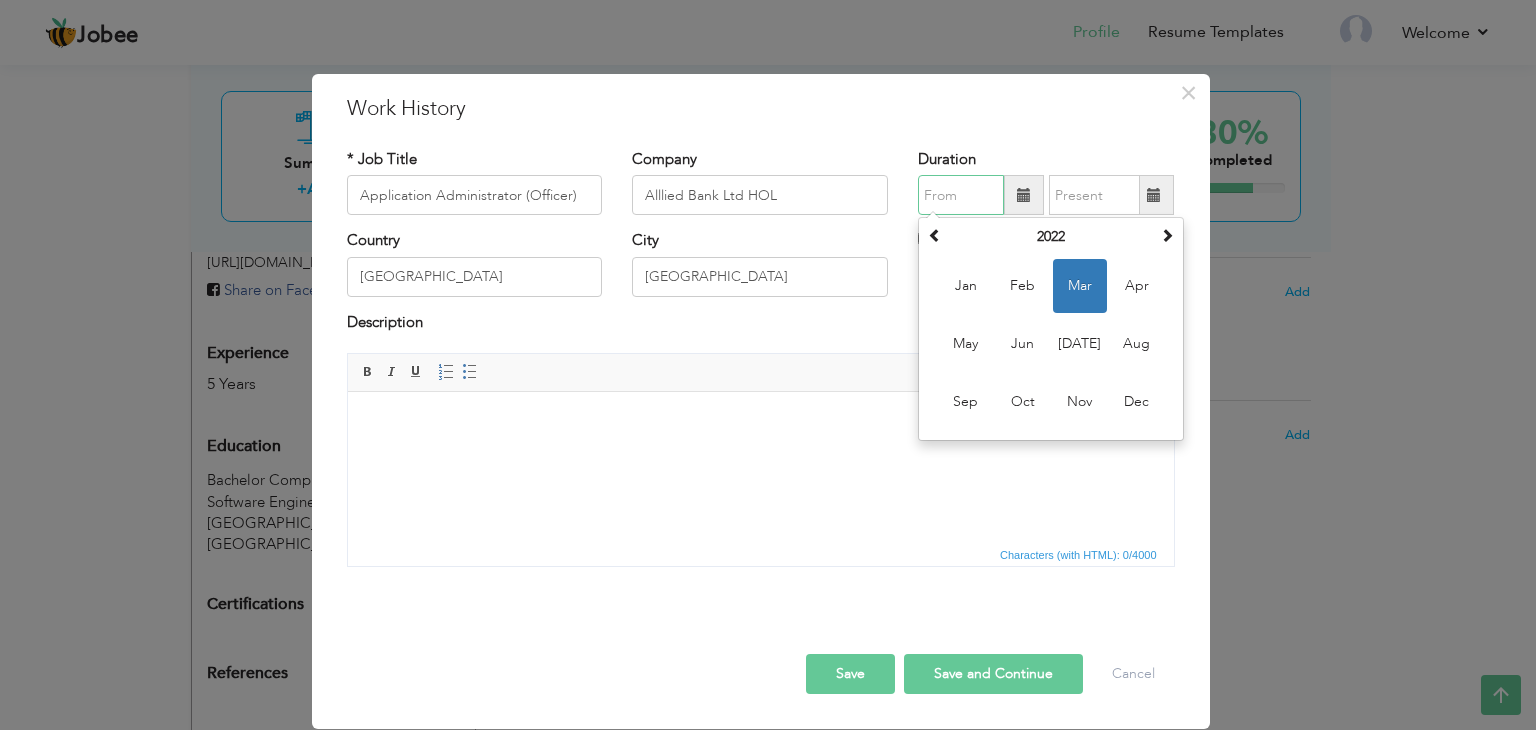 click at bounding box center [961, 195] 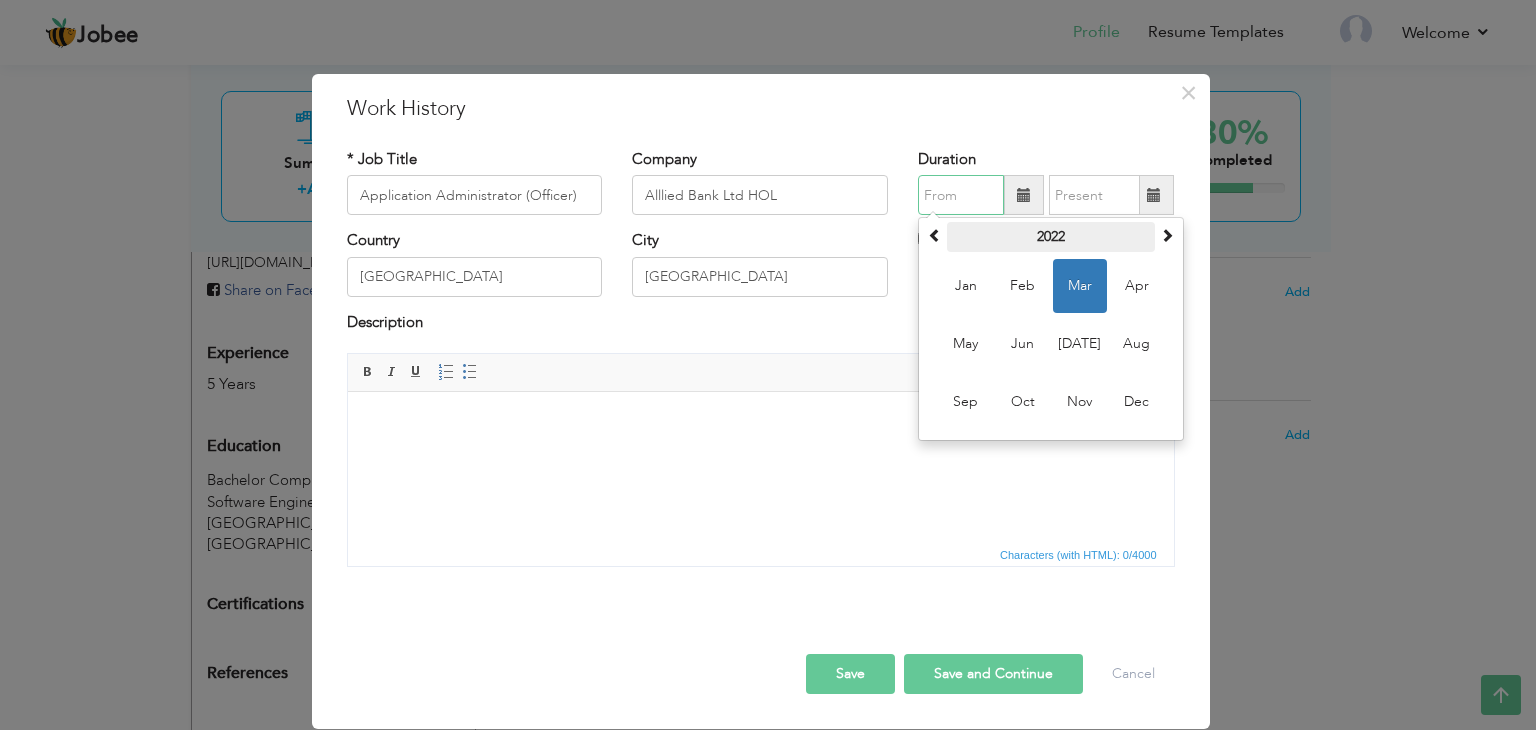 click on "2022" at bounding box center [1051, 237] 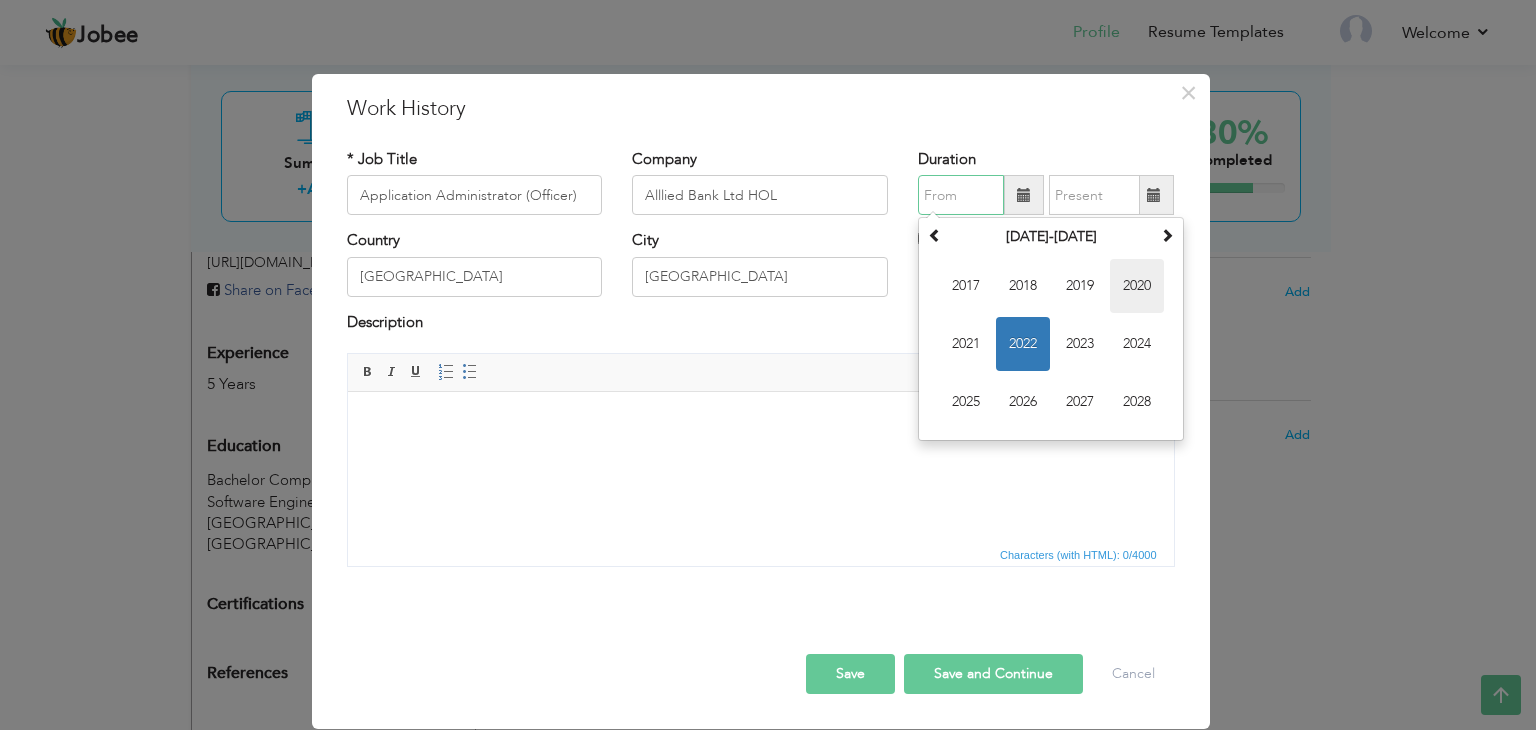 click on "2020" at bounding box center (1137, 286) 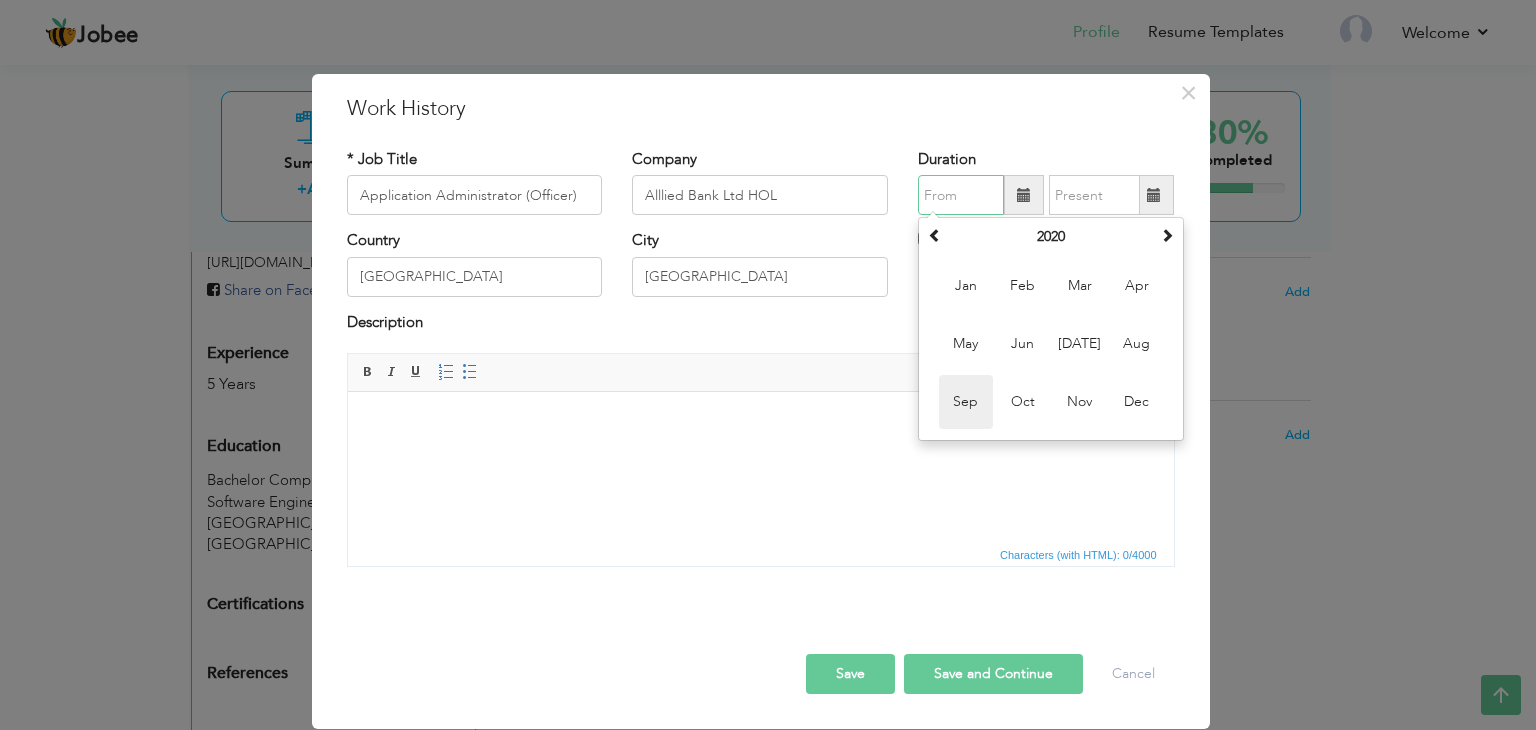 drag, startPoint x: 968, startPoint y: 400, endPoint x: 621, endPoint y: 11, distance: 521.2773 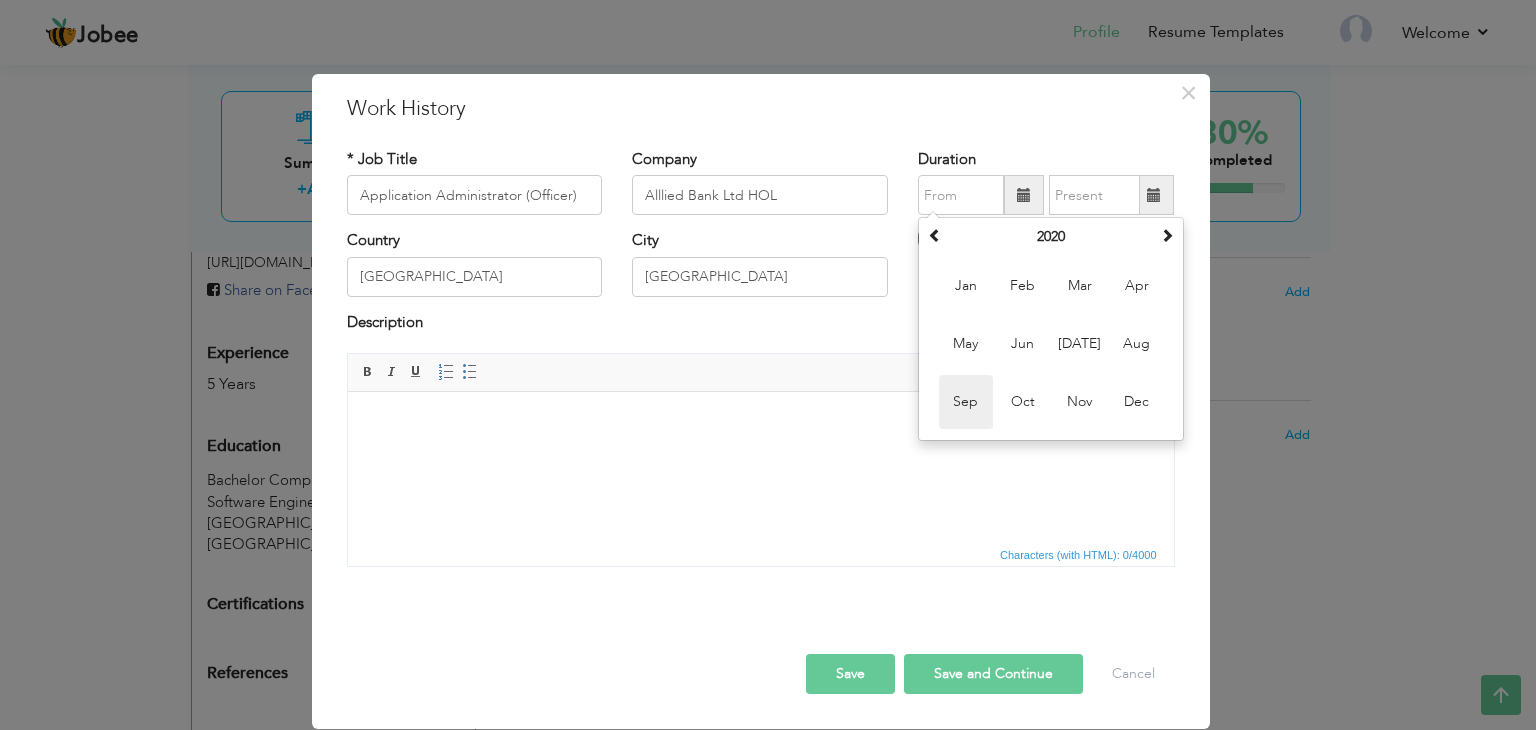 type on "09/2020" 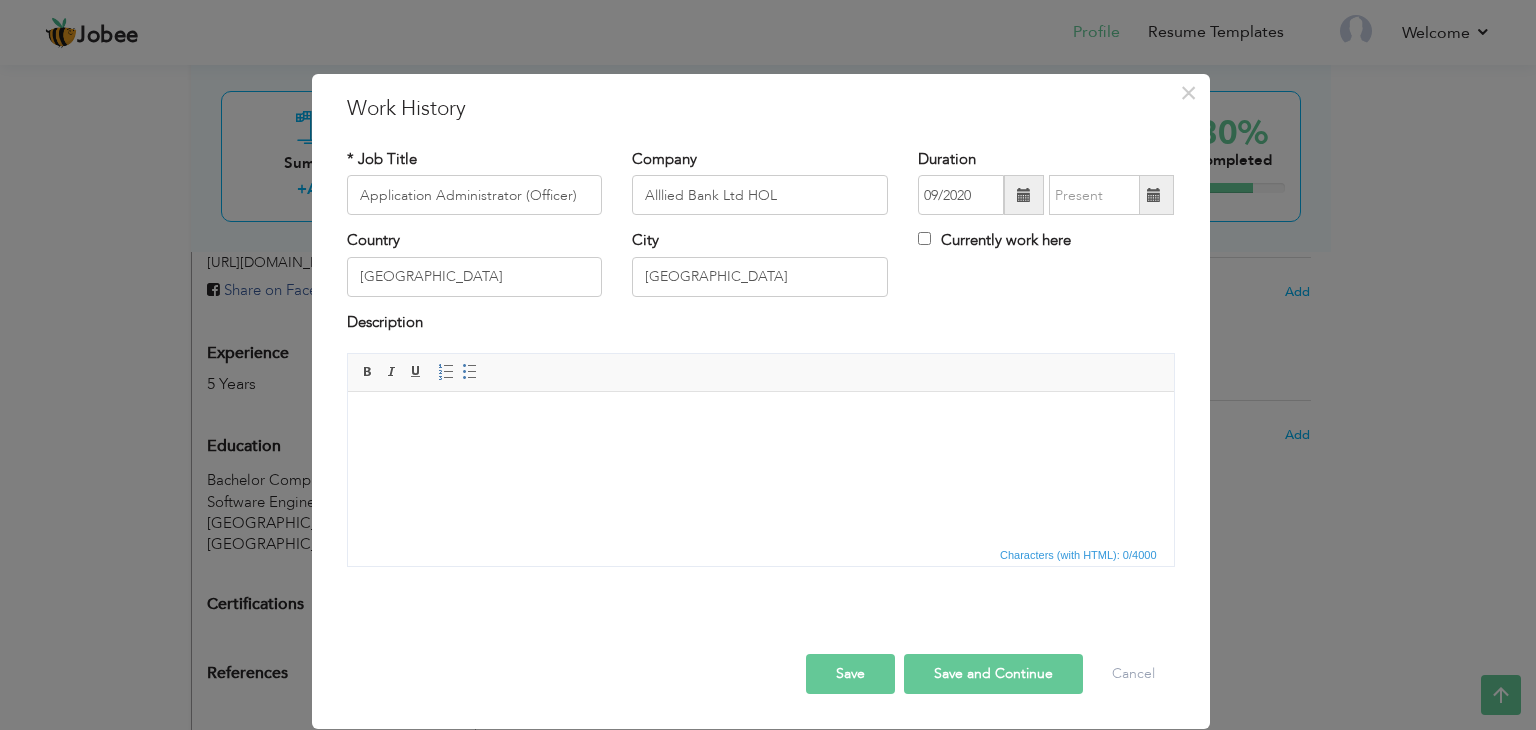 click on "Country
Pakistan
City
Lahore
Currently work here" at bounding box center [761, 270] 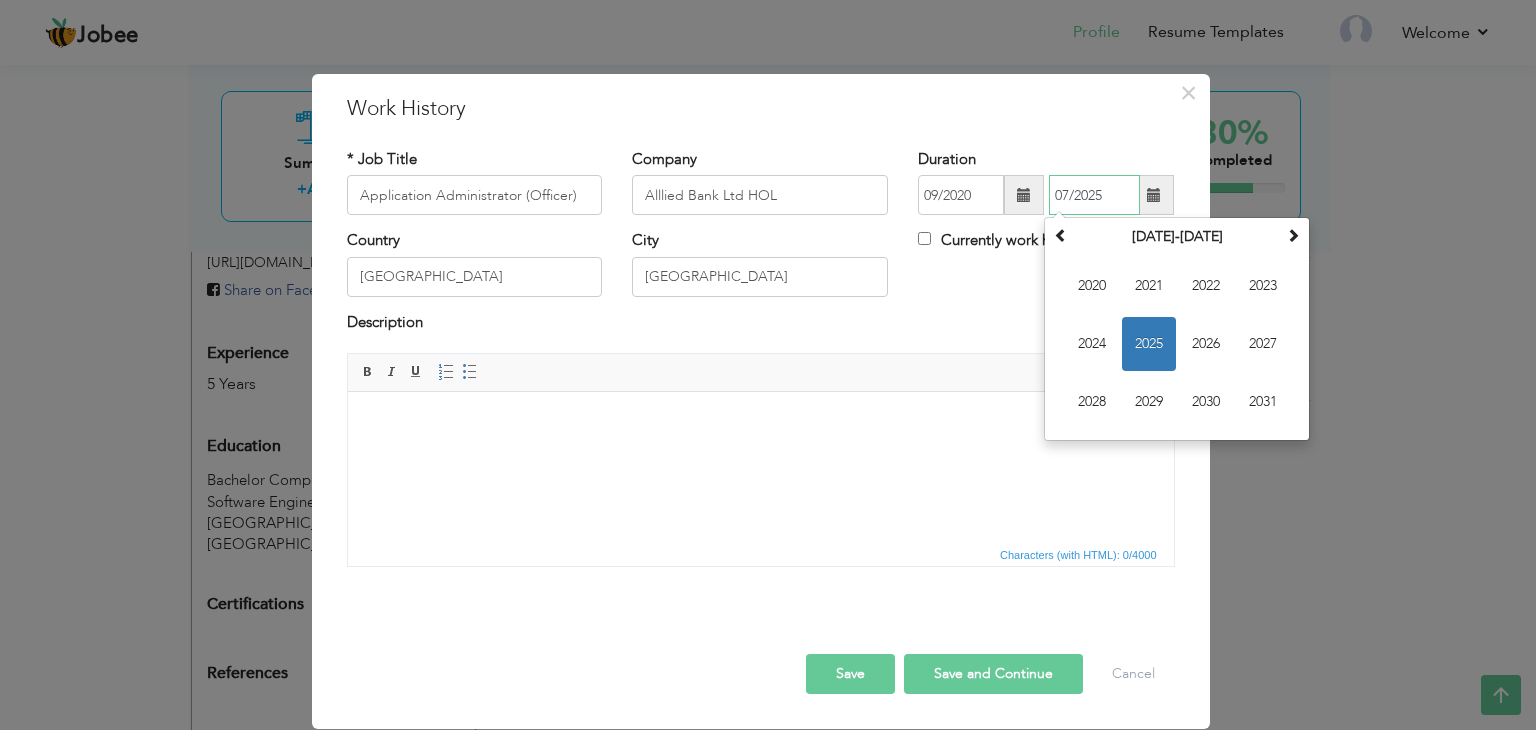 click on "07/2025" at bounding box center [1094, 195] 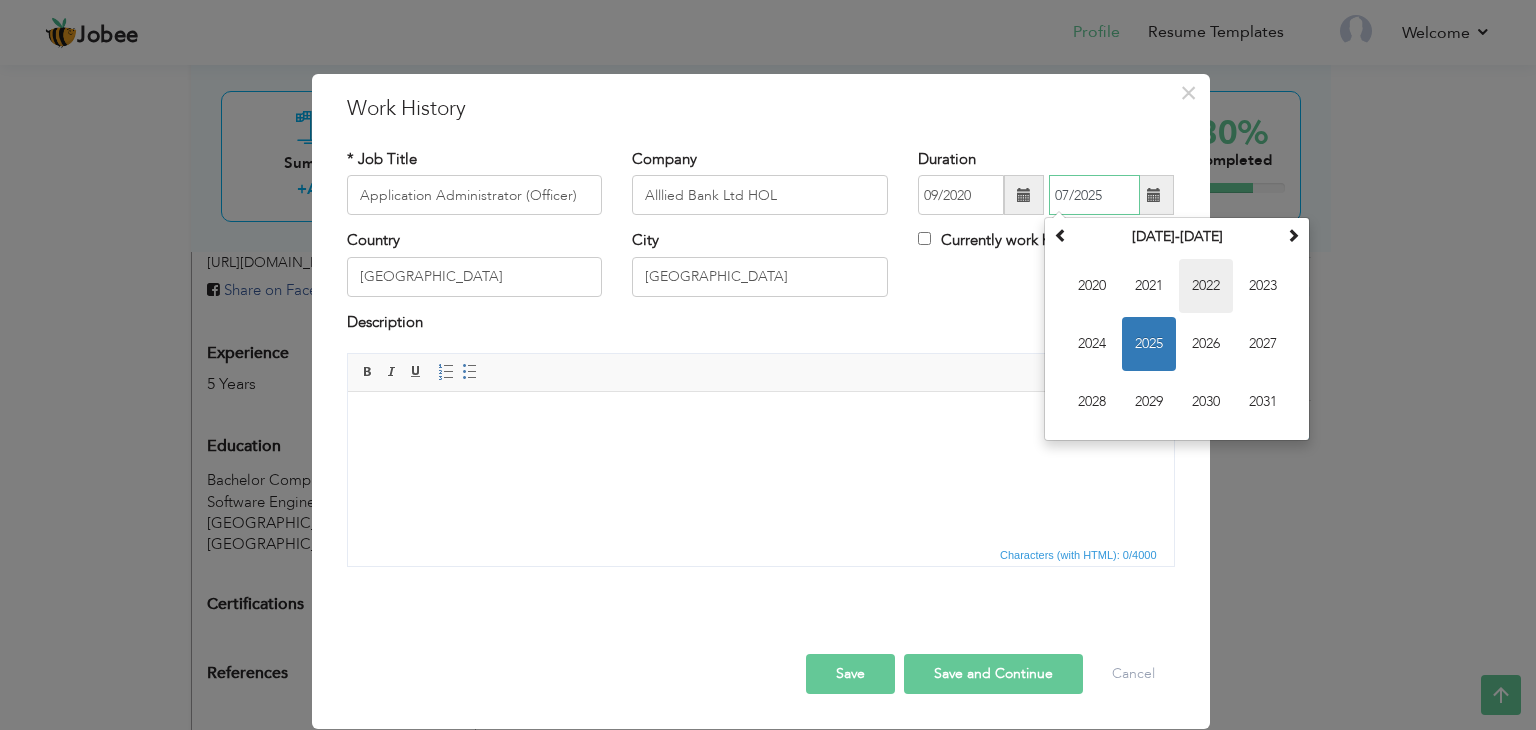 click on "2022" at bounding box center [1206, 286] 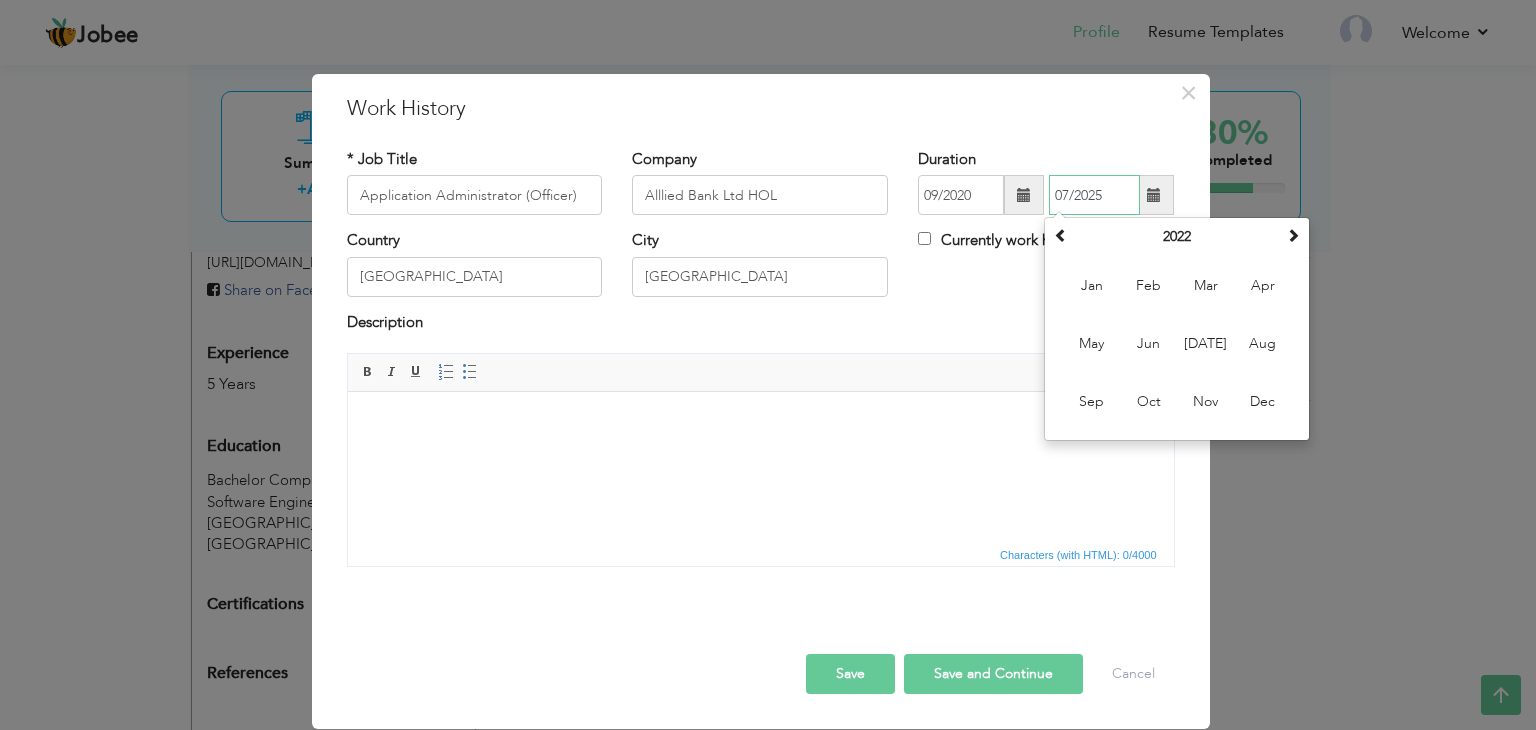 click on "Mar" at bounding box center (1206, 286) 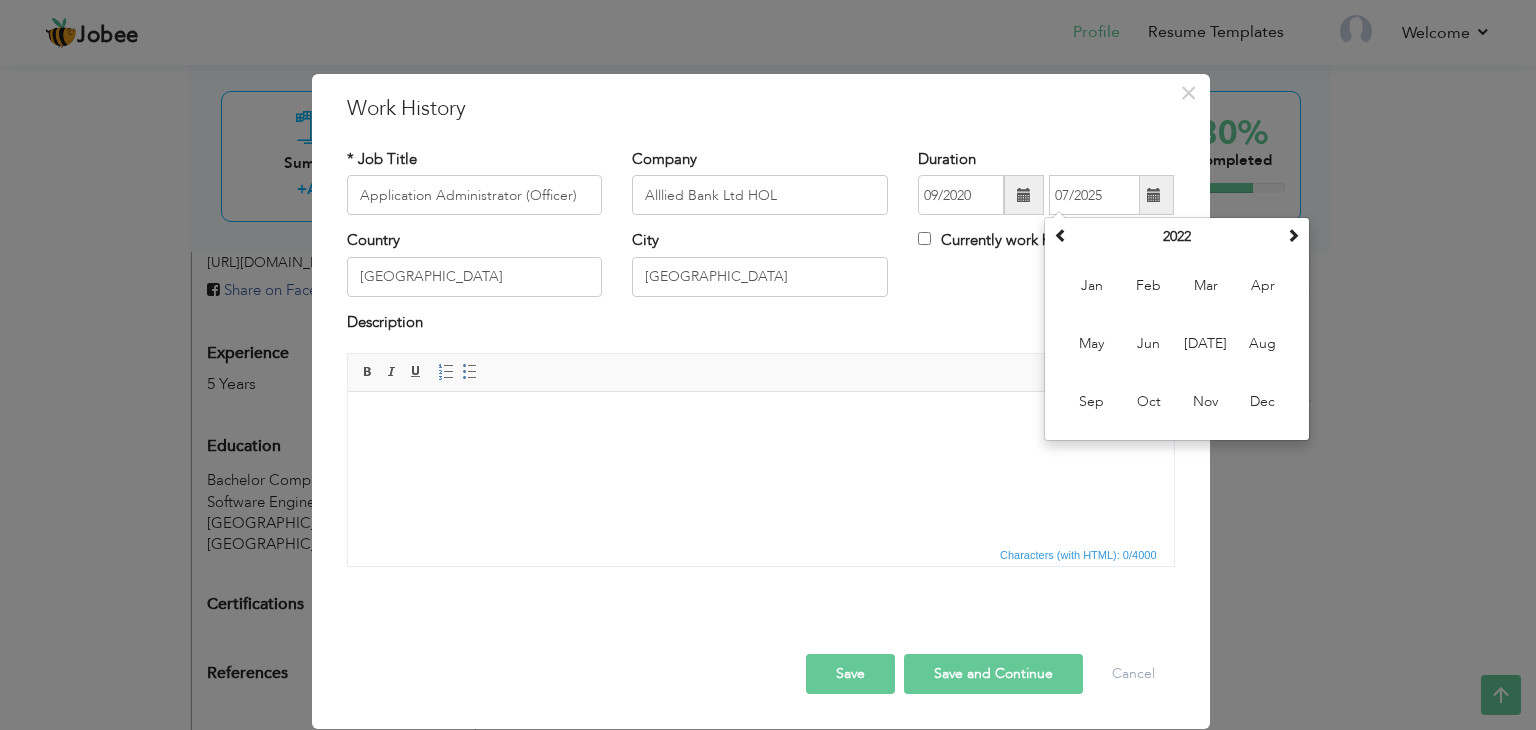type on "03/2022" 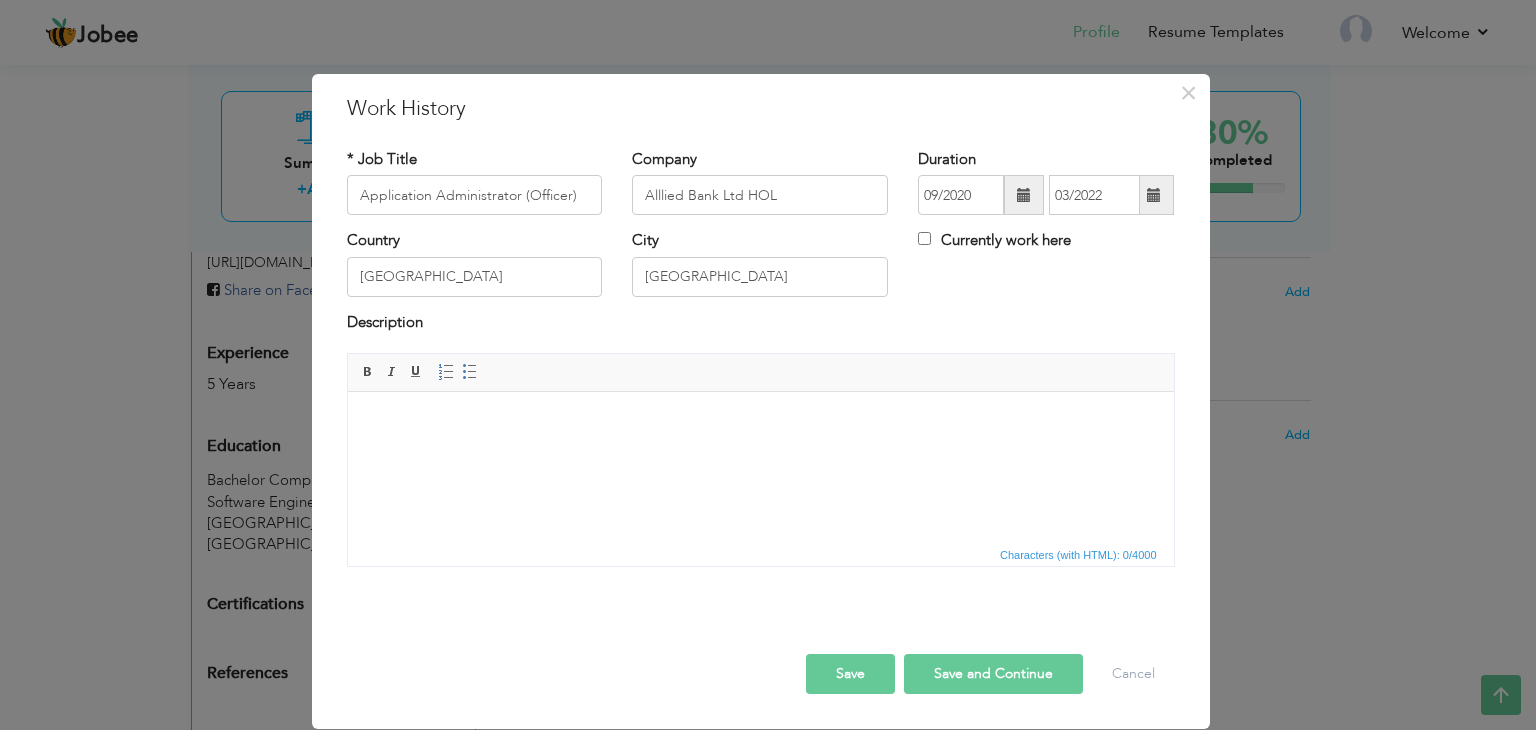 click at bounding box center [760, 422] 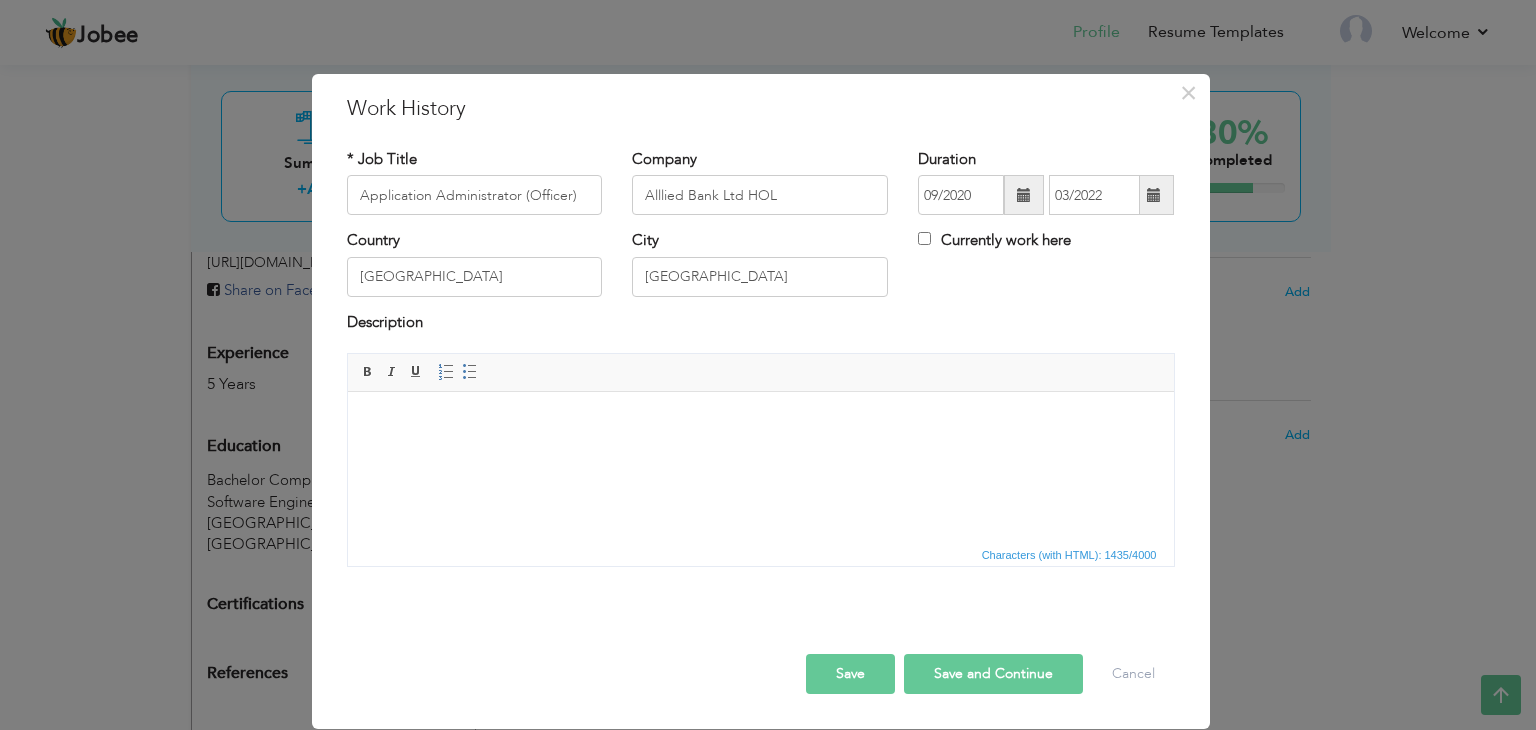 scroll, scrollTop: 136, scrollLeft: 0, axis: vertical 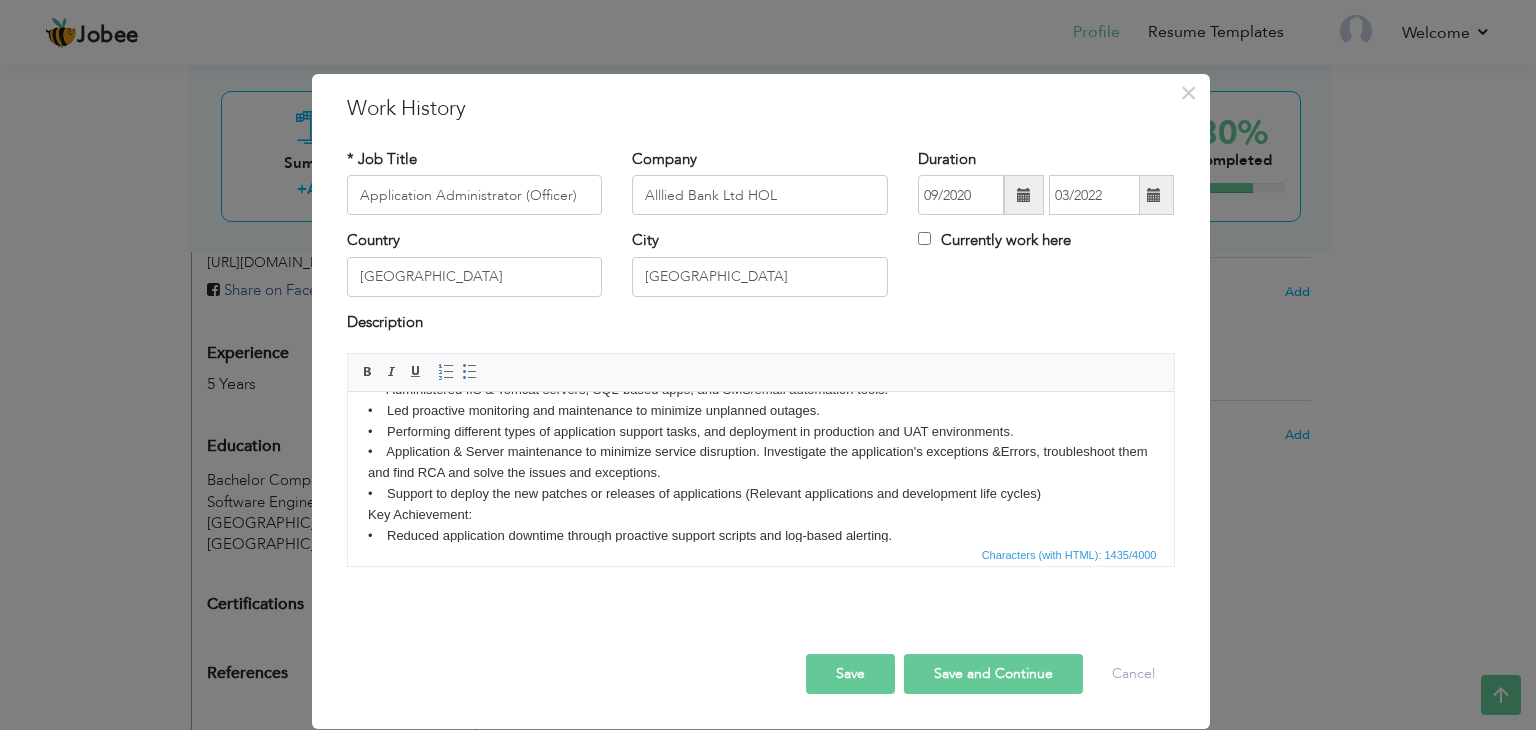click on "•    Managed 24/7 production support for critical applications like Internet Banking, Branchless Banking, SMS Gateway, and RSA Authentication. •    Application support (24/7) on the production environment of all banking applications i.e. SQL Server, Email2SMS, •    Internet Banking, Branchless Banking, SMS Banking, IIS Server Management, Log Management, IRIS and RSA Authentication. •    Performed UAT & production deployments, log/error analysis, and patch management. •    Administered IIS & Tomcat servers, SQL-based apps, and SMS/email automation tools. •    Led proactive monitoring and maintenance to minimize unplanned outages. •    Performing different types of application support tasks, and deployment in production and UAT environments. •    Application & Server maintenance to minimize service disruption. Investigate the application's exceptions &Errors, troubleshoot them and find RCA and solve the issues and exceptions. Key Achievement:" at bounding box center (760, 411) 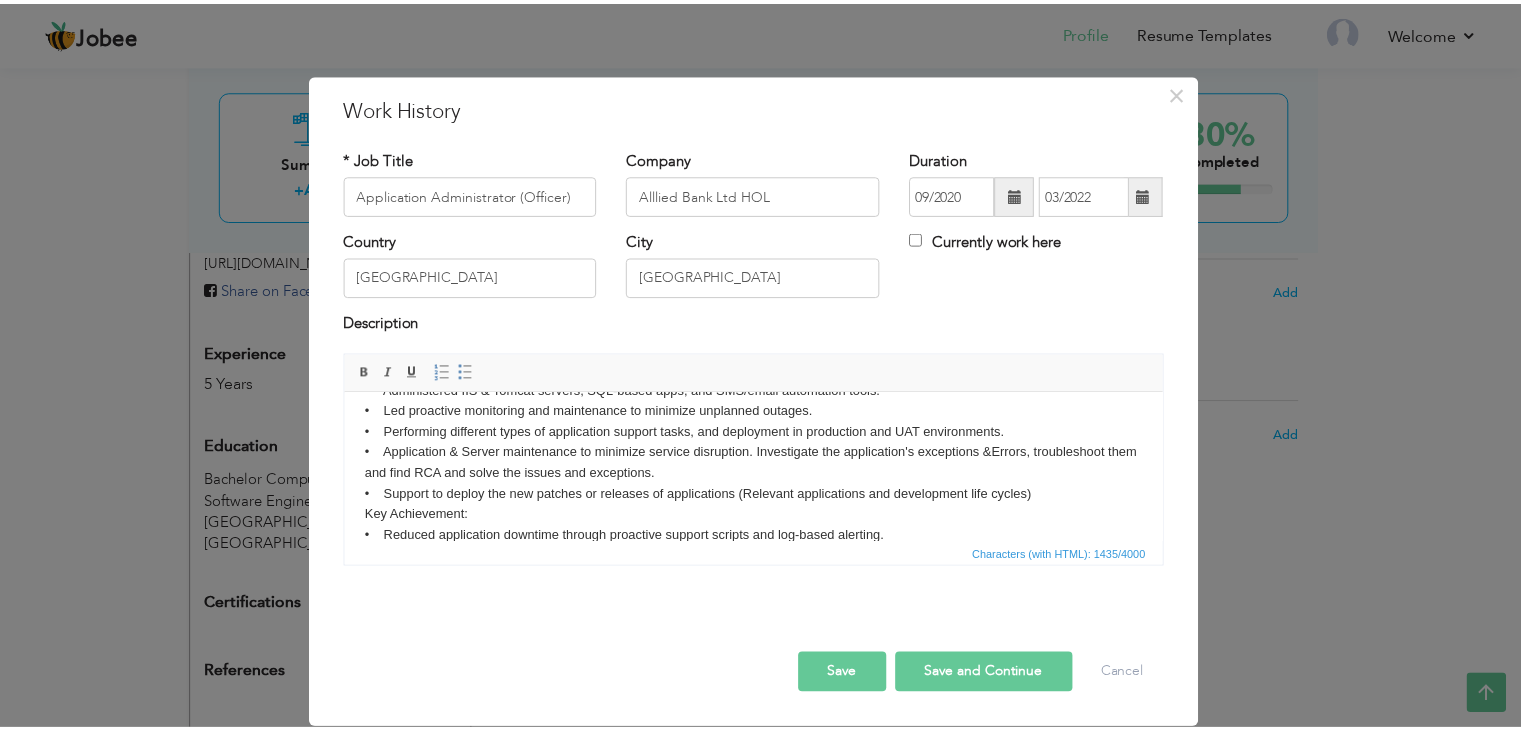 scroll, scrollTop: 0, scrollLeft: 0, axis: both 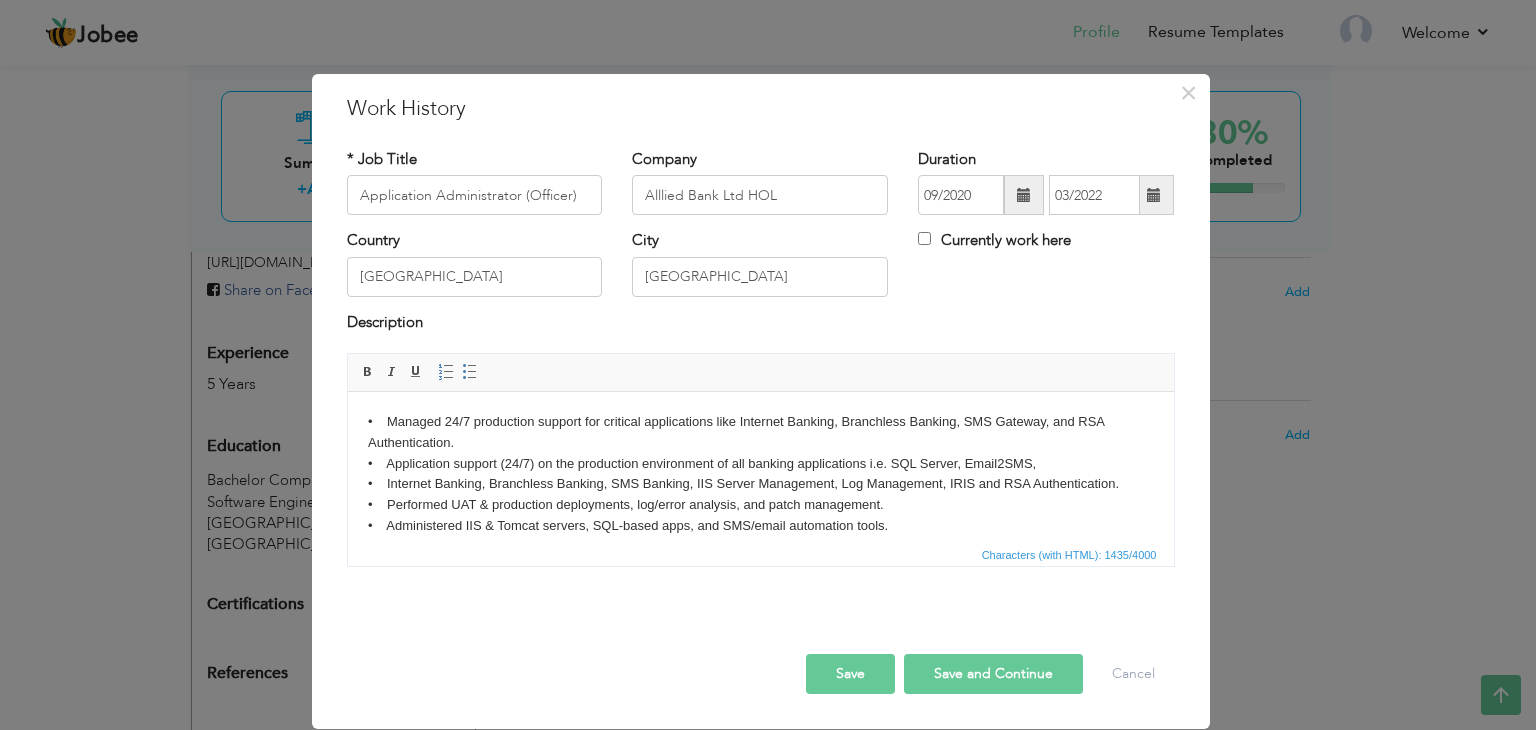 click on "•    Managed 24/7 production support for critical applications like Internet Banking, Branchless Banking, SMS Gateway, and RSA Authentication. •    Application support (24/7) on the production environment of all banking applications i.e. SQL Server, Email2SMS, •    Internet Banking, Branchless Banking, SMS Banking, IIS Server Management, Log Management, IRIS and RSA Authentication. •    Performed UAT & production deployments, log/error analysis, and patch management. •    Administered IIS & Tomcat servers, SQL-based apps, and SMS/email automation tools. •    Led proactive monitoring and maintenance to minimize unplanned outages. •    Performing different types of application support tasks, and deployment in production and UAT environments. •    Application & Server maintenance to minimize service disruption. Investigate the application's exceptions &Errors, troubleshoot them and find RCA and solve the issues and exceptions. Key Achievement:" at bounding box center (760, 547) 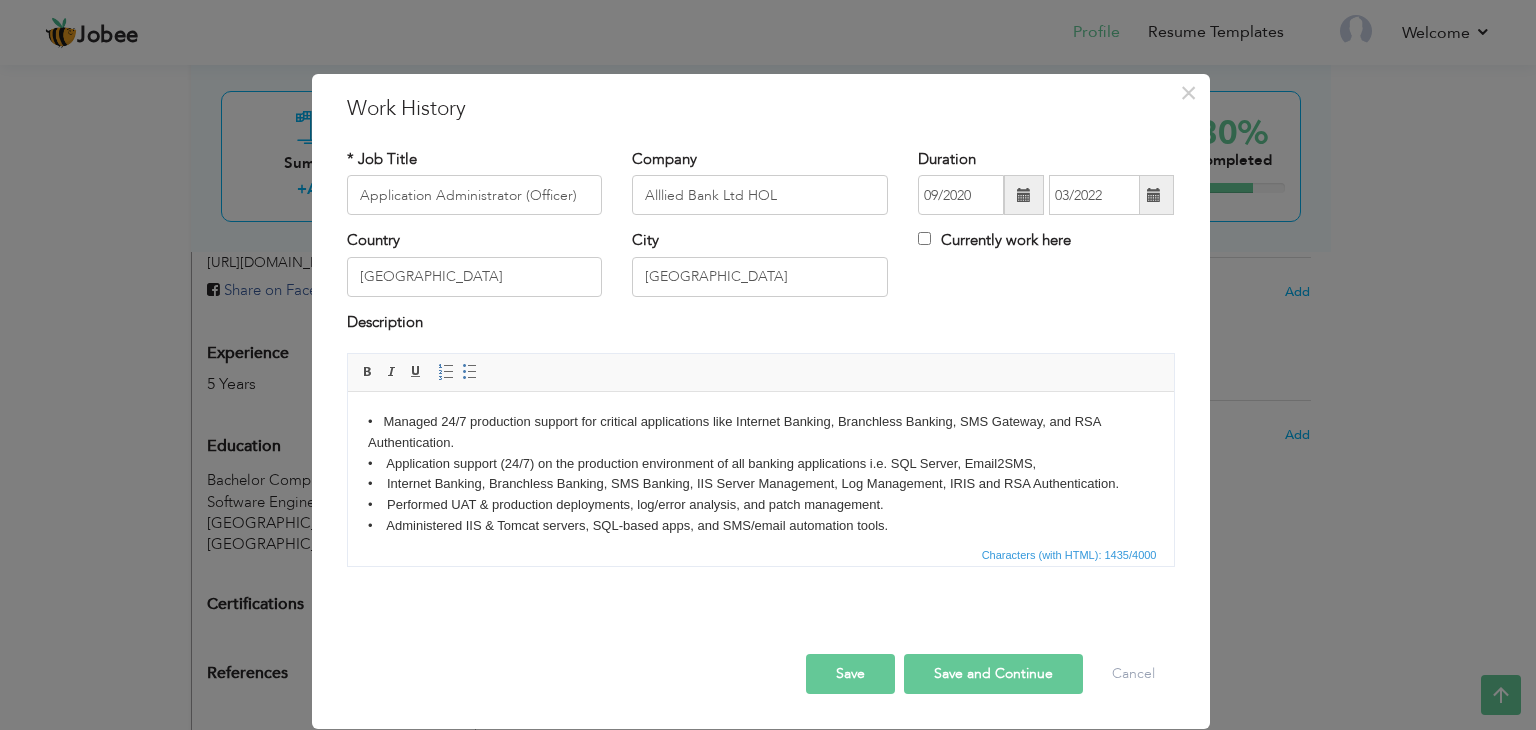 click on "•   Managed 24/7 production support for critical applications like Internet Banking, Branchless Banking, SMS Gateway, and RSA Authentication. •    Application support (24/7) on the production environment of all banking applications i.e. SQL Server, Email2SMS, •    Internet Banking, Branchless Banking, SMS Banking, IIS Server Management, Log Management, IRIS and RSA Authentication. •    Performed UAT & production deployments, log/error analysis, and patch management. •    Administered IIS & Tomcat servers, SQL-based apps, and SMS/email automation tools. •    Led proactive monitoring and maintenance to minimize unplanned outages. •    Performing different types of application support tasks, and deployment in production and UAT environments. •    Application & Server maintenance to minimize service disruption. Investigate the application's exceptions &Errors, troubleshoot them and find RCA and solve the issues and exceptions. Key Achievement:" at bounding box center (760, 547) 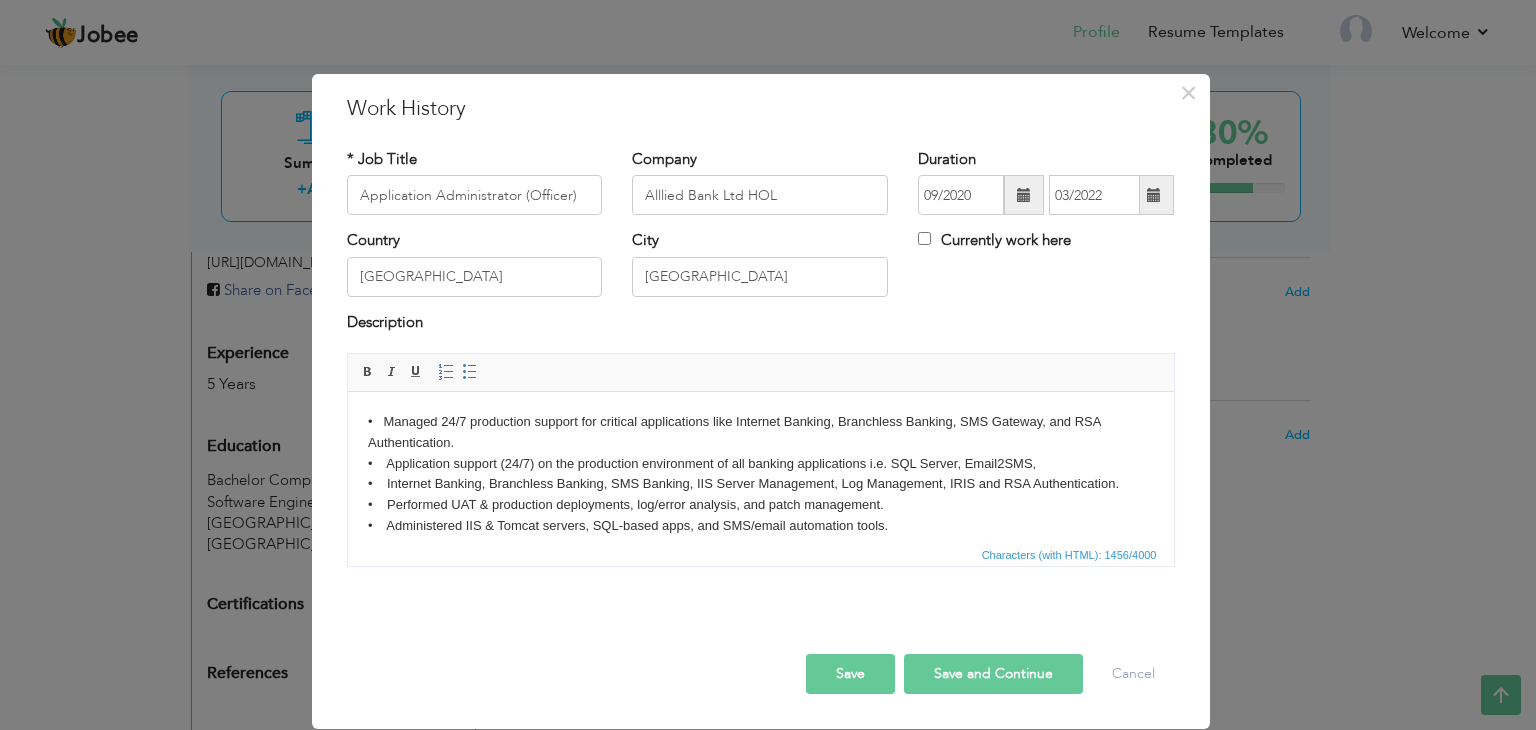 click on "•   Managed 24/7 production support for critical applications like Internet Banking, Branchless Banking, SMS Gateway, and RSA        Authentication. •    Application support (24/7) on the production environment of all banking applications i.e. SQL Server, Email2SMS, •    Internet Banking, Branchless Banking, SMS Banking, IIS Server Management, Log Management, IRIS and RSA Authentication. •    Performed UAT & production deployments, log/error analysis, and patch management. •    Administered IIS & Tomcat servers, SQL-based apps, and SMS/email automation tools. •    Led proactive monitoring and maintenance to minimize unplanned outages. •    Performing different types of application support tasks, and deployment in production and UAT environments. •    Application & Server maintenance to minimize service disruption. Investigate the application's exceptions &Errors, troubleshoot them and find RCA and solve the issues and exceptions. Key Achievement:" at bounding box center [760, 547] 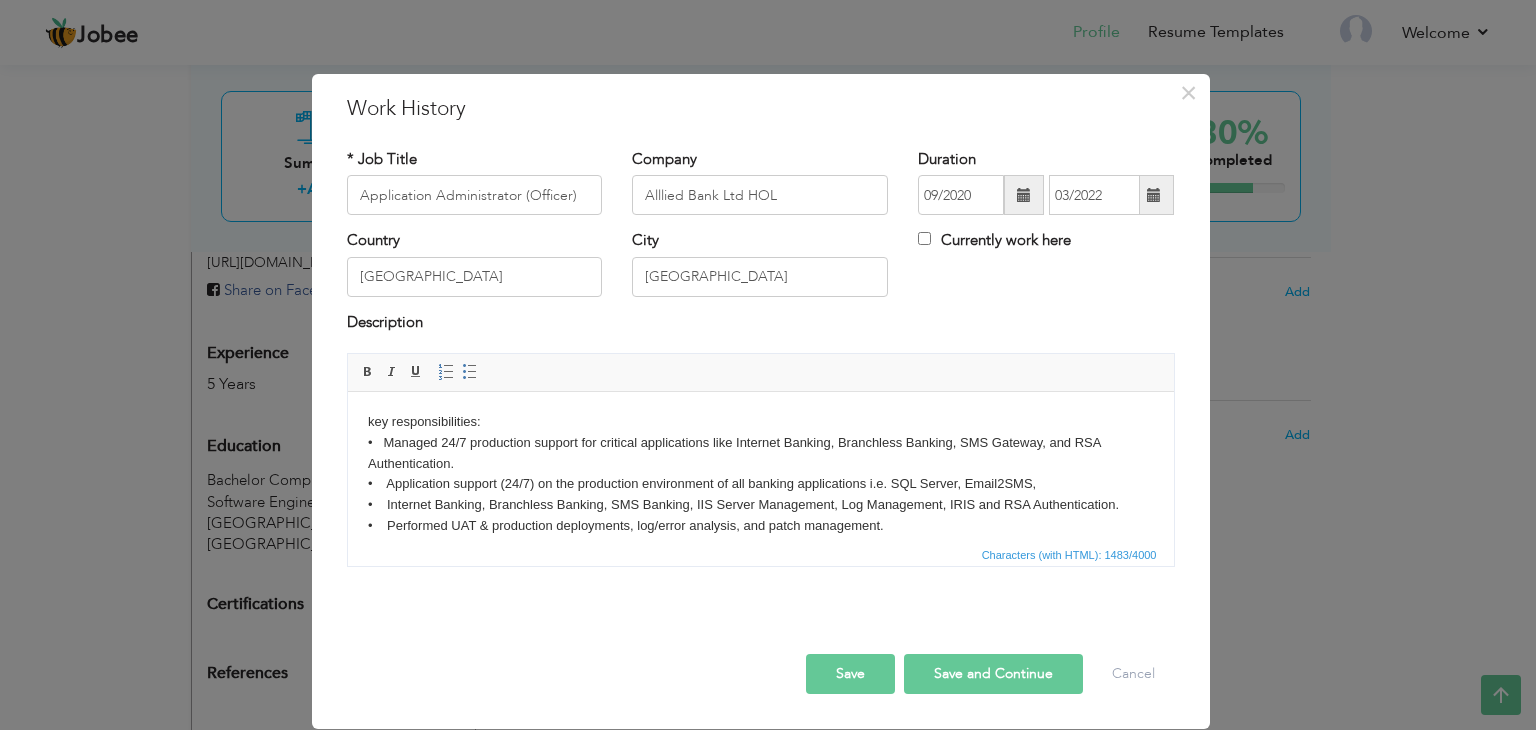 click on "Save" at bounding box center (850, 674) 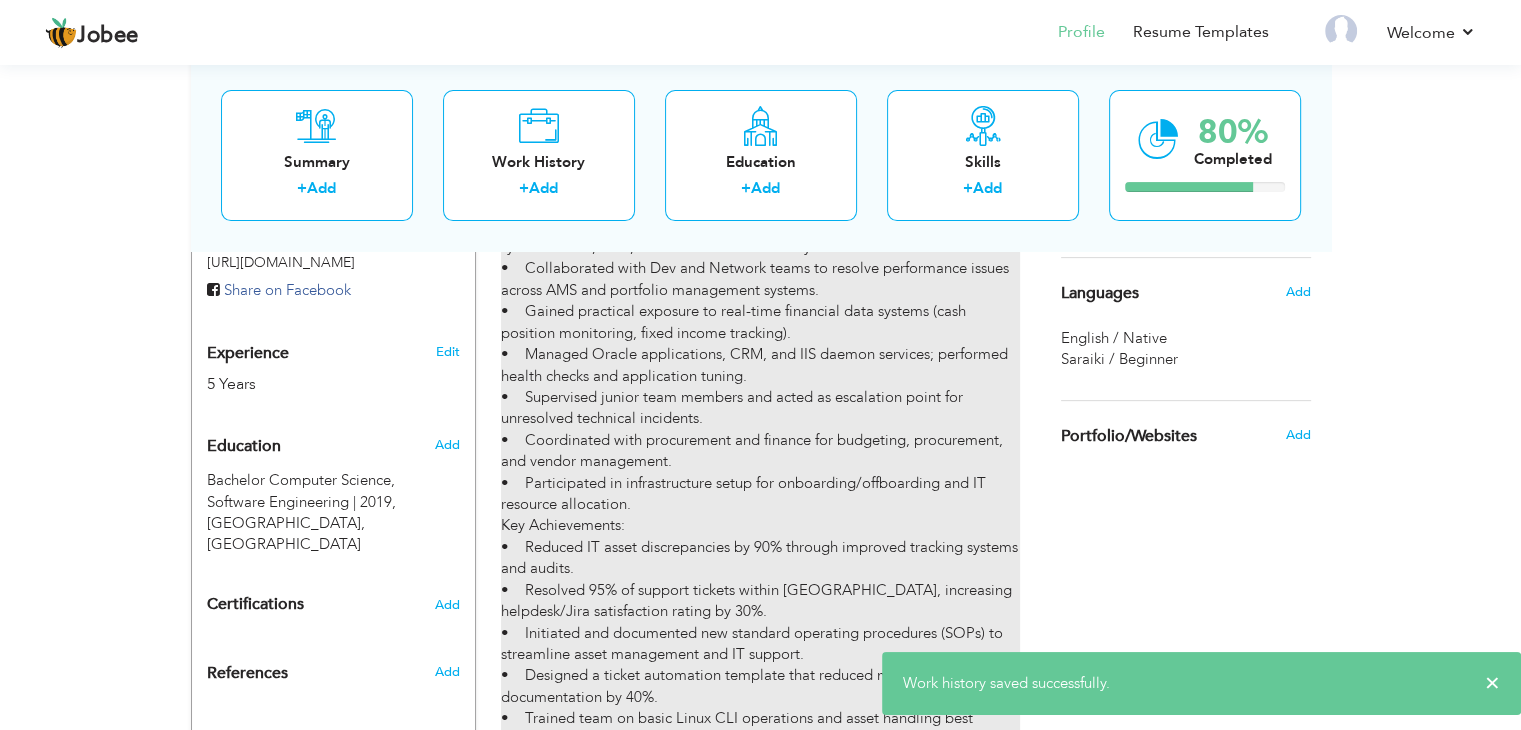click on "Key Responsibilities:
•    Led the IT asset lifecycle management process across multiple departments, including procurement, deployment, and decommissioning.
•    Maintained up-to-date inventory and implemented asset tagging and tracking SOPs to ensure compliance and minimize loss.
•    Troubleshooted and resolved connectivity issues for PTTP Tadawul (RCA).
•    Collaborated with development teams to streamline network and application performance.
•    Provided L1-L2 support for client’s support including software issues, system access, VPN, and database connectivity.
•    Collaborated with Dev and Network teams to resolve performance issues across AMS and portfolio management systems.
•    Gained practical exposure to real-time financial data systems (cash position monitoring, fixed income tracking).
•    Managed Oracle applications, CRM, and IIS daemon services; performed health checks and application tuning.
Key Achievements:" at bounding box center (760, 419) 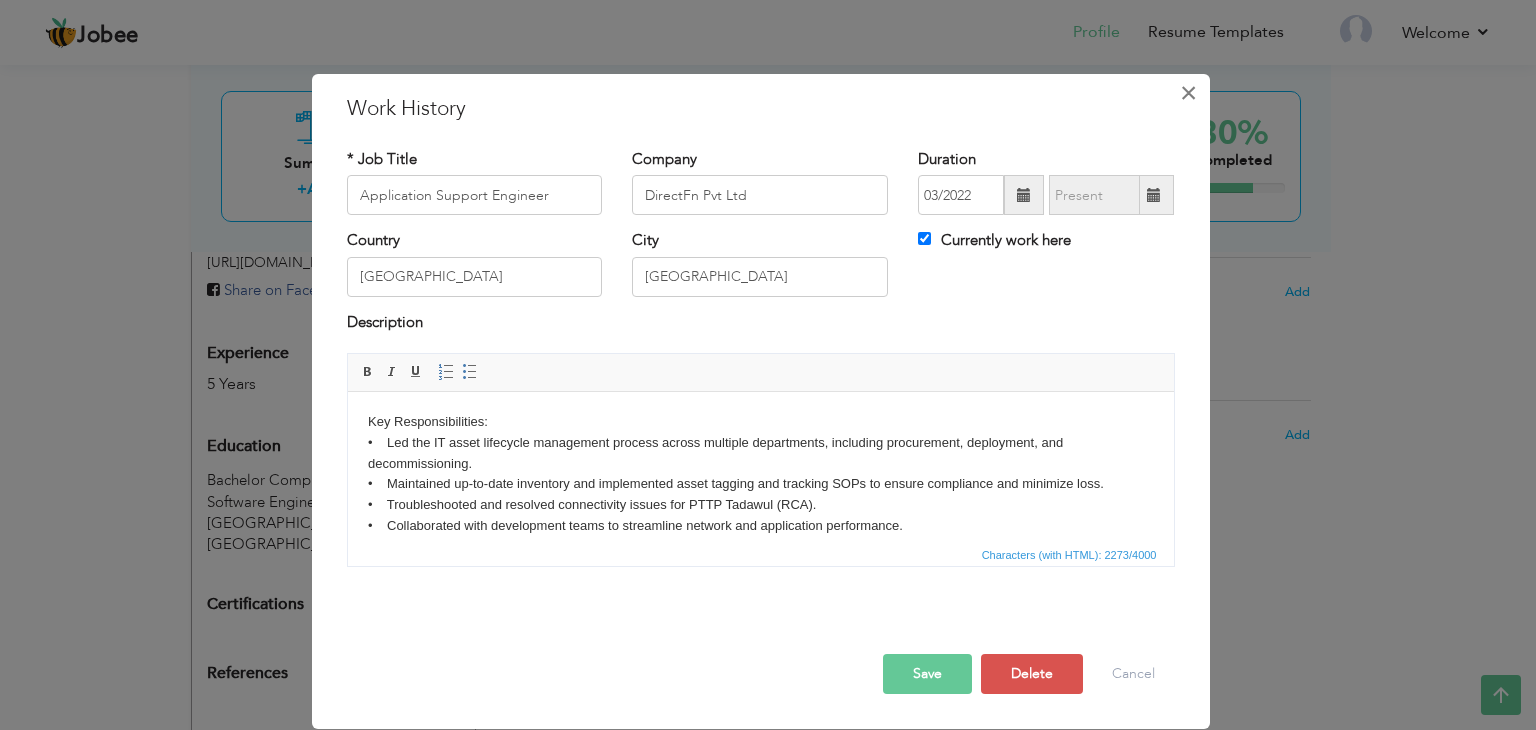 click on "×" at bounding box center [1188, 93] 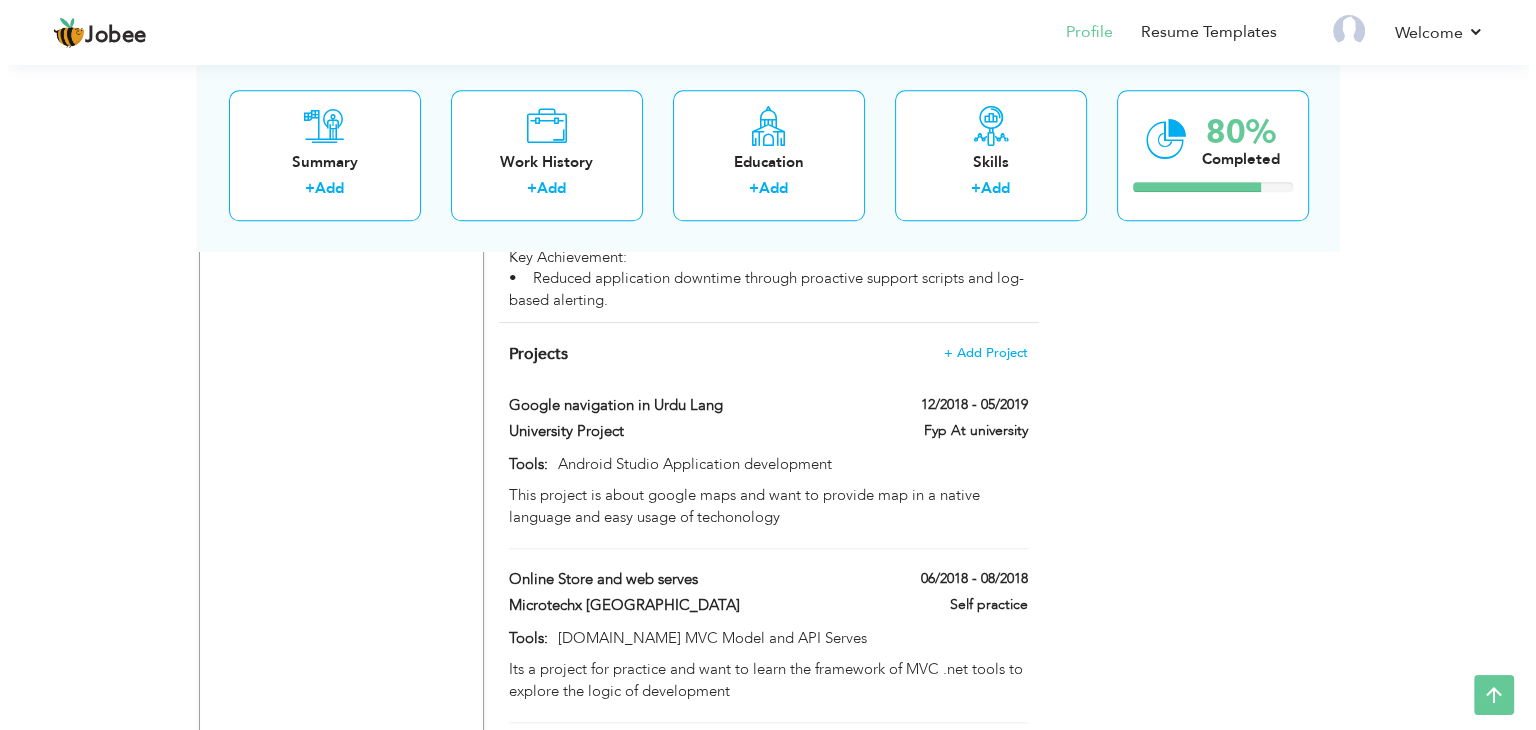 scroll, scrollTop: 1794, scrollLeft: 0, axis: vertical 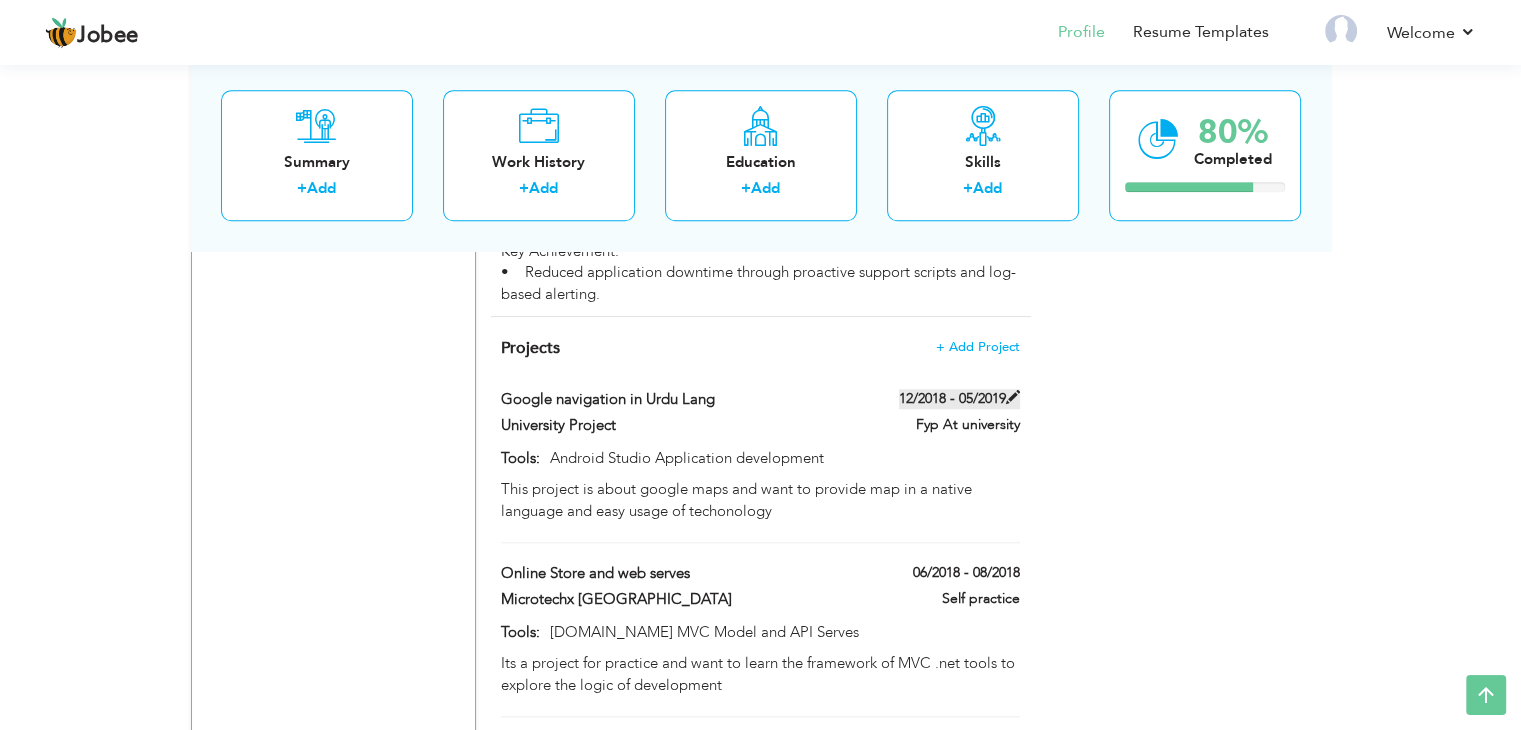 click at bounding box center (1013, 397) 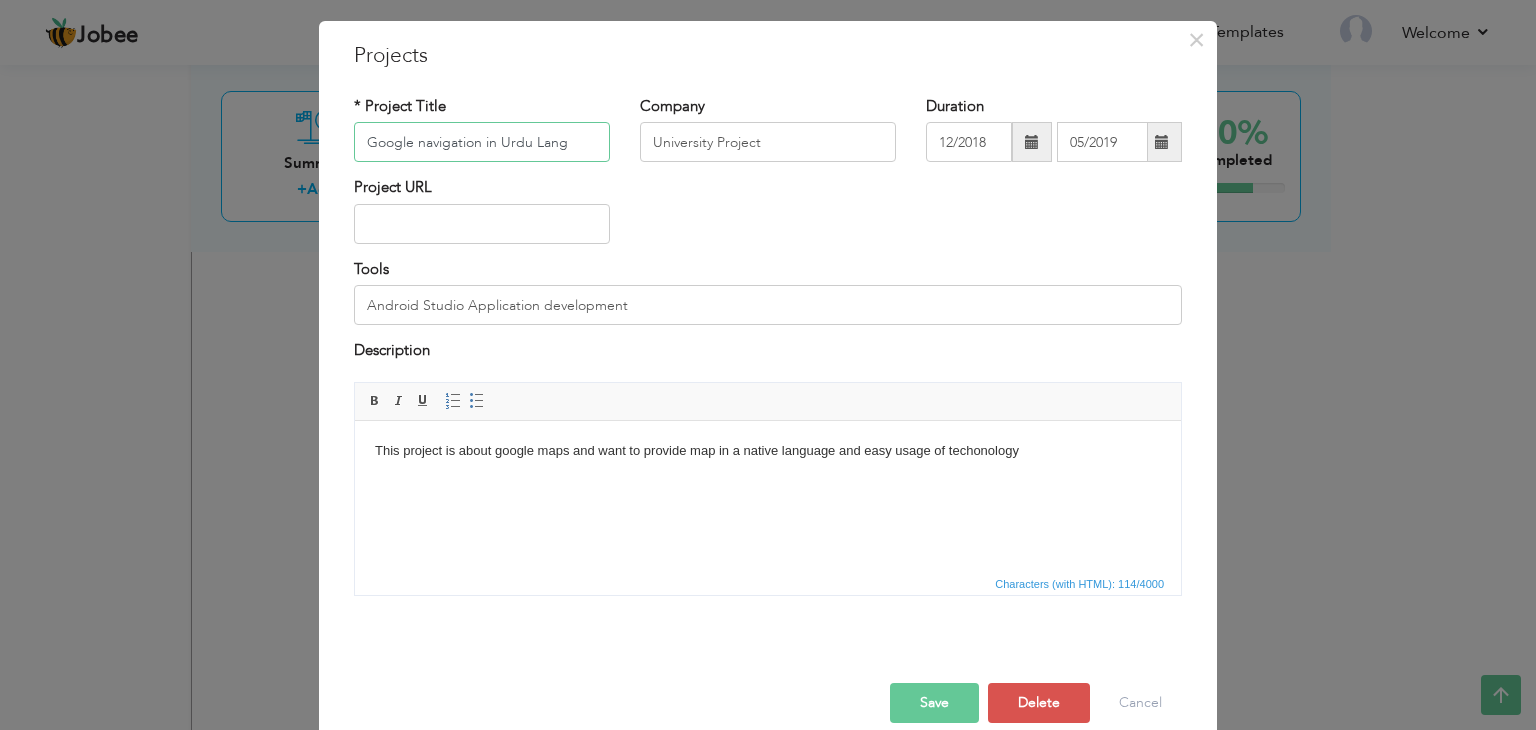 scroll, scrollTop: 80, scrollLeft: 0, axis: vertical 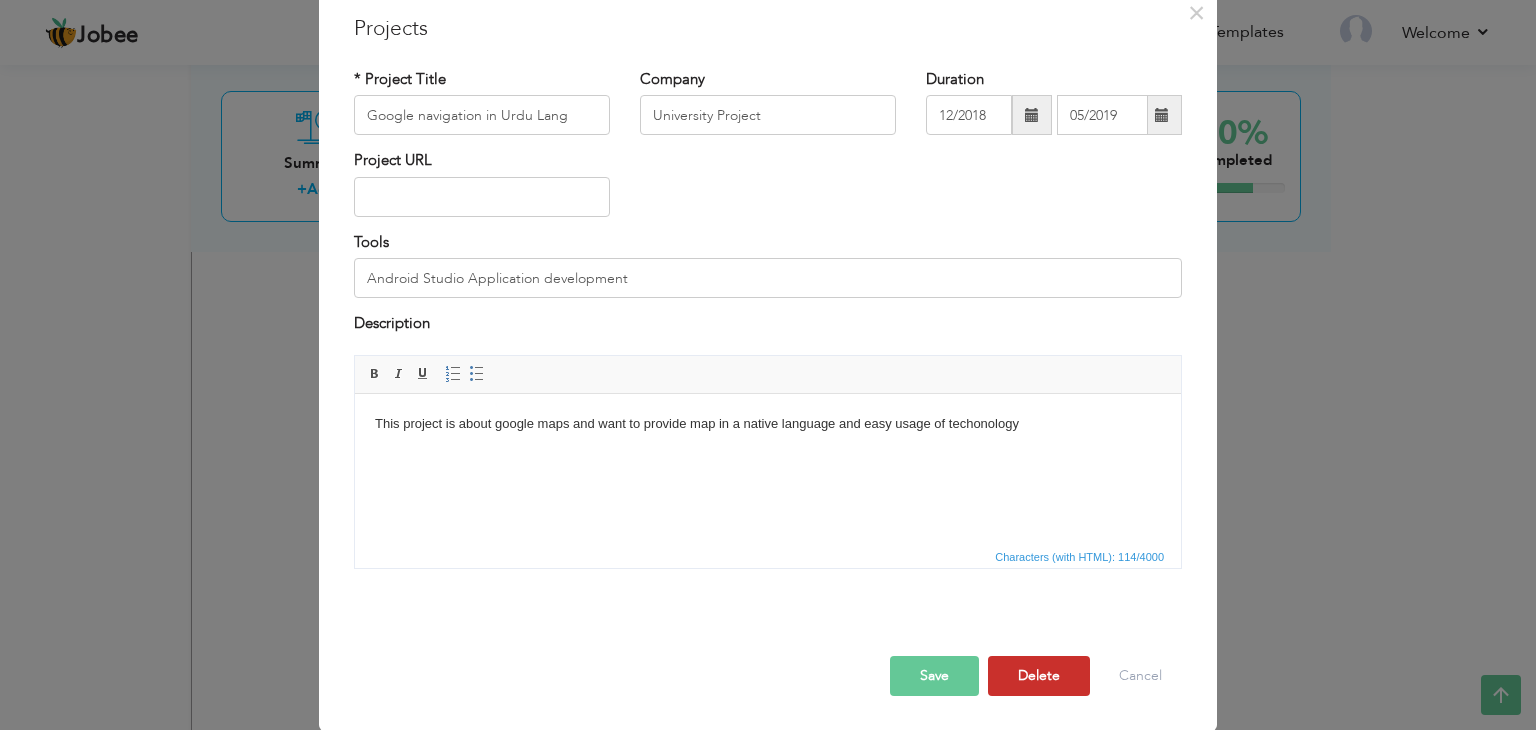 click on "Delete" at bounding box center (1039, 676) 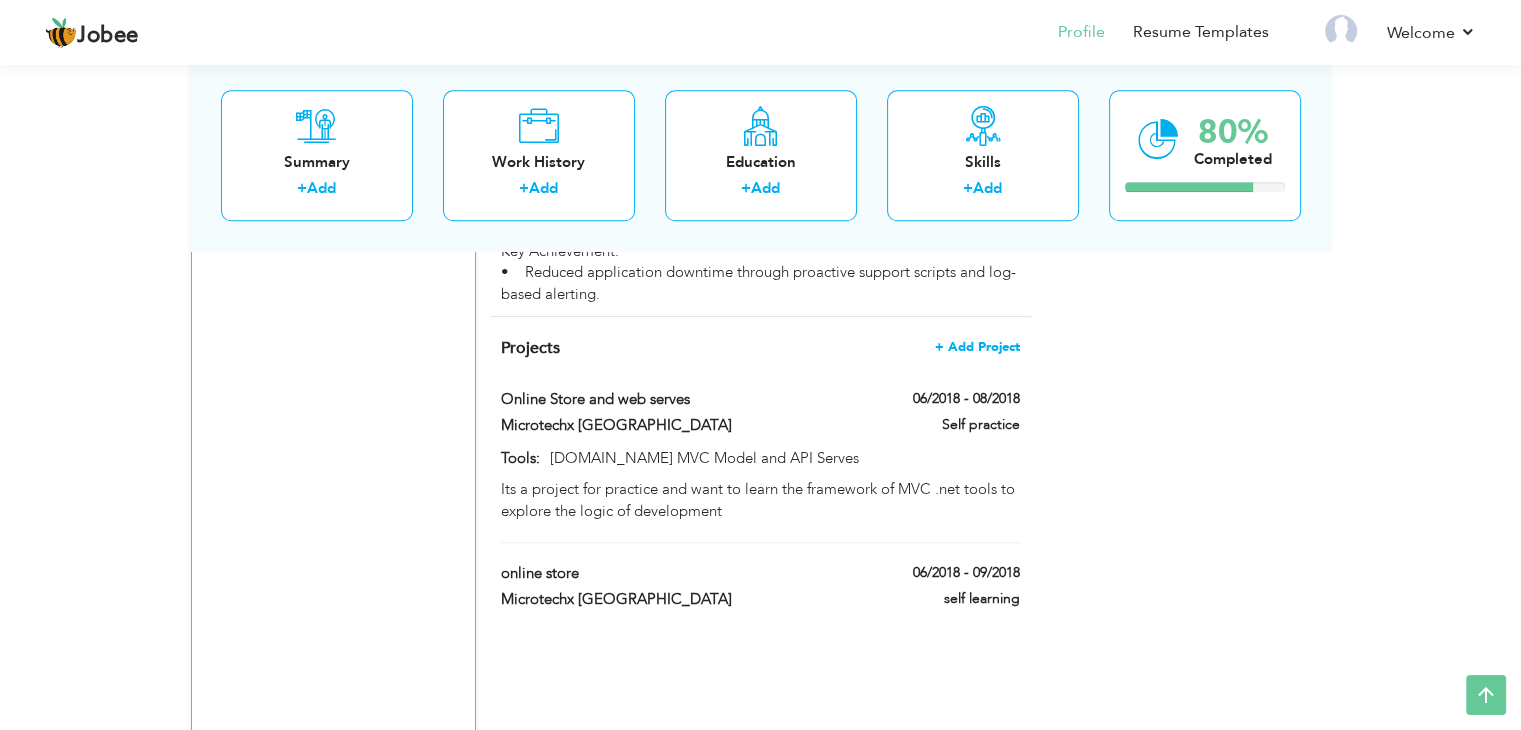 click on "+ Add Project" at bounding box center (977, 347) 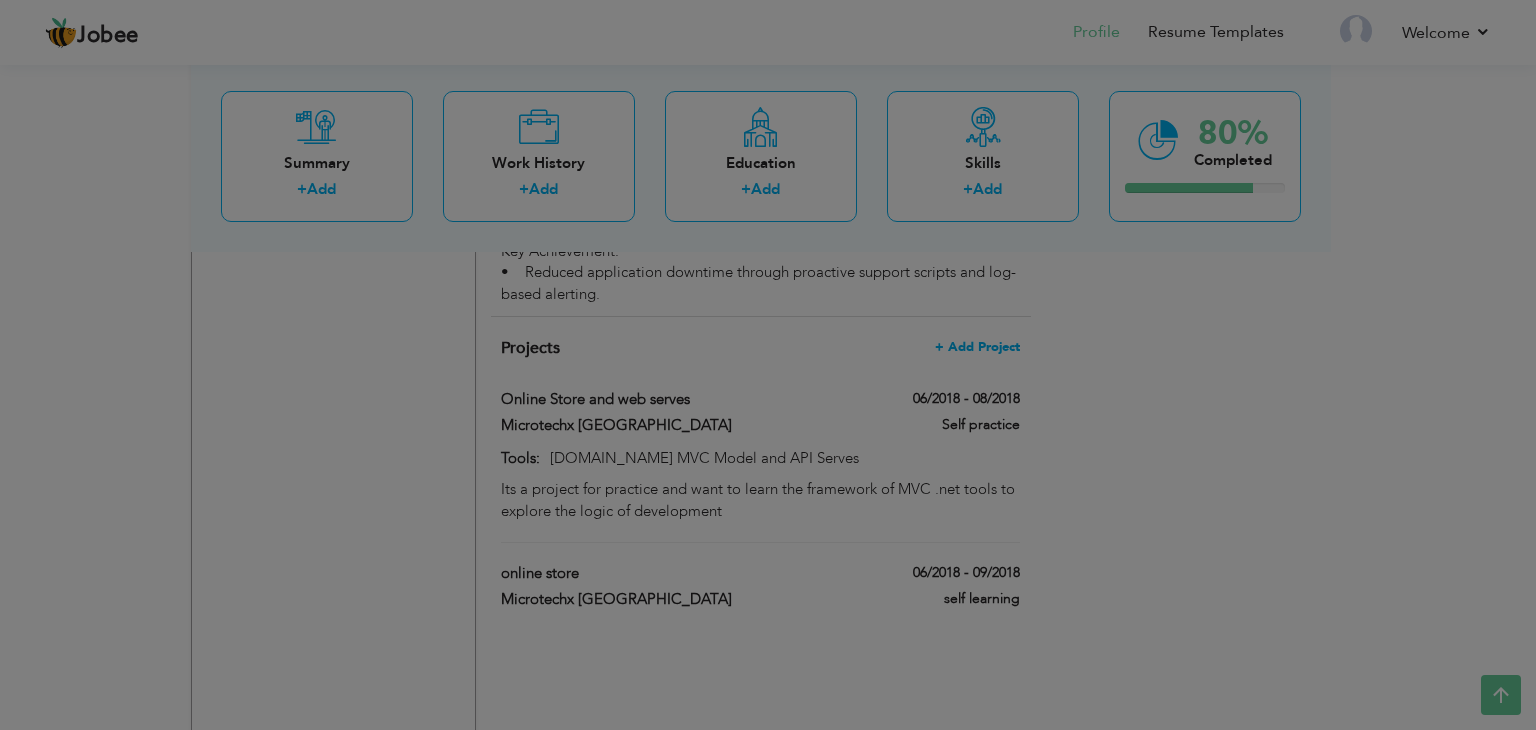 scroll, scrollTop: 0, scrollLeft: 0, axis: both 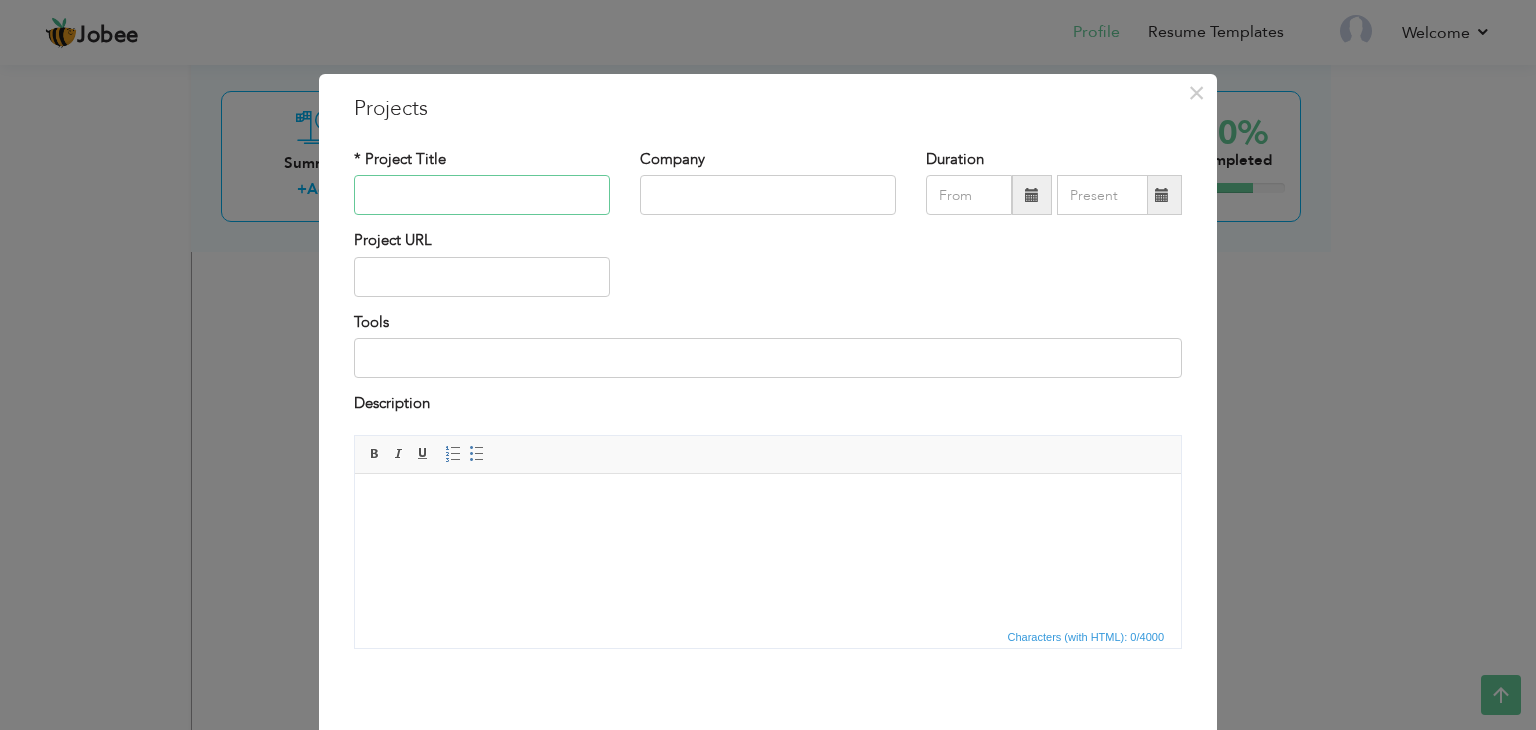 click at bounding box center [482, 195] 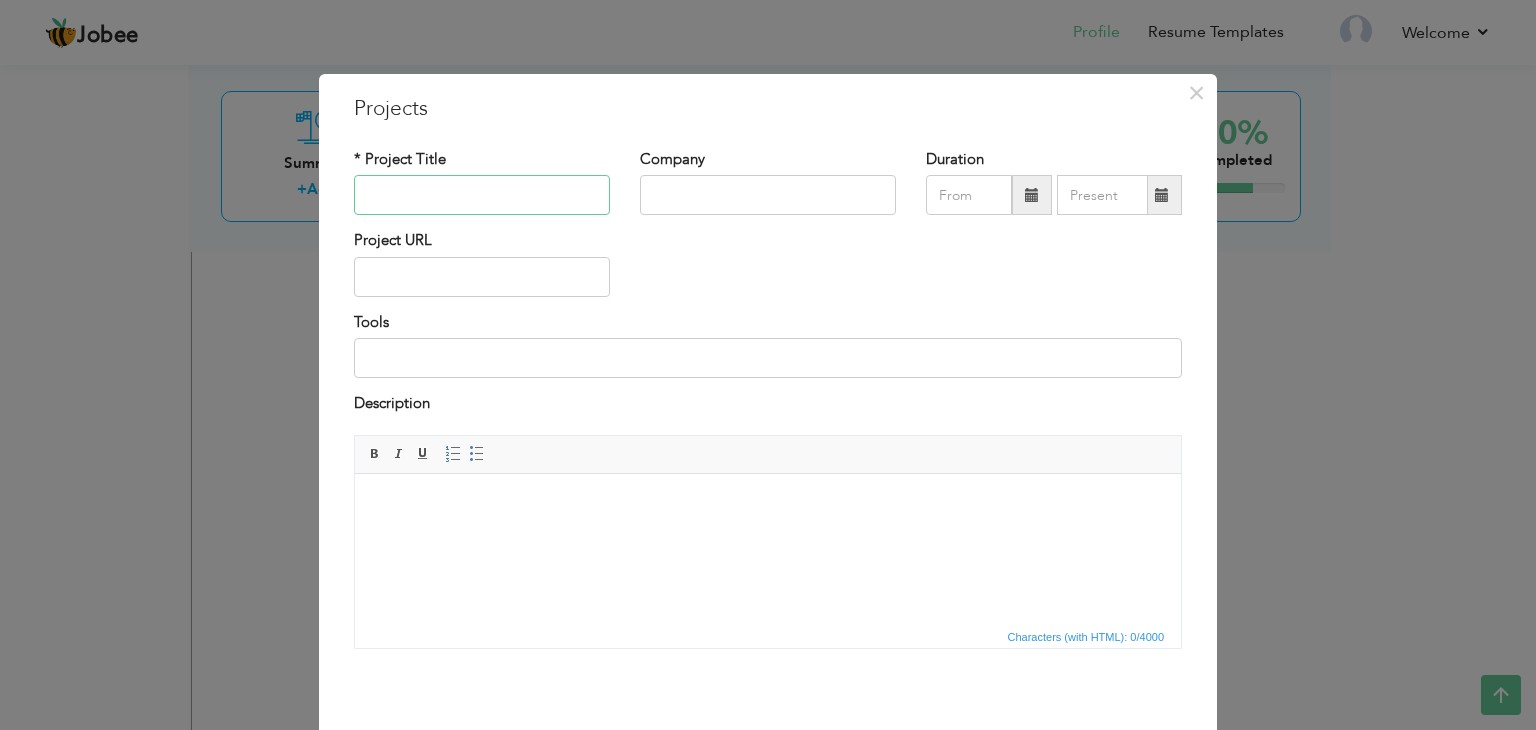 click at bounding box center [482, 195] 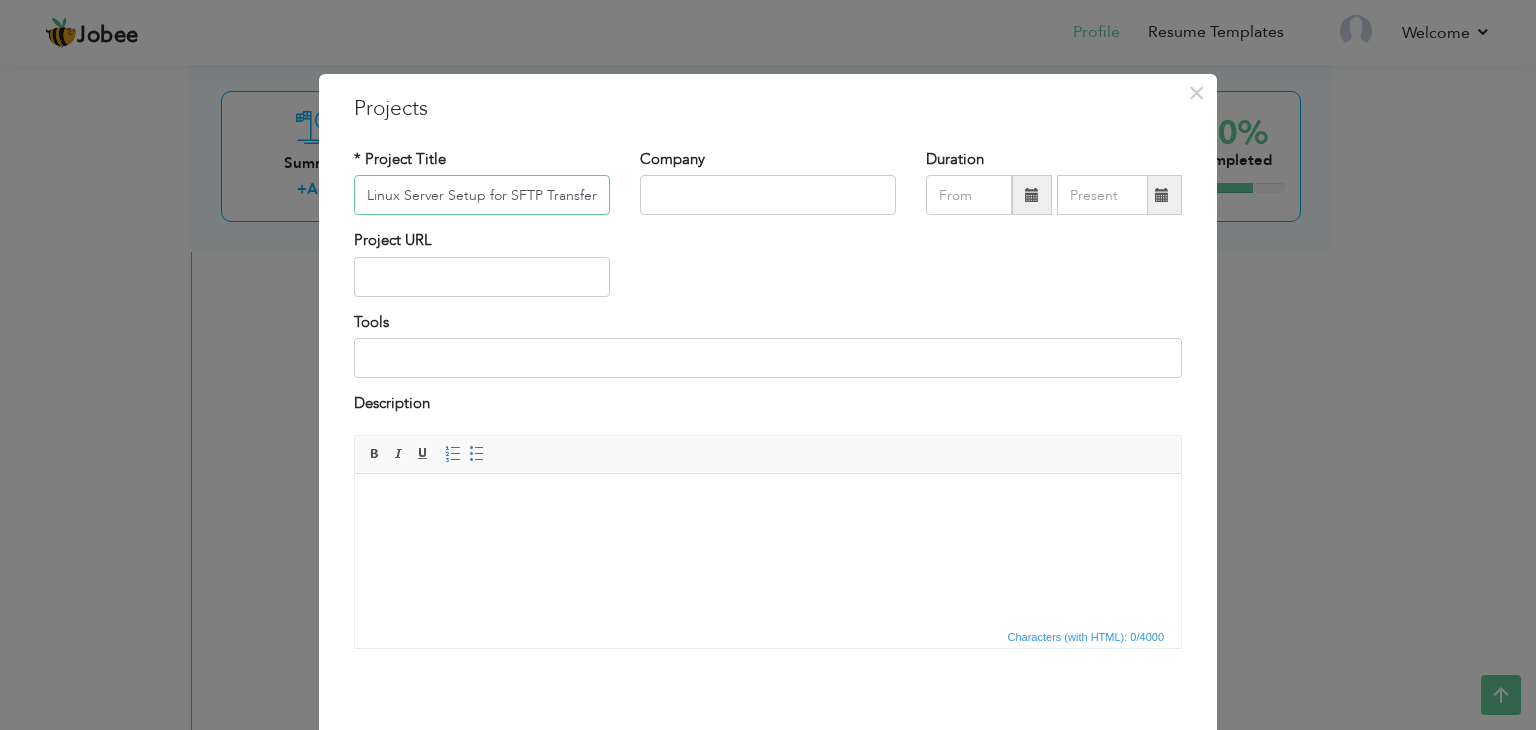type on "Linux Server Setup for SFTP Transfer:" 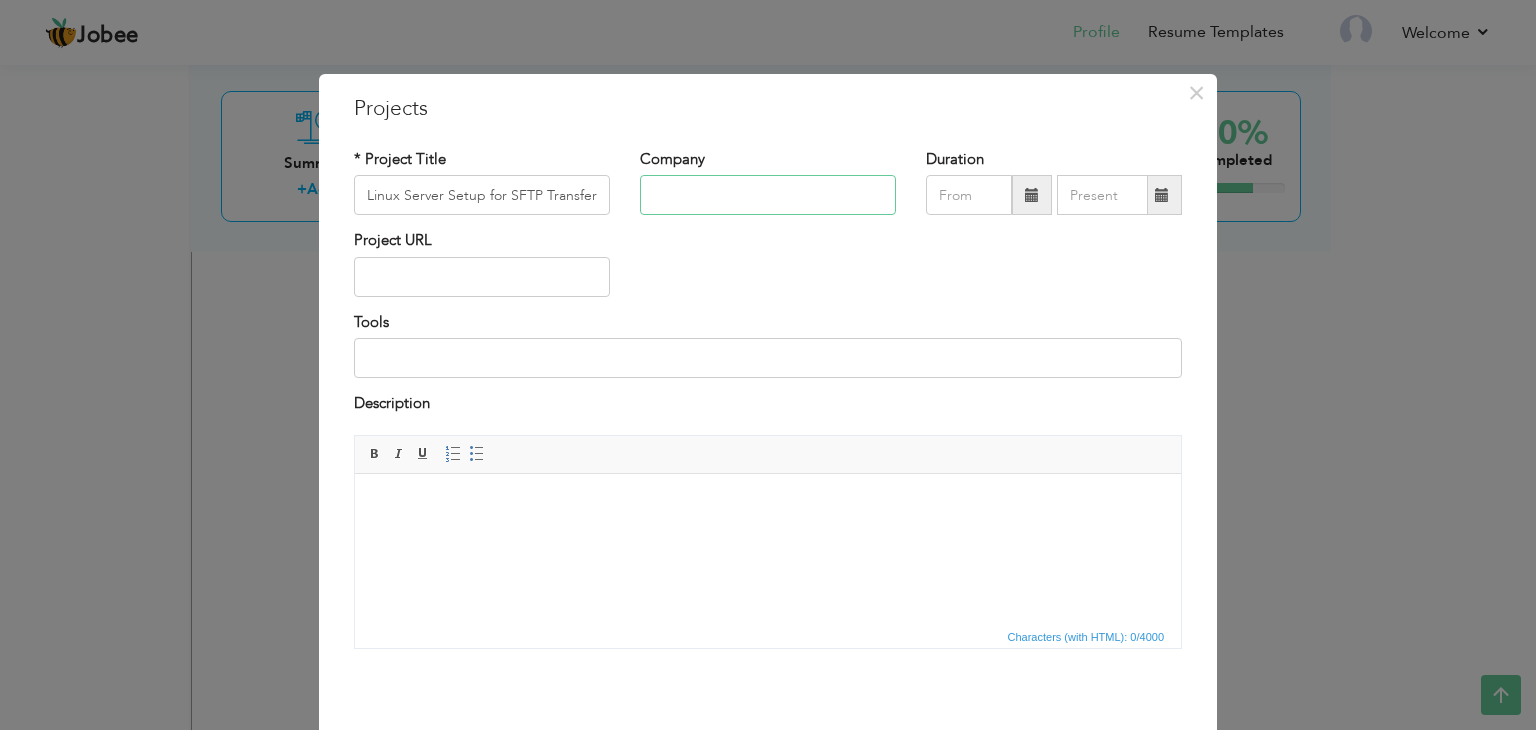click at bounding box center [768, 195] 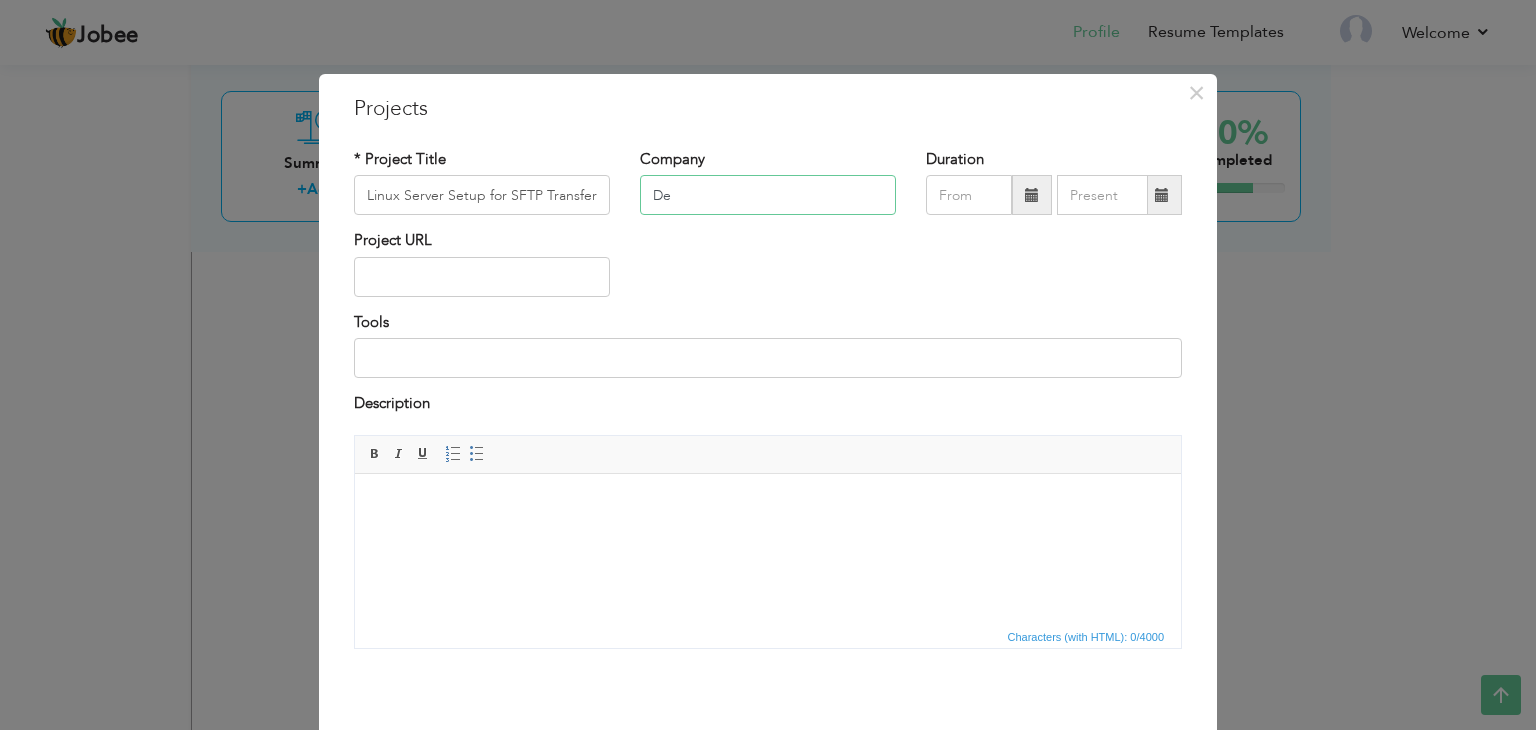 type on "D" 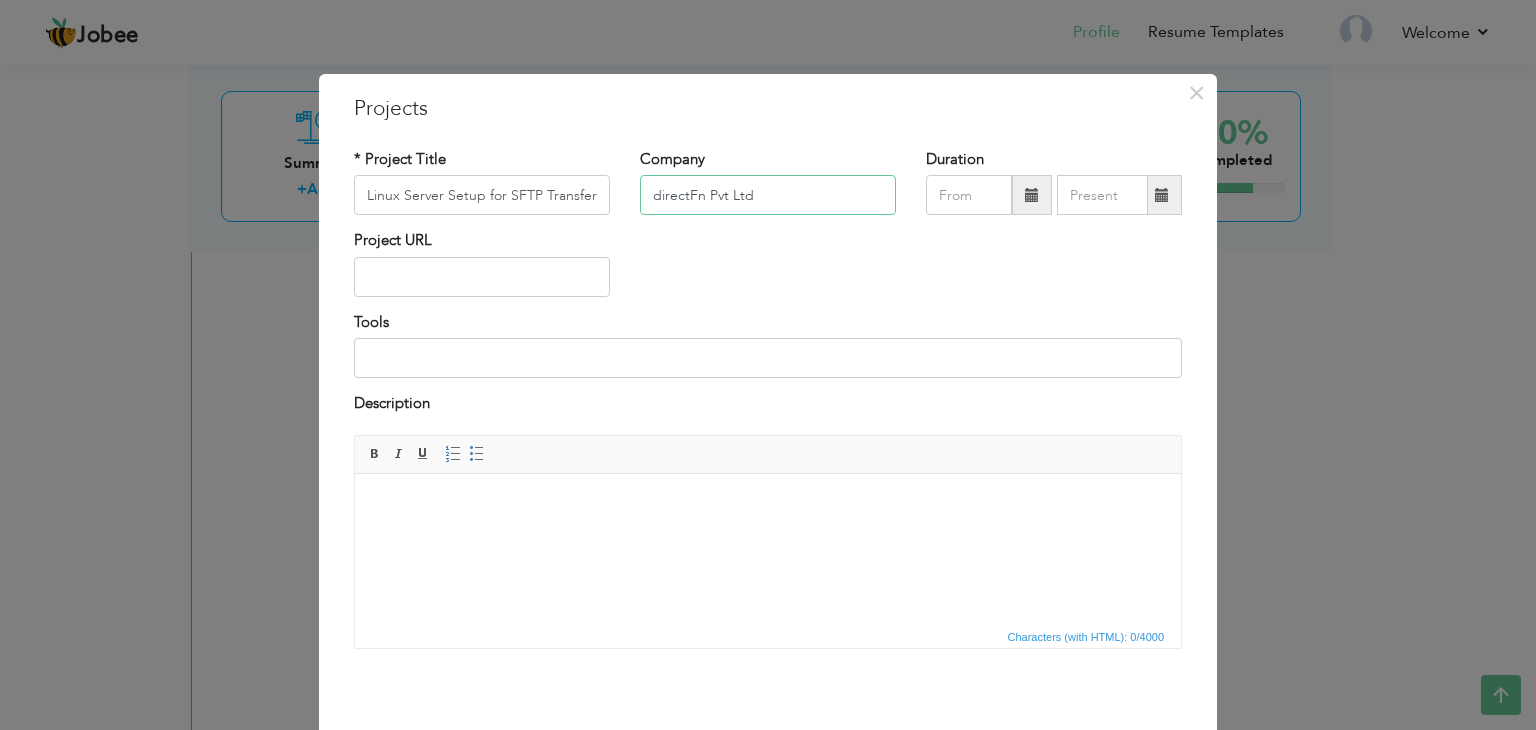 type on "directFn Pvt Ltd" 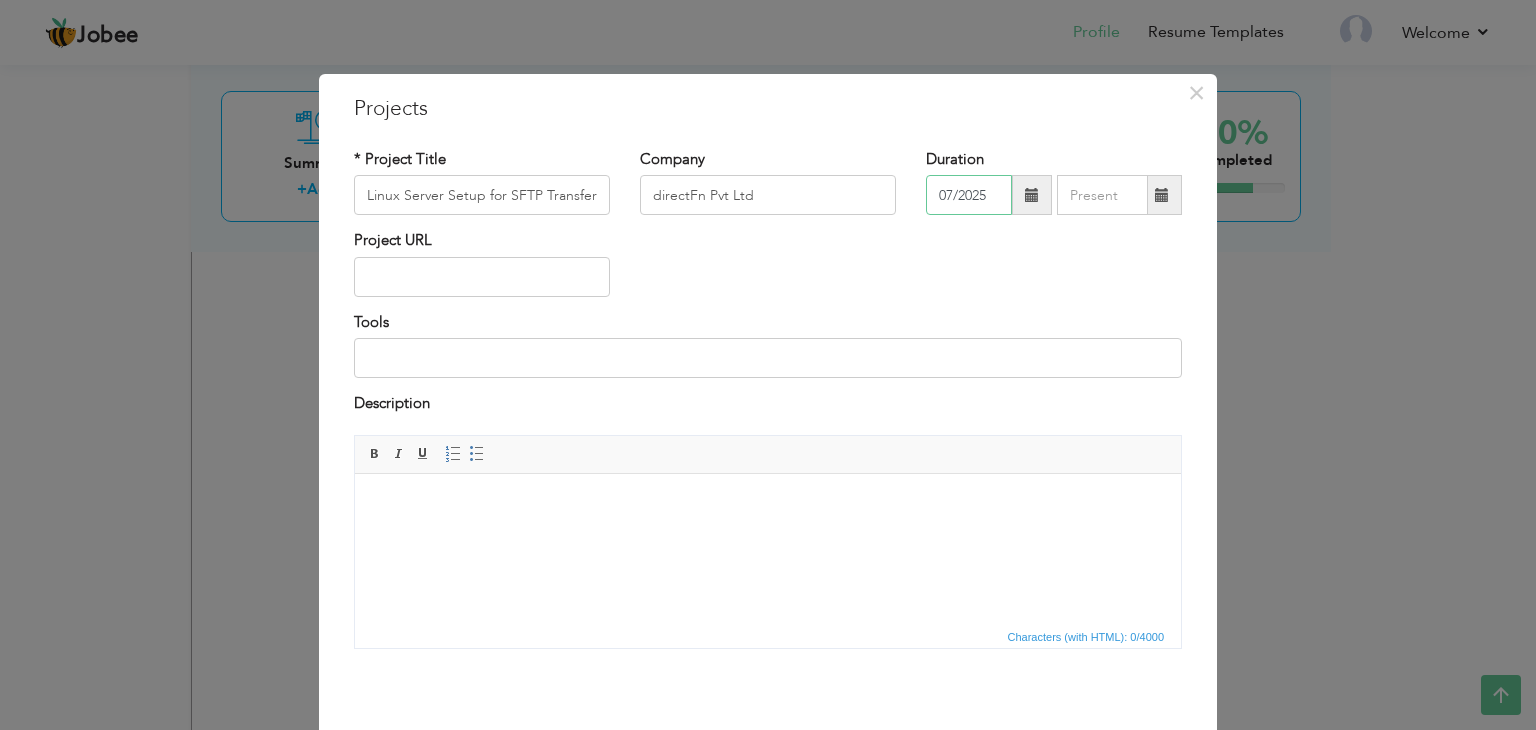 click on "07/2025" at bounding box center (969, 195) 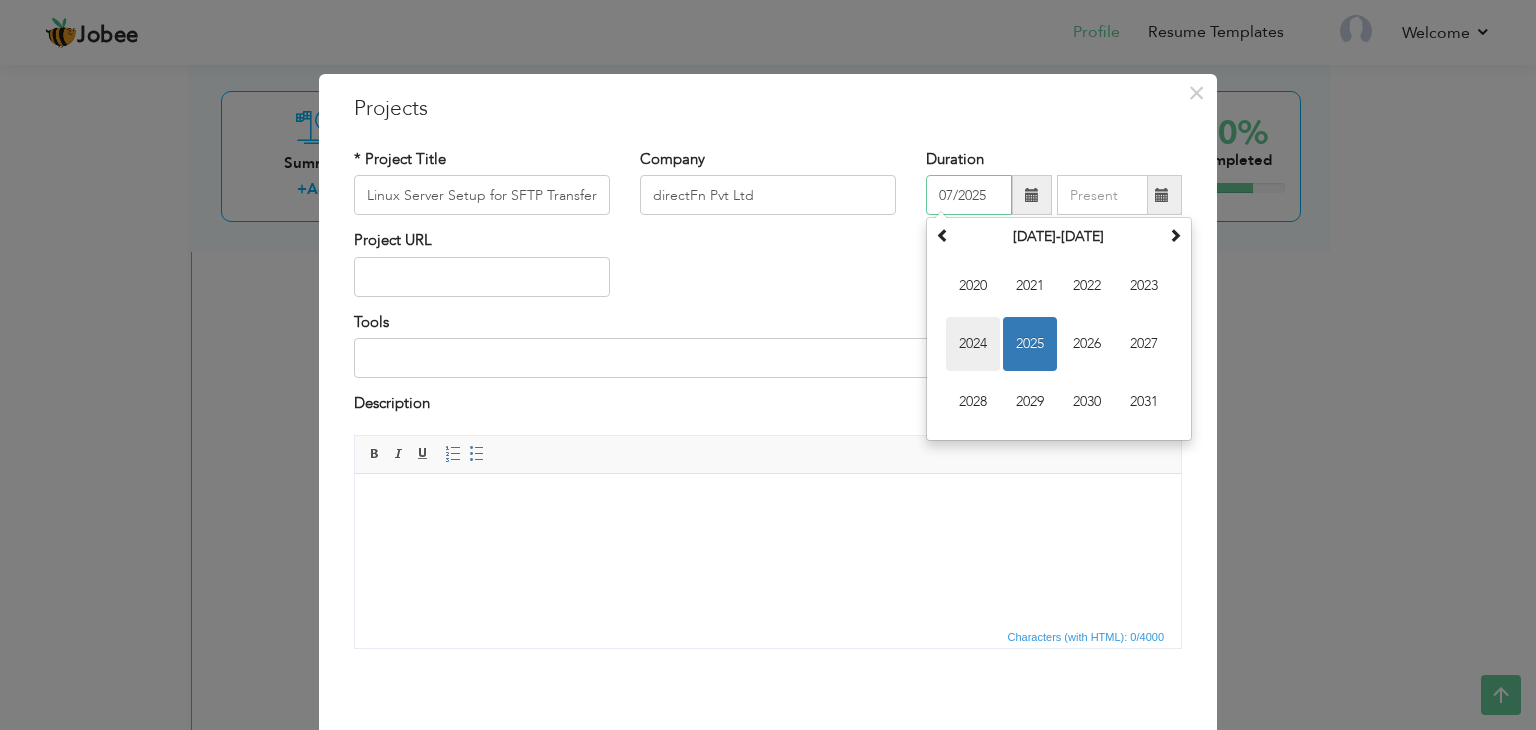 click on "2024" at bounding box center (973, 344) 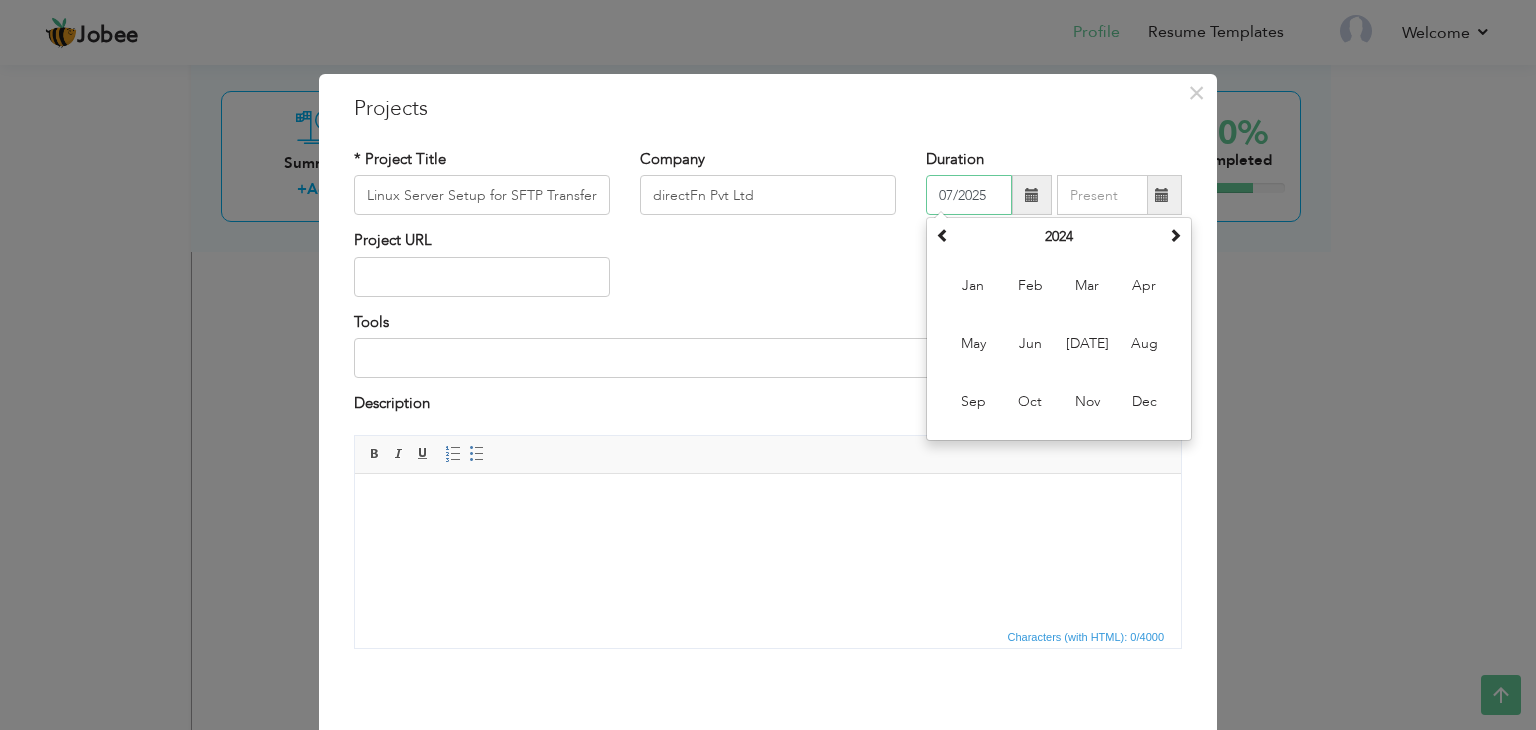 drag, startPoint x: 974, startPoint y: 286, endPoint x: 988, endPoint y: 284, distance: 14.142136 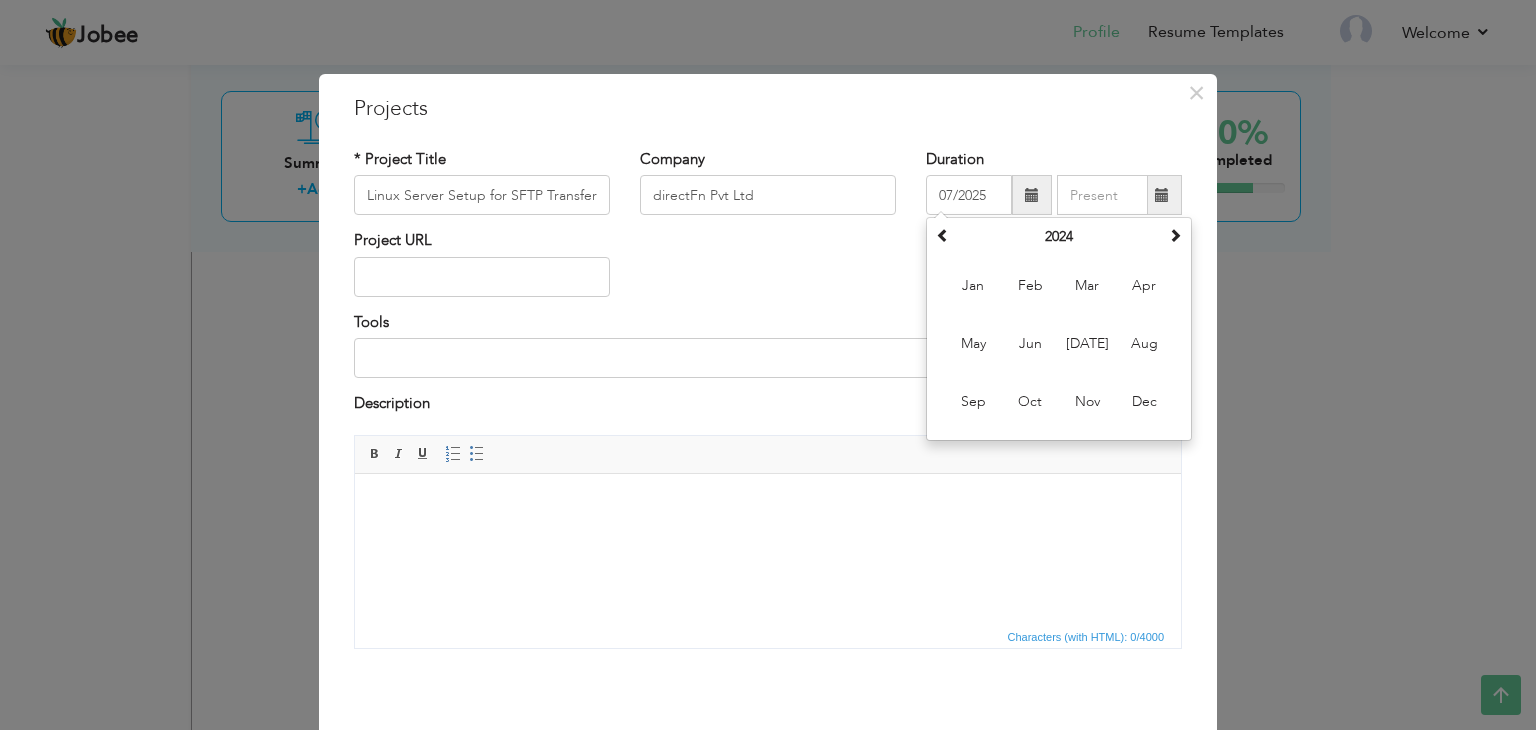 type on "01/2024" 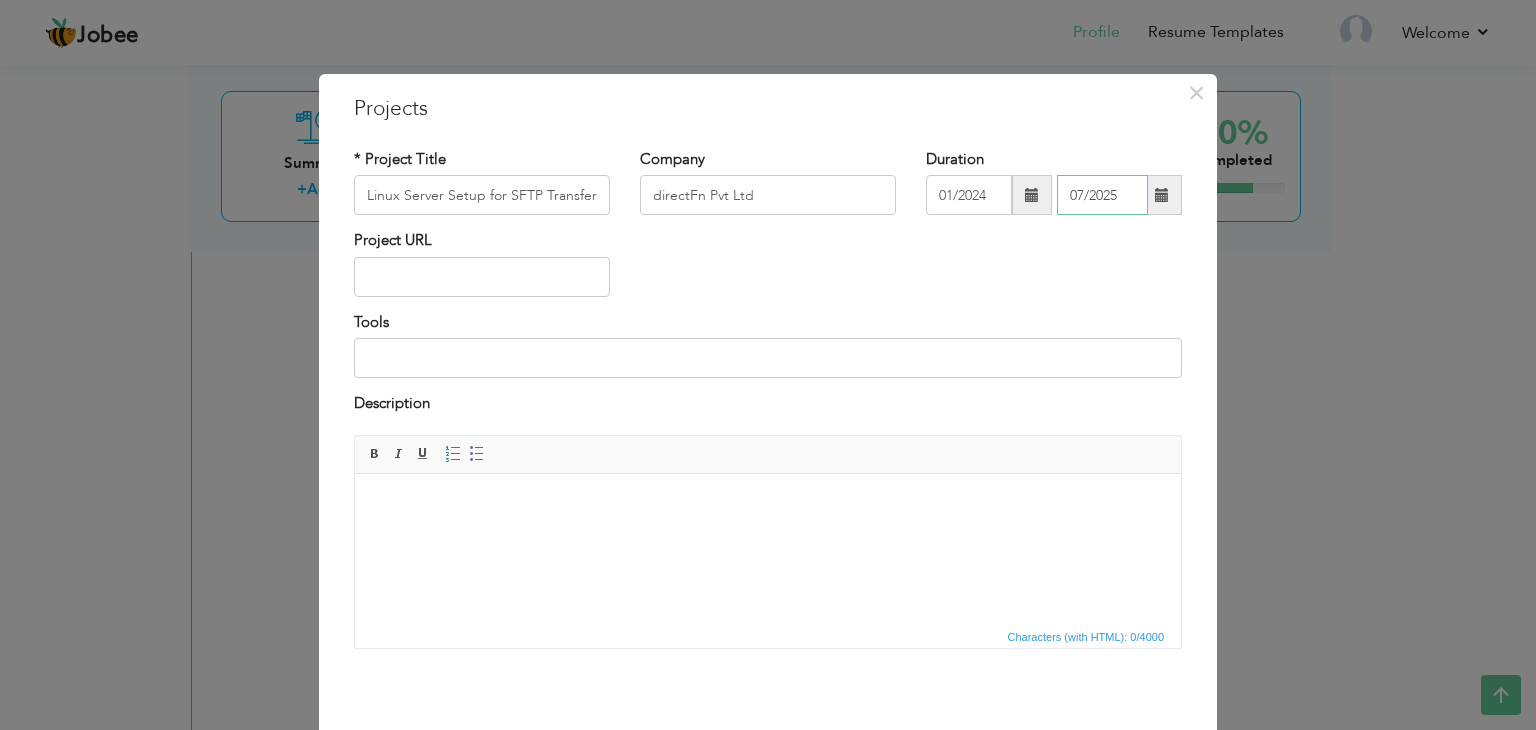 click on "07/2025" at bounding box center (1102, 195) 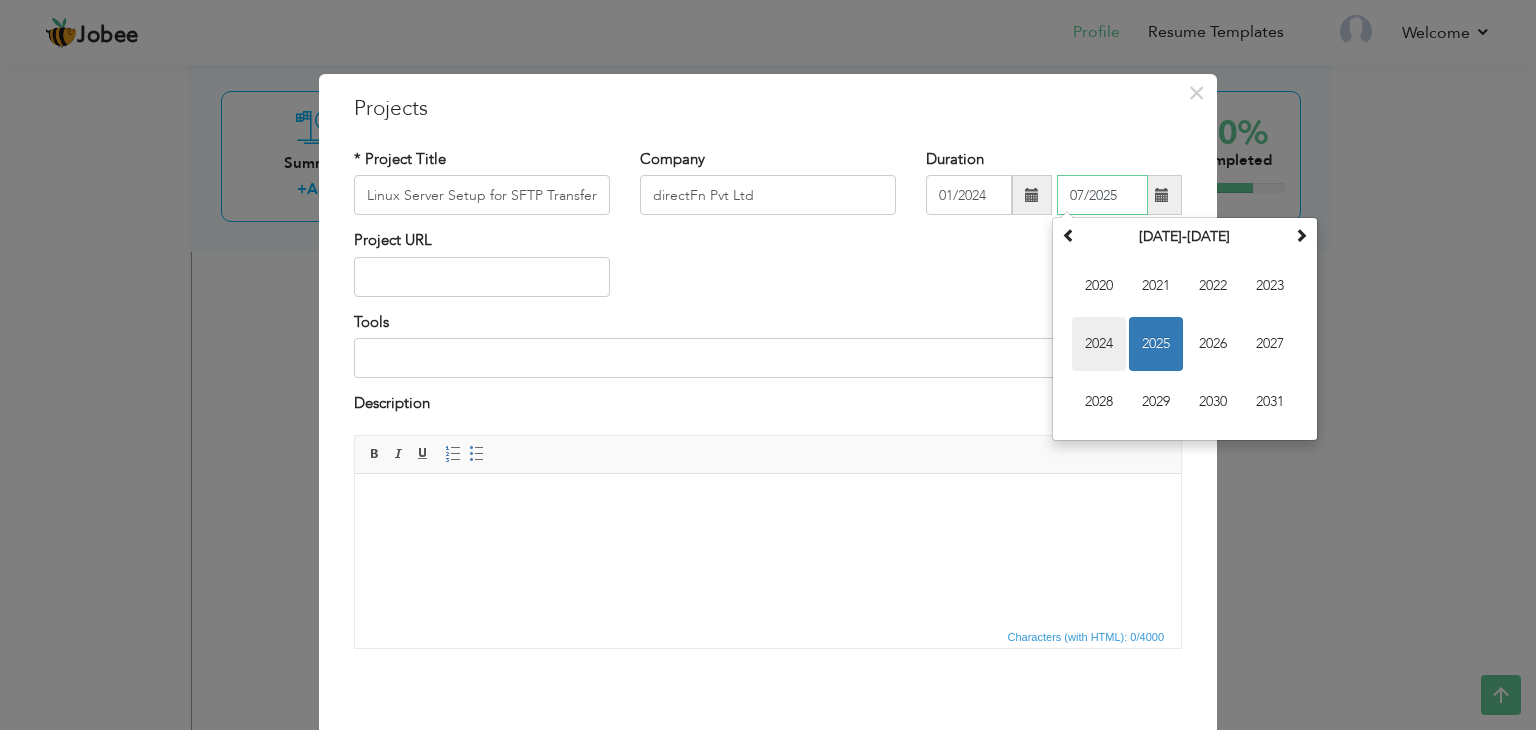 click on "2024" at bounding box center (1099, 344) 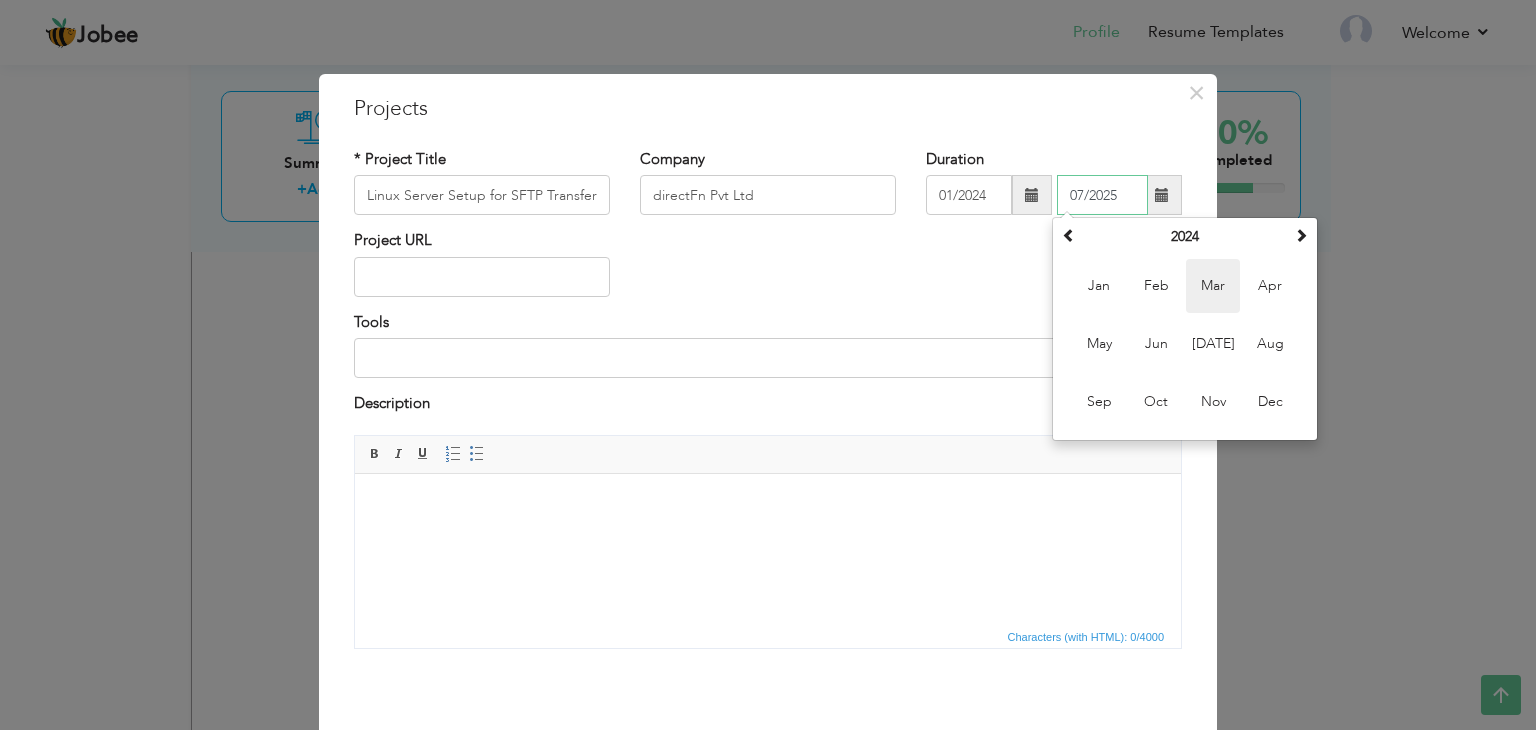 click on "Mar" at bounding box center (1213, 286) 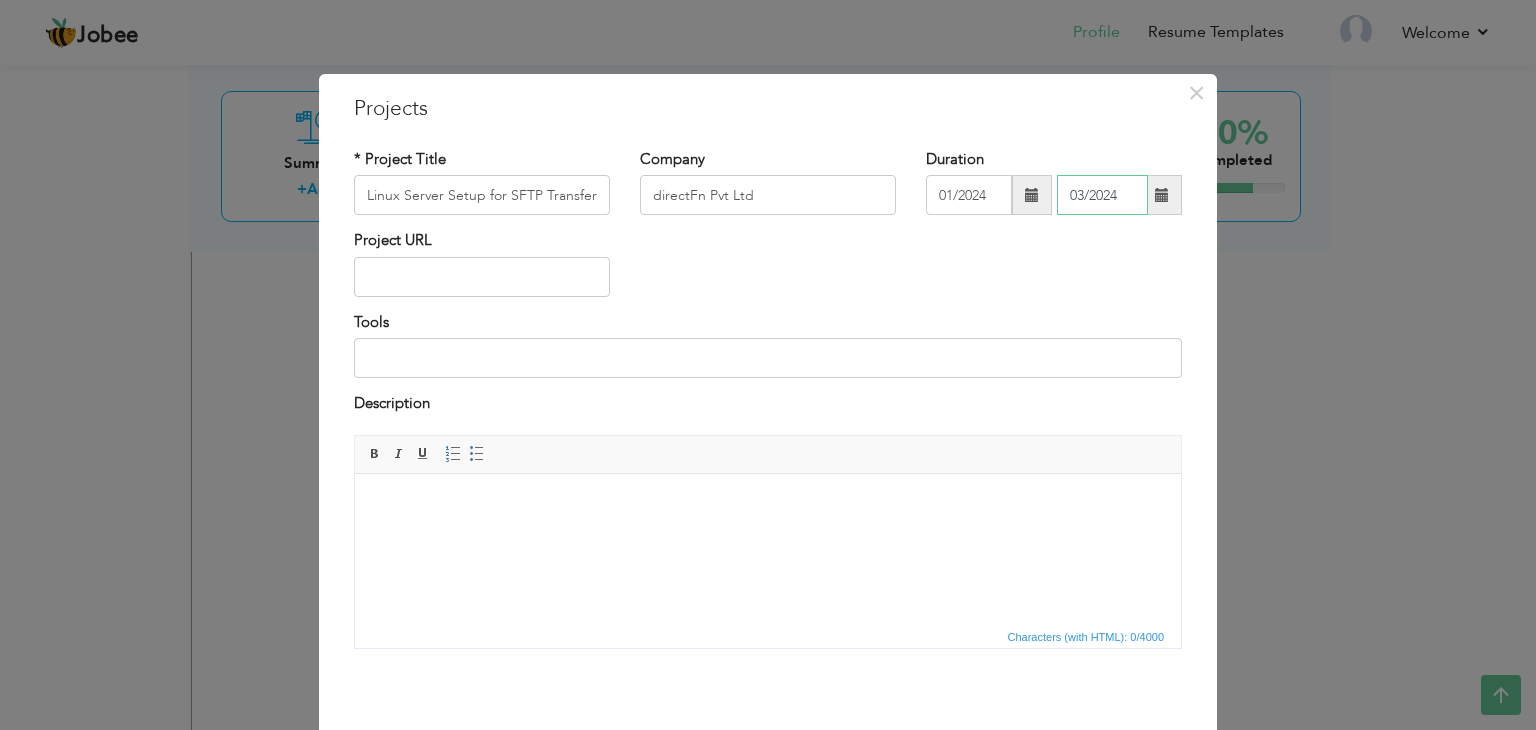 click on "03/2024" at bounding box center (1102, 195) 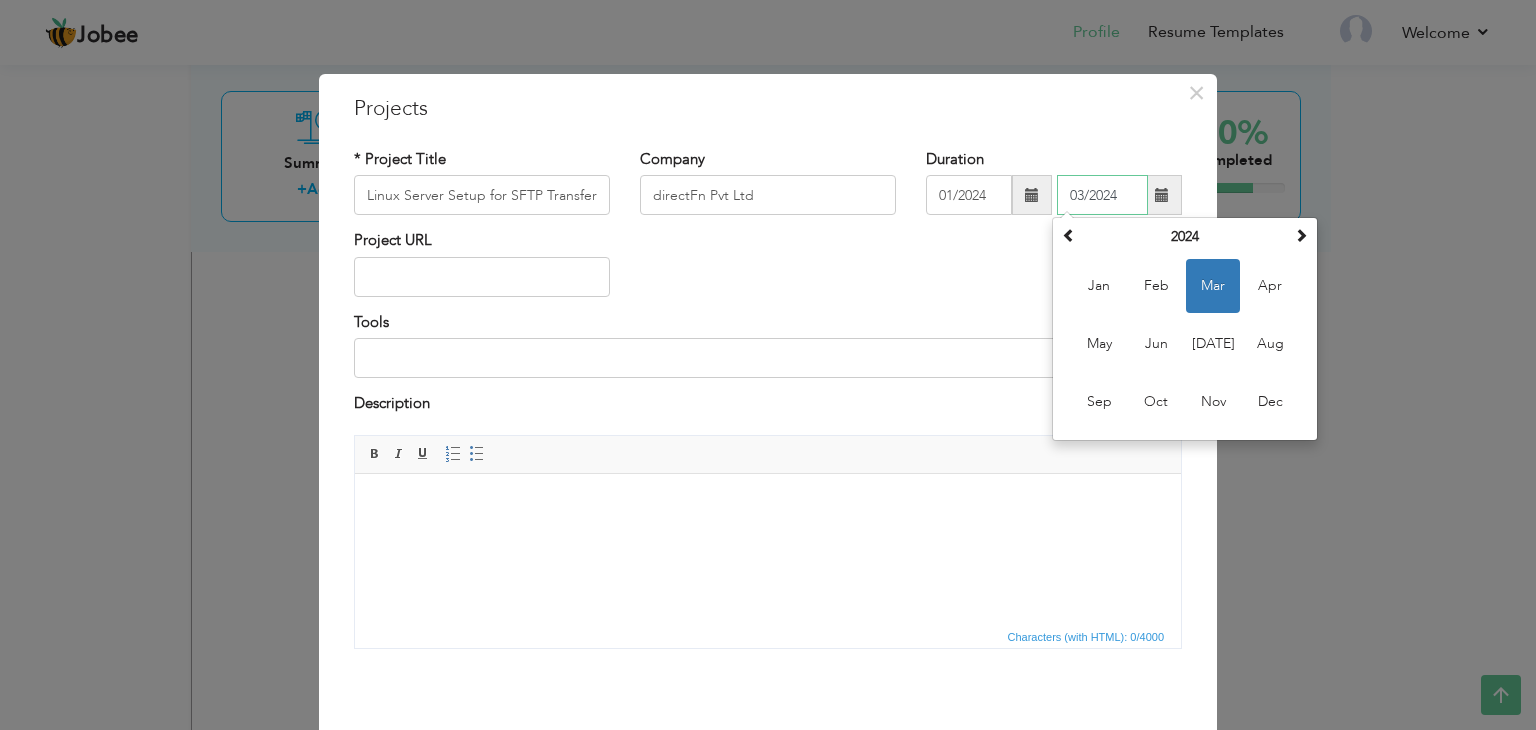click on "Jan" at bounding box center (1099, 286) 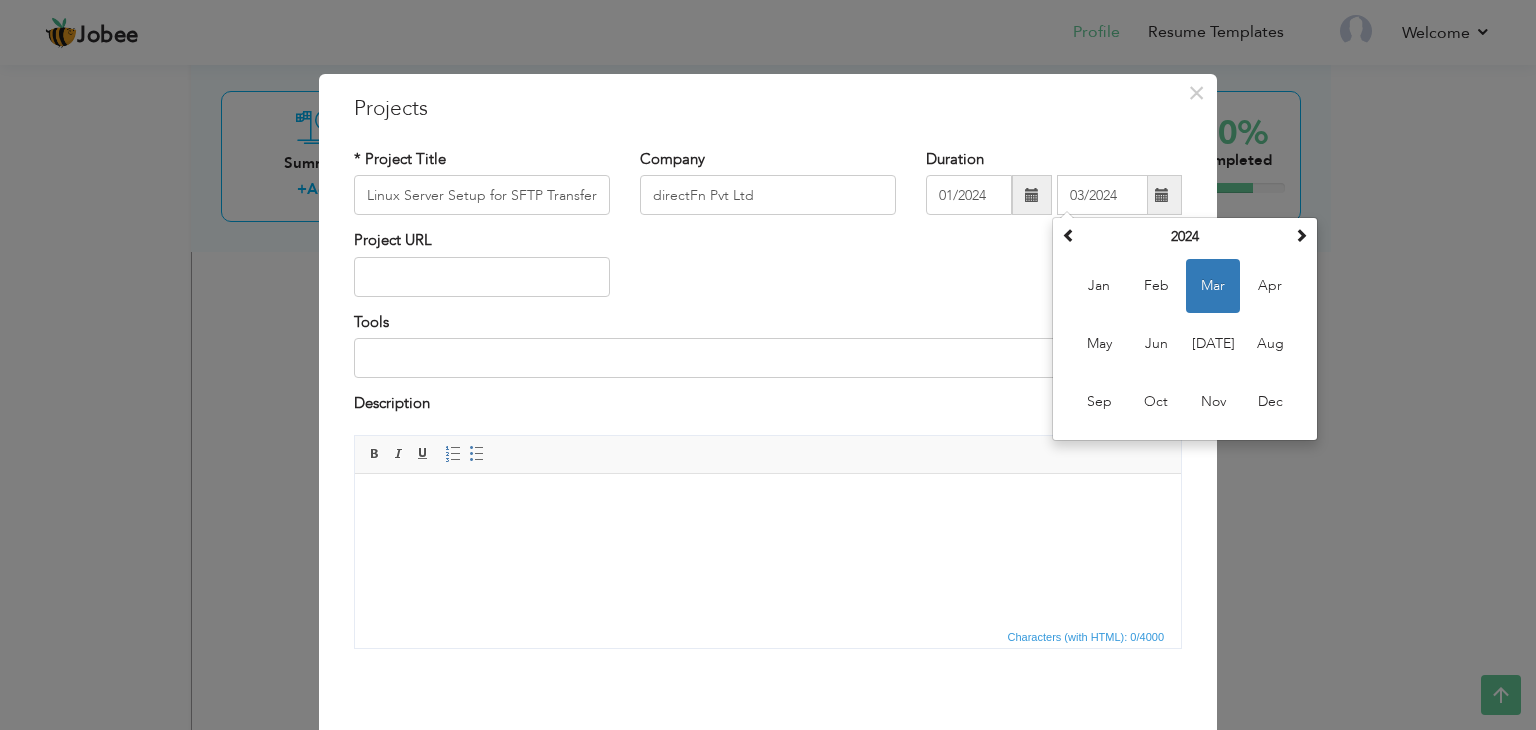 type on "01/2024" 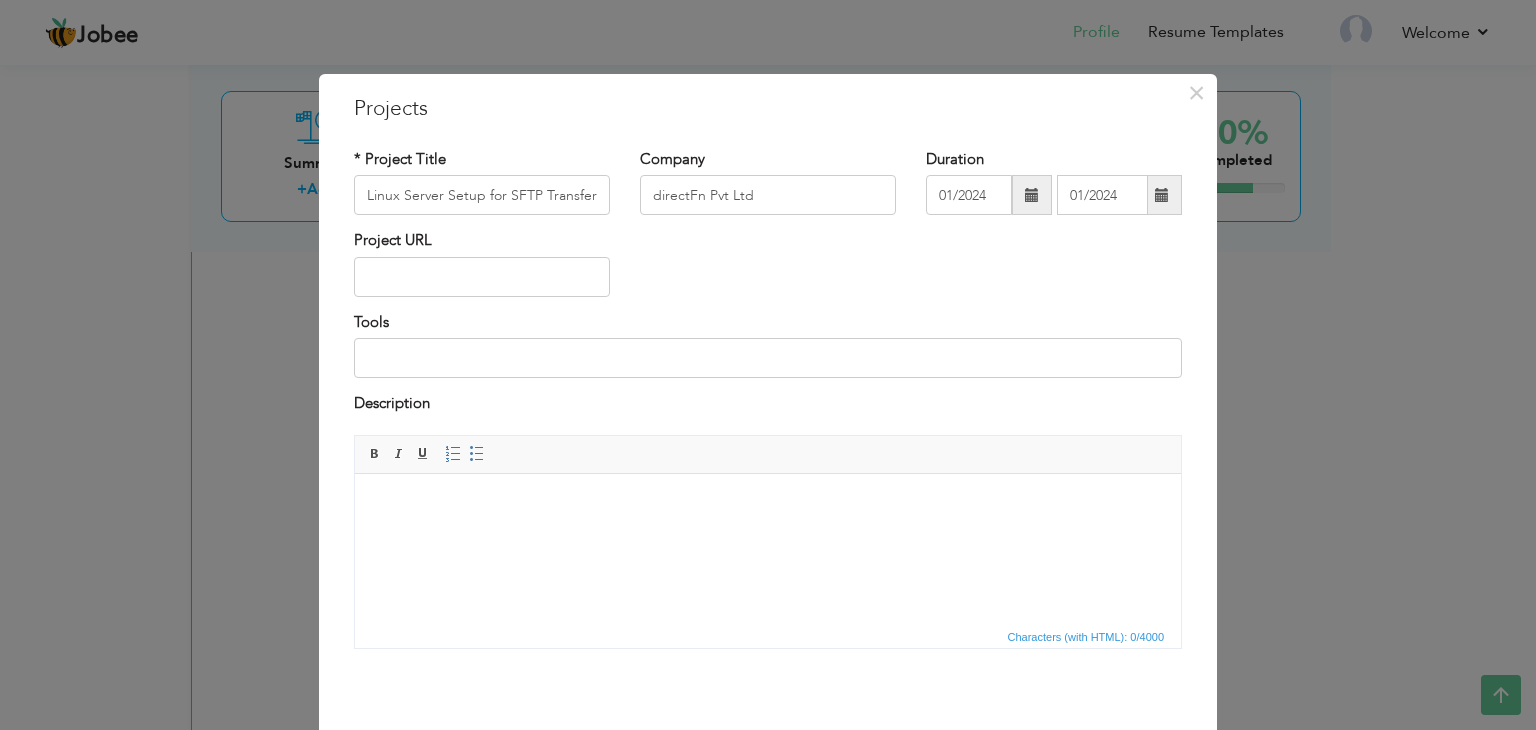 click on "Project URL" at bounding box center [768, 270] 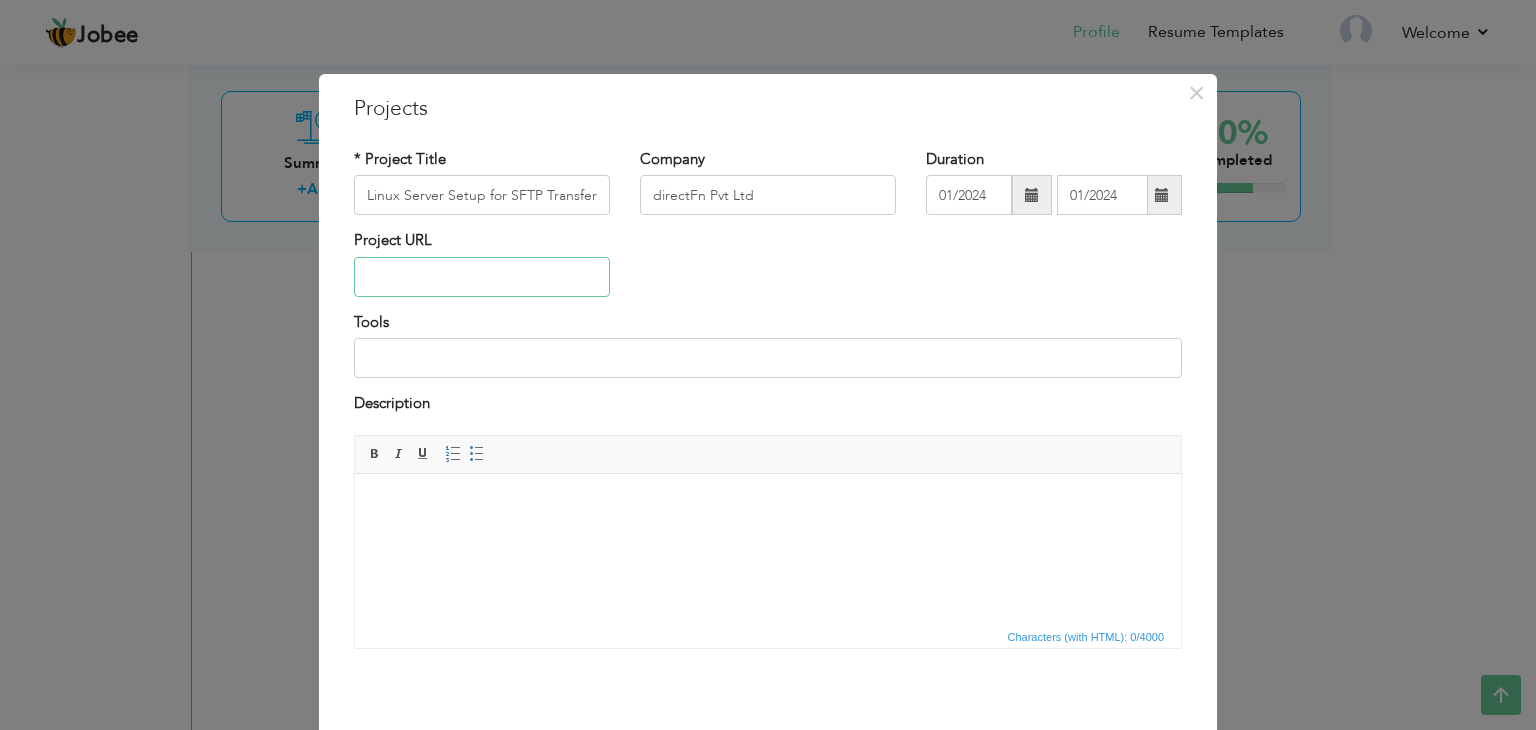 click at bounding box center [482, 277] 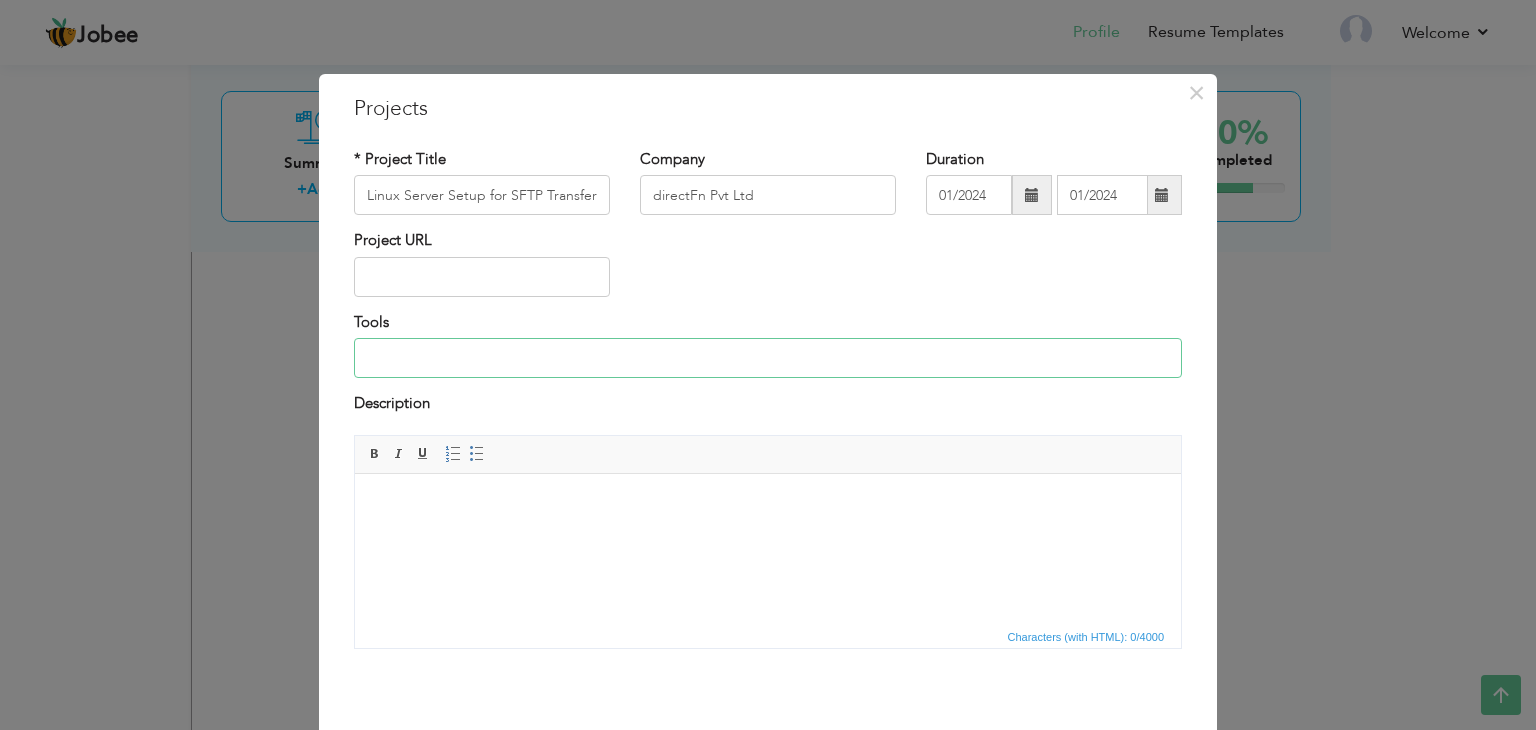 click at bounding box center (768, 358) 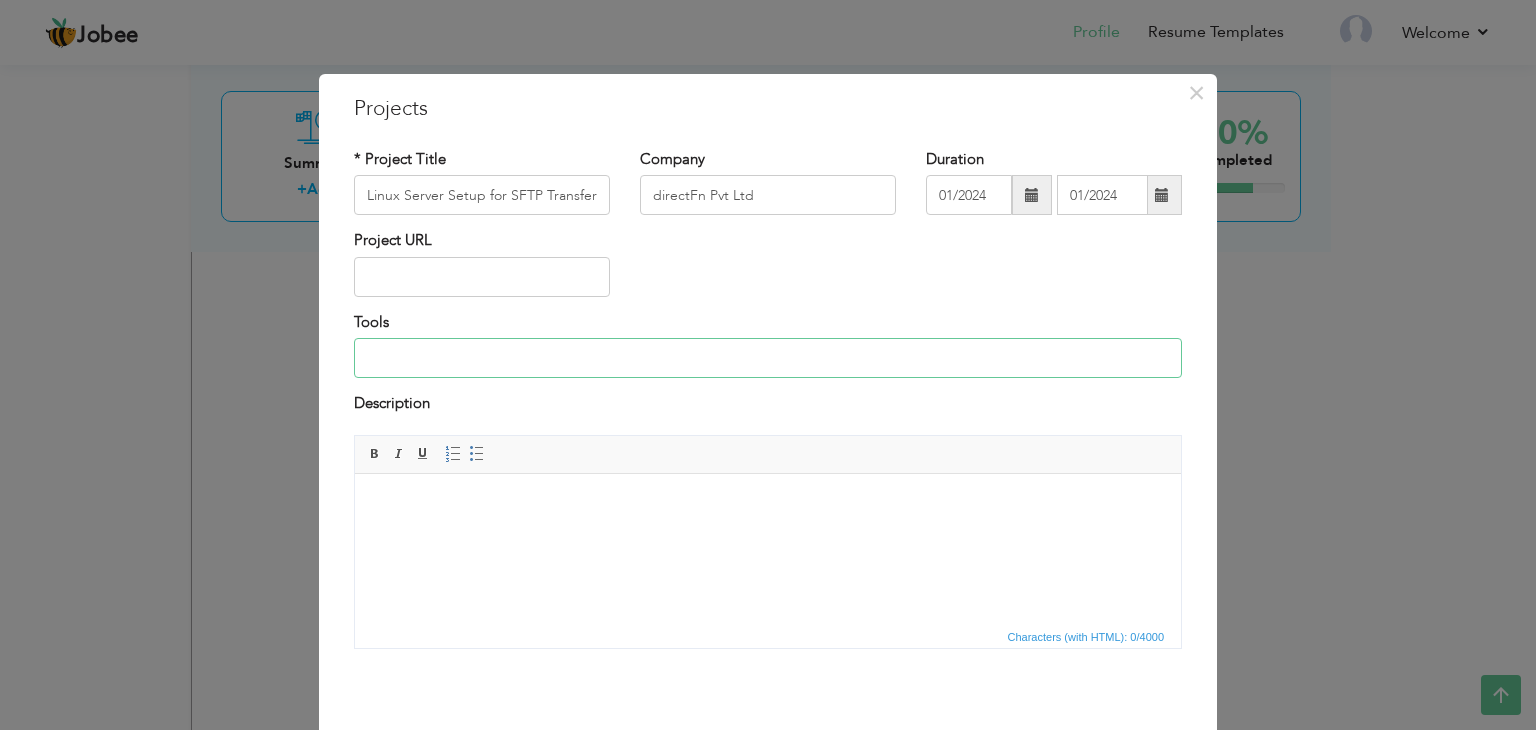 click at bounding box center (768, 358) 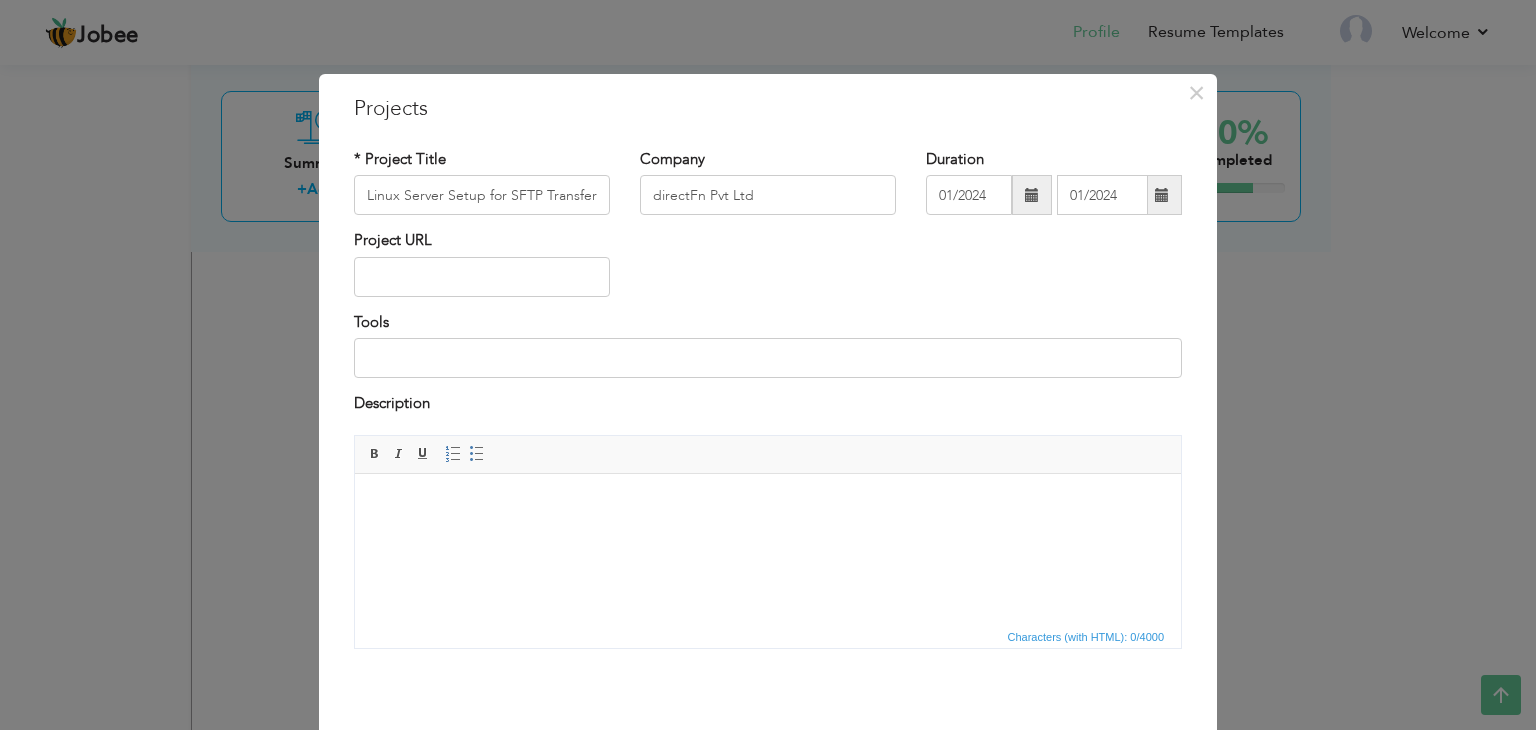 click at bounding box center (768, 503) 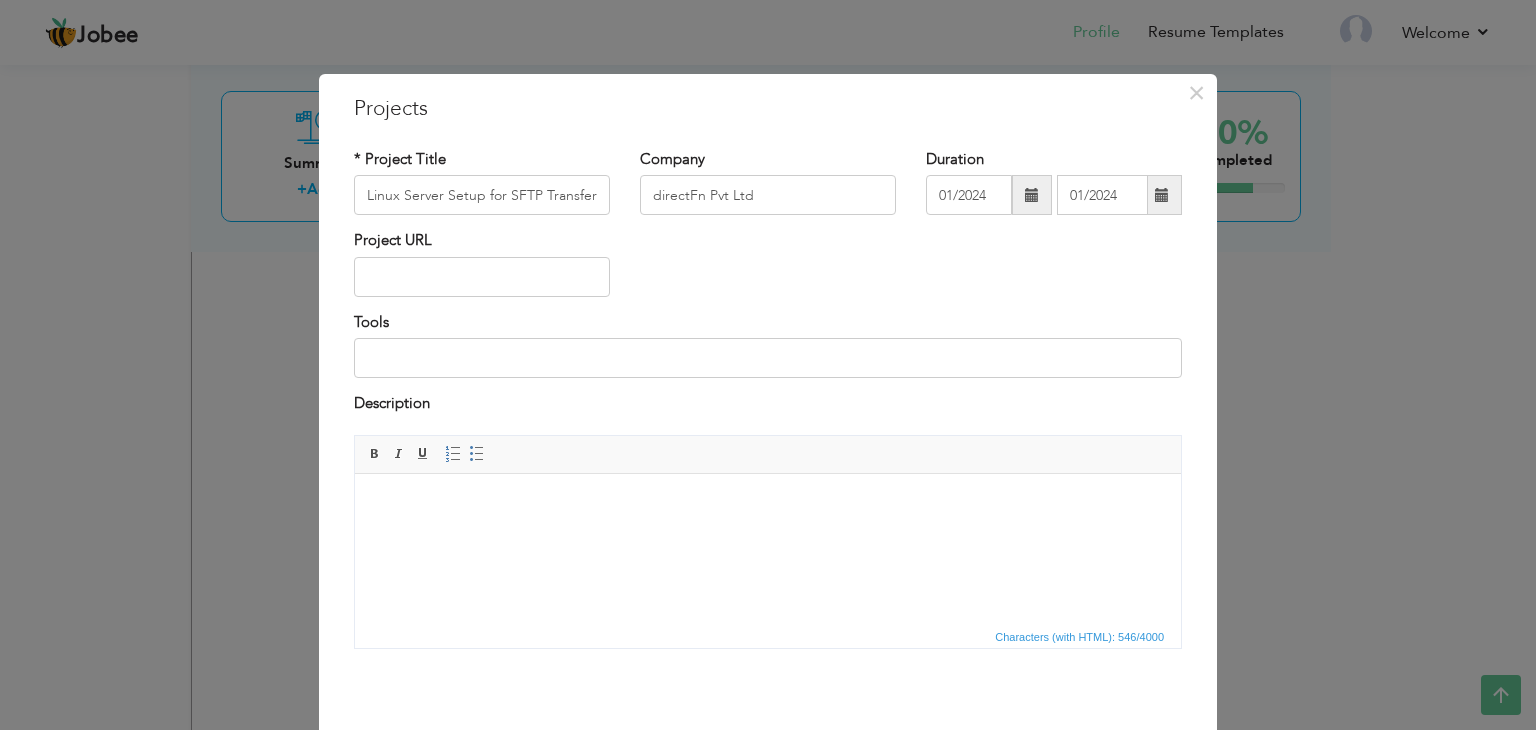 scroll, scrollTop: 32, scrollLeft: 0, axis: vertical 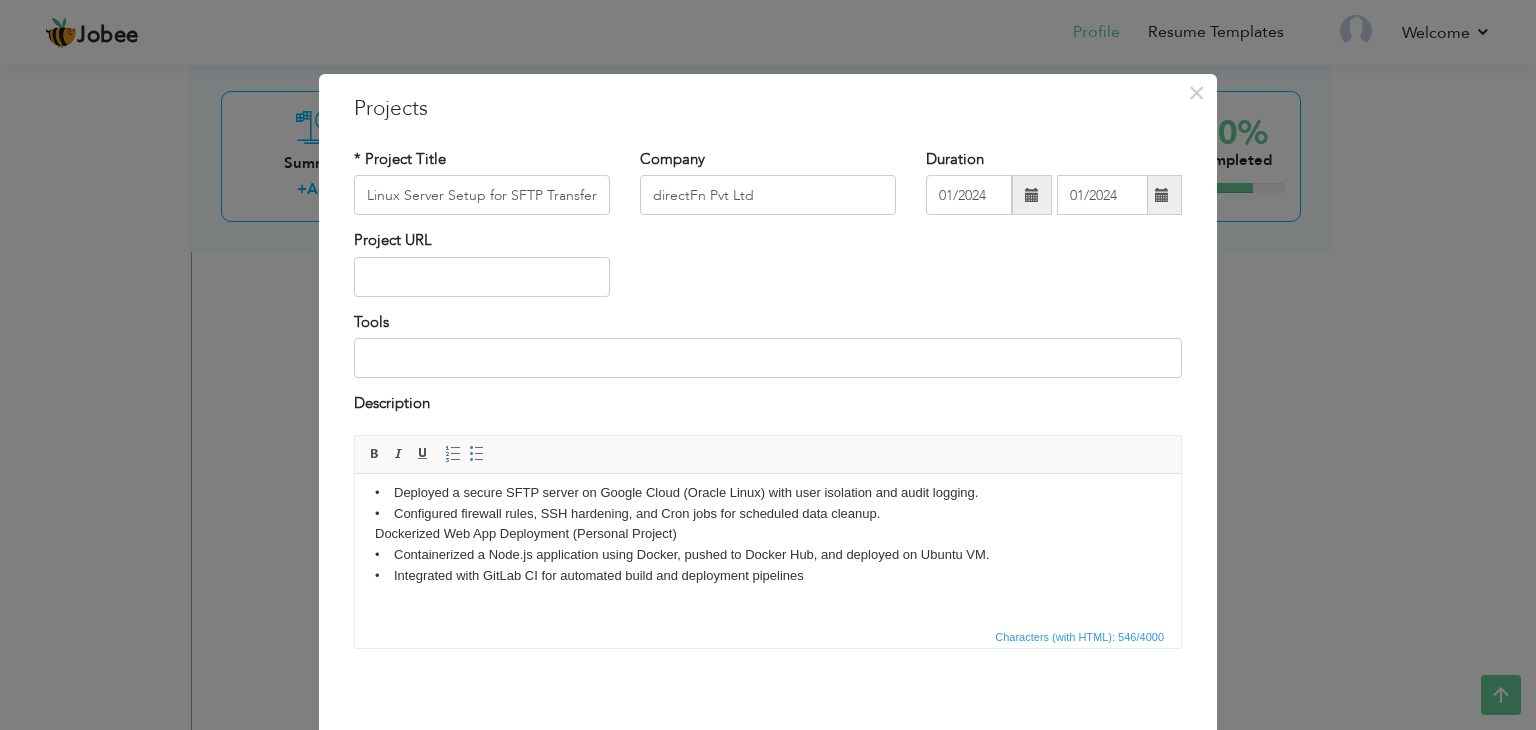 click on "•    Deployed a secure SFTP server on Google Cloud (Oracle Linux) with user isolation and audit logging. •    Configured firewall rules, SSH hardening, and Cron jobs for scheduled data cleanup. Dockerized Web App Deployment (Personal Project) •    Containerized a Node.js application using Docker, pushed to Docker Hub, and deployed on Ubuntu VM. •    Integrated with GitLab CI for automated build and deployment pipelines" at bounding box center [768, 544] 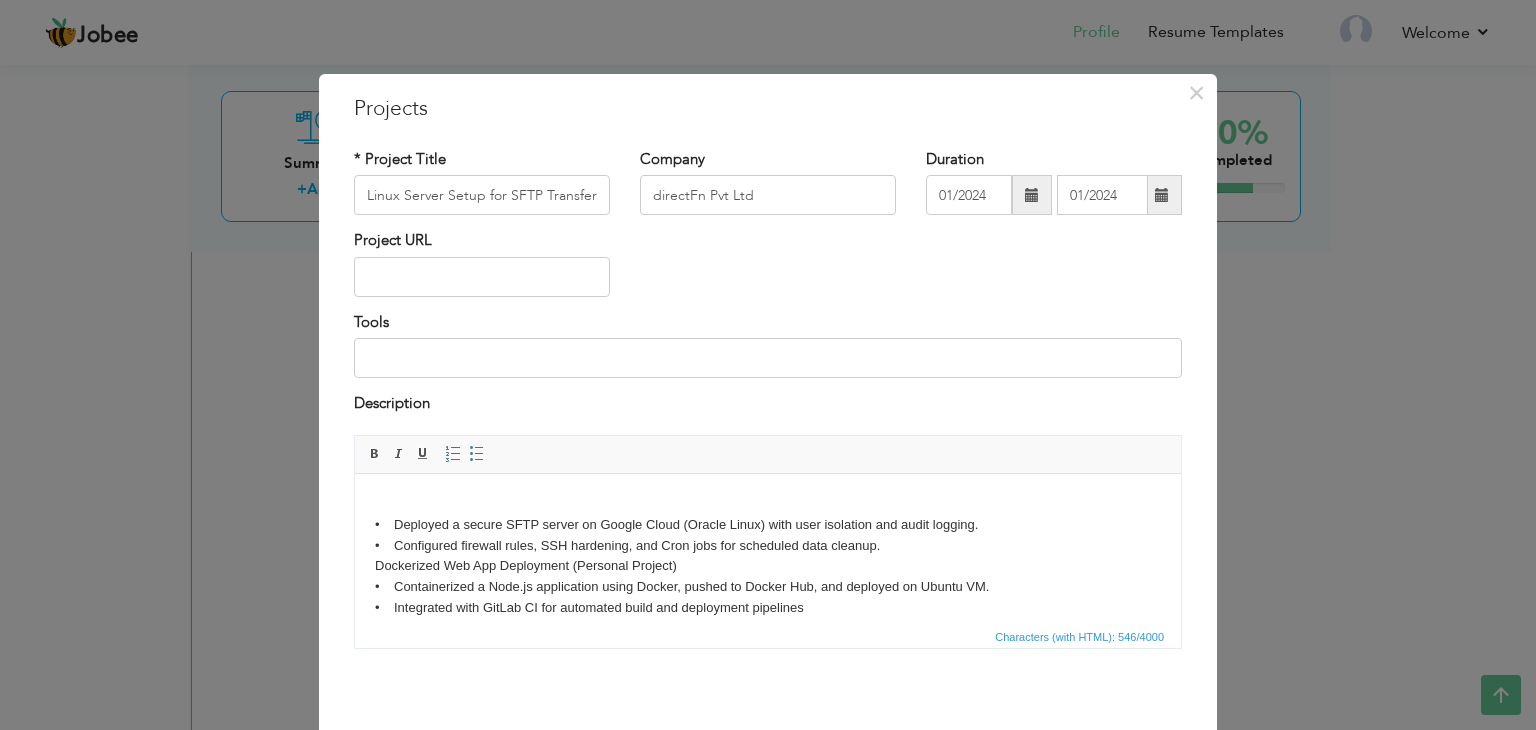 click at bounding box center [768, 358] 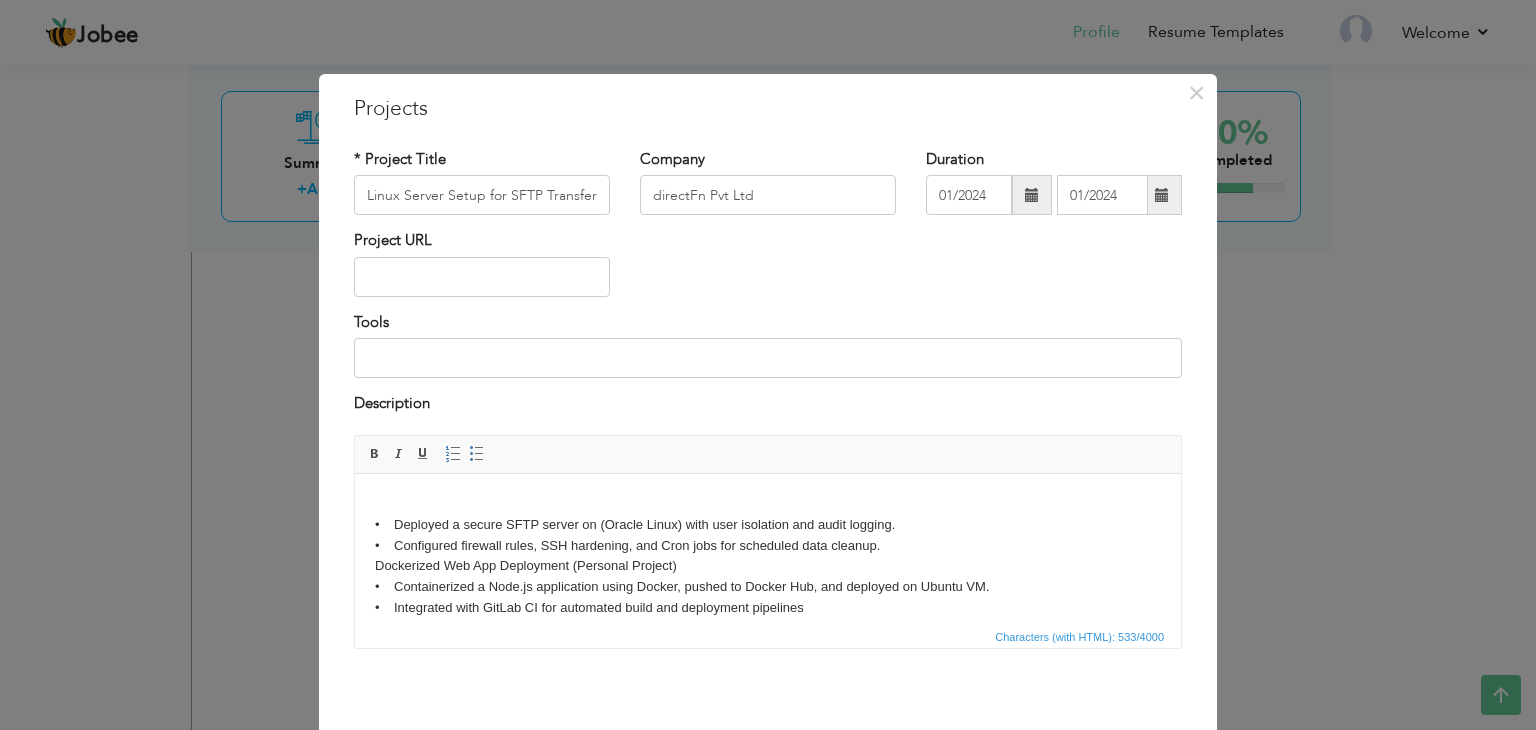 click on "•    Deployed a secure SFTP server on (Oracle Linux) with user isolation and audit logging. •    Configured firewall rules, SSH hardening, and Cron jobs for scheduled data cleanup. Dockerized Web App Deployment (Personal Project) •    Containerized a Node.js application using Docker, pushed to Docker Hub, and deployed on Ubuntu VM. •    Integrated with GitLab CI for automated build and deployment pipelines" at bounding box center [768, 576] 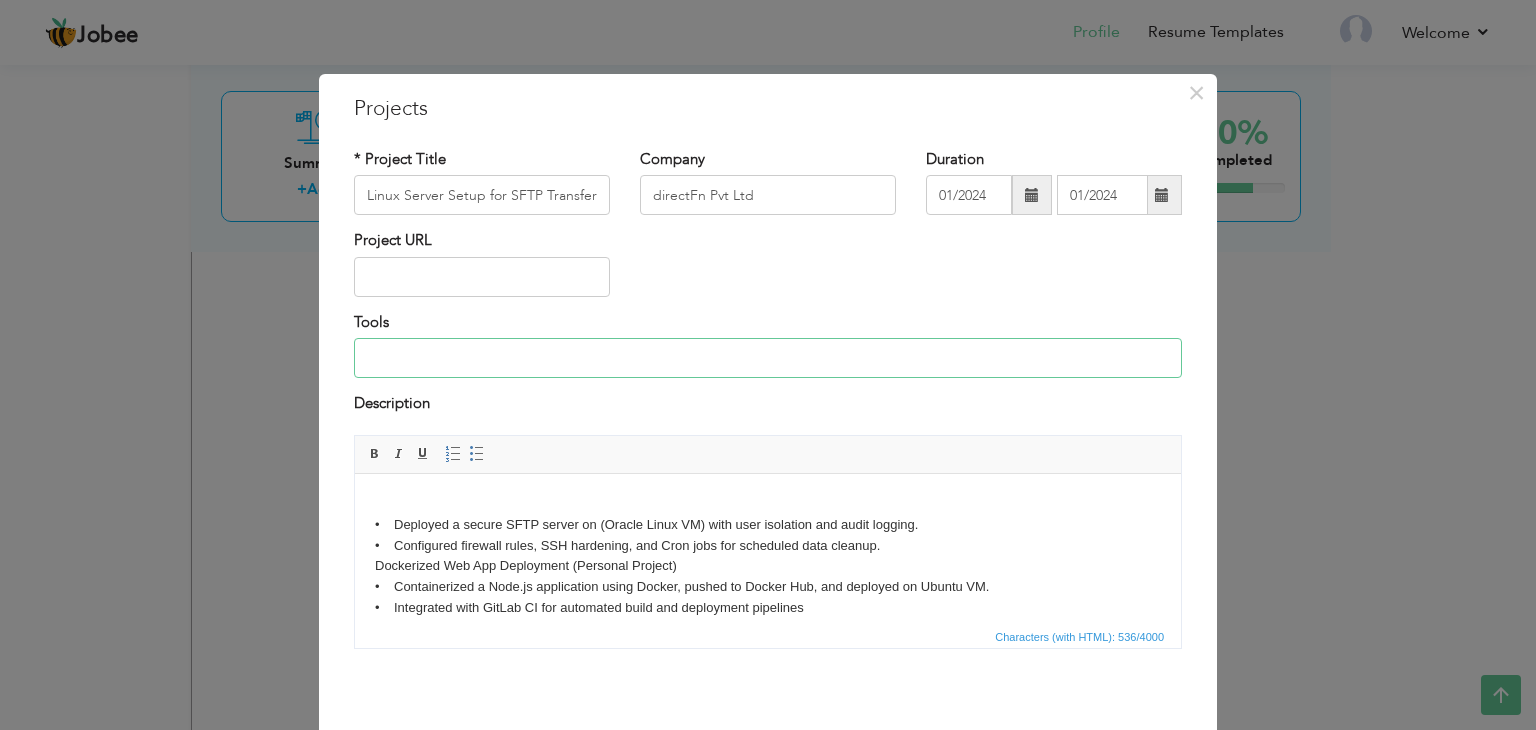 click at bounding box center (768, 358) 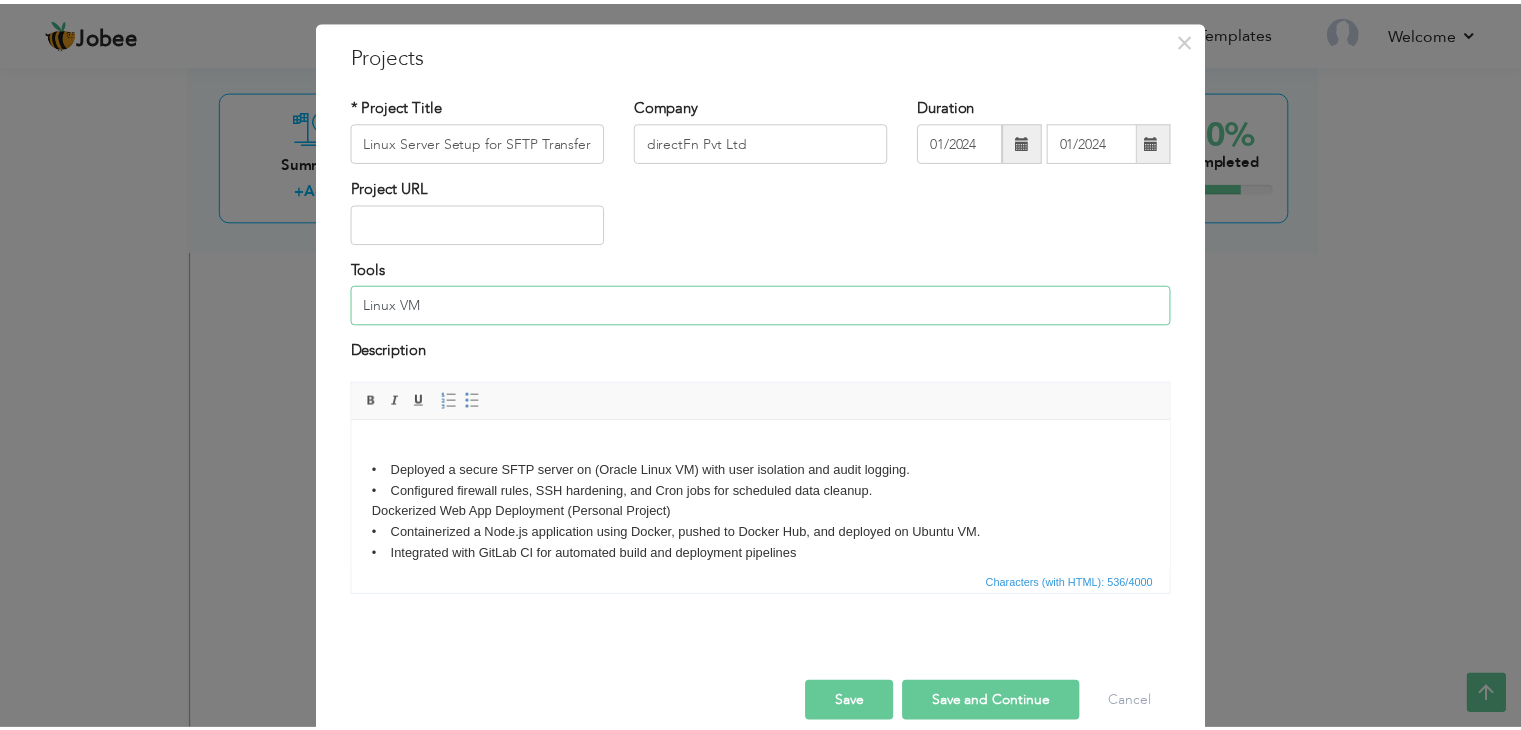 scroll, scrollTop: 80, scrollLeft: 0, axis: vertical 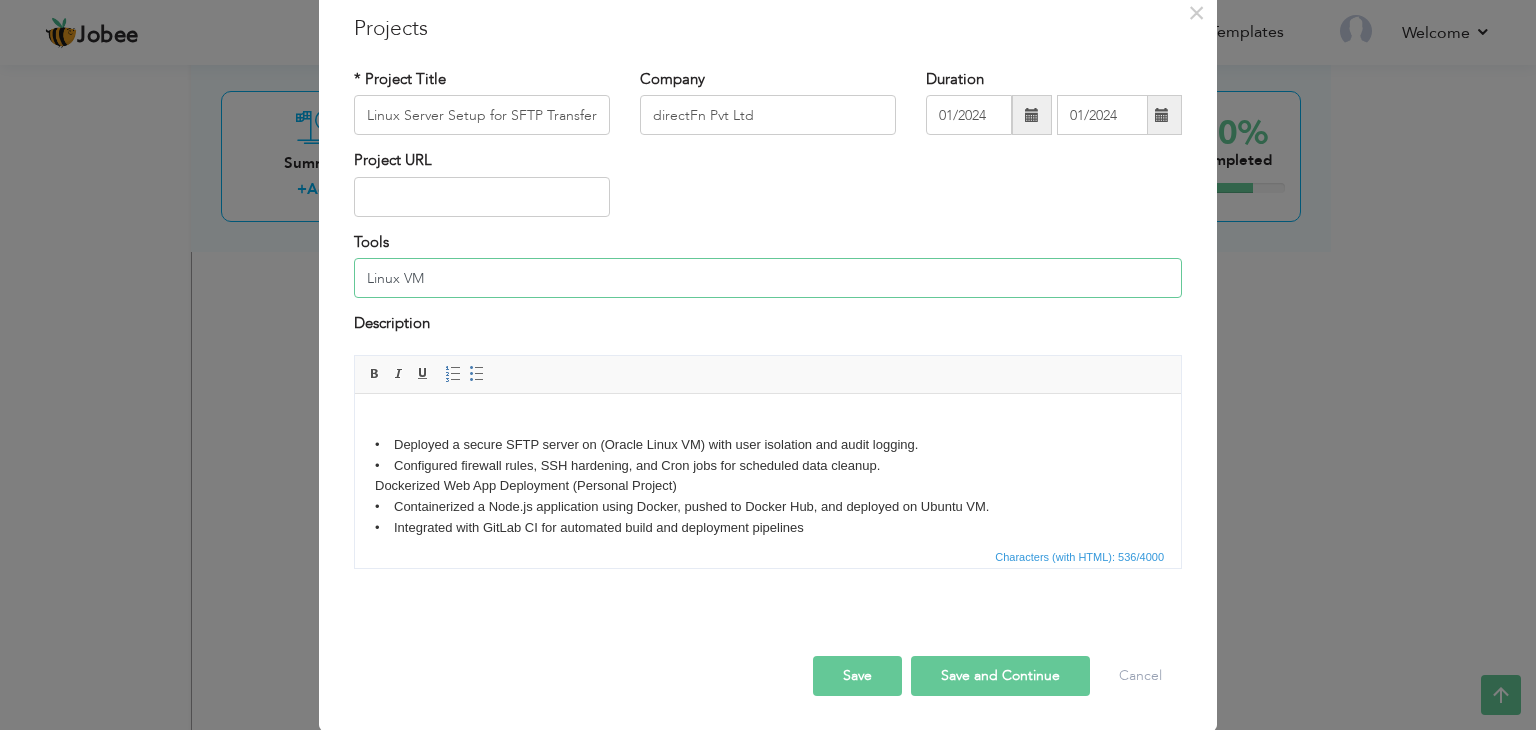 type on "Linux VM" 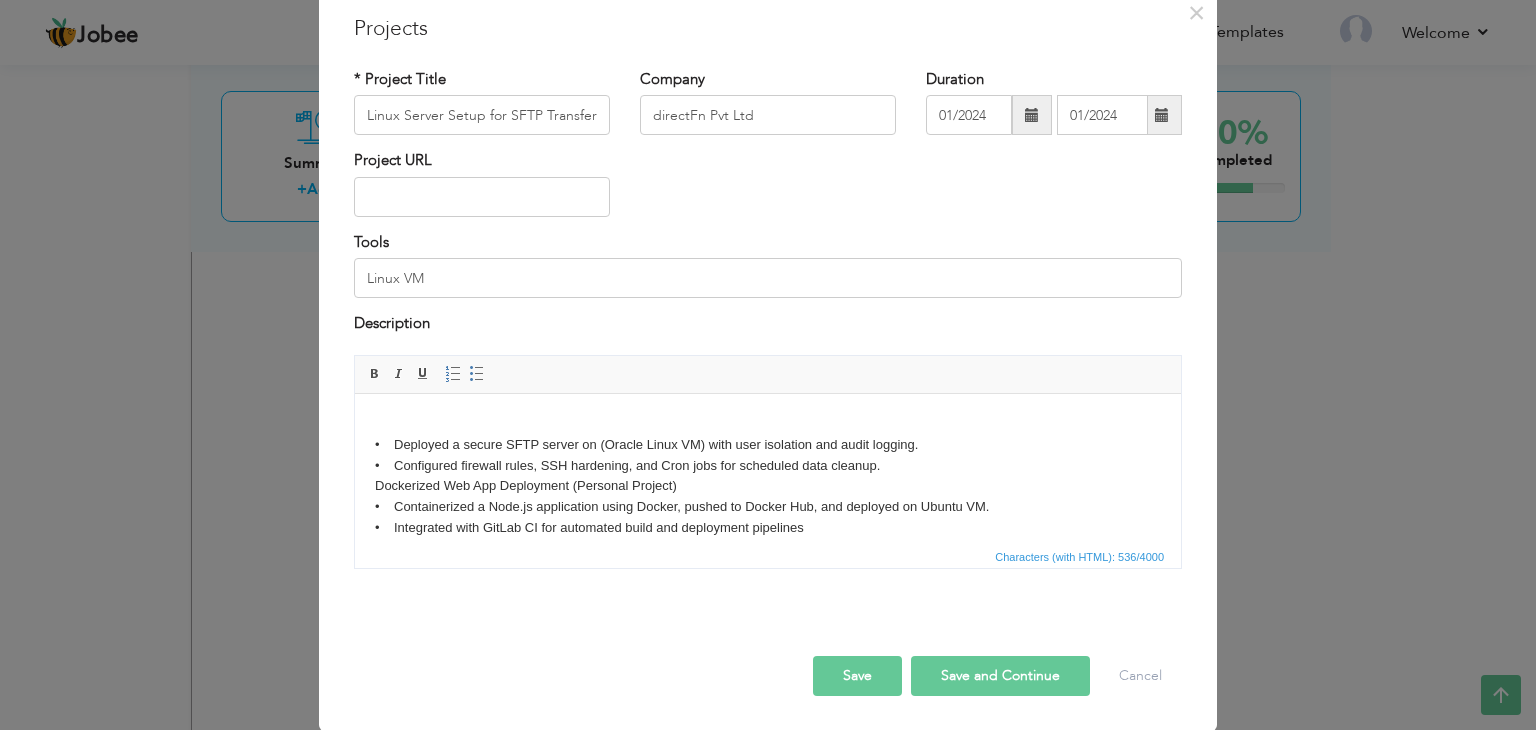 click on "Save" at bounding box center [857, 676] 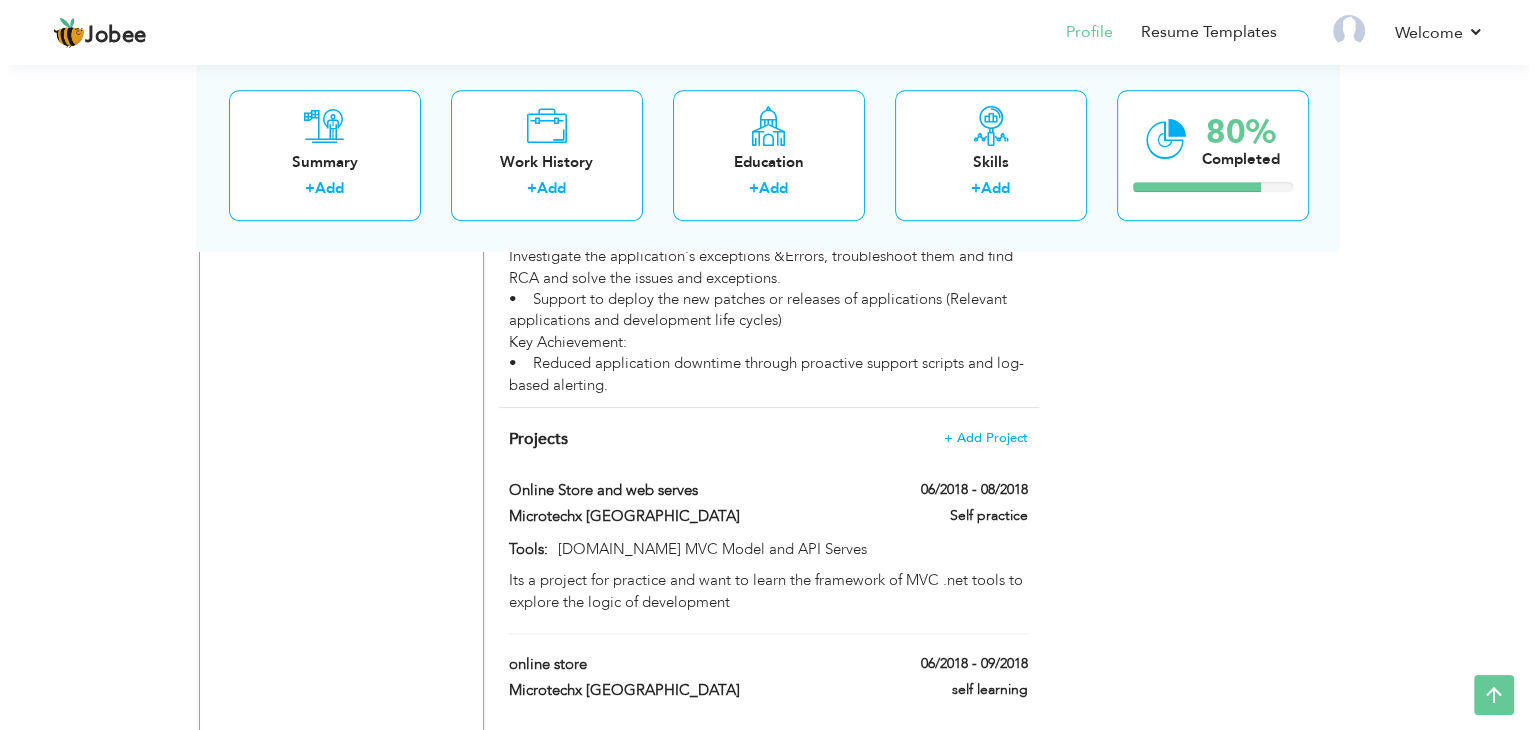 scroll, scrollTop: 2103, scrollLeft: 0, axis: vertical 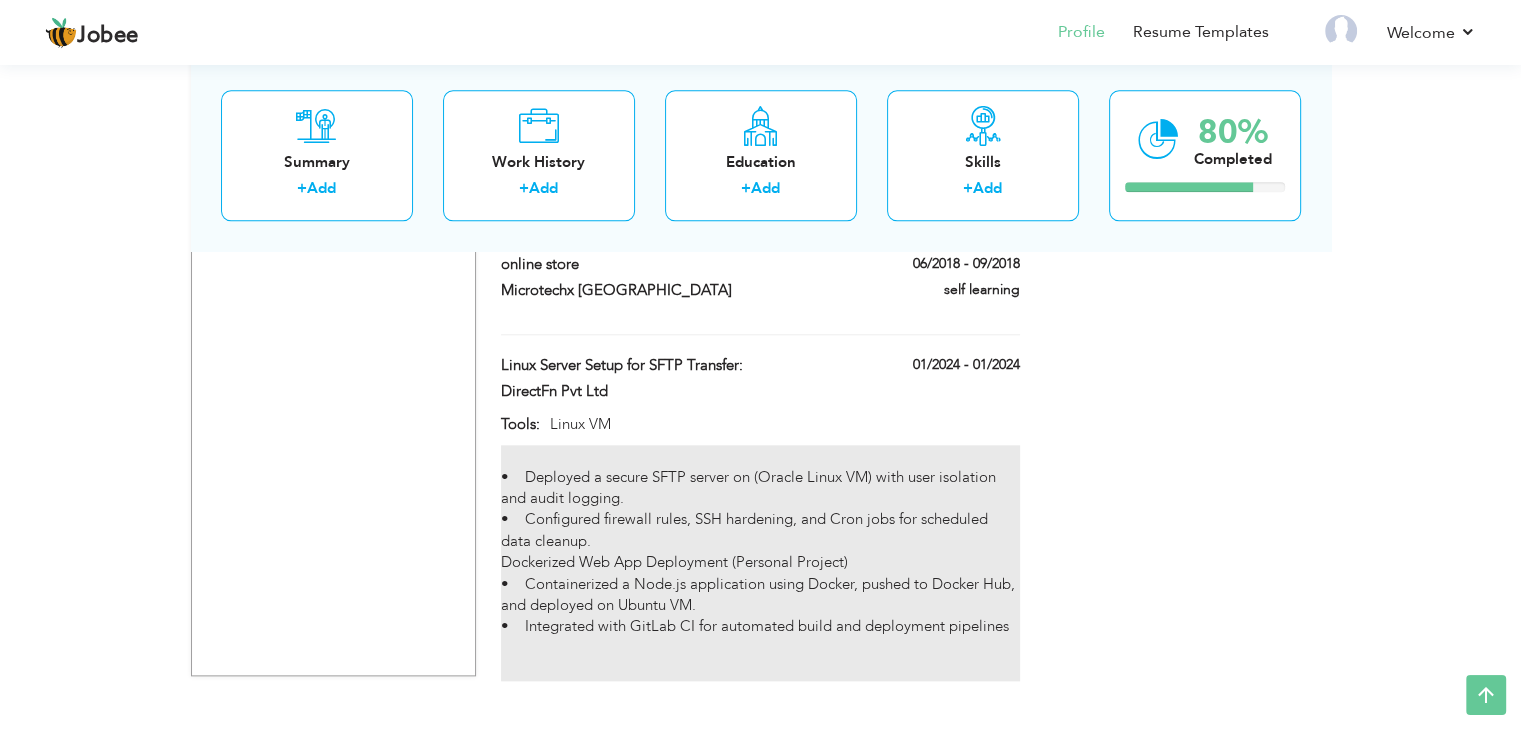 click on "•    Deployed a secure SFTP server on (Oracle Linux VM) with user isolation and audit logging.
•    Configured firewall rules, SSH hardening, and Cron jobs for scheduled data cleanup.
Dockerized Web App Deployment (Personal Project)
•    Containerized a Node.js application using Docker, pushed to Docker Hub, and deployed on Ubuntu VM.
•    Integrated with GitLab CI for automated build and deployment pipelines" at bounding box center [760, 563] 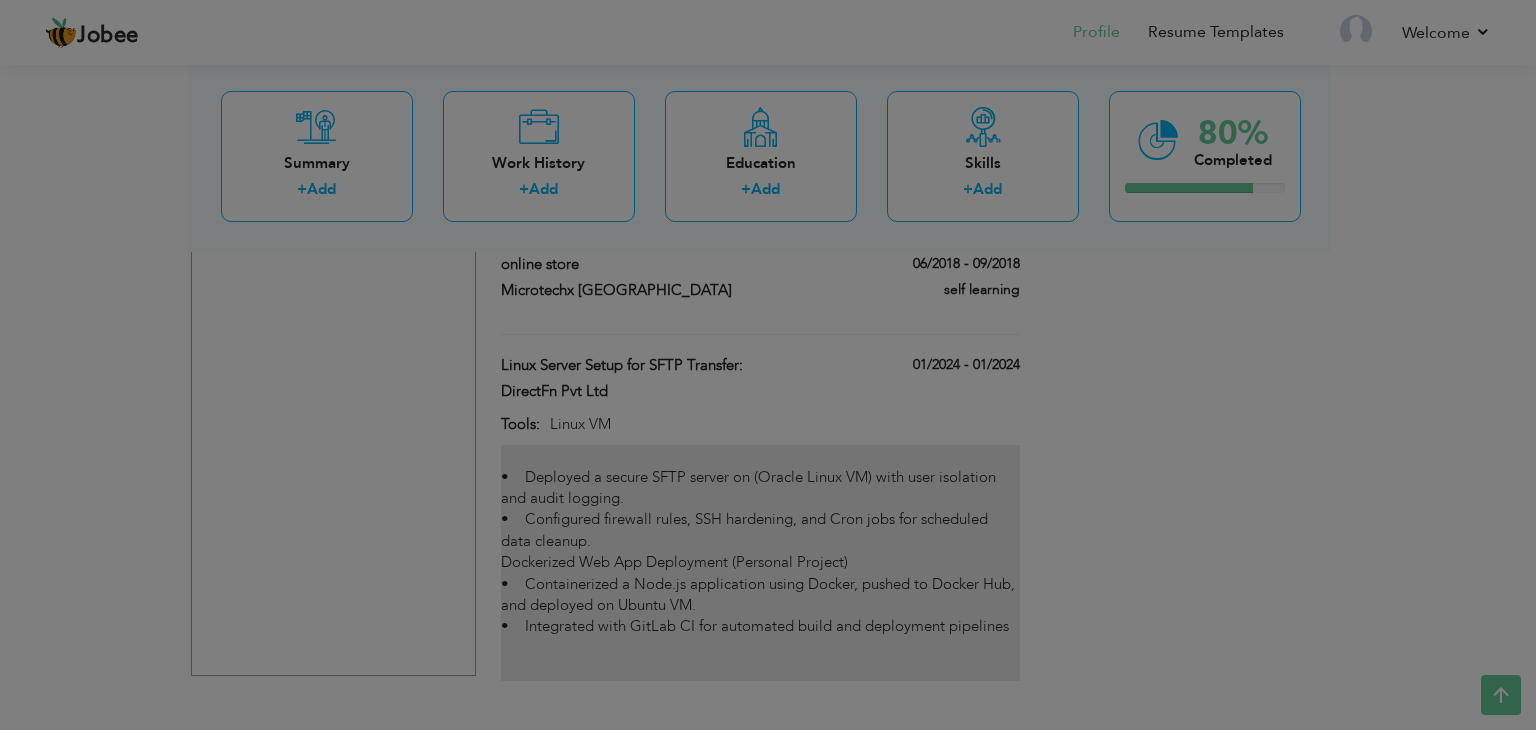 scroll, scrollTop: 0, scrollLeft: 0, axis: both 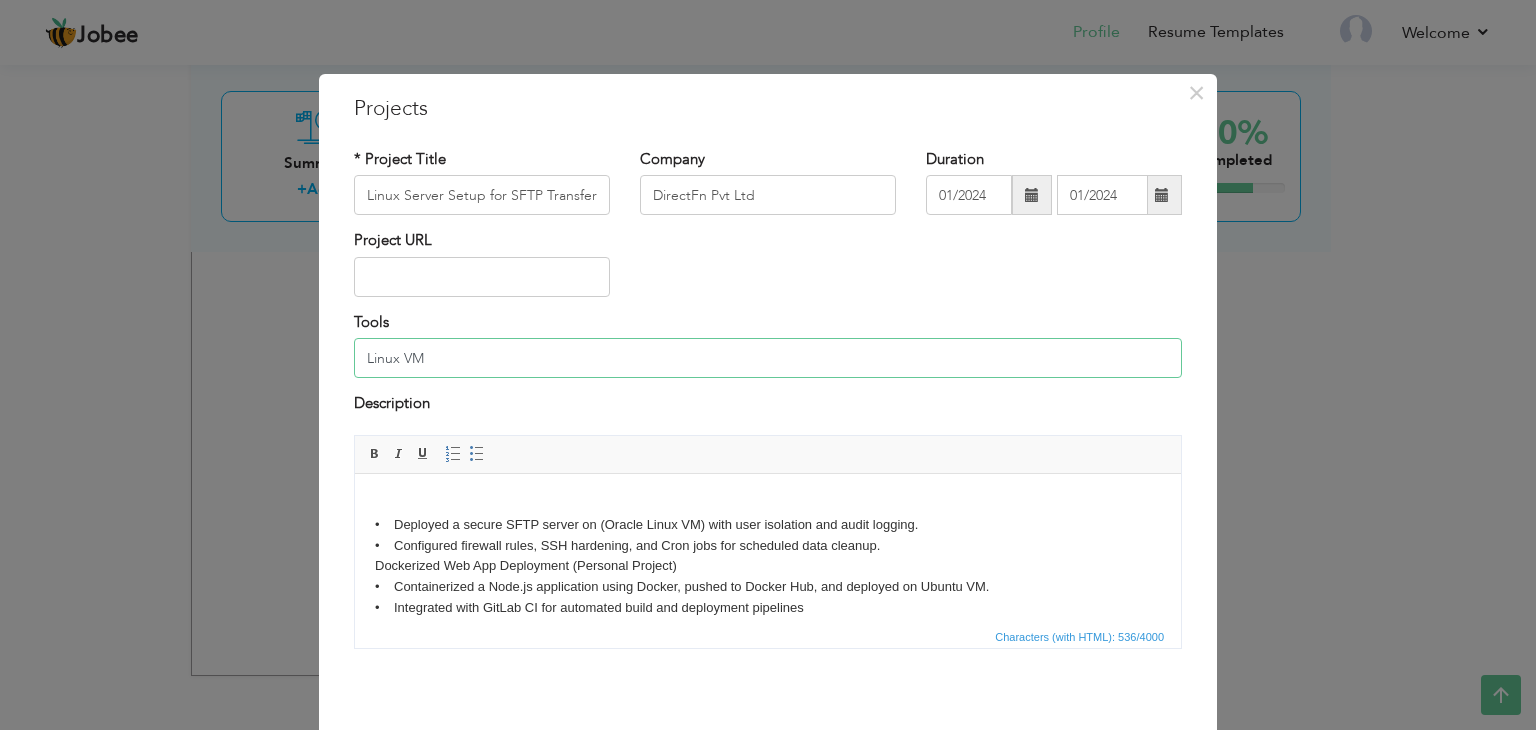 click on "Linux VM" at bounding box center (768, 358) 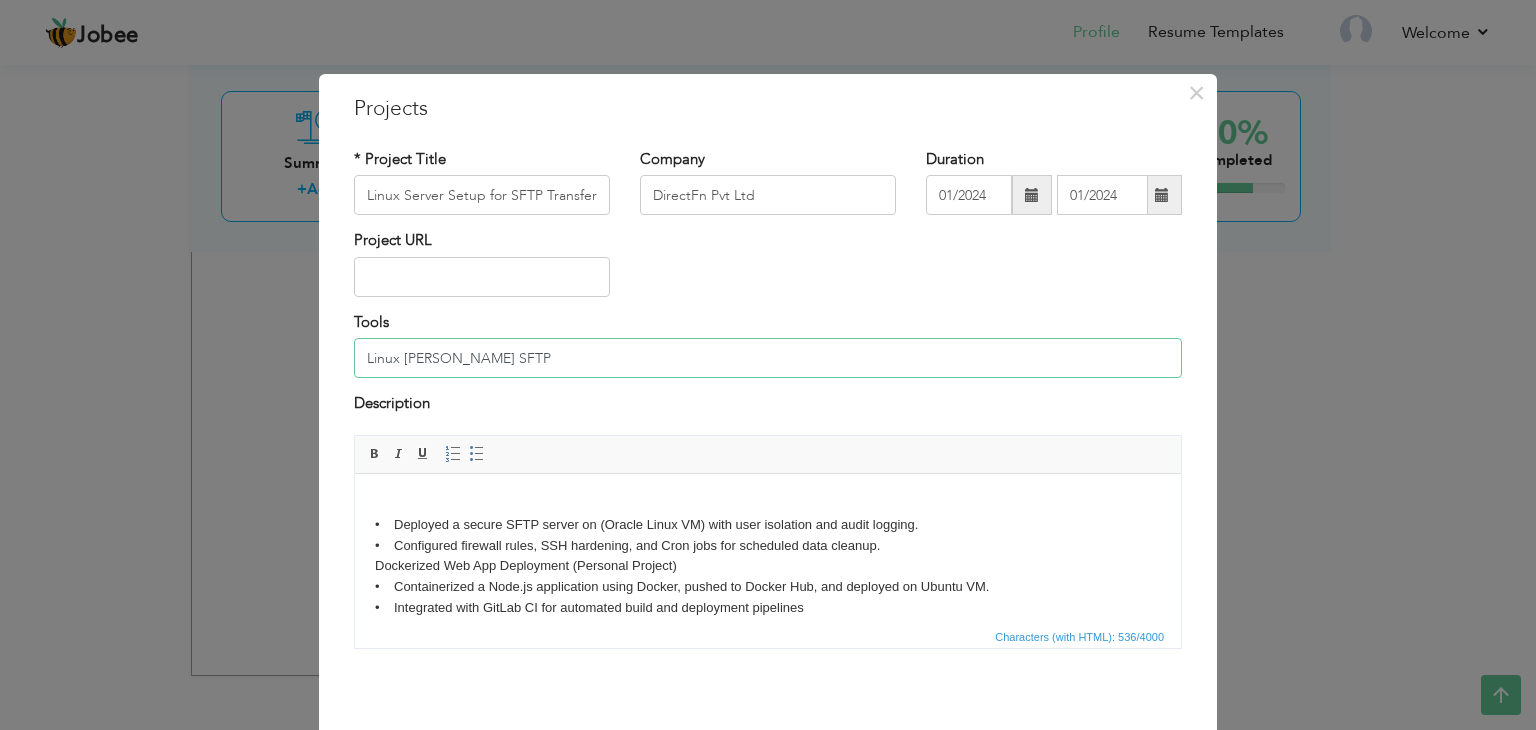 click on "Linux VM Docker SFTP" at bounding box center [768, 358] 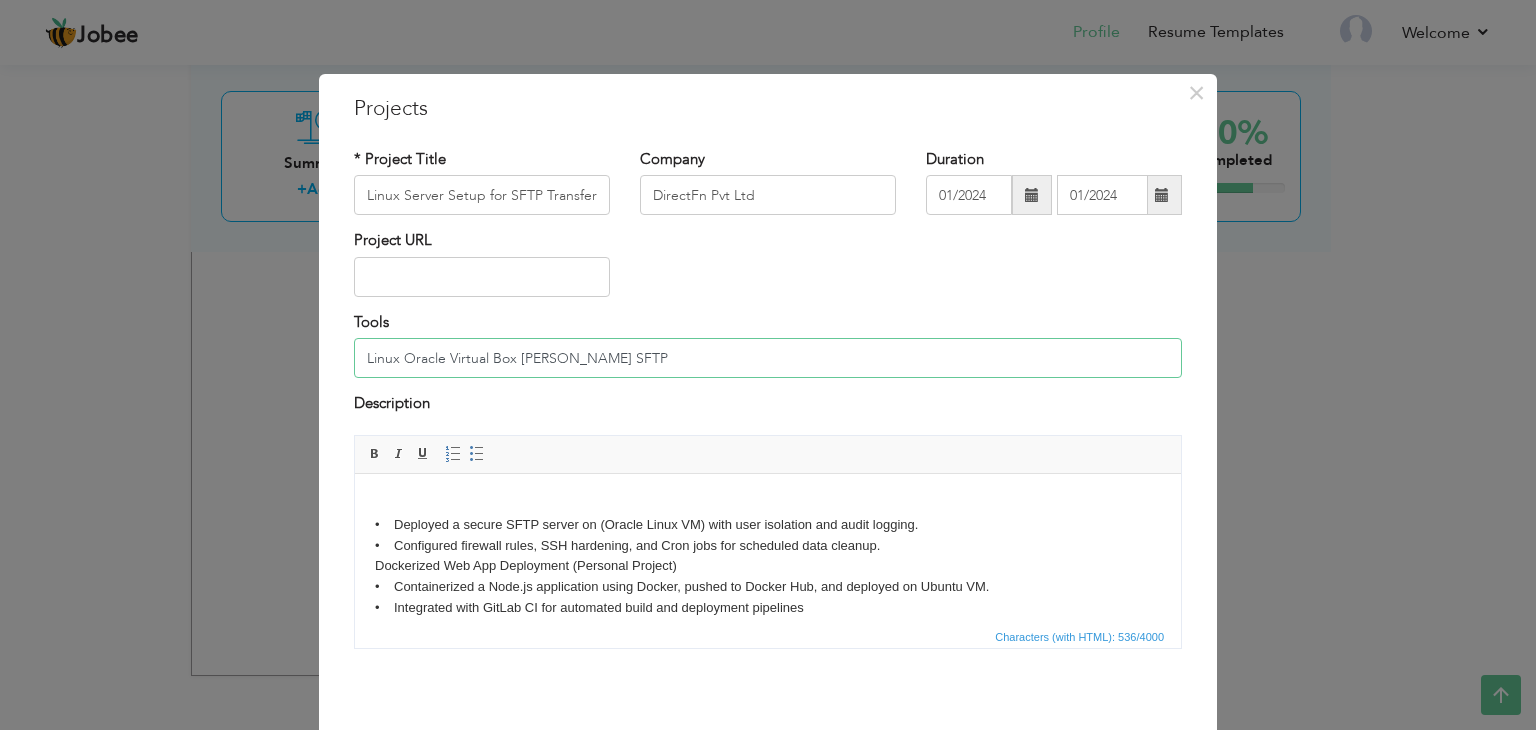 click on "Linux Oracle Virtual Box VM Docker SFTP" at bounding box center (768, 358) 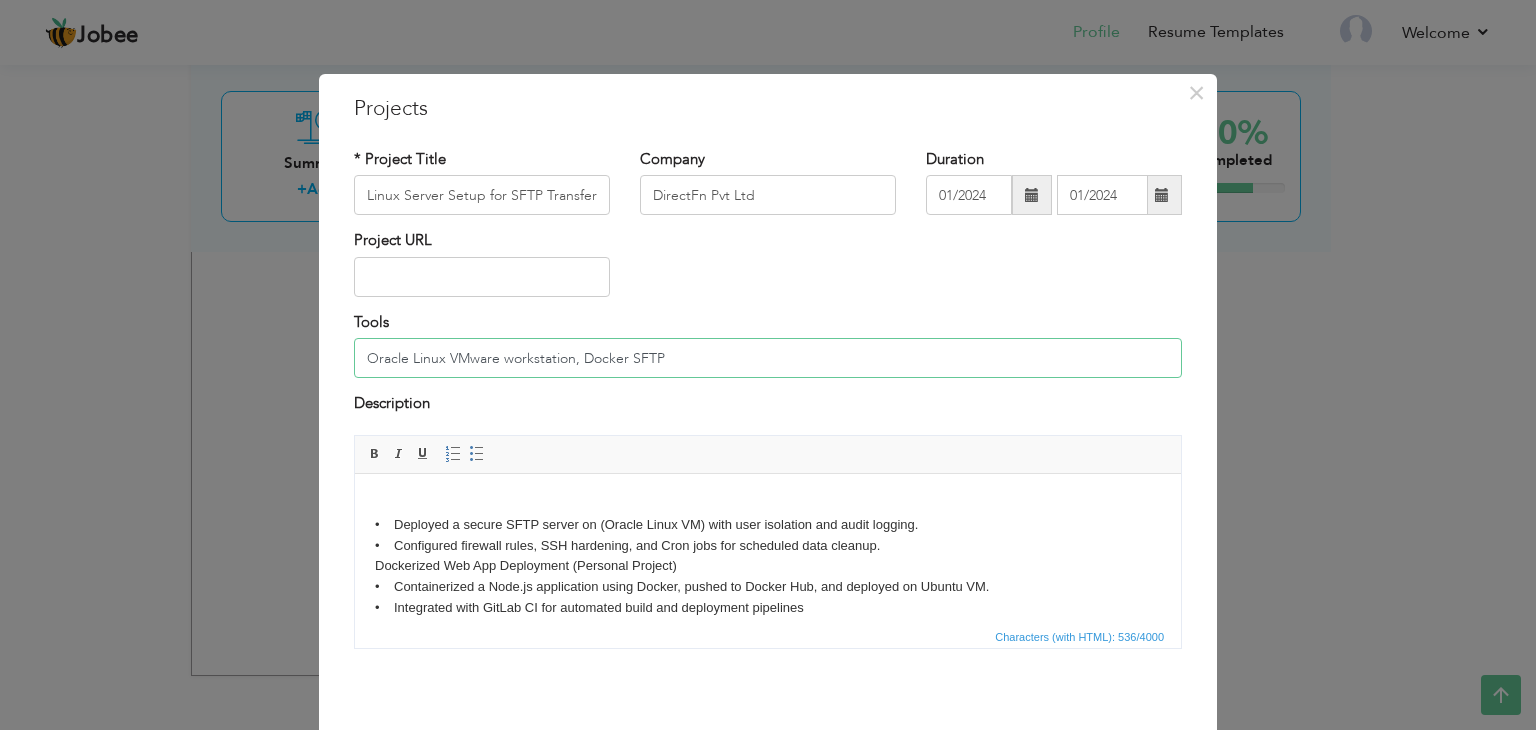 click on "Oracle Linux VMware workstation, Docker SFTP" at bounding box center (768, 358) 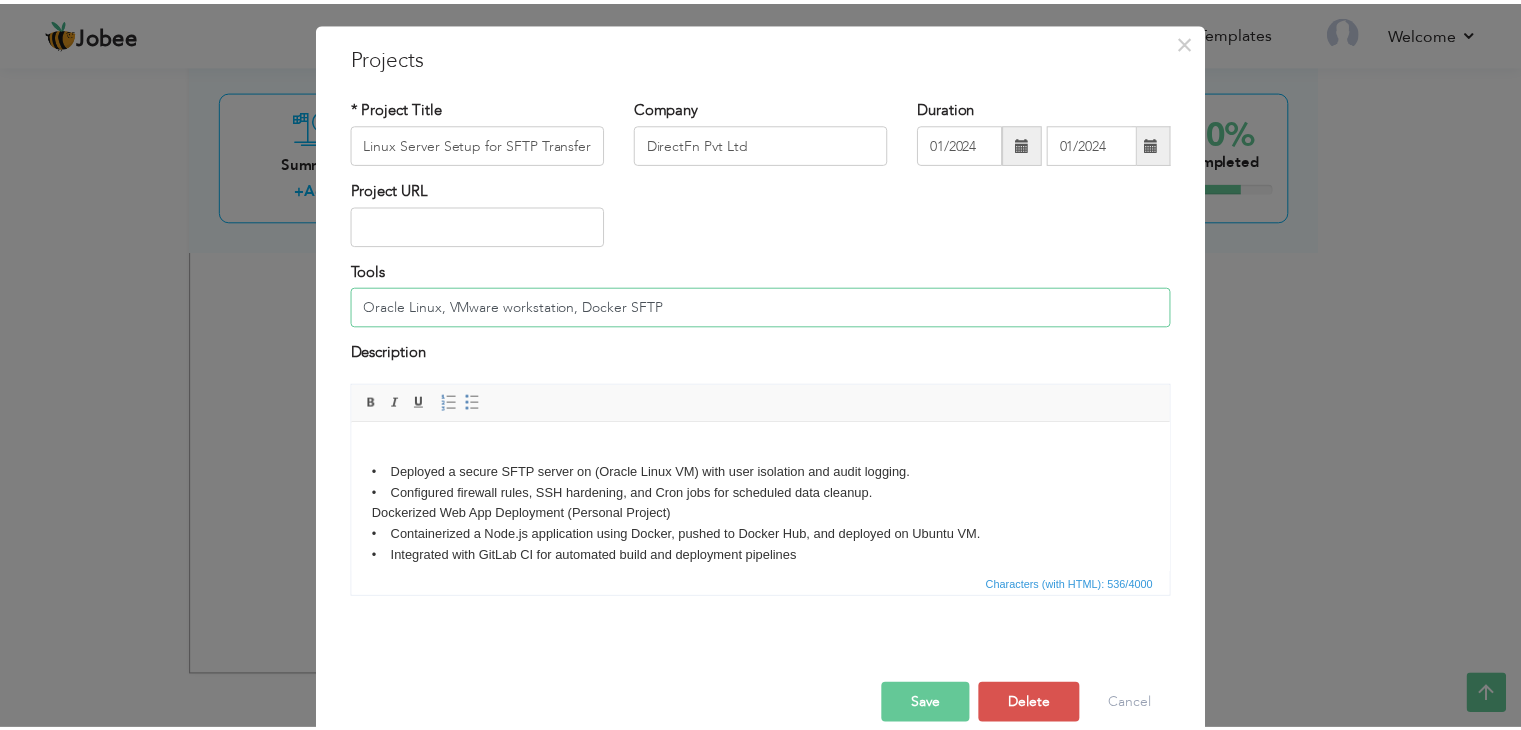 scroll, scrollTop: 80, scrollLeft: 0, axis: vertical 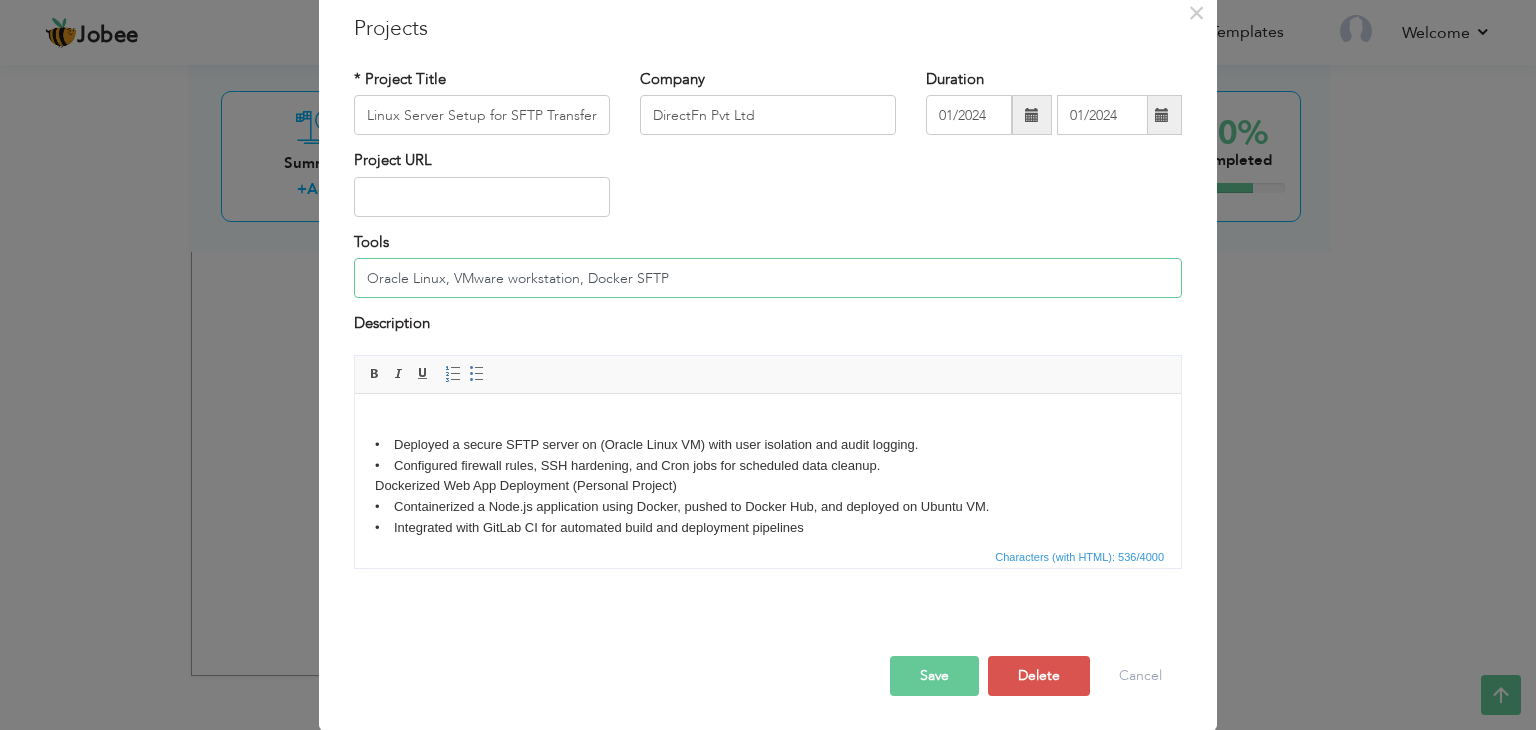 type on "Oracle Linux, VMware workstation, Docker SFTP" 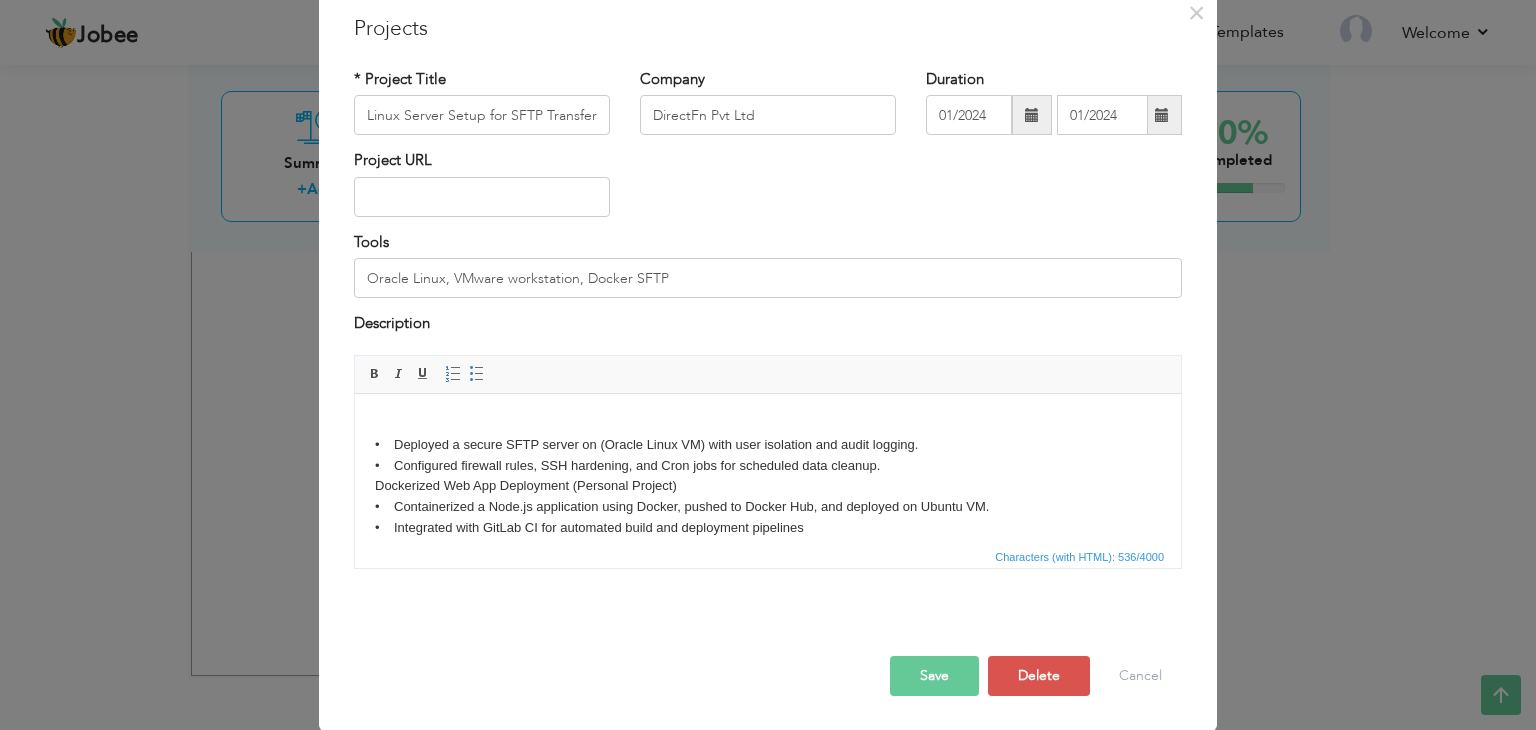 click on "Save" at bounding box center (934, 676) 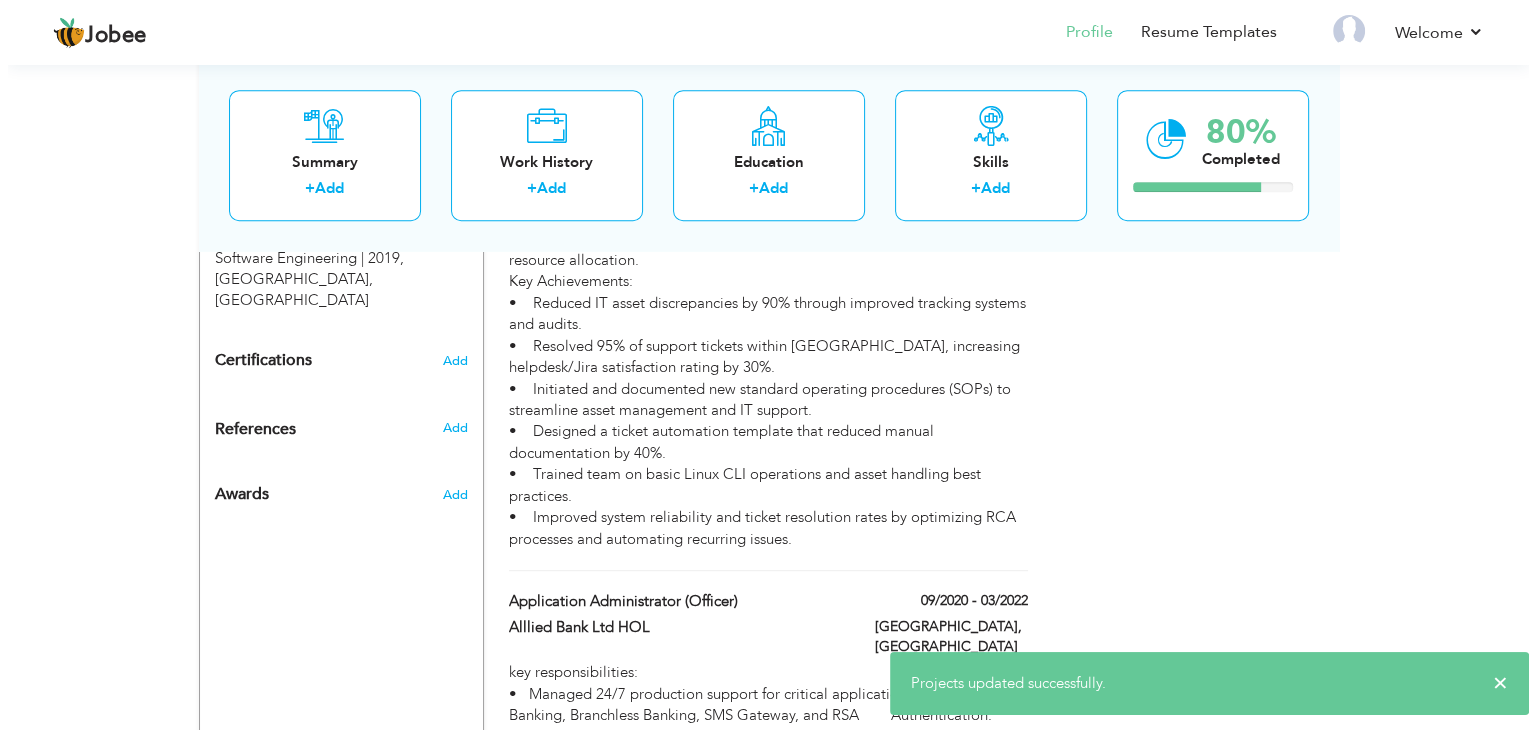 scroll, scrollTop: 503, scrollLeft: 0, axis: vertical 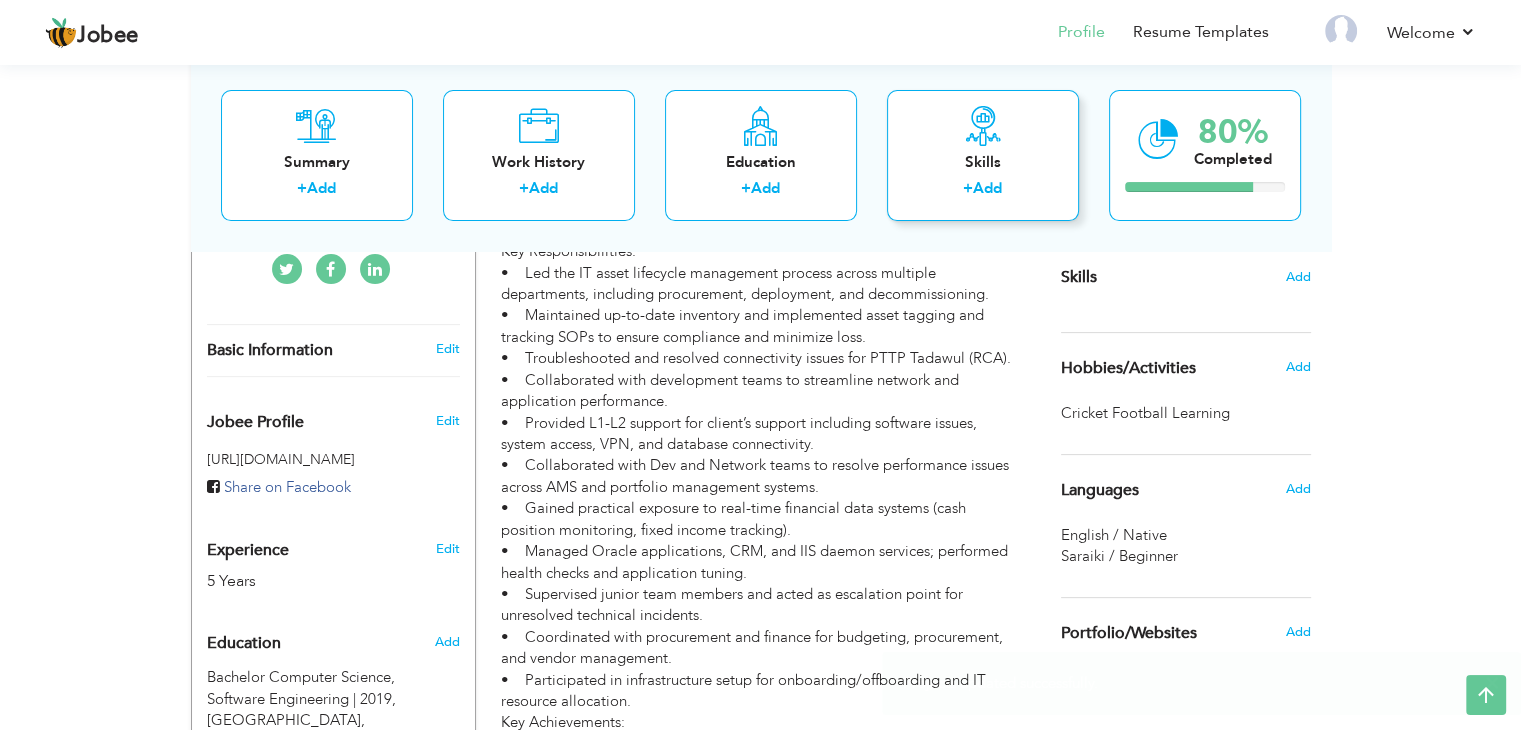 click at bounding box center (983, 126) 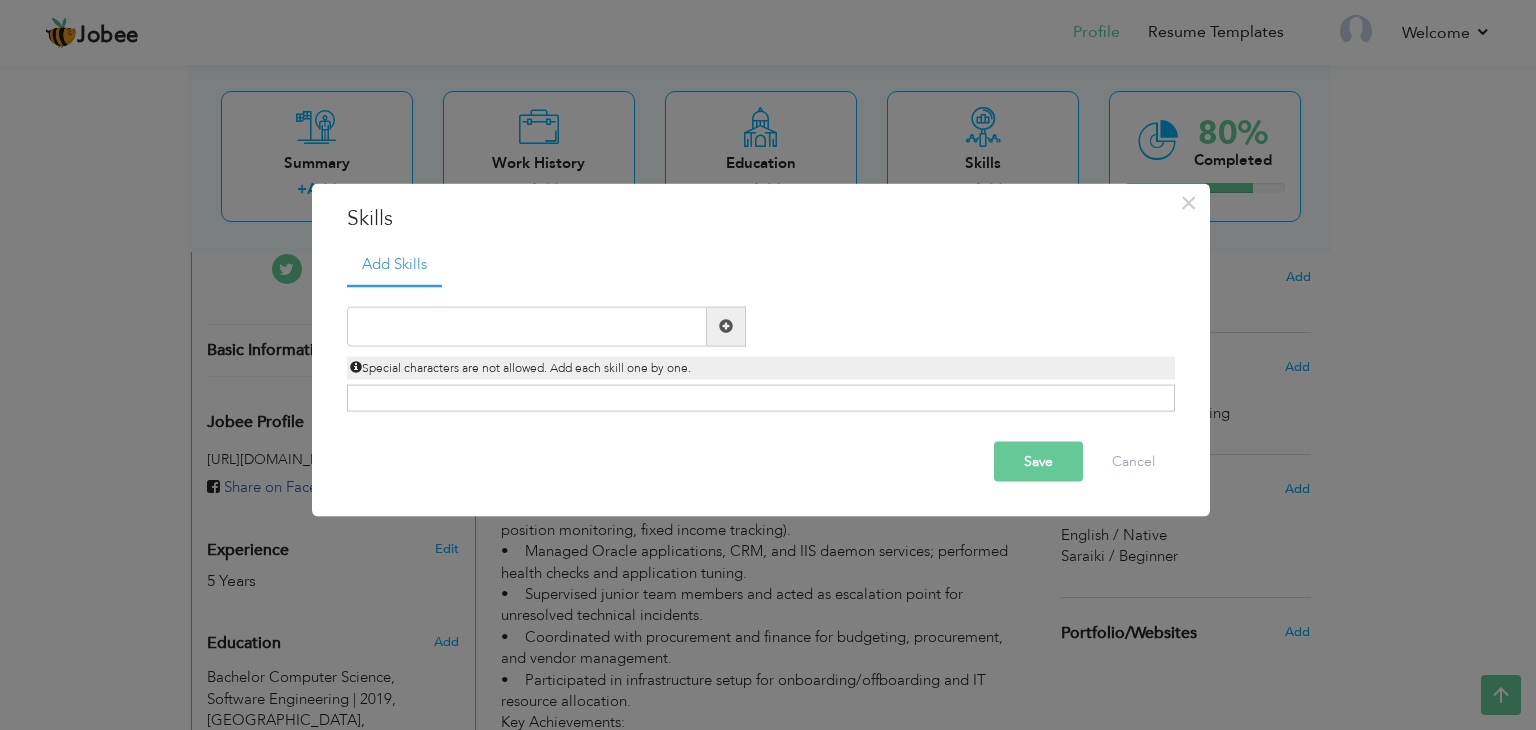 click on "Click on  , to mark skill as primary." at bounding box center (761, 398) 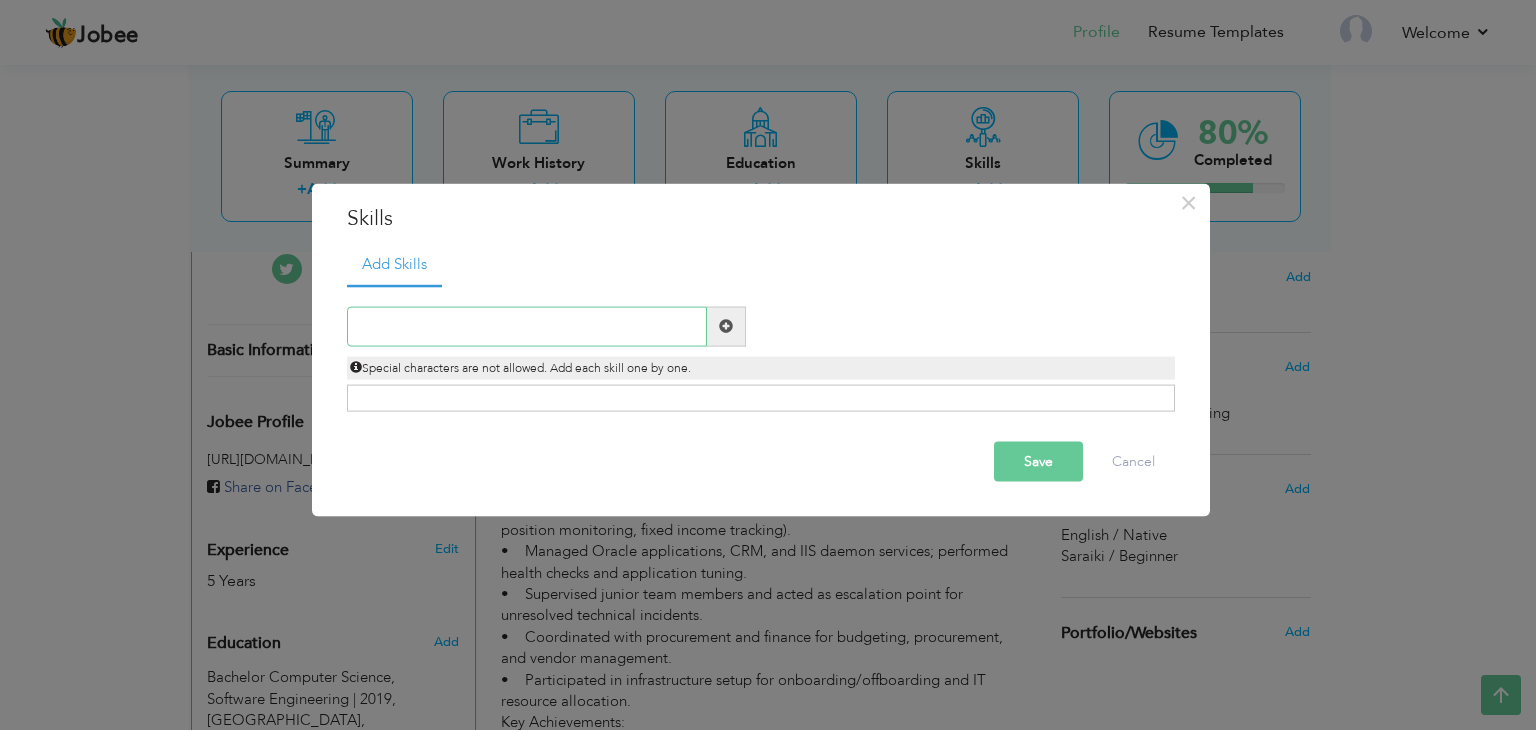click at bounding box center (527, 326) 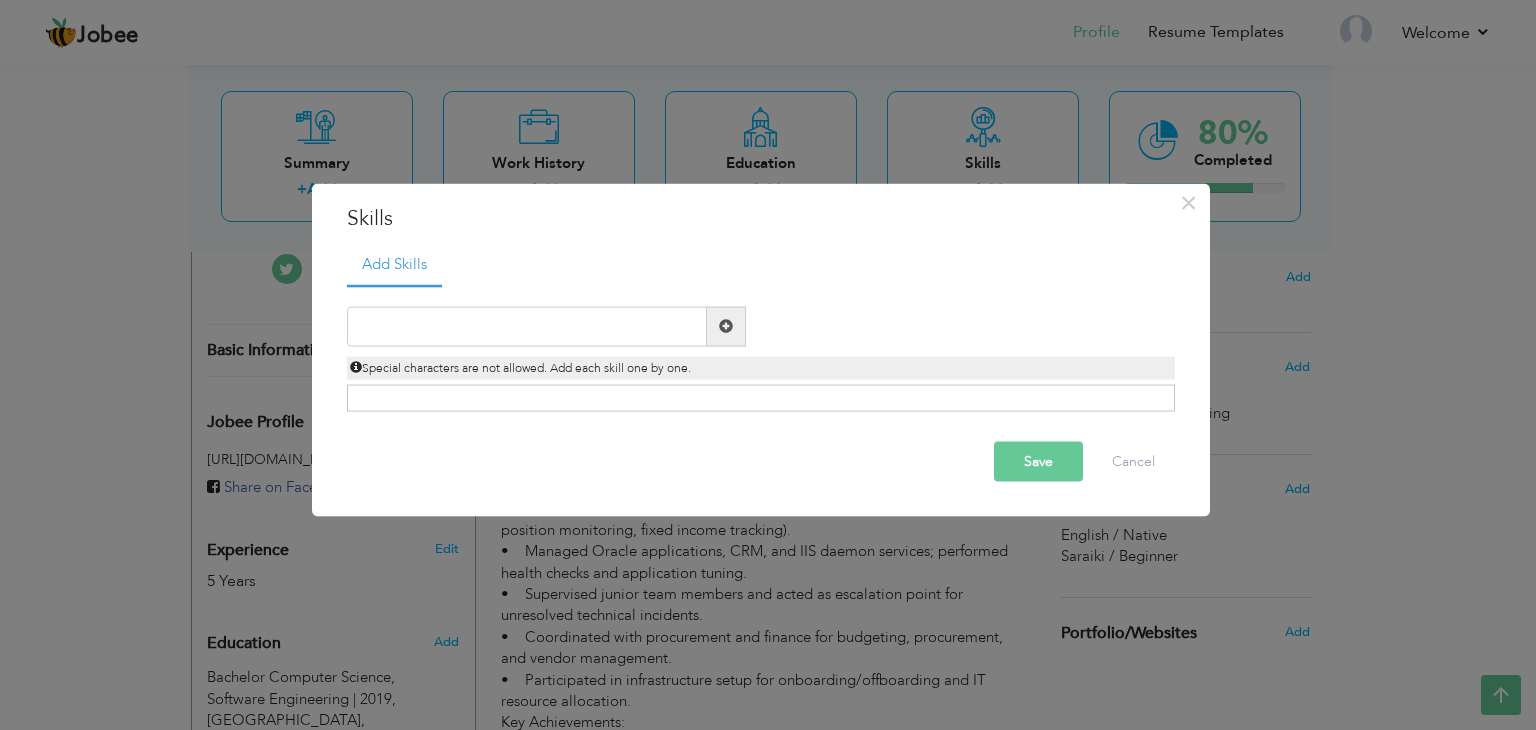 click on "Click on  , to mark skill as primary." at bounding box center (761, 398) 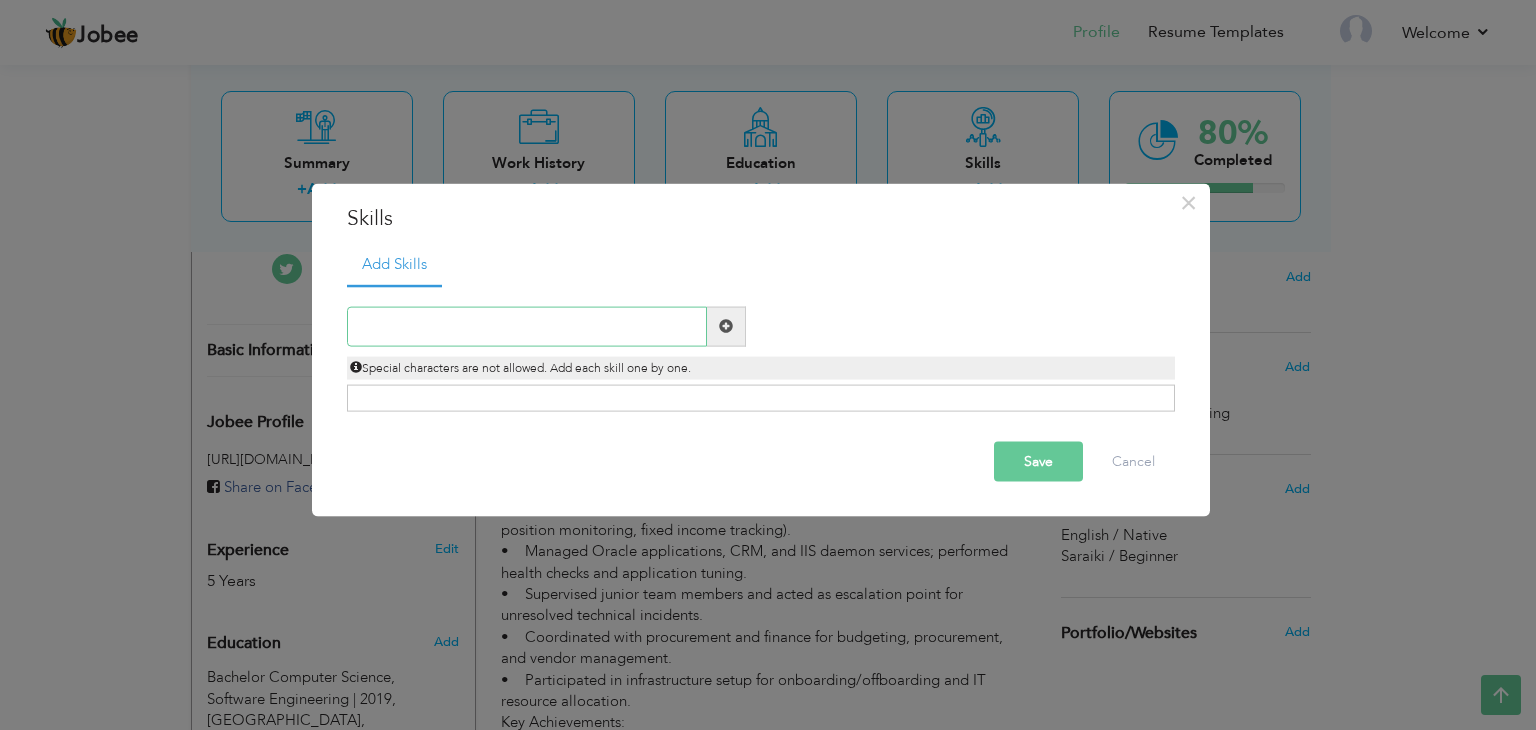 click at bounding box center (527, 326) 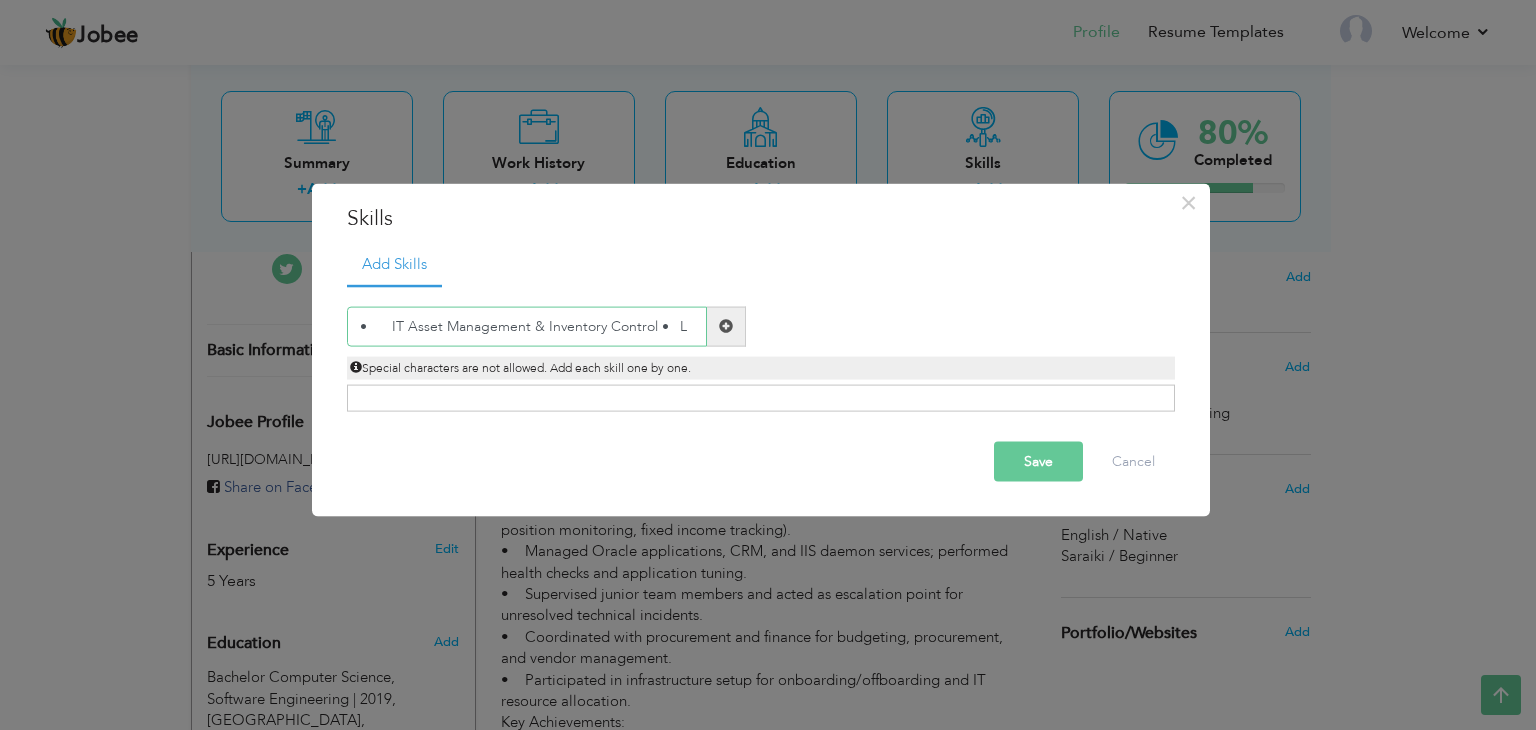 scroll, scrollTop: 0, scrollLeft: 0, axis: both 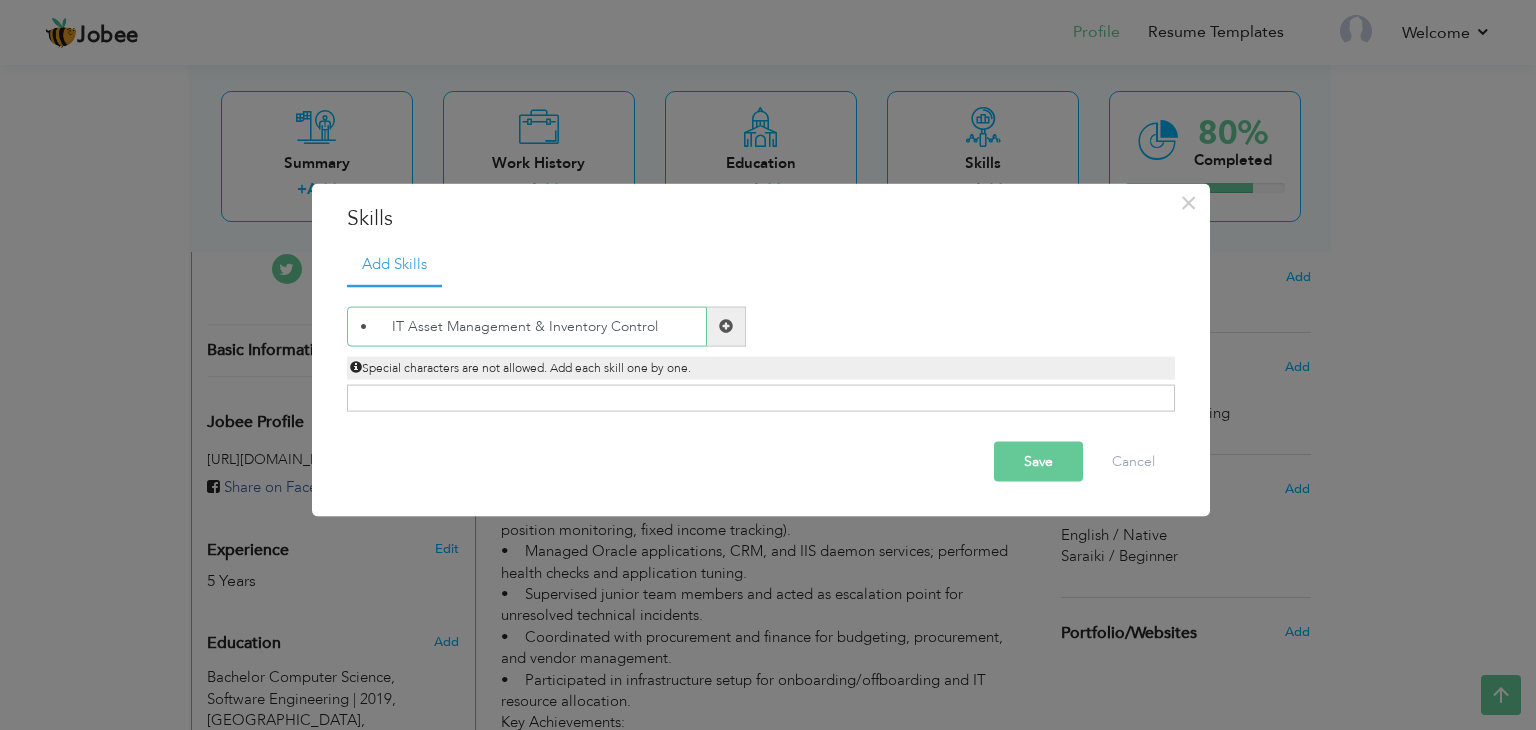 type on "•	IT Asset Management & Inventory Control •	Linux" 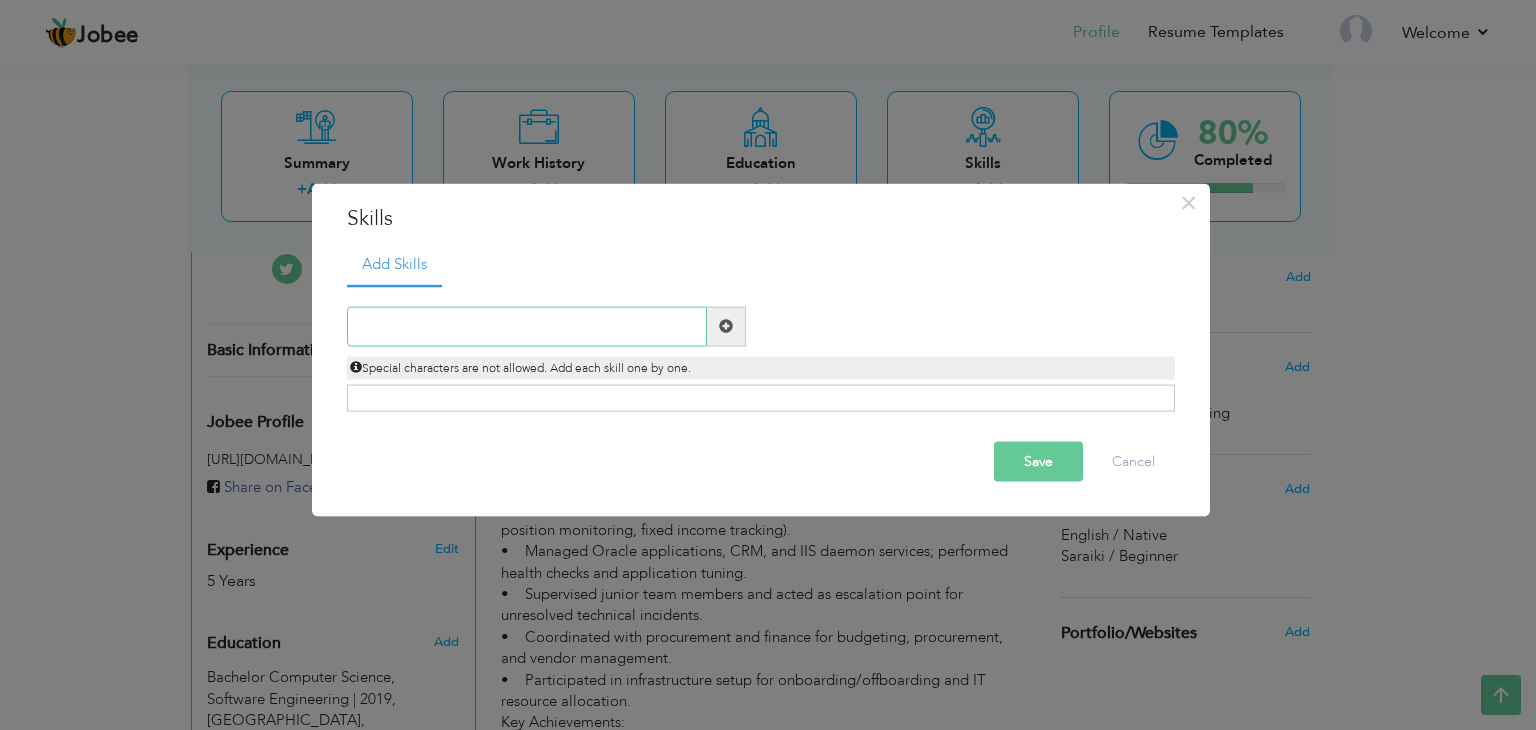 paste on "•	IT Asset Management & Inventory Control •	Linux" 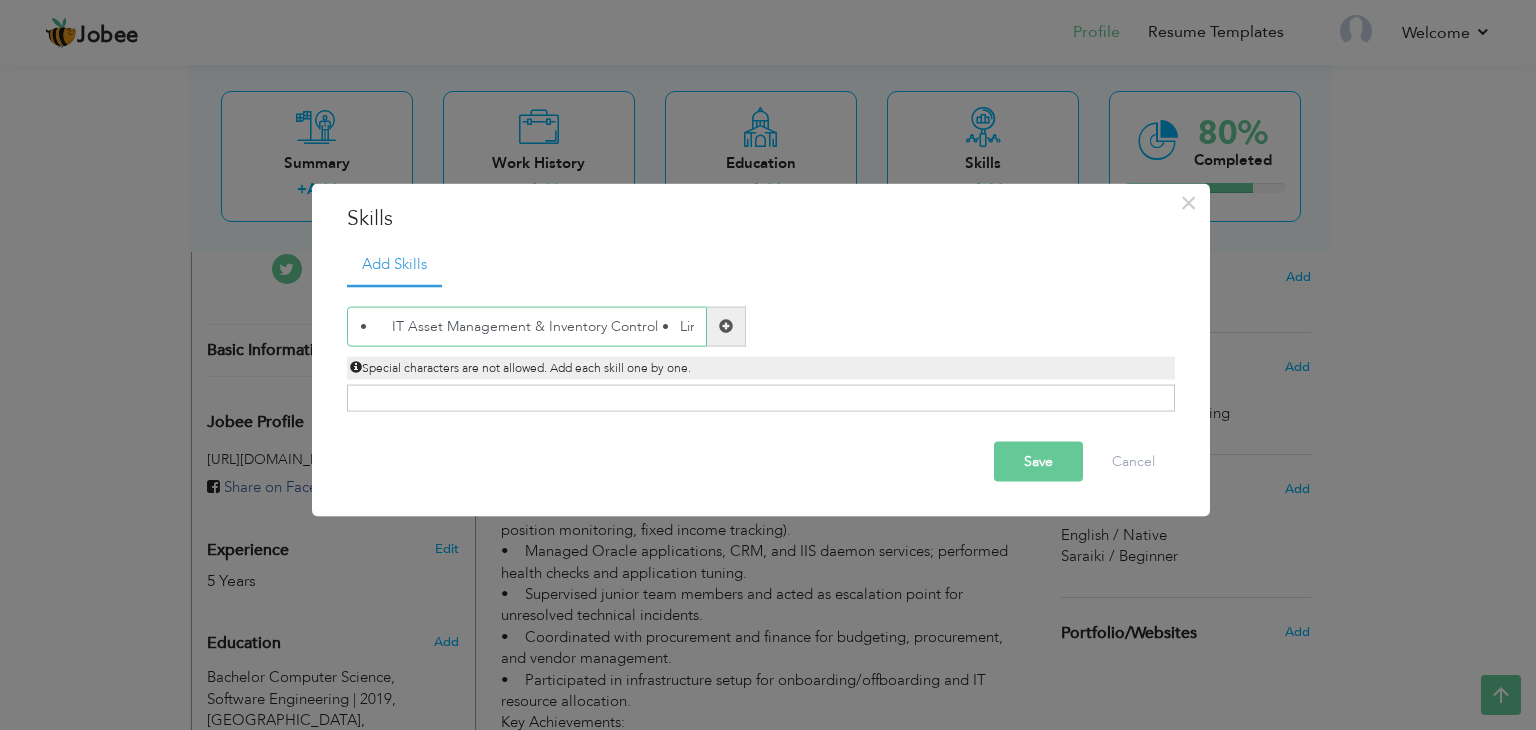 scroll, scrollTop: 0, scrollLeft: 21, axis: horizontal 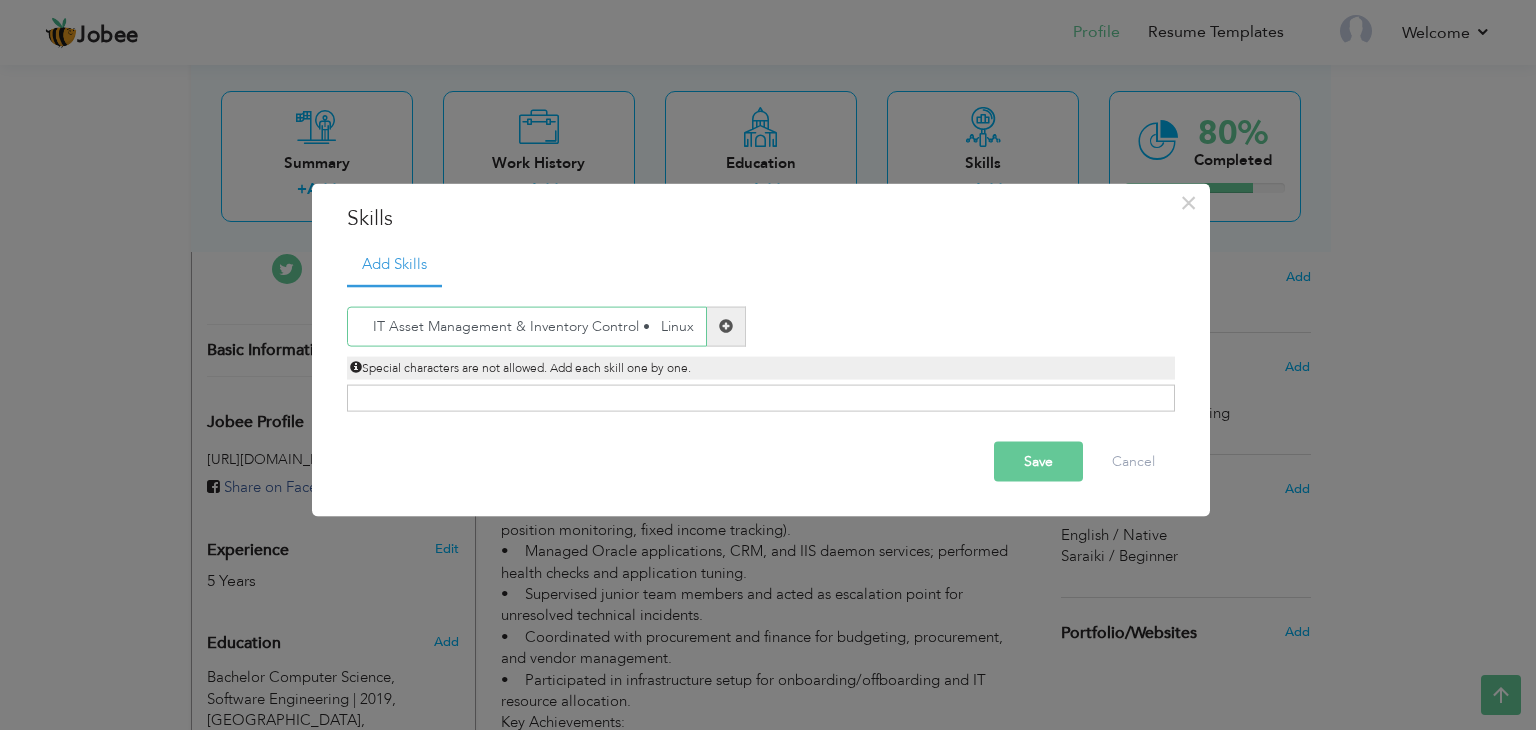 type on "•	IT Asset Management & Inventory Control •	Linux" 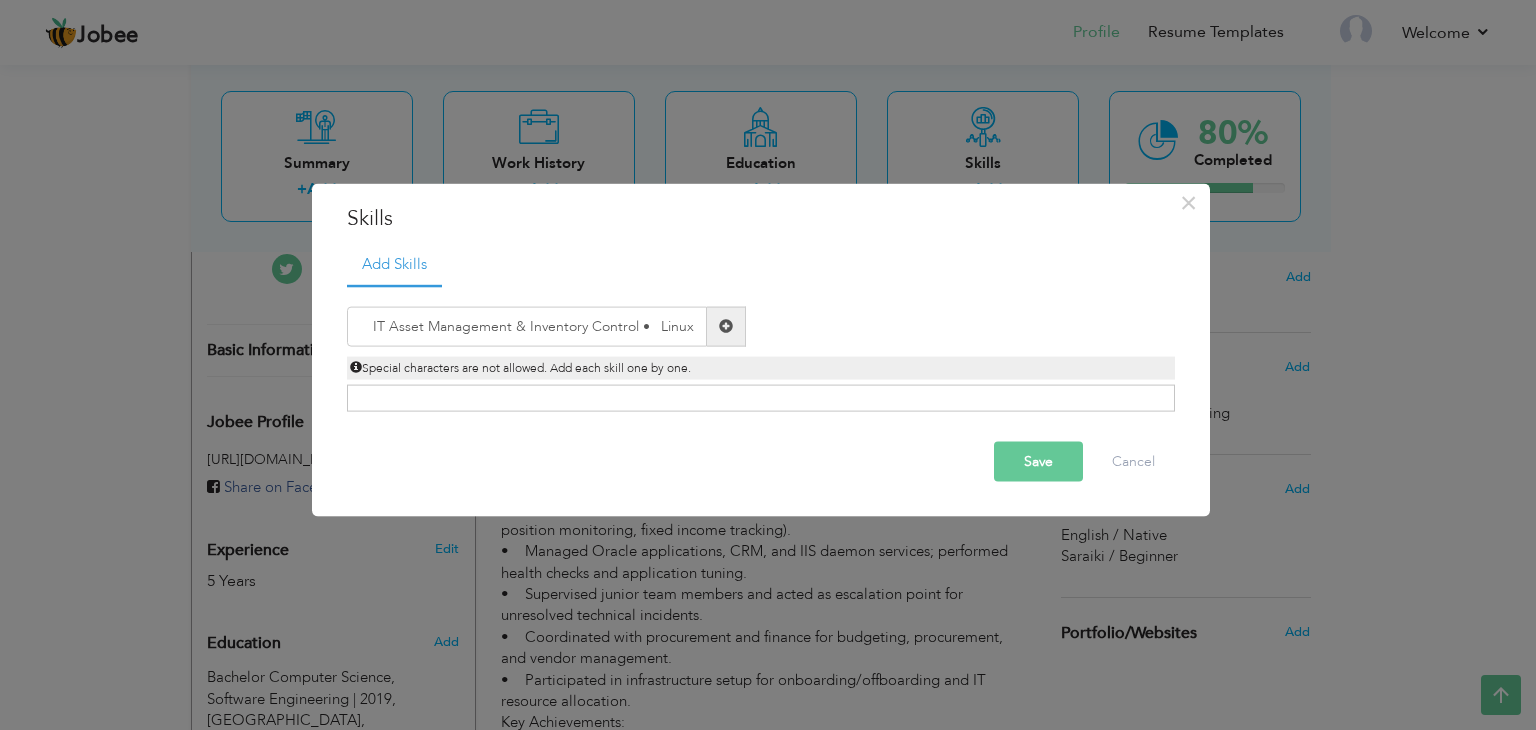 click on "Save" at bounding box center [1038, 461] 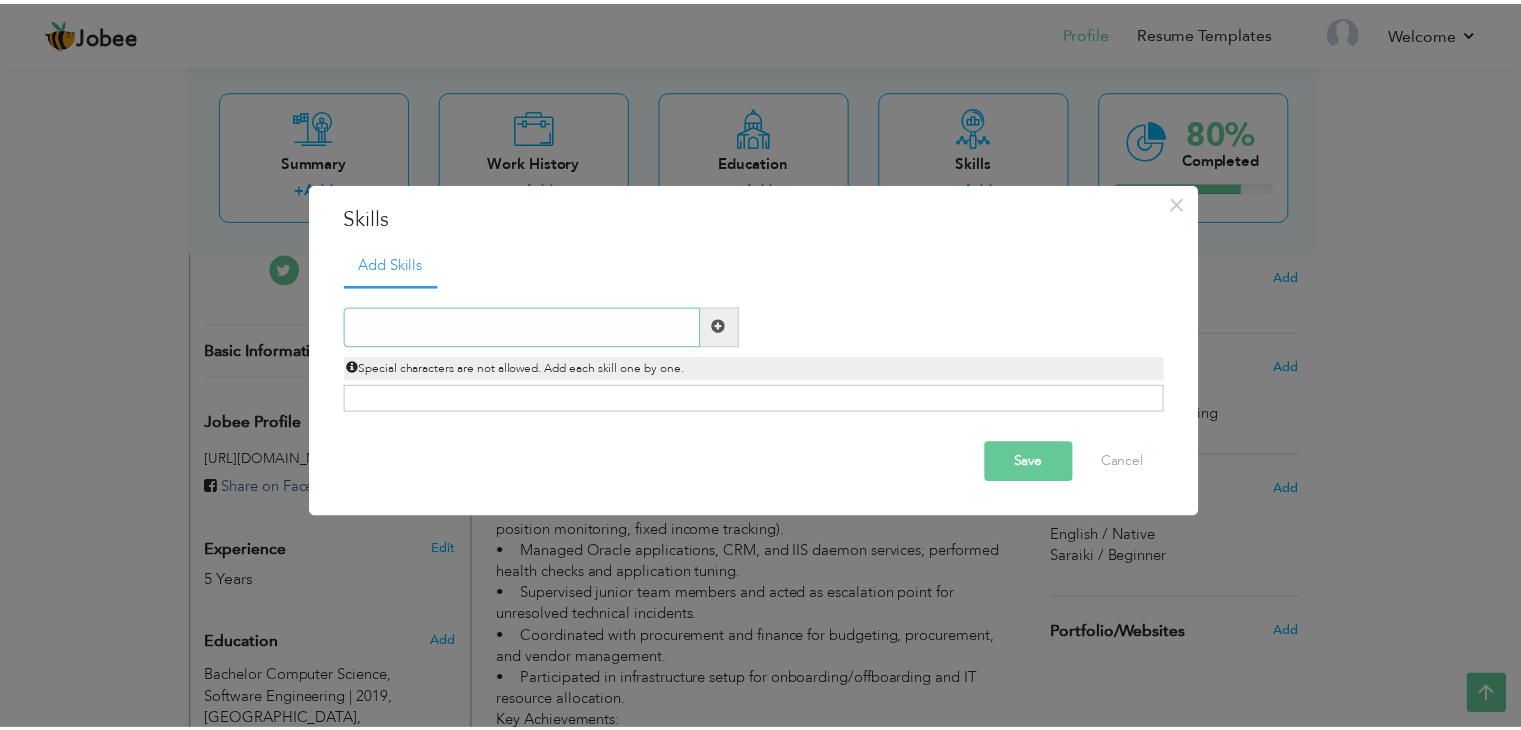 scroll, scrollTop: 0, scrollLeft: 0, axis: both 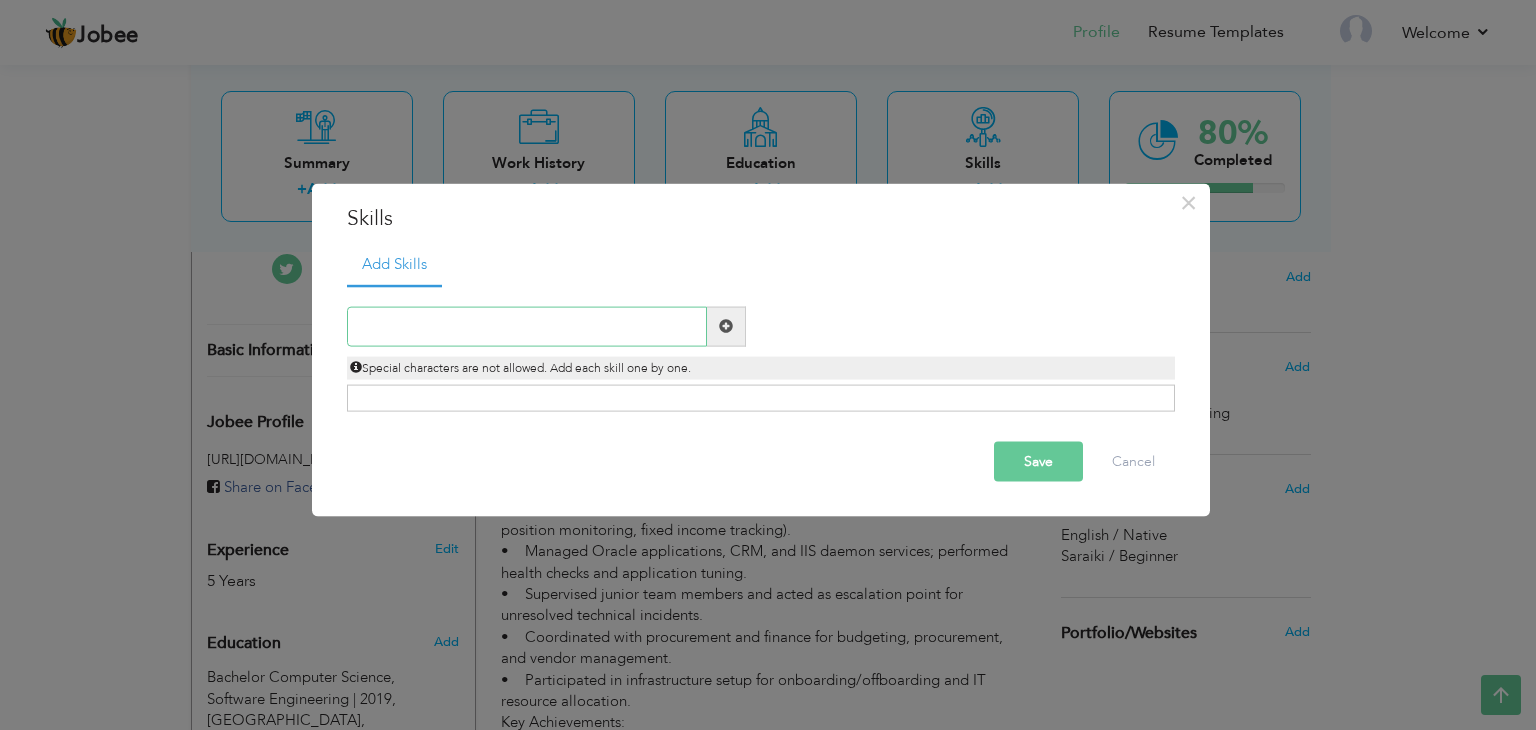 click at bounding box center [527, 326] 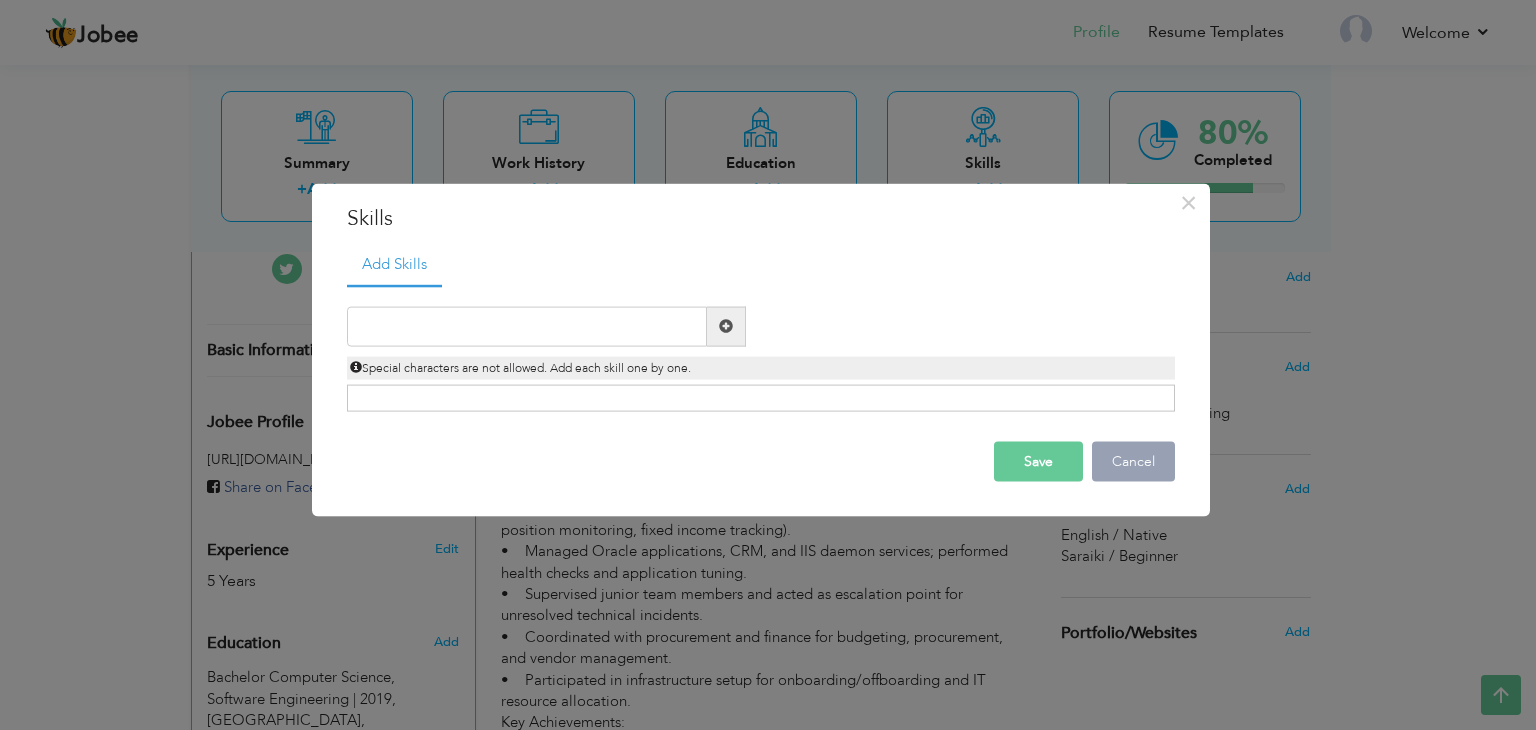 click on "Cancel" at bounding box center [1133, 461] 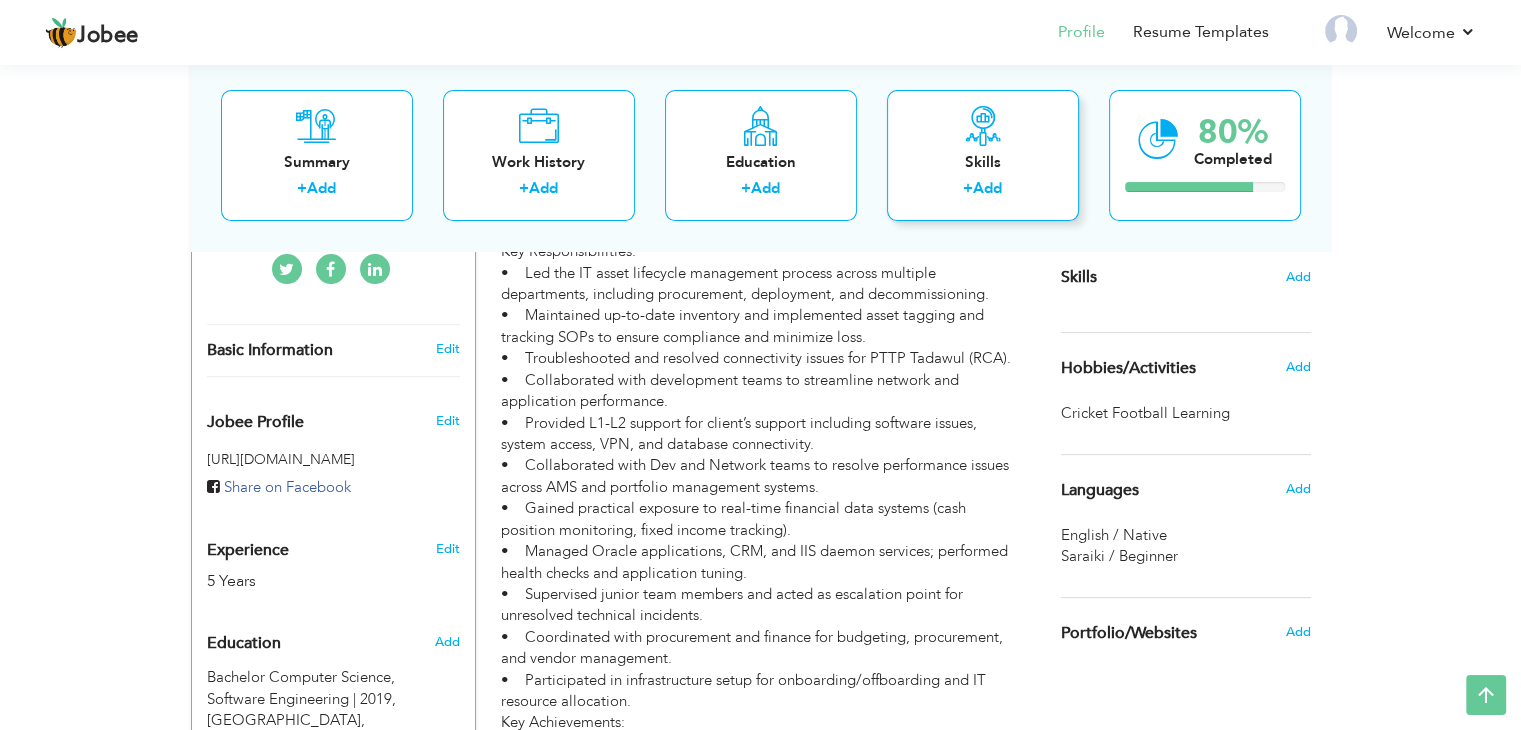 click at bounding box center [983, 126] 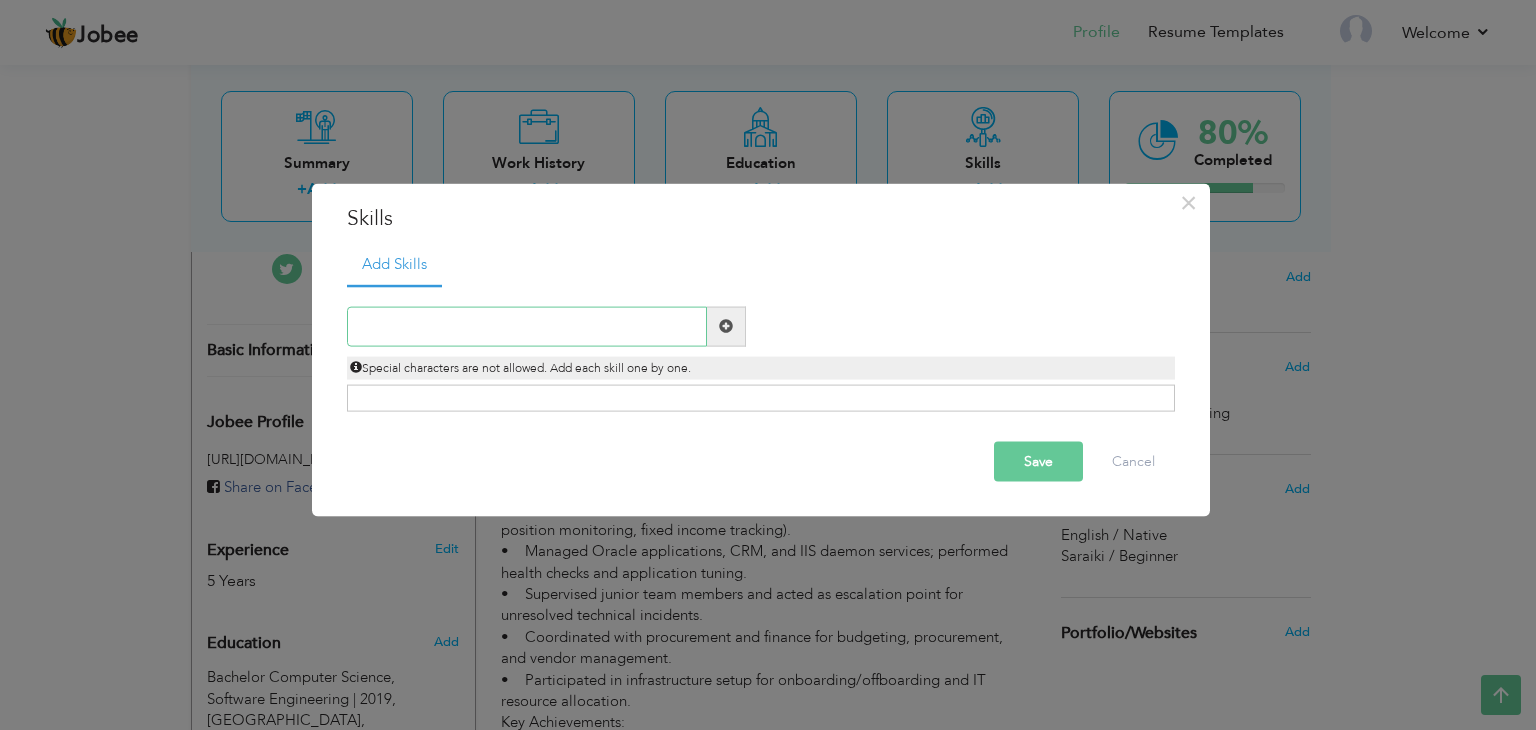 click at bounding box center [527, 326] 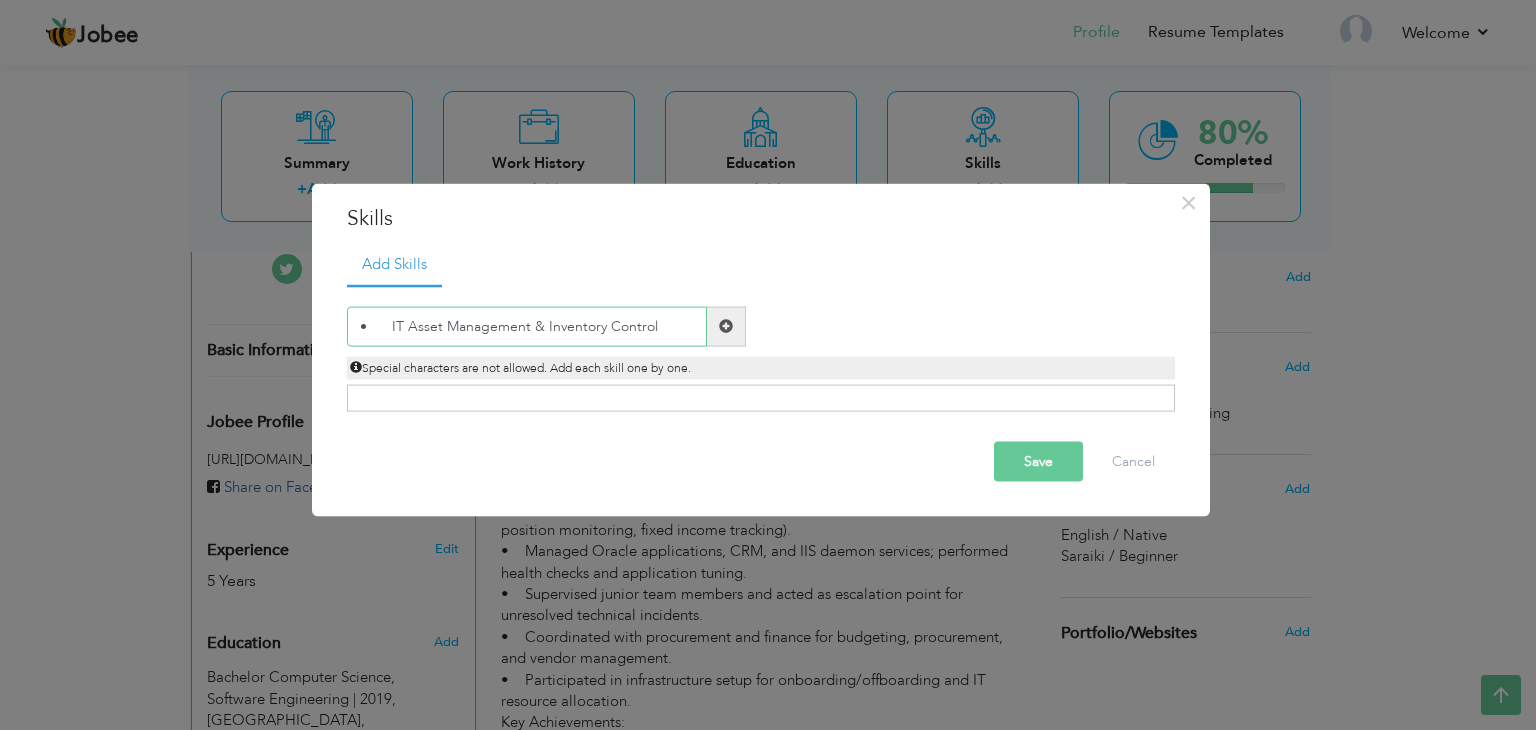 type on "•	IT Asset Management & Inventory Control" 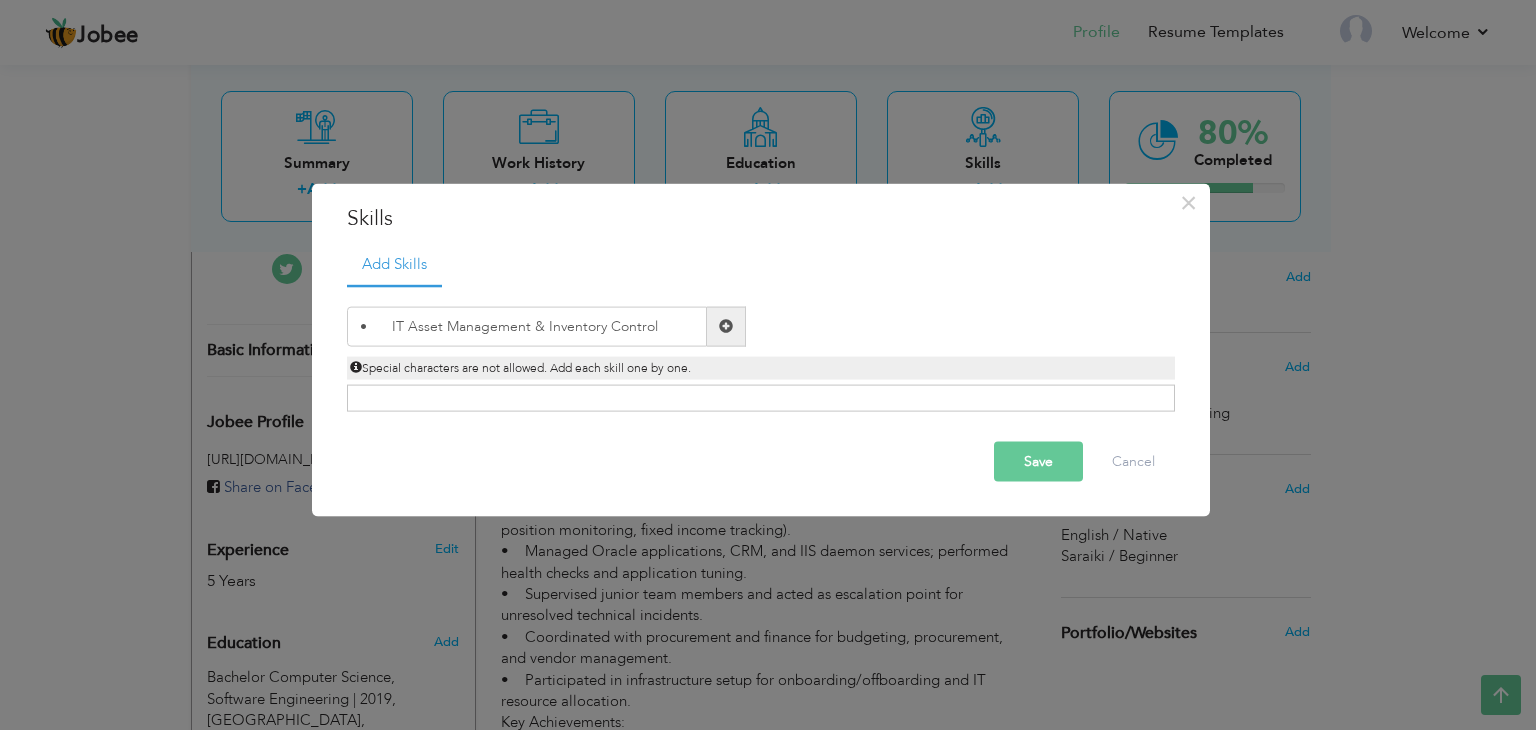 click on "Save" at bounding box center [1038, 461] 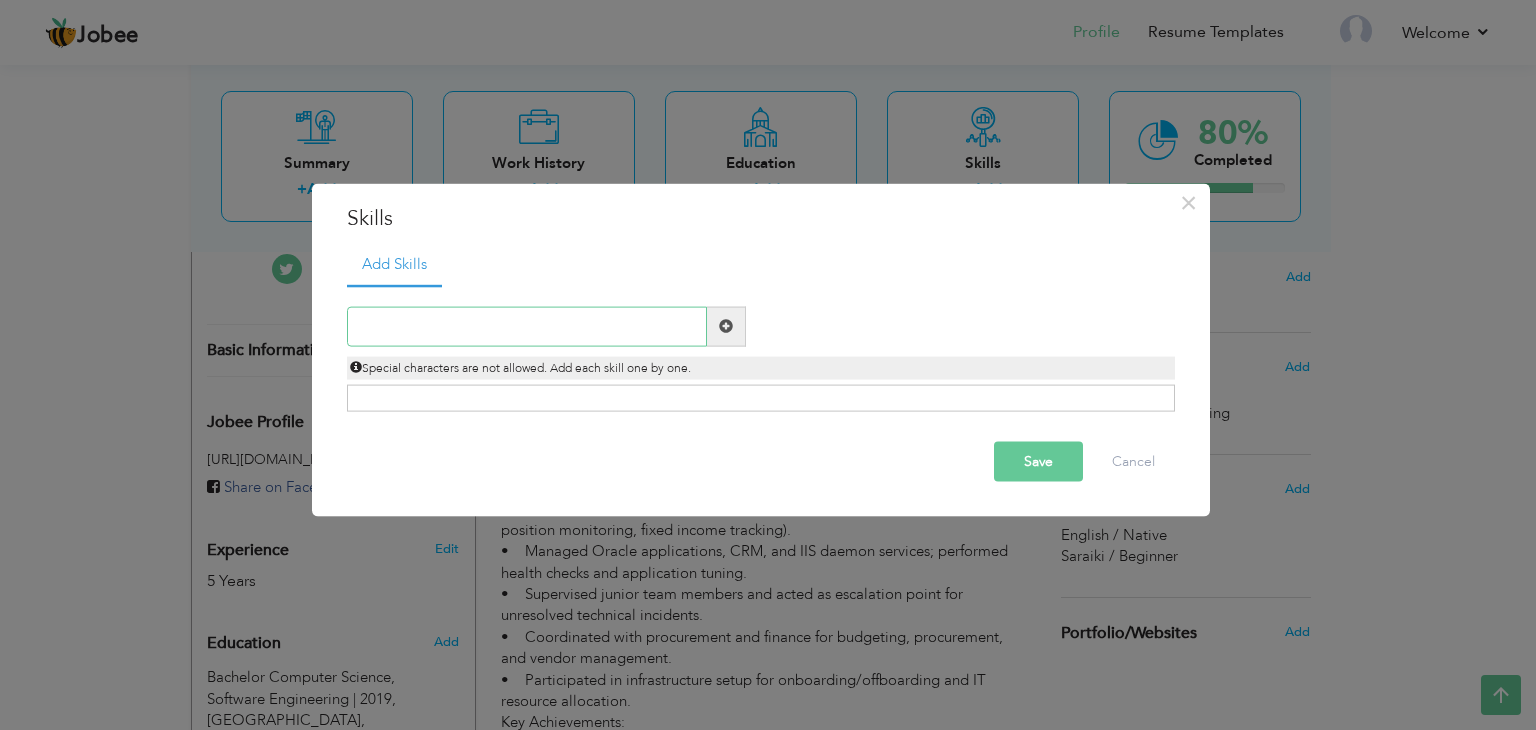 click at bounding box center (527, 326) 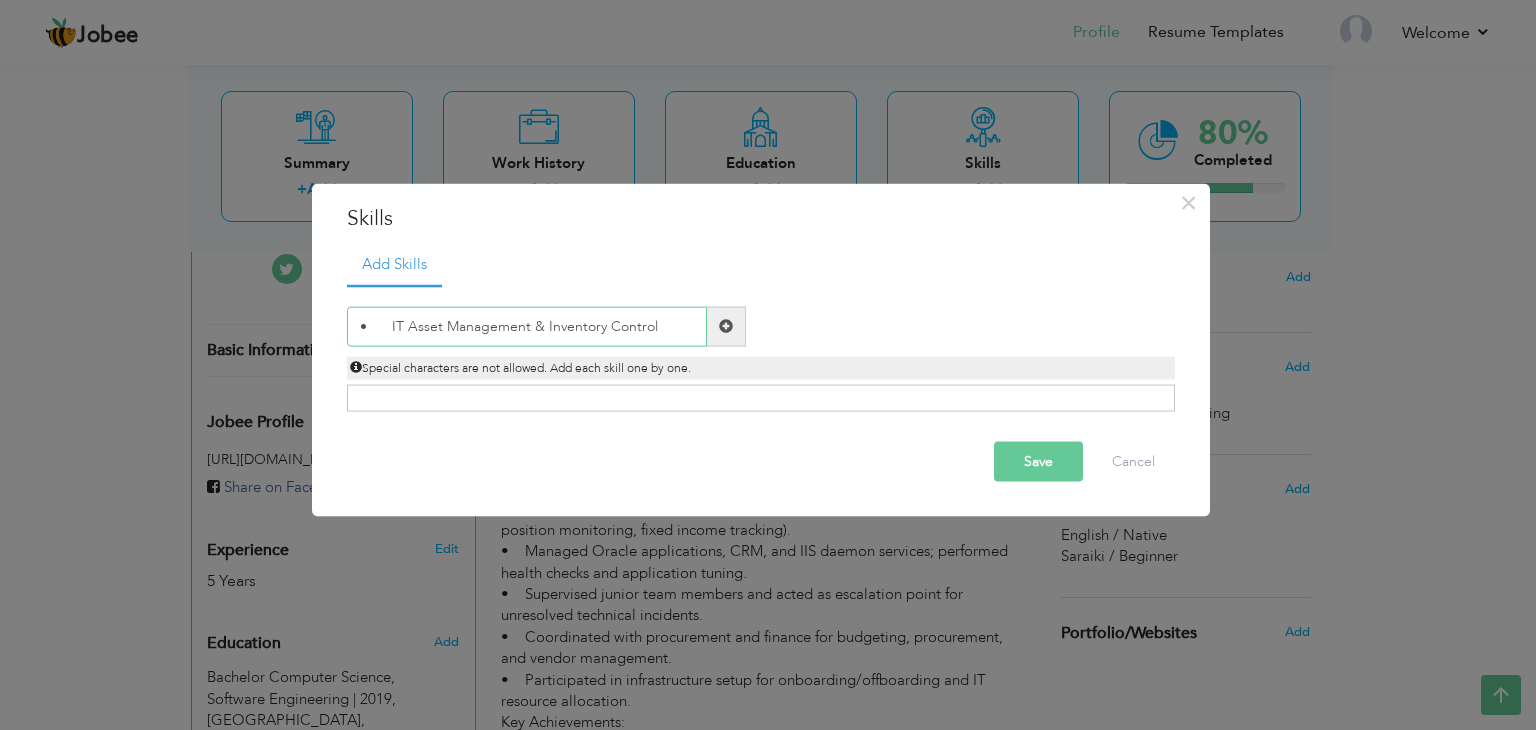 click on "•	IT Asset Management & Inventory Control" at bounding box center [527, 326] 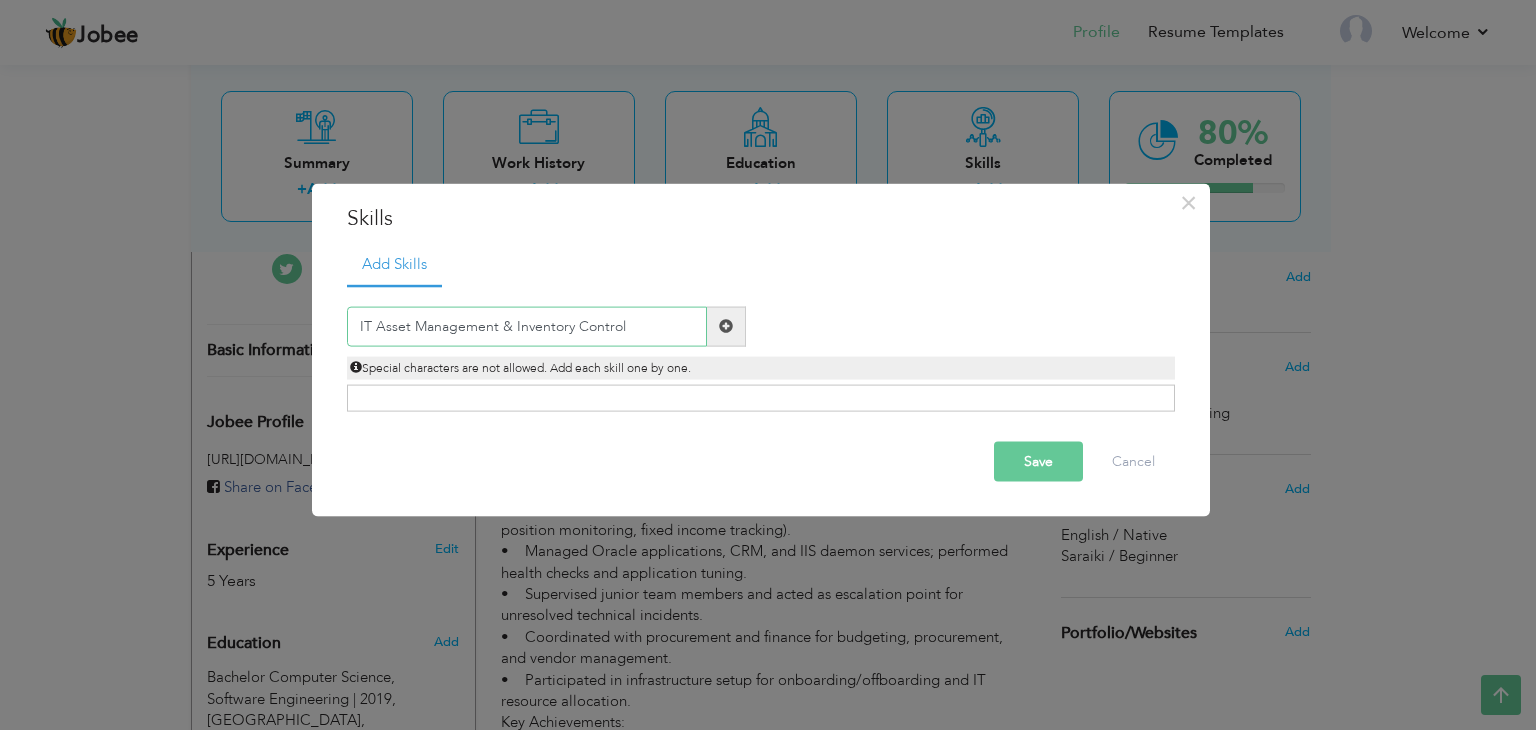 type on "IT Asset Management & Inventory Control" 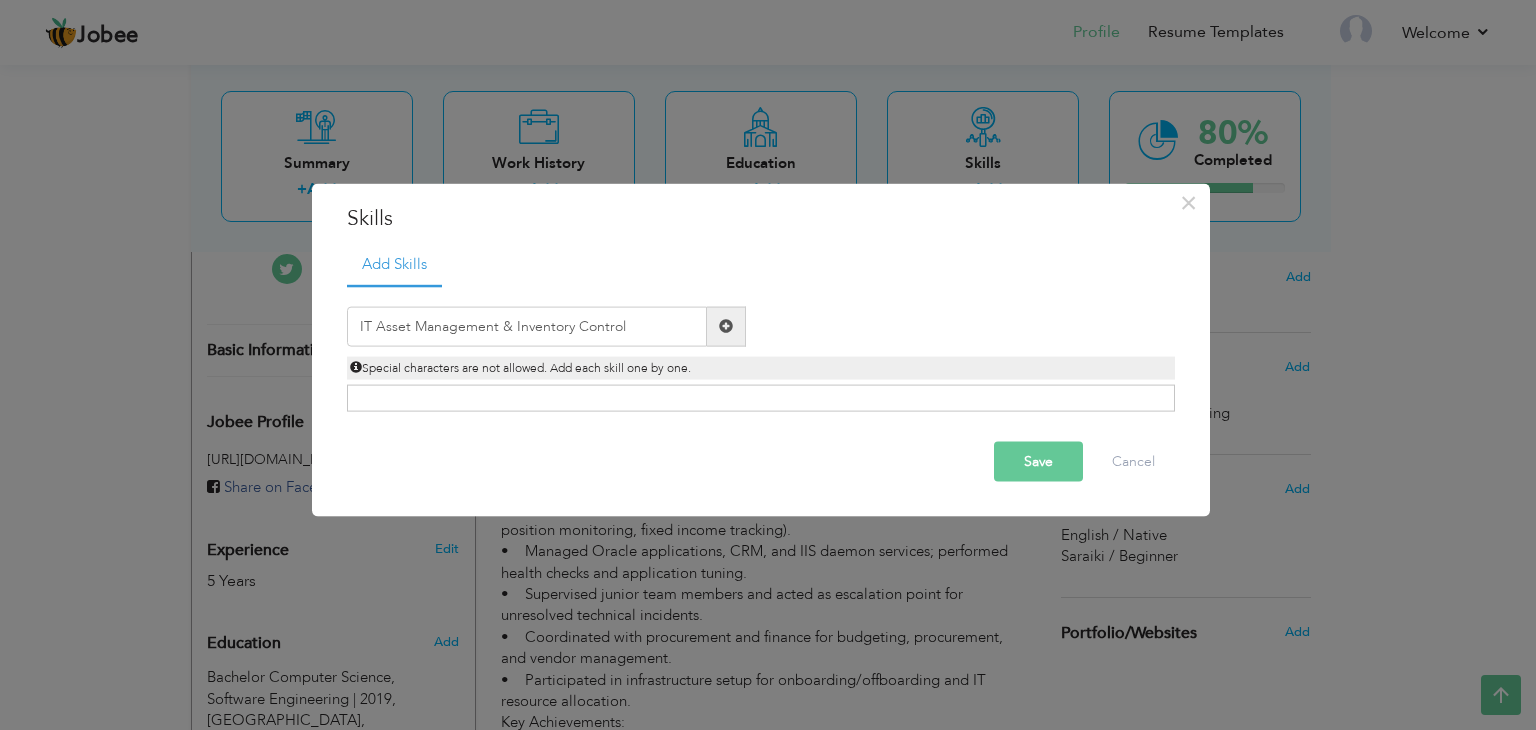click on "Save" at bounding box center [1038, 461] 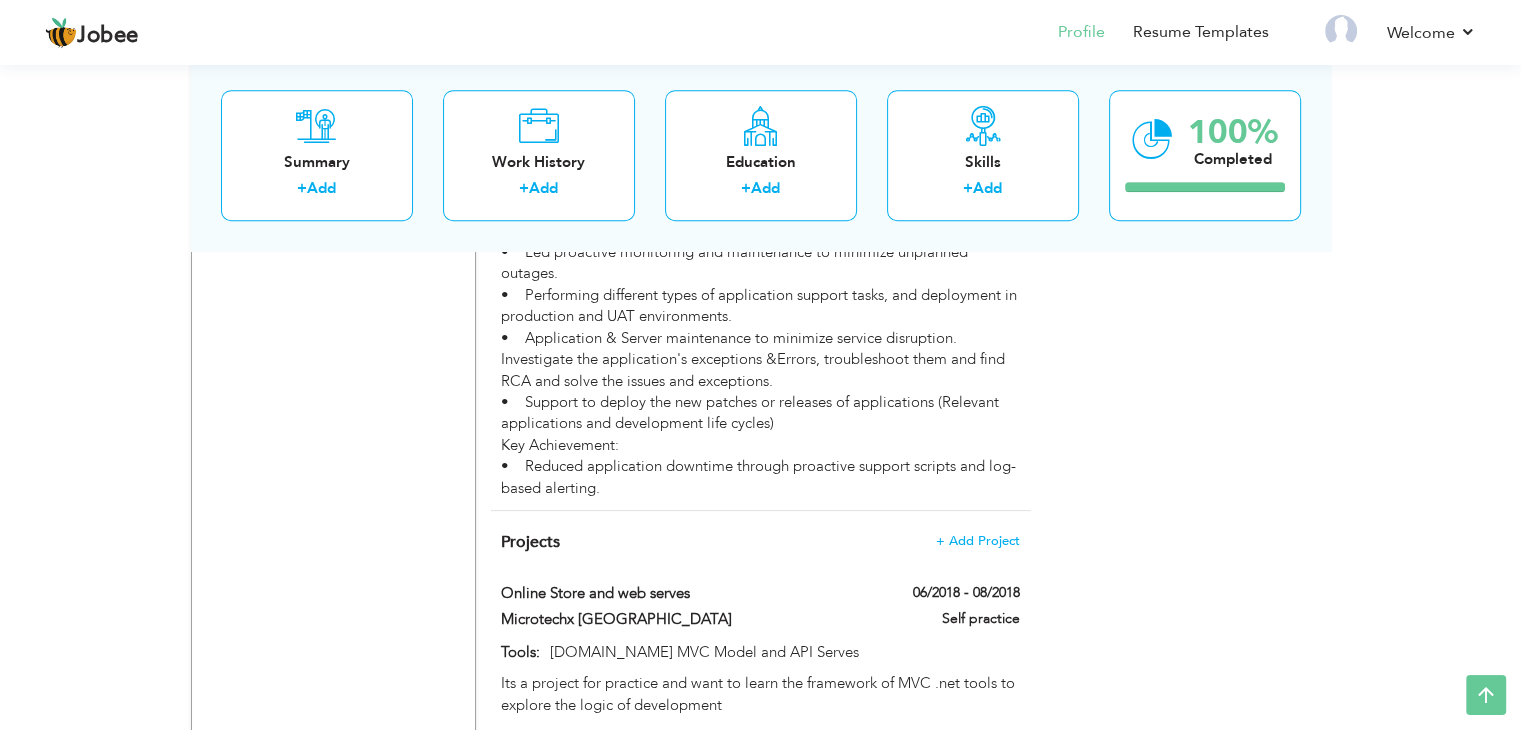 scroll, scrollTop: 2000, scrollLeft: 0, axis: vertical 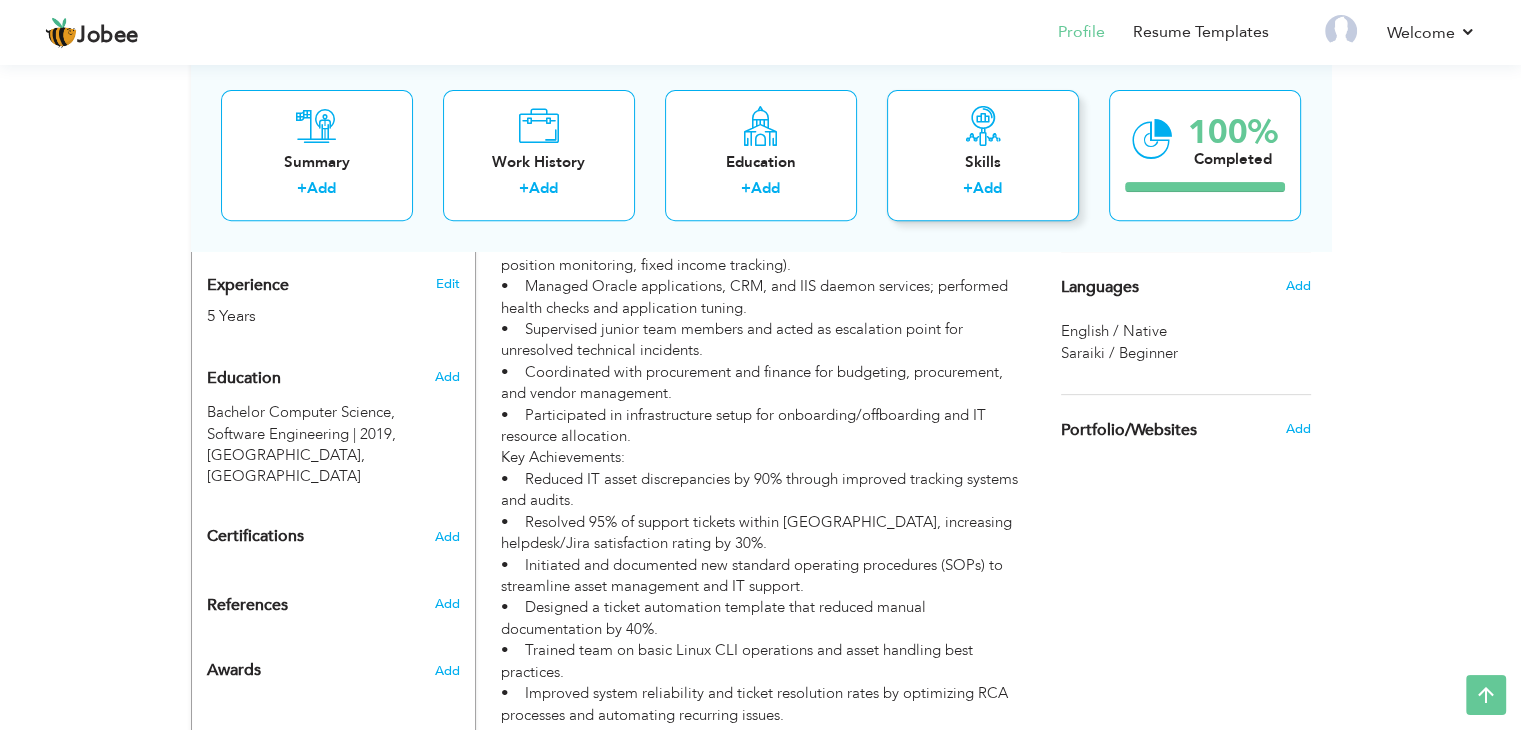 click on "Skills
+  Add" at bounding box center (983, 155) 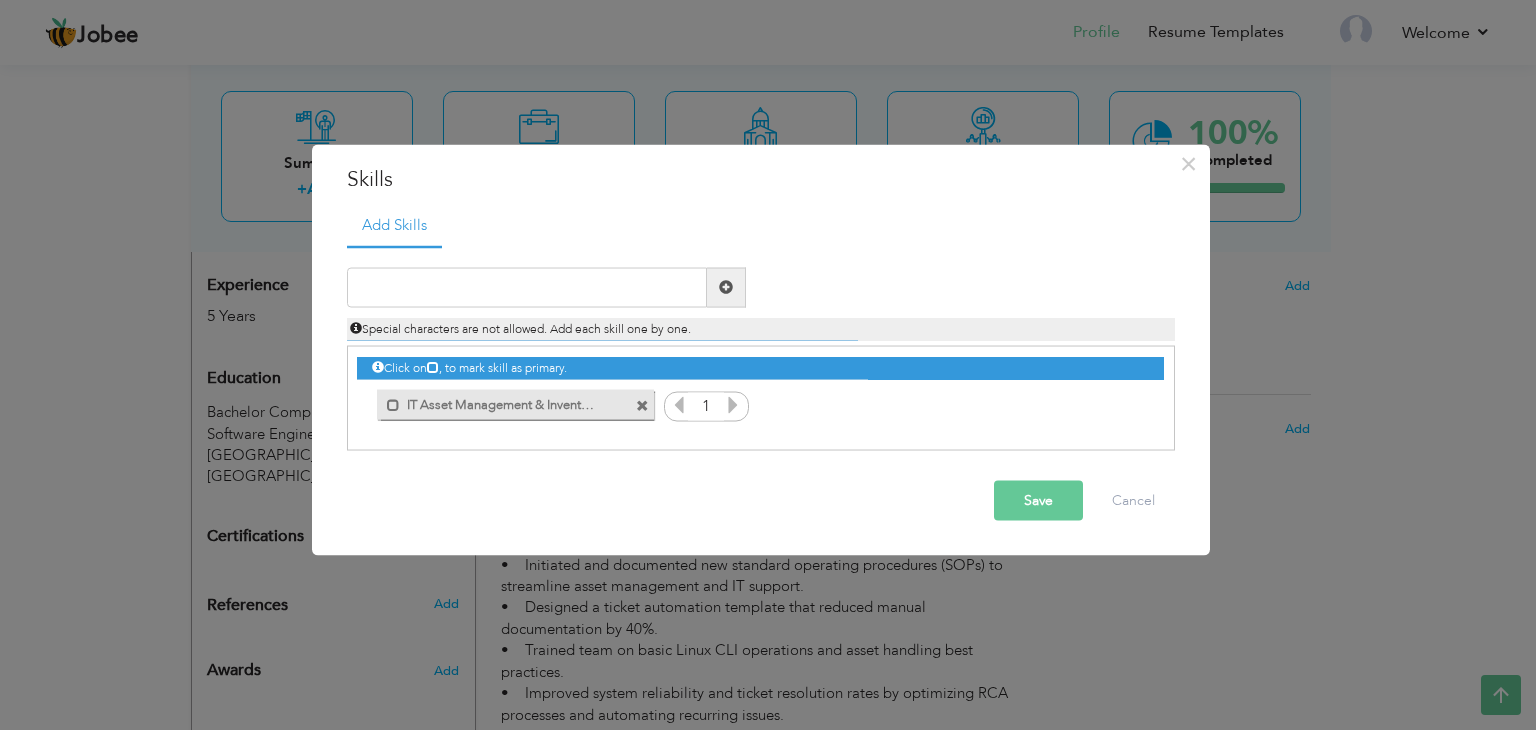 click on "Click on  , to mark skill as primary.
Mark as primary skill. 1" at bounding box center [760, 386] 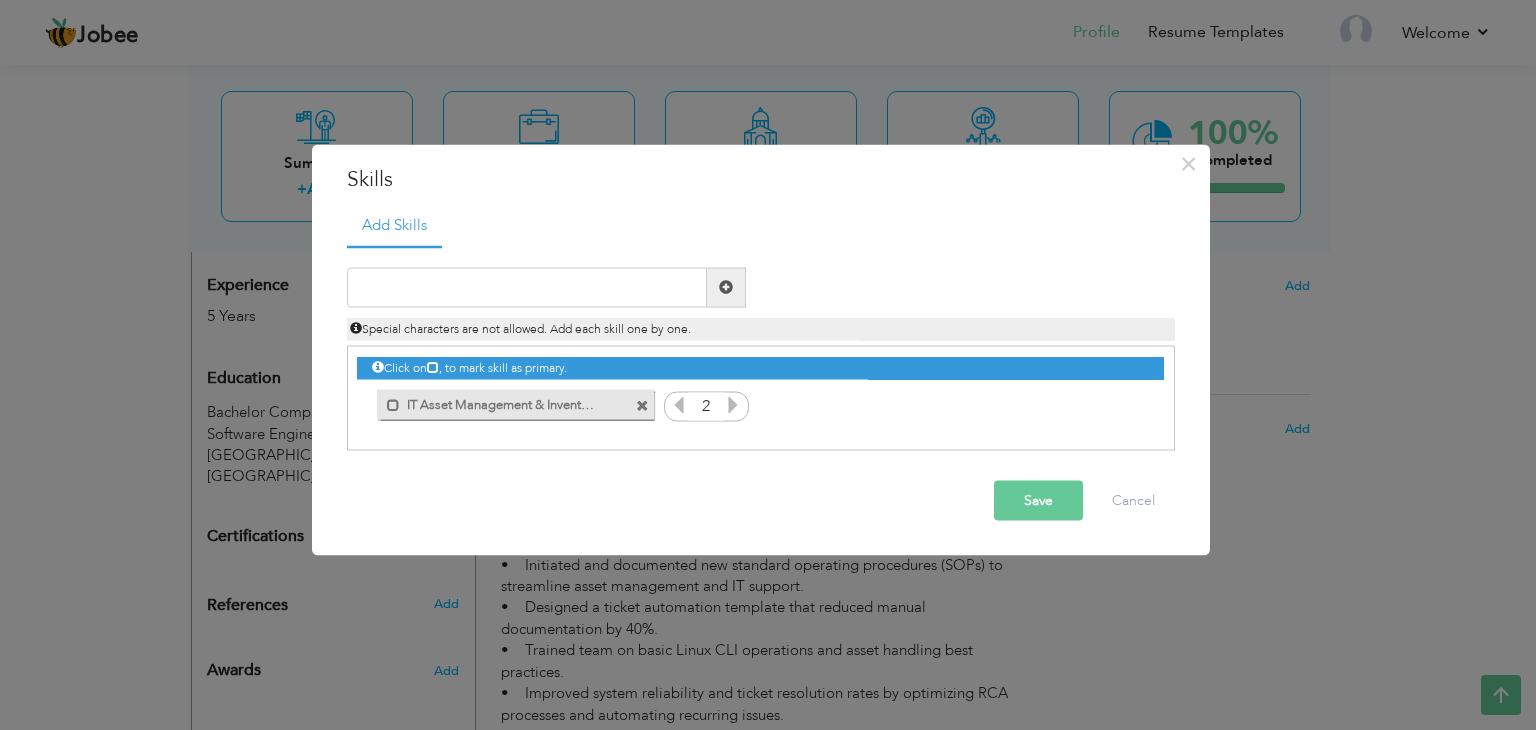 click at bounding box center (679, 404) 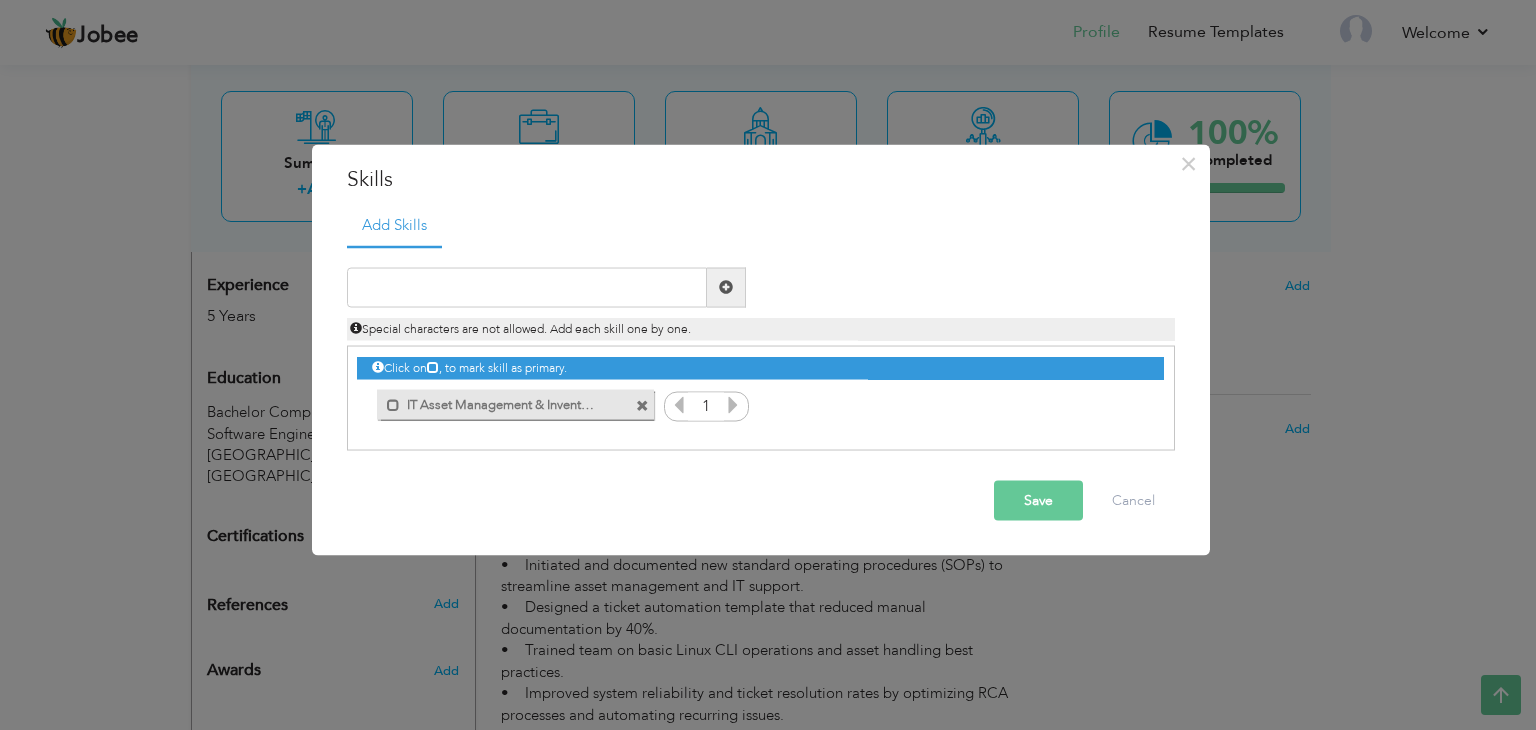 click at bounding box center [679, 404] 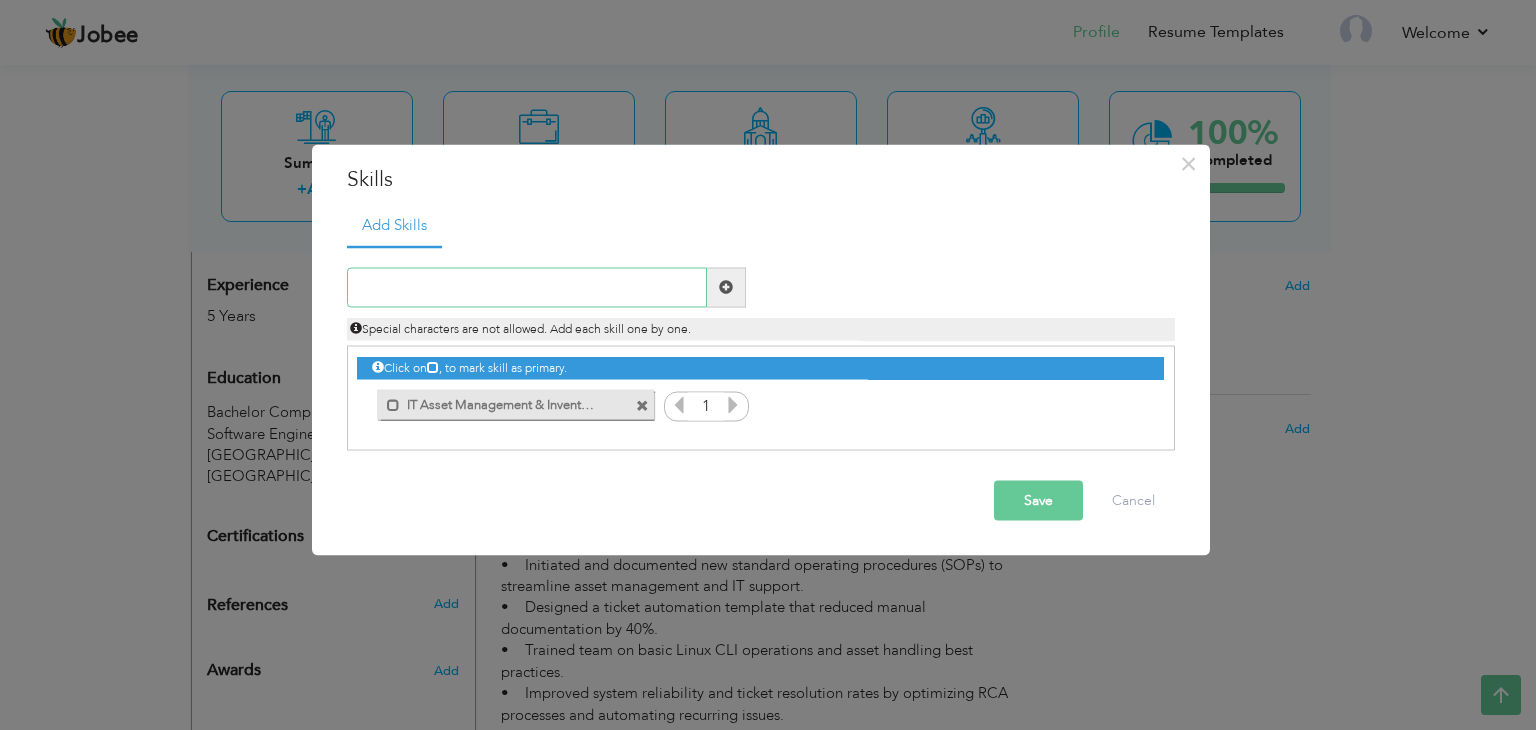 click at bounding box center (527, 287) 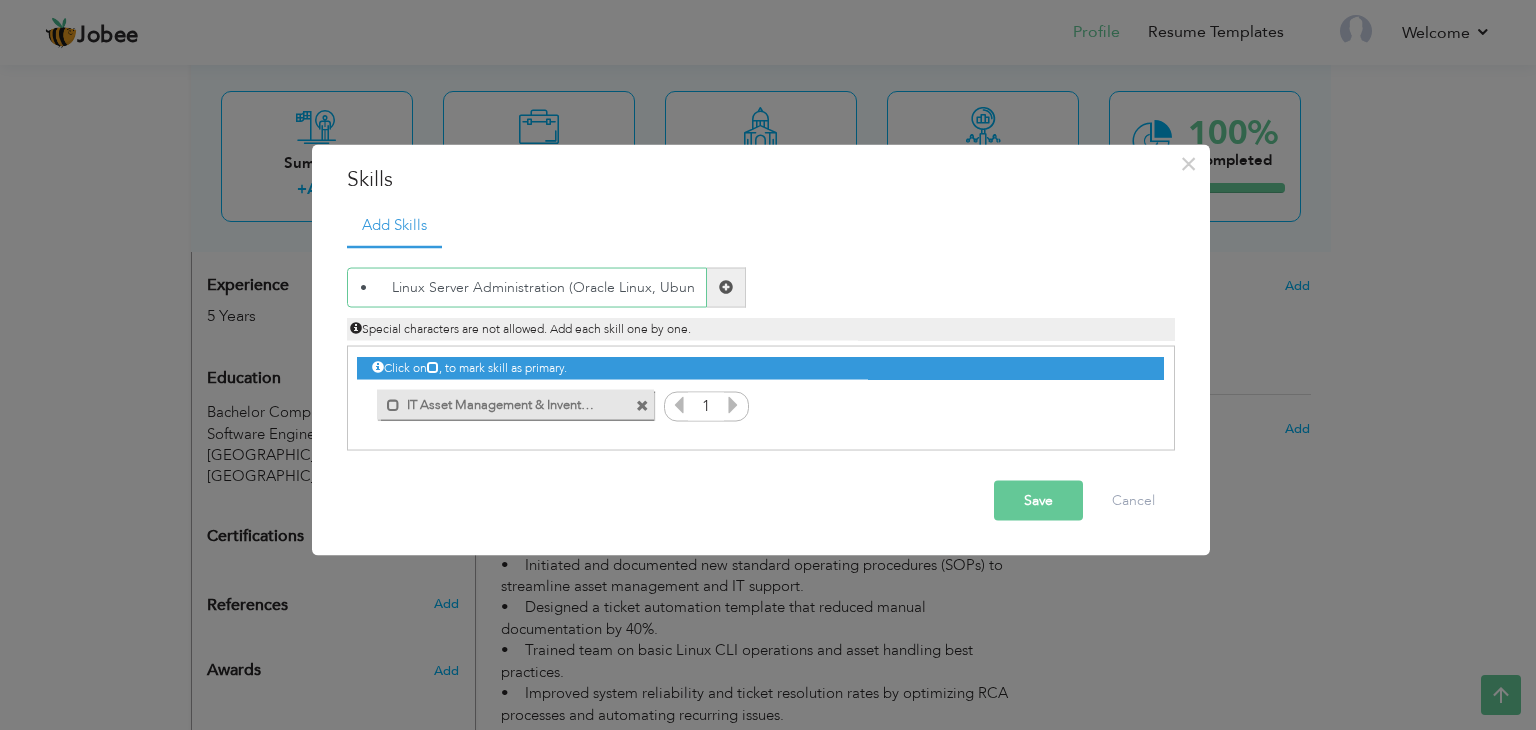 click on "•	Linux Server Administration (Oracle Linux, Ubunt" at bounding box center (527, 287) 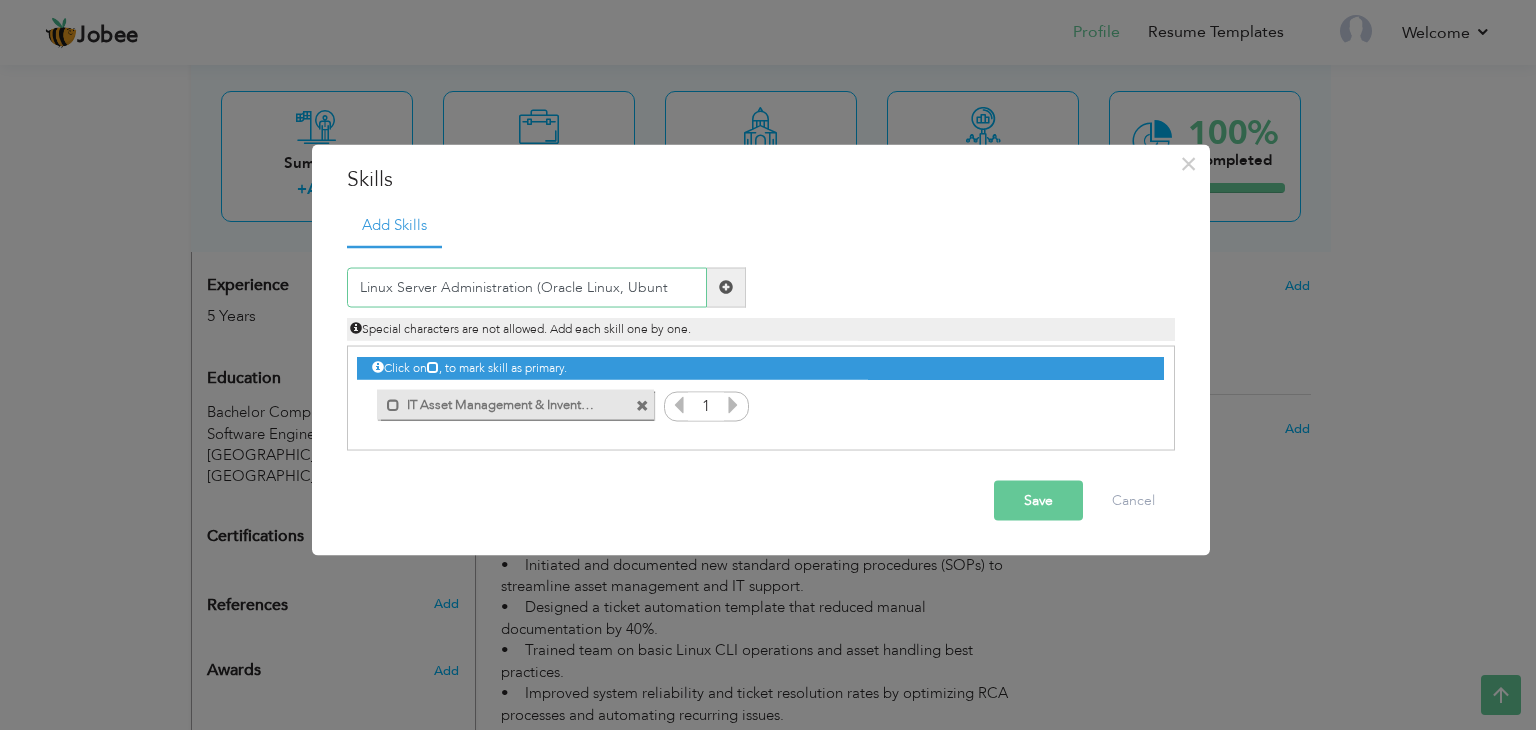 type on "Linux Server Administration (Oracle Linux, Ubunt" 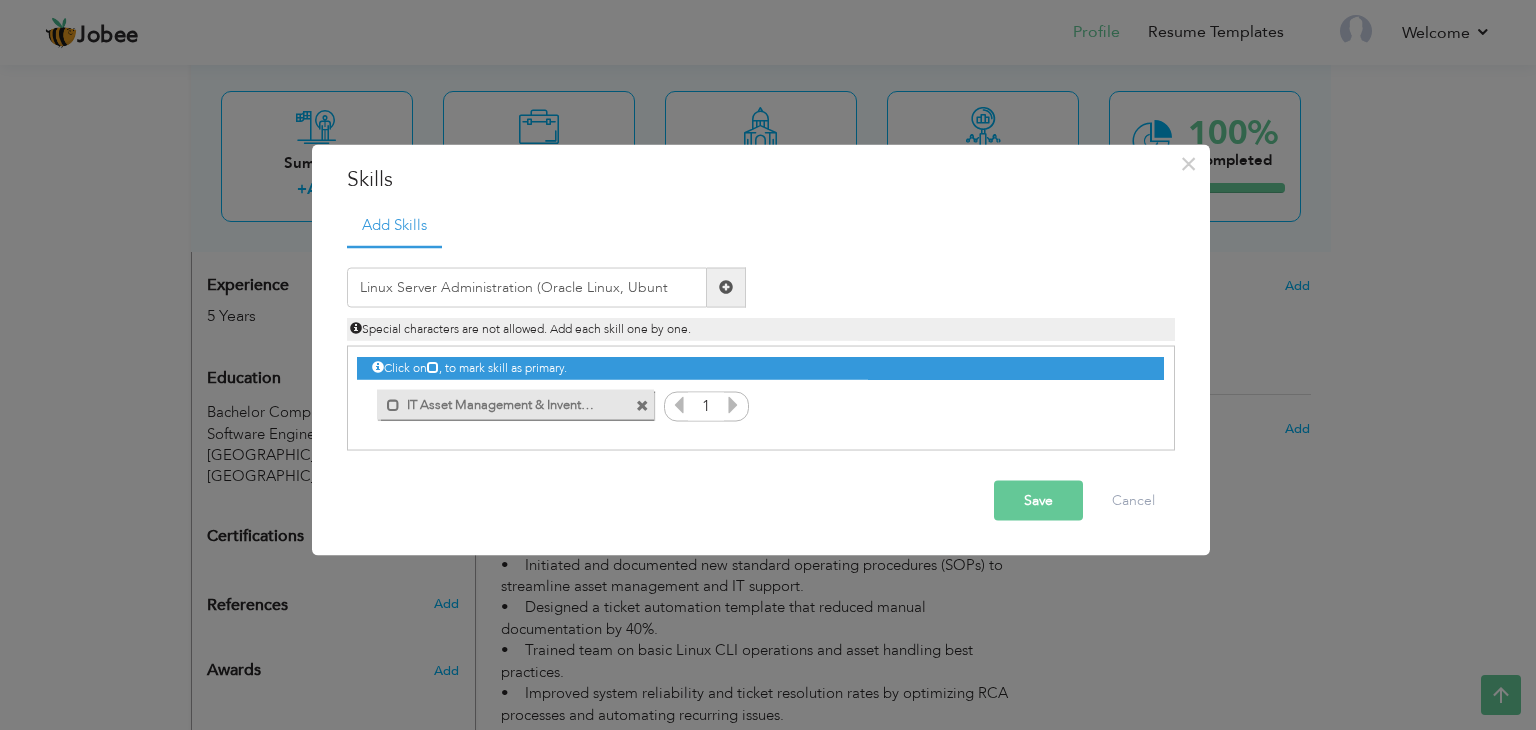 click on "Save" at bounding box center [1038, 500] 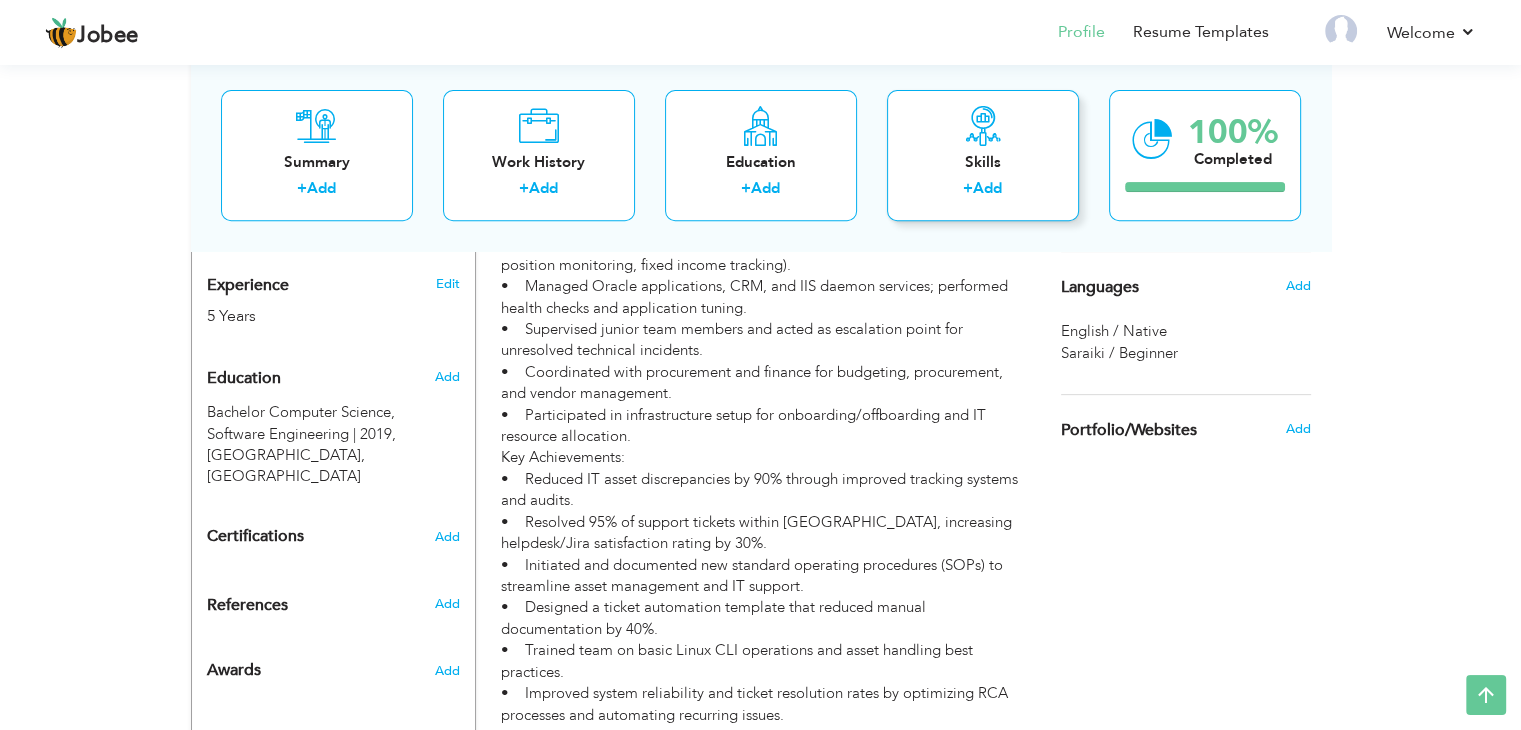 click on "Skills
+  Add" at bounding box center (983, 155) 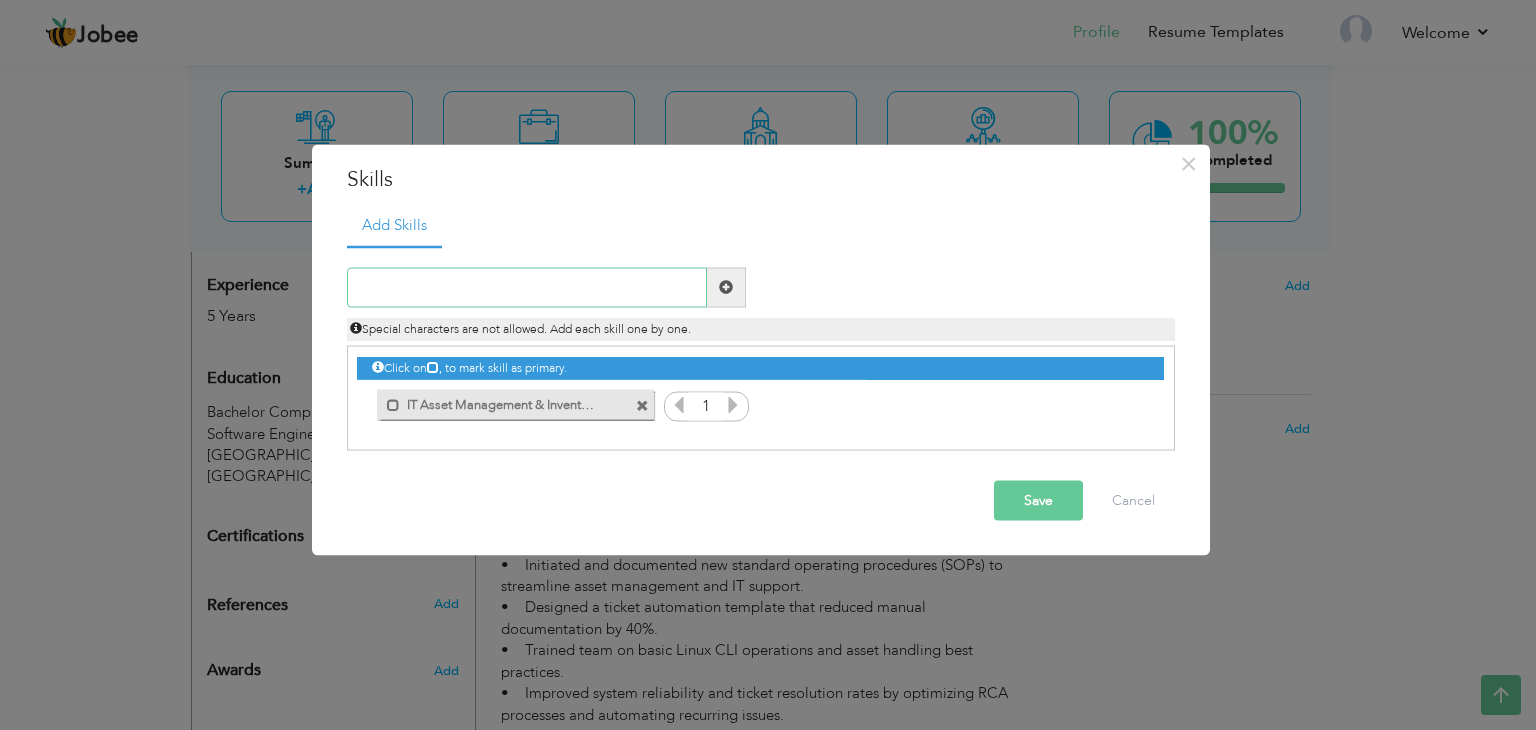 click at bounding box center [527, 287] 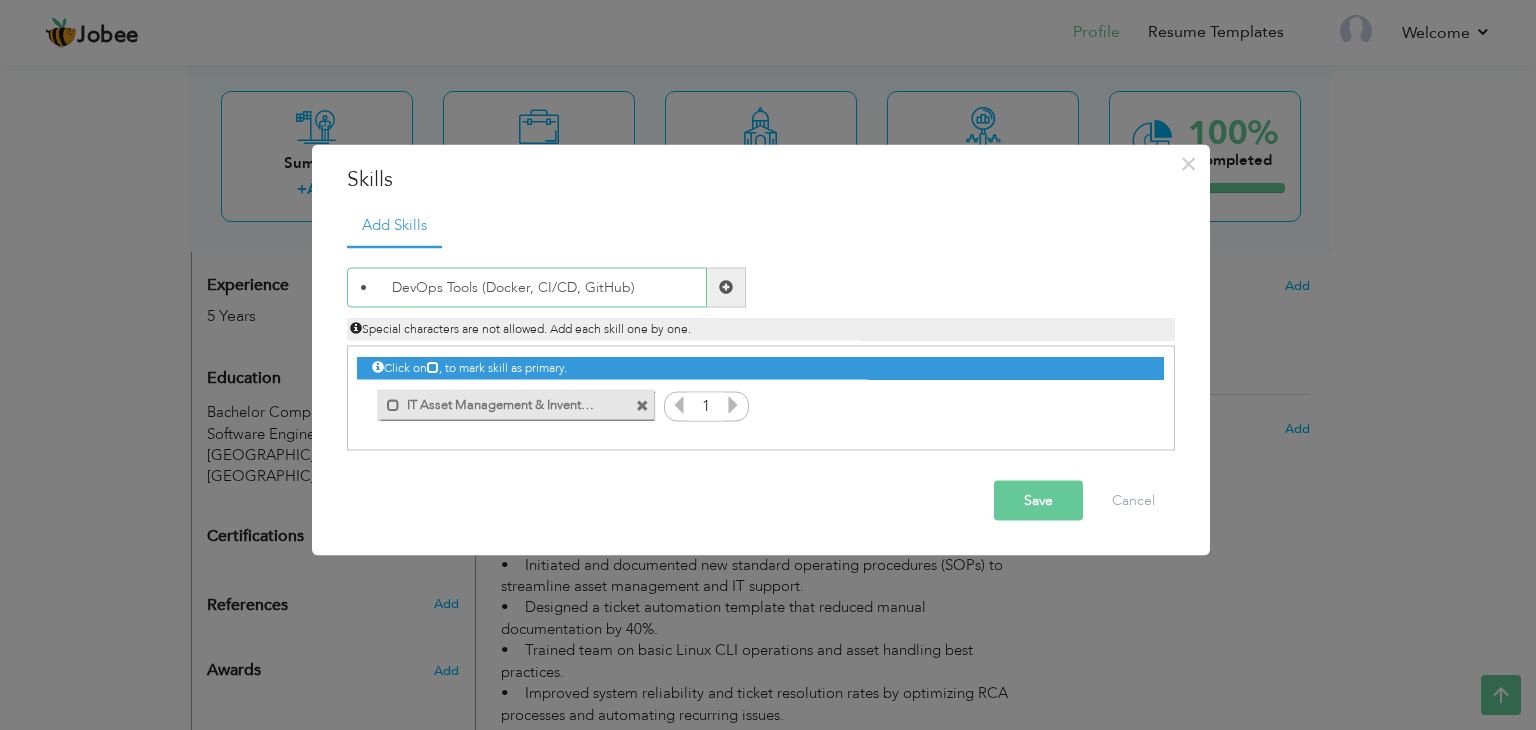 click on "•	DevOps Tools (Docker, CI/CD, GitHub)" at bounding box center (527, 287) 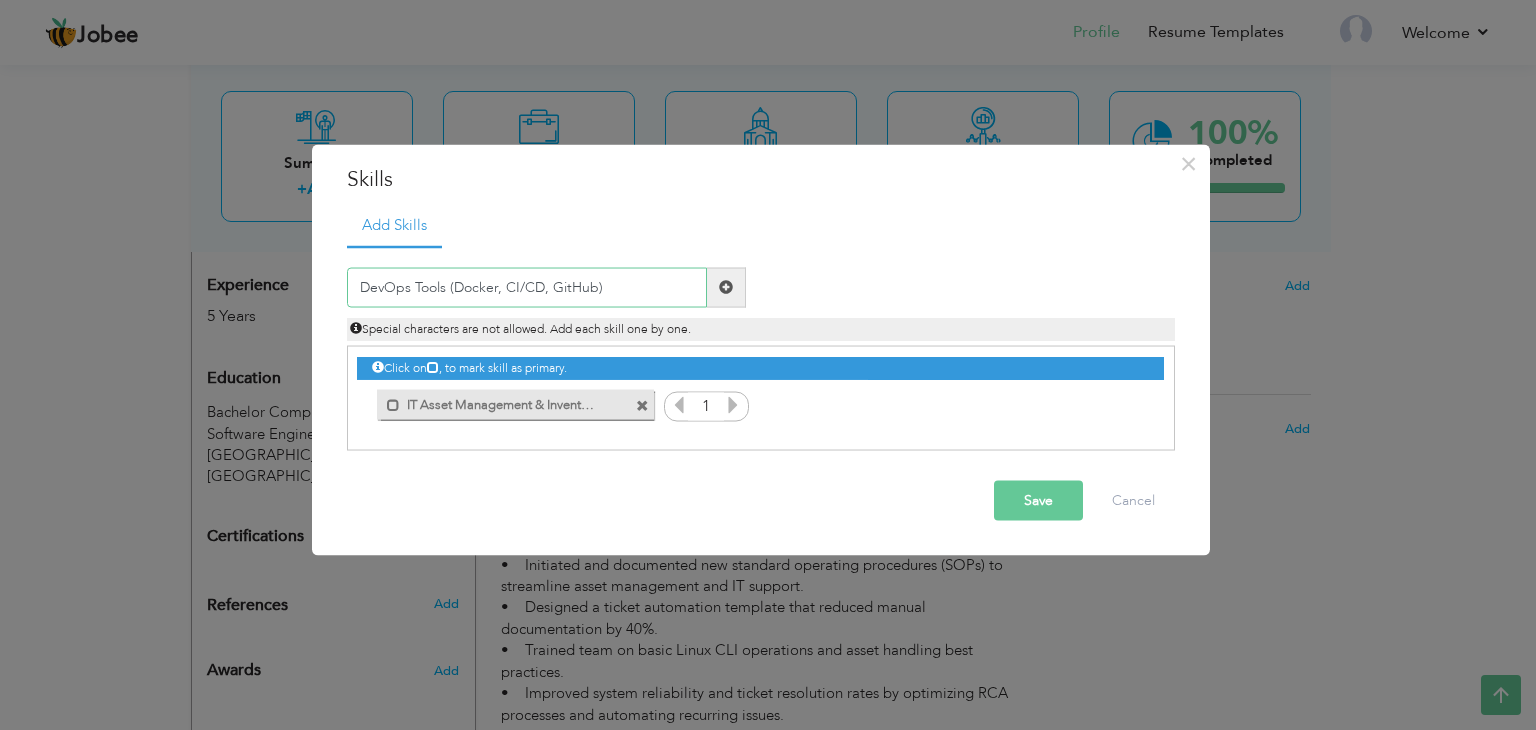 type on "DevOps Tools (Docker, CI/CD, GitHub)" 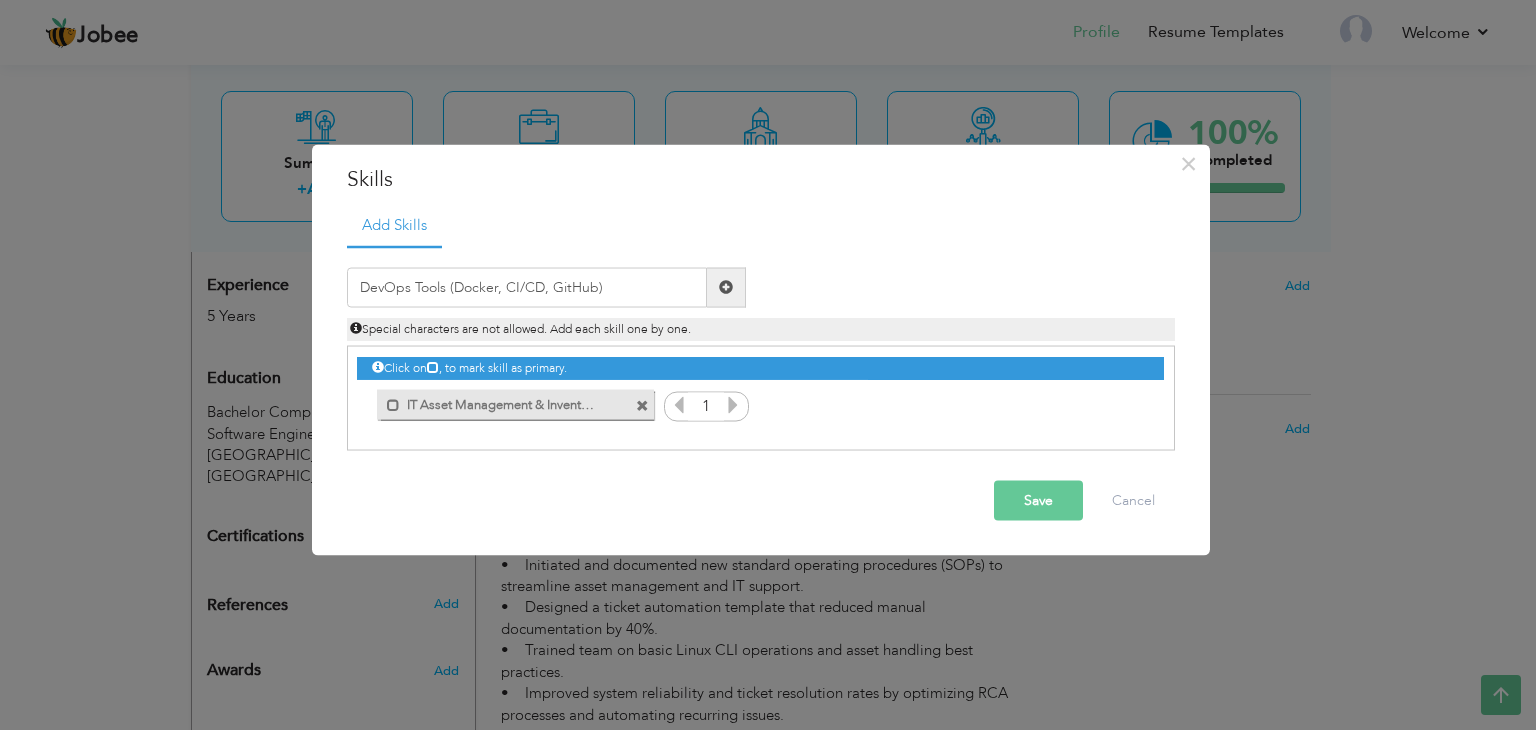 click on "Save" at bounding box center [1038, 500] 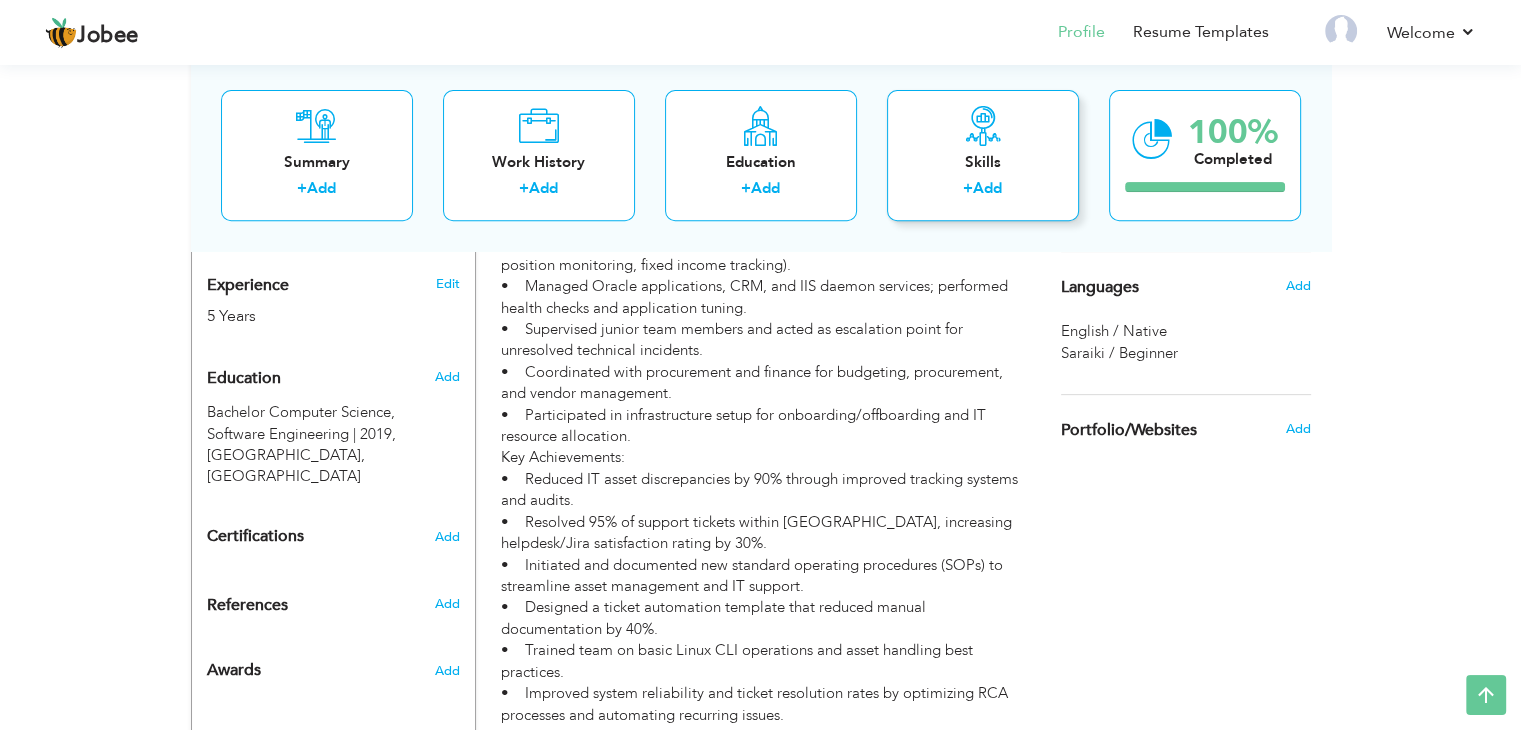 click at bounding box center [983, 126] 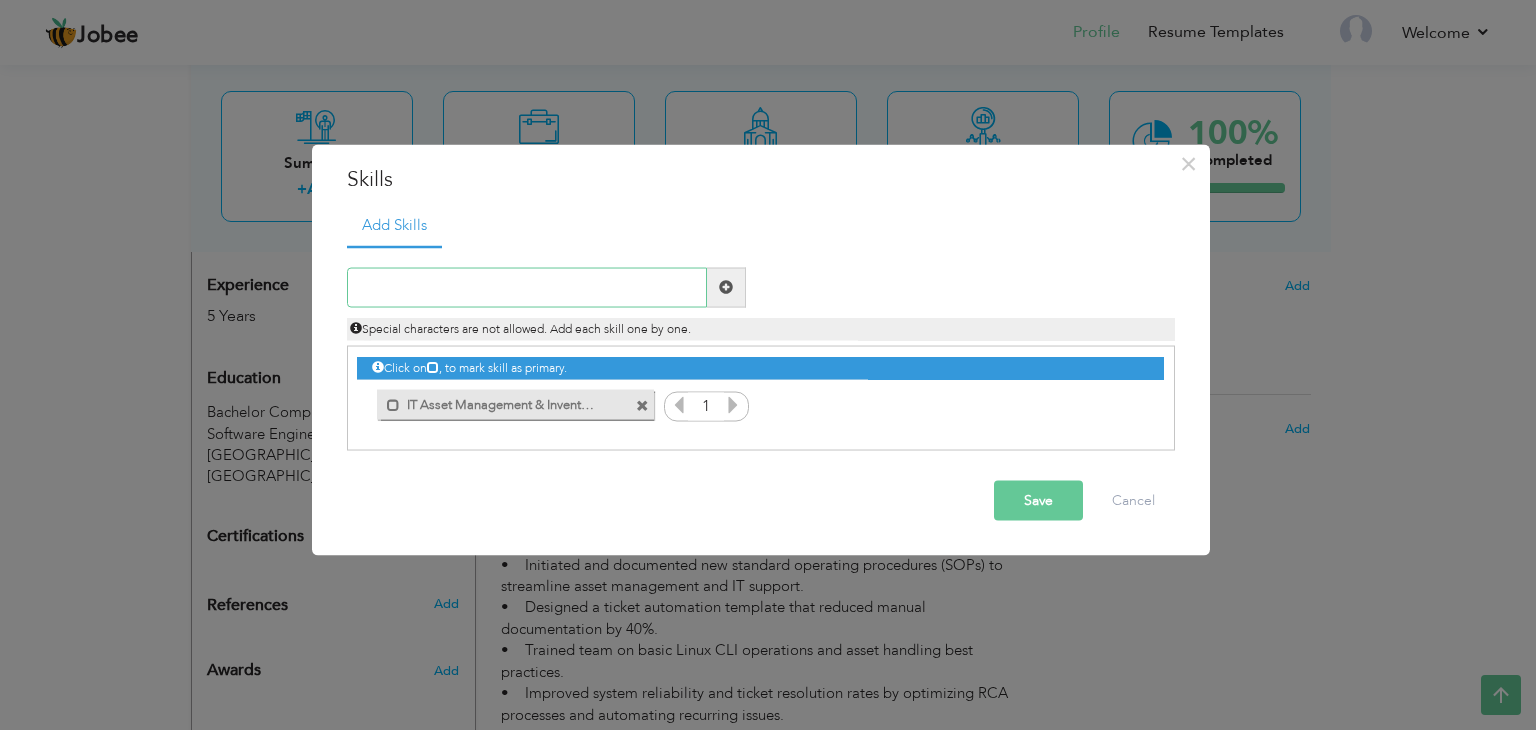 click at bounding box center [527, 287] 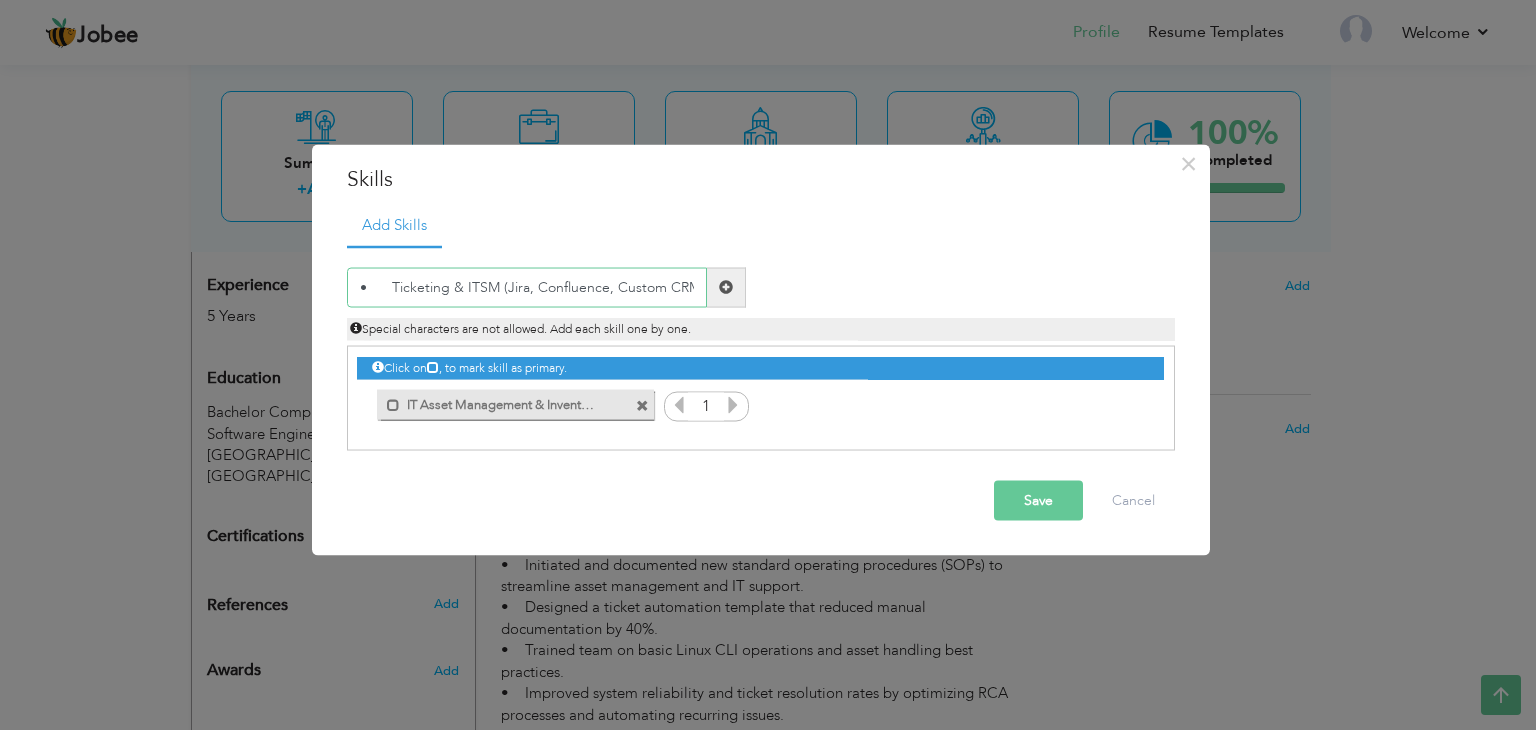 scroll, scrollTop: 0, scrollLeft: 8, axis: horizontal 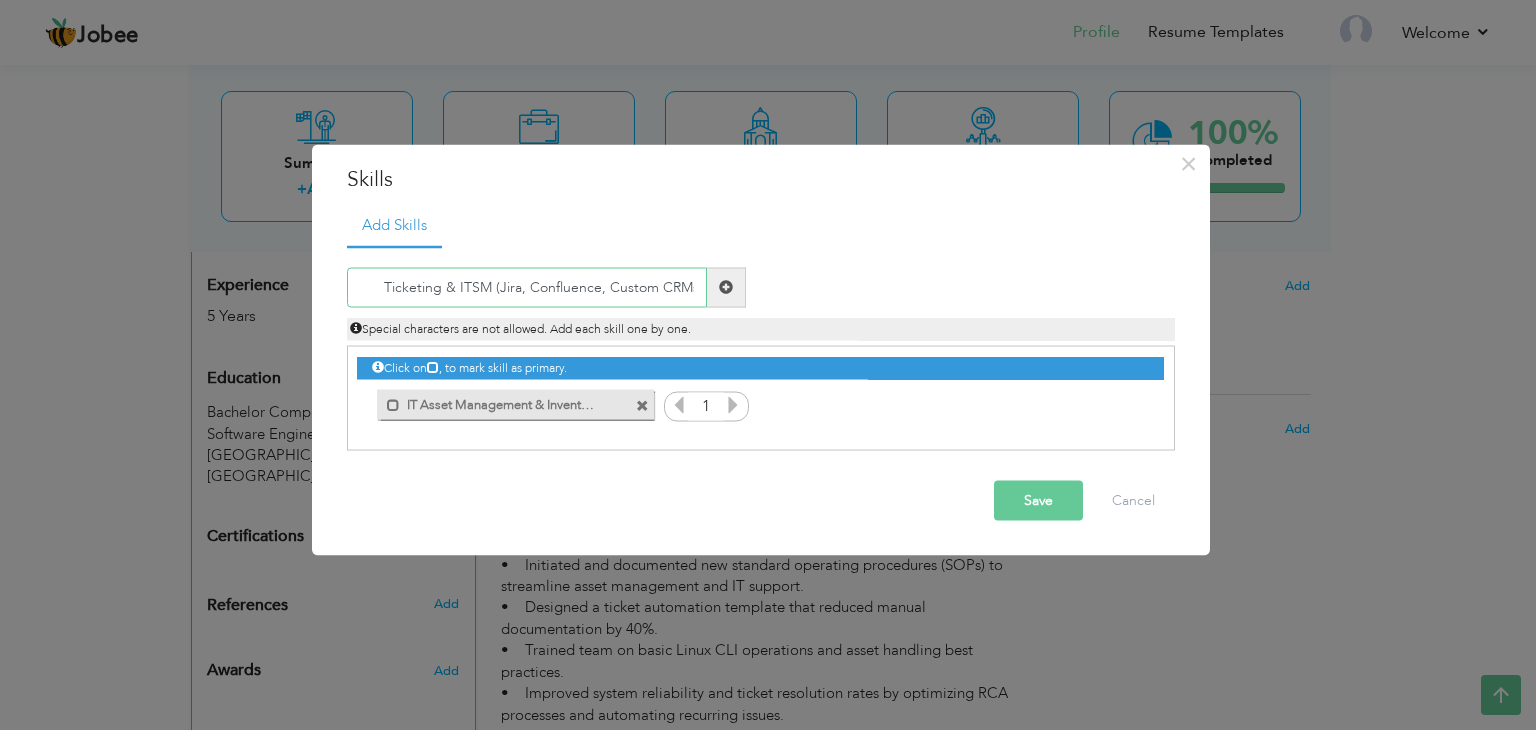 click on "•	Ticketing & ITSM (Jira, Confluence, Custom CRMs)" at bounding box center (527, 287) 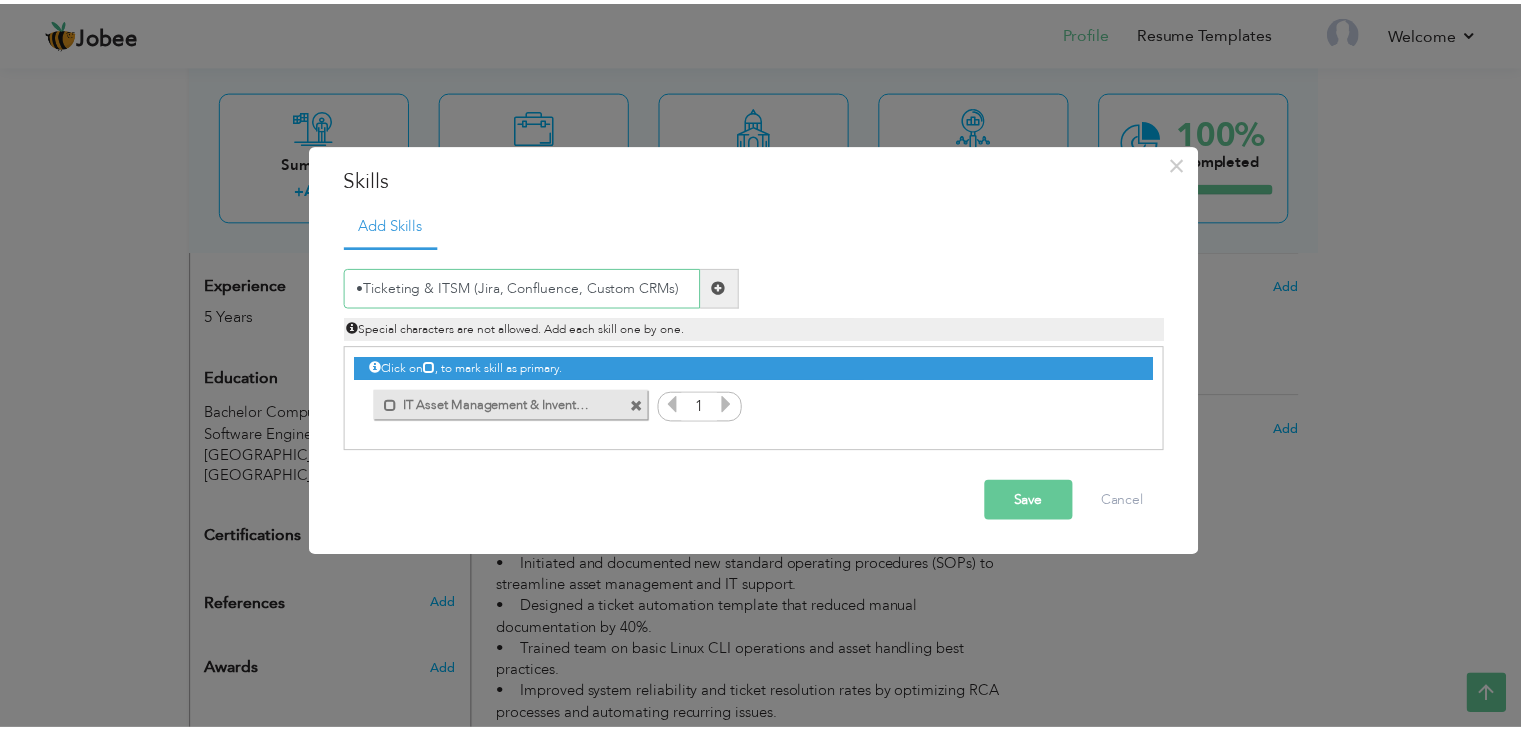 scroll, scrollTop: 0, scrollLeft: 0, axis: both 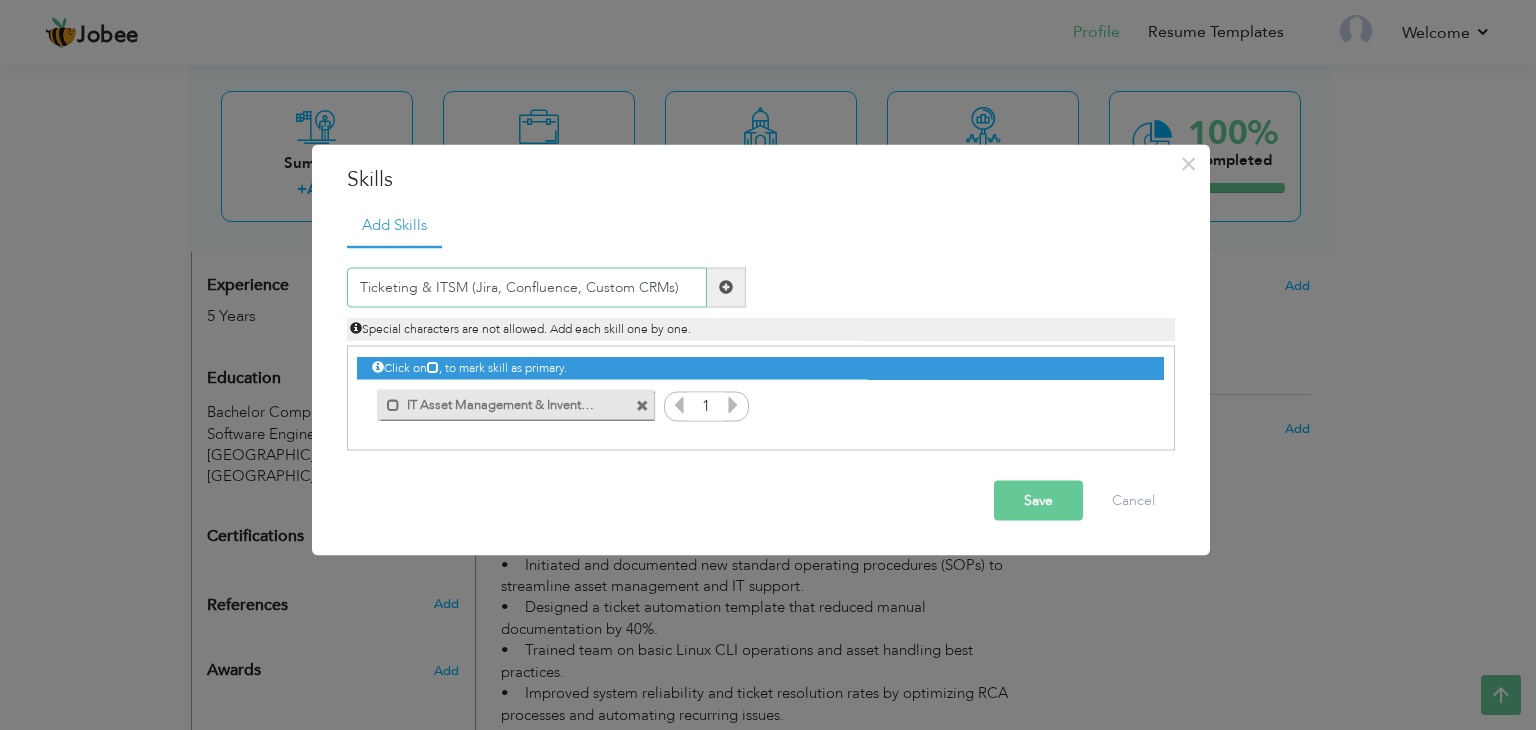 type on "Ticketing & ITSM (Jira, Confluence, Custom CRMs)" 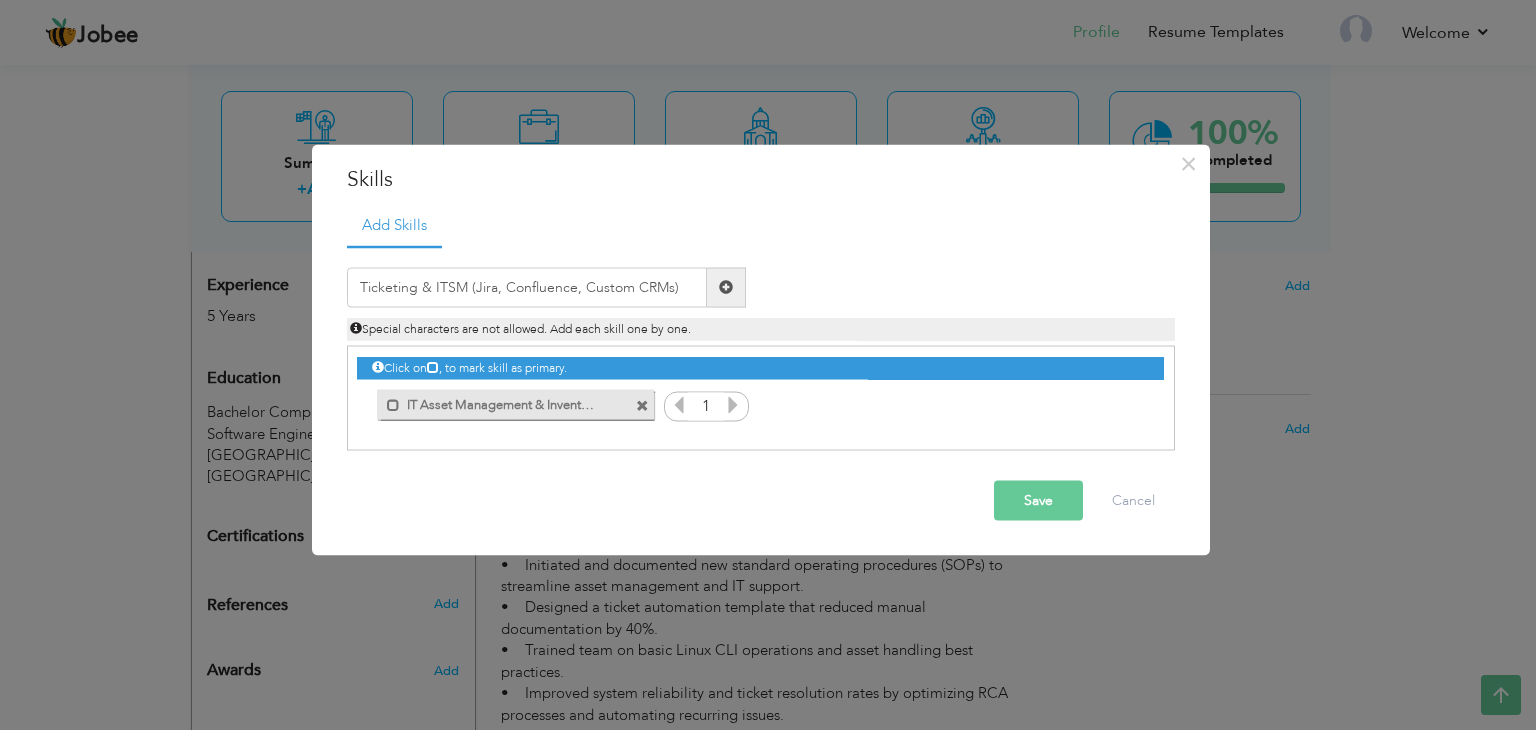 click on "Save" at bounding box center [1038, 500] 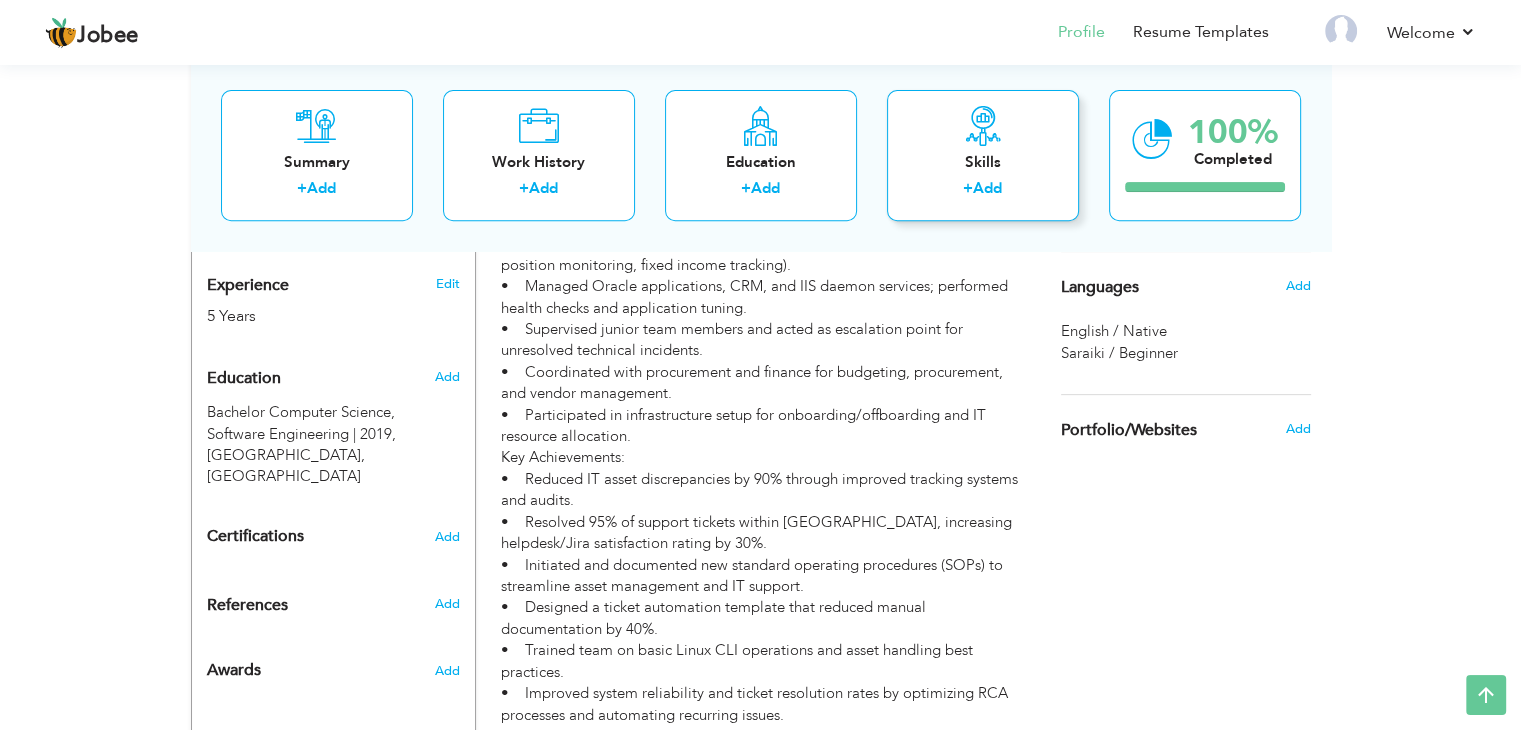 click on "Skills" at bounding box center [983, 162] 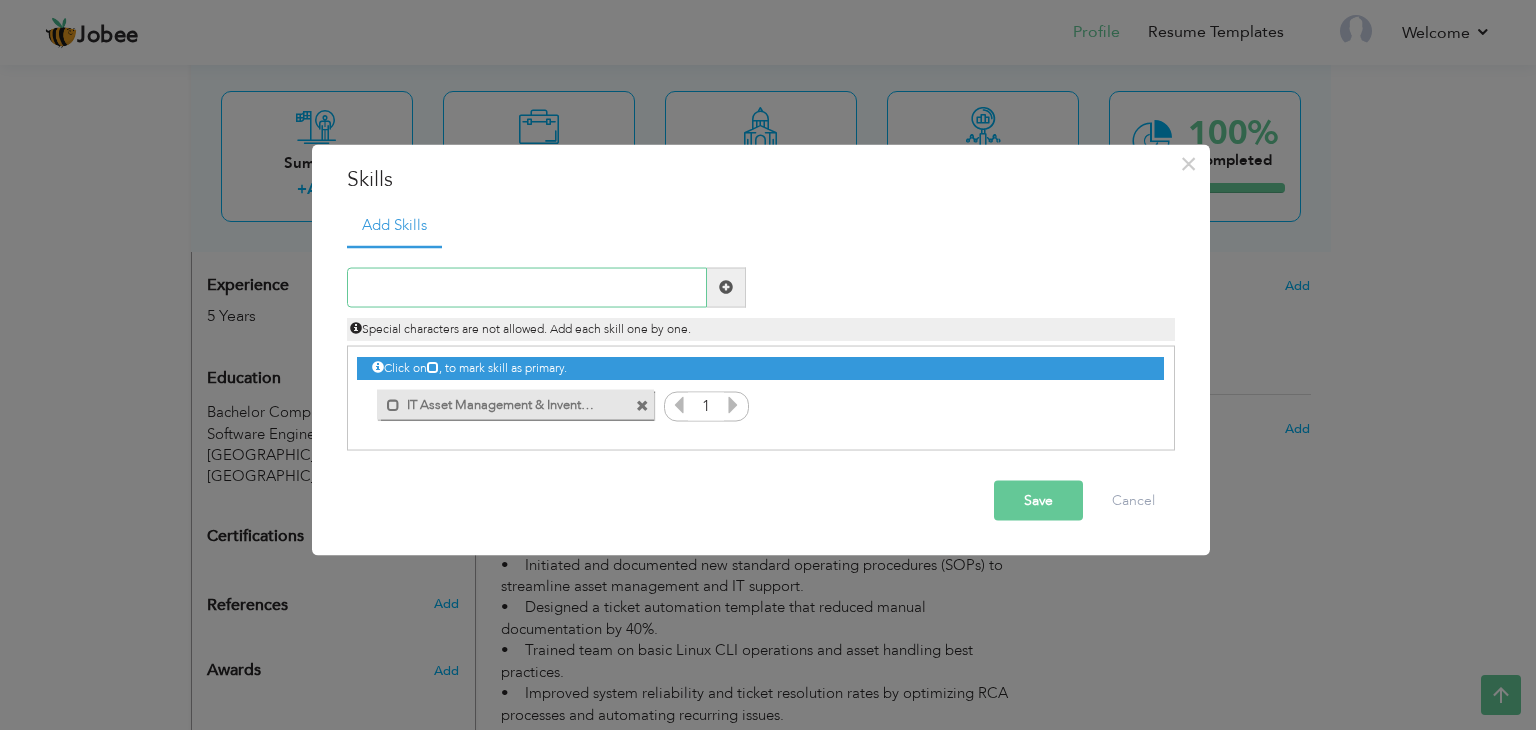 click at bounding box center [527, 287] 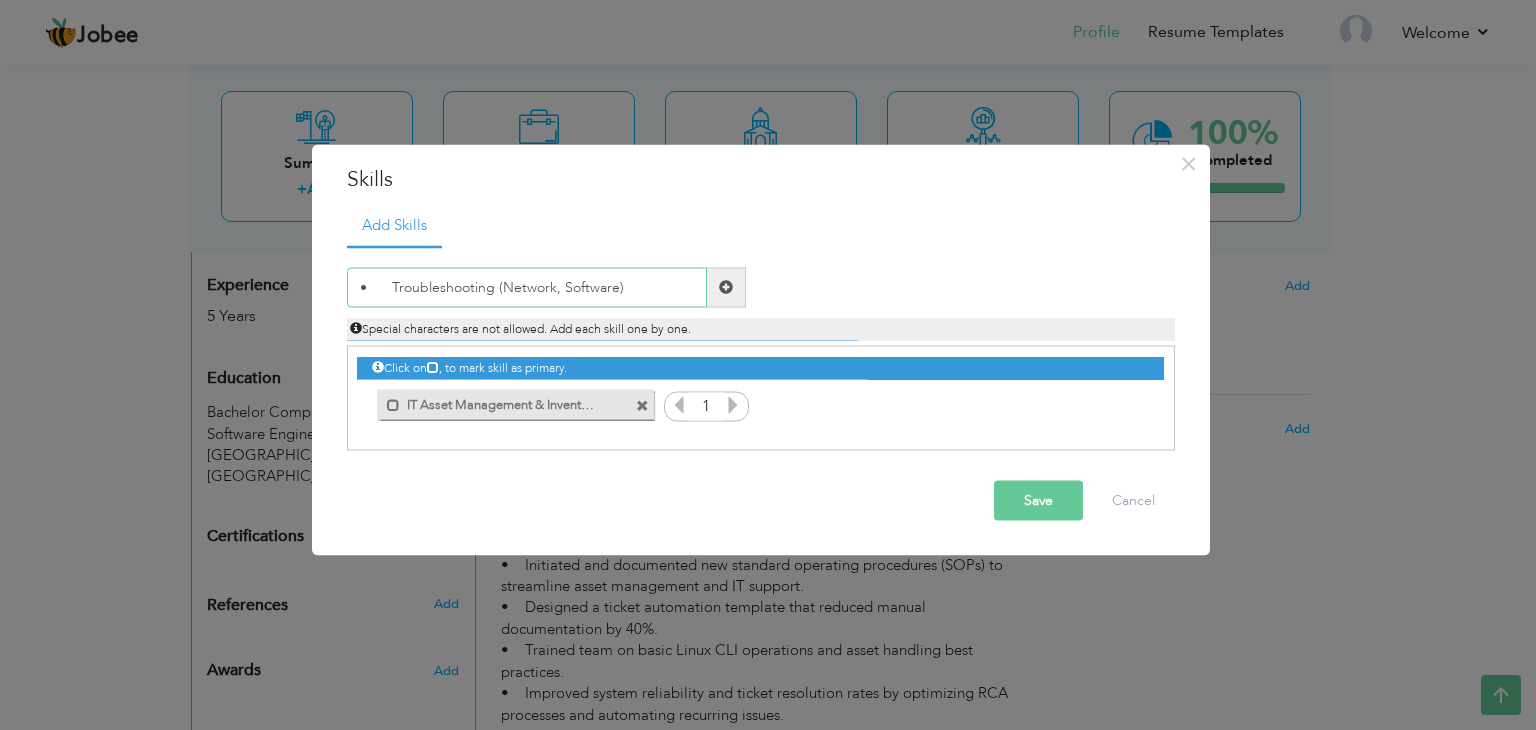 click on "•	Troubleshooting (Network, Software)" at bounding box center [527, 287] 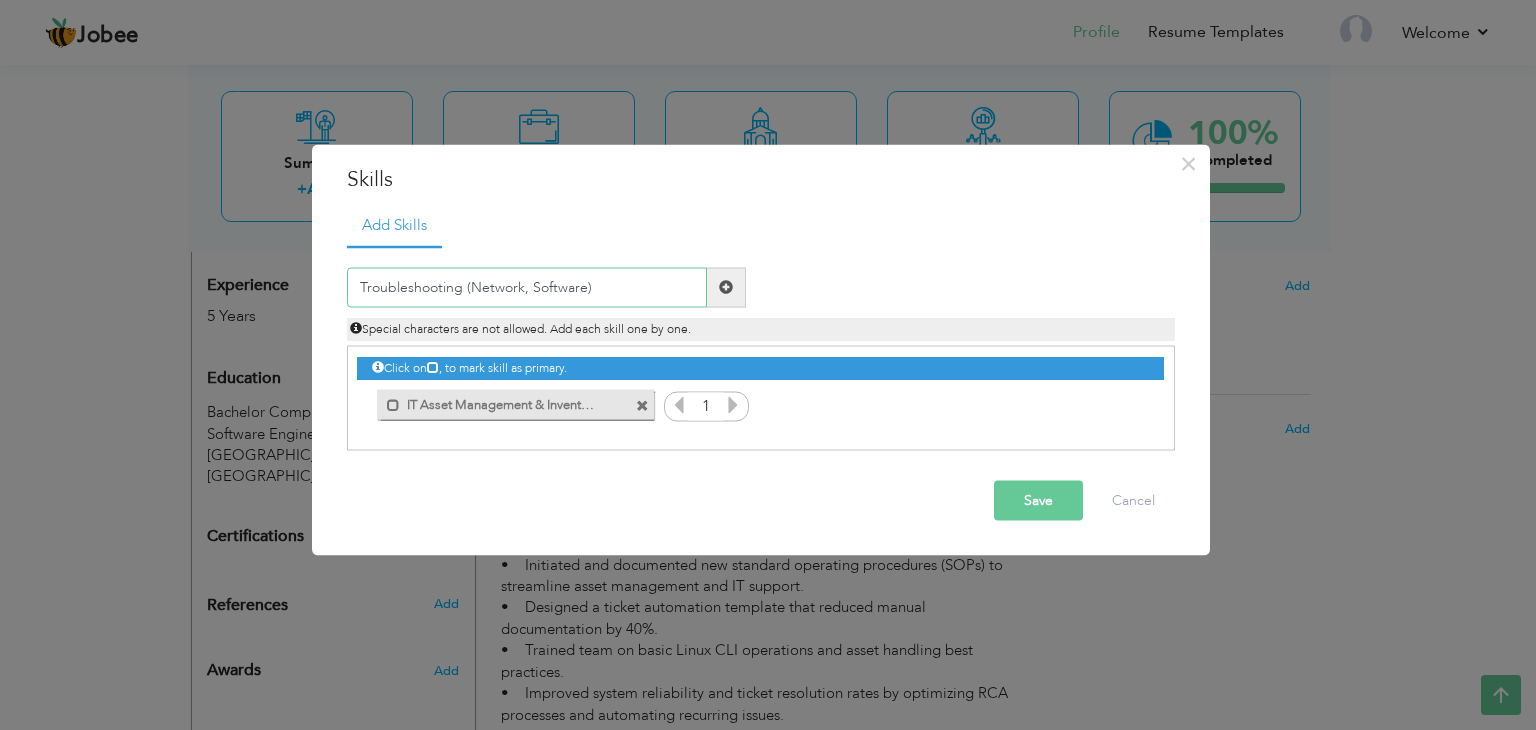 type on "Troubleshooting (Network, Software)" 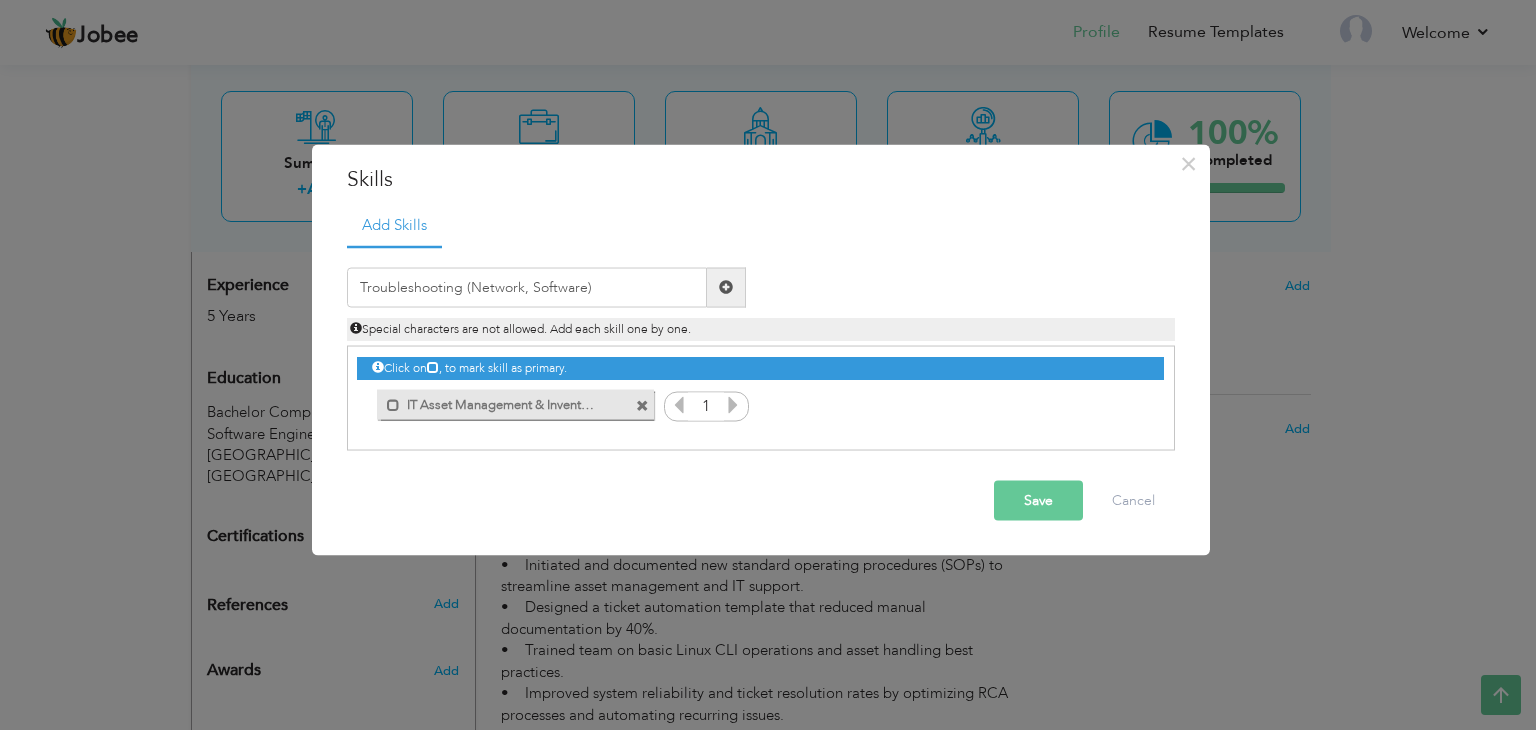 click on "Save" at bounding box center [1038, 500] 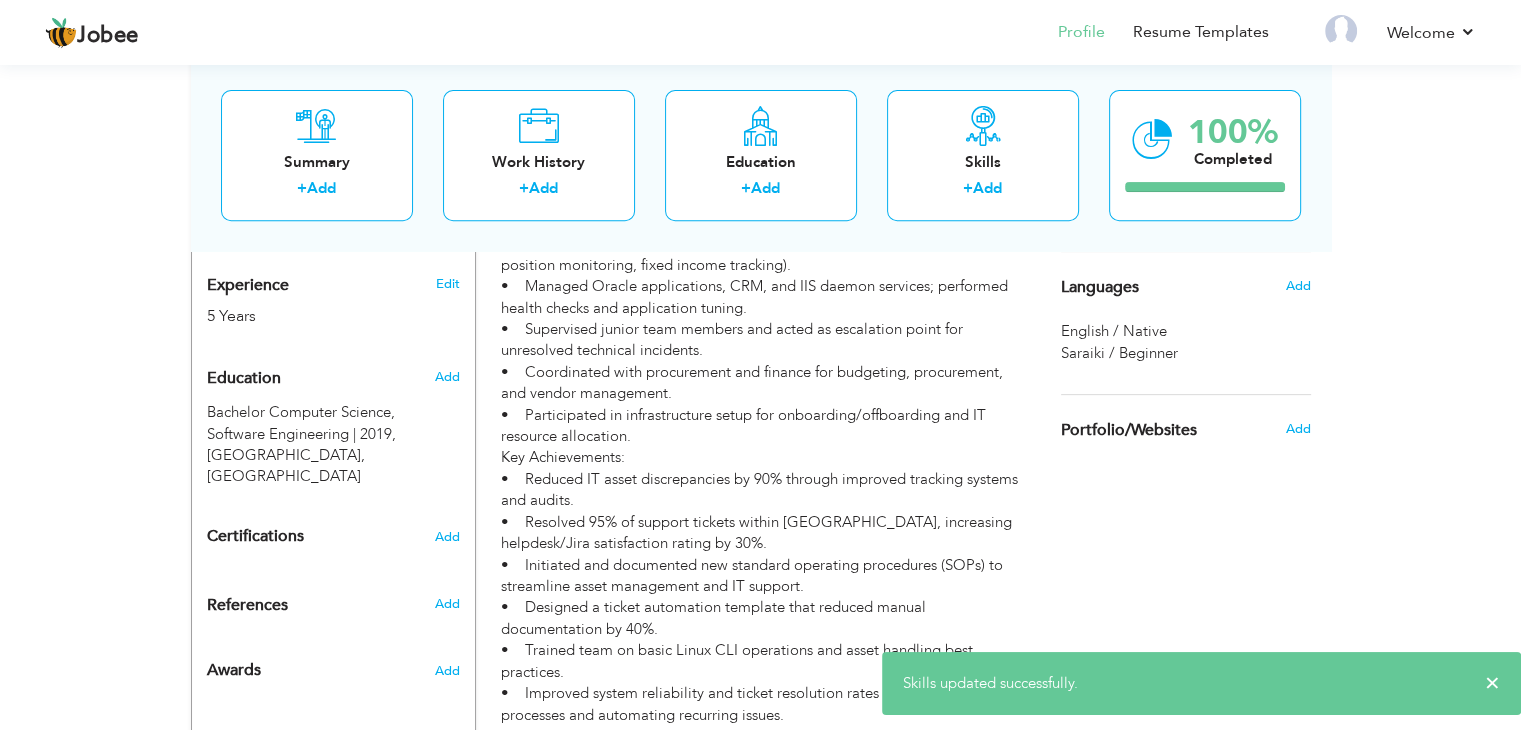 click on "Skills updated successfully." at bounding box center (990, 683) 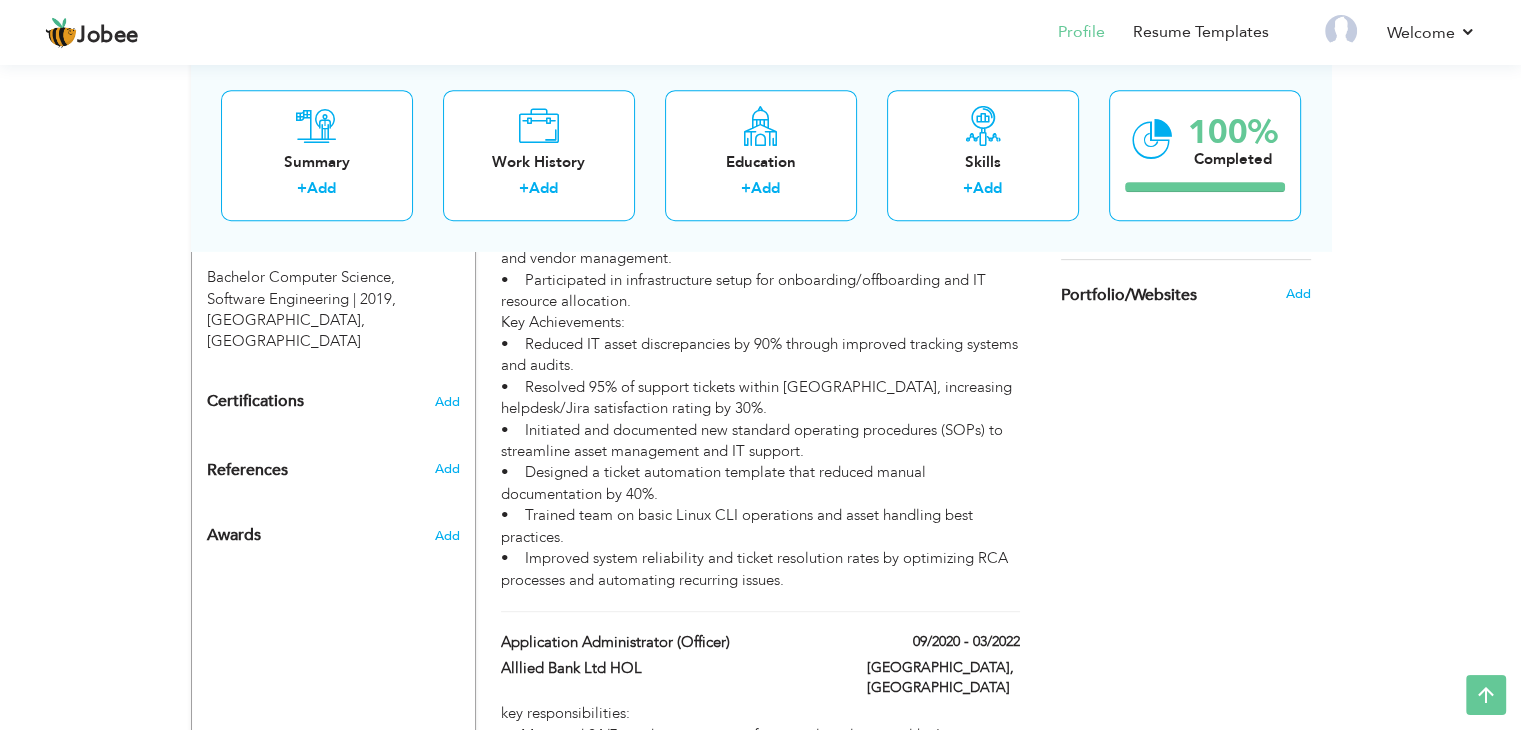 scroll, scrollTop: 103, scrollLeft: 0, axis: vertical 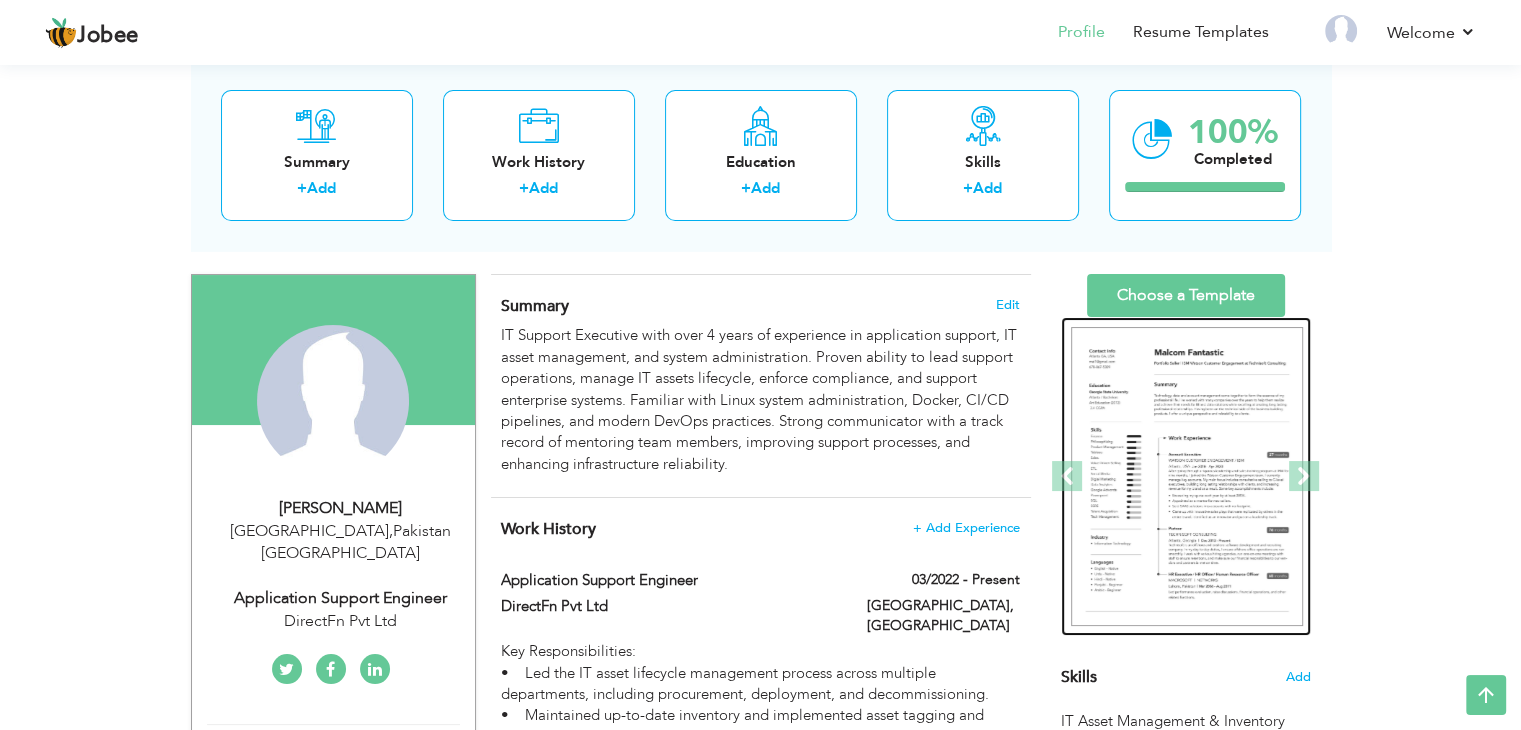 click at bounding box center (1187, 477) 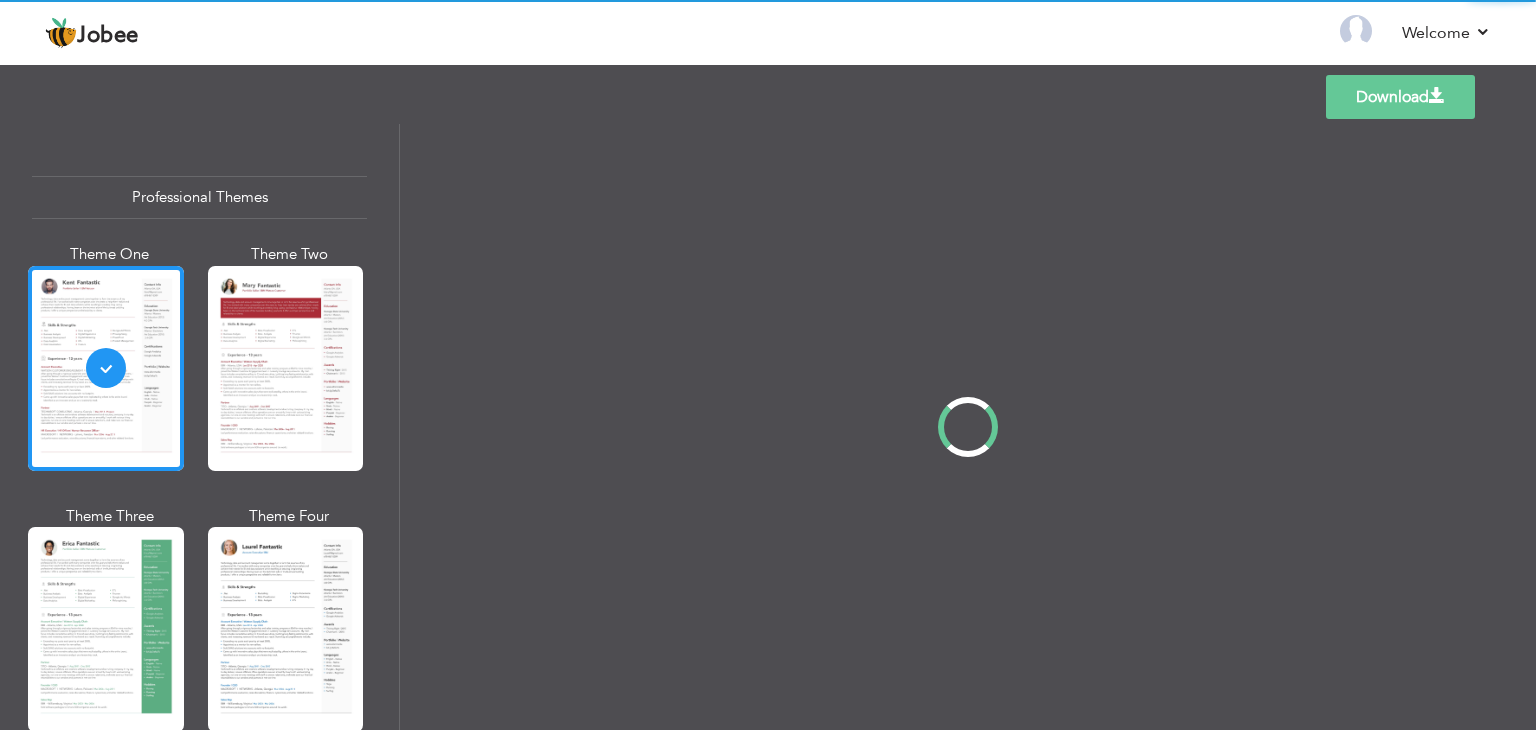 scroll, scrollTop: 0, scrollLeft: 0, axis: both 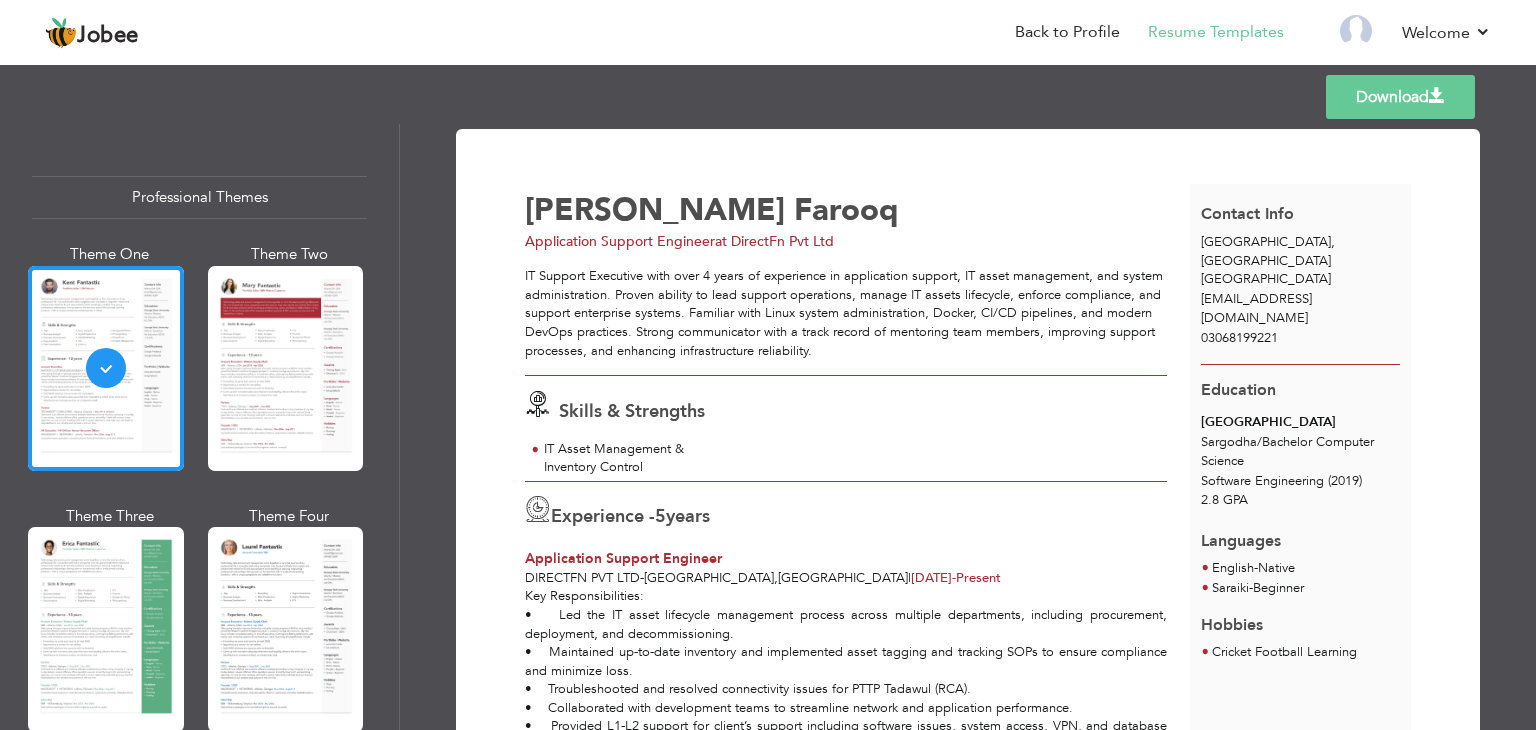 click on "Skills & Strengths" at bounding box center (632, 411) 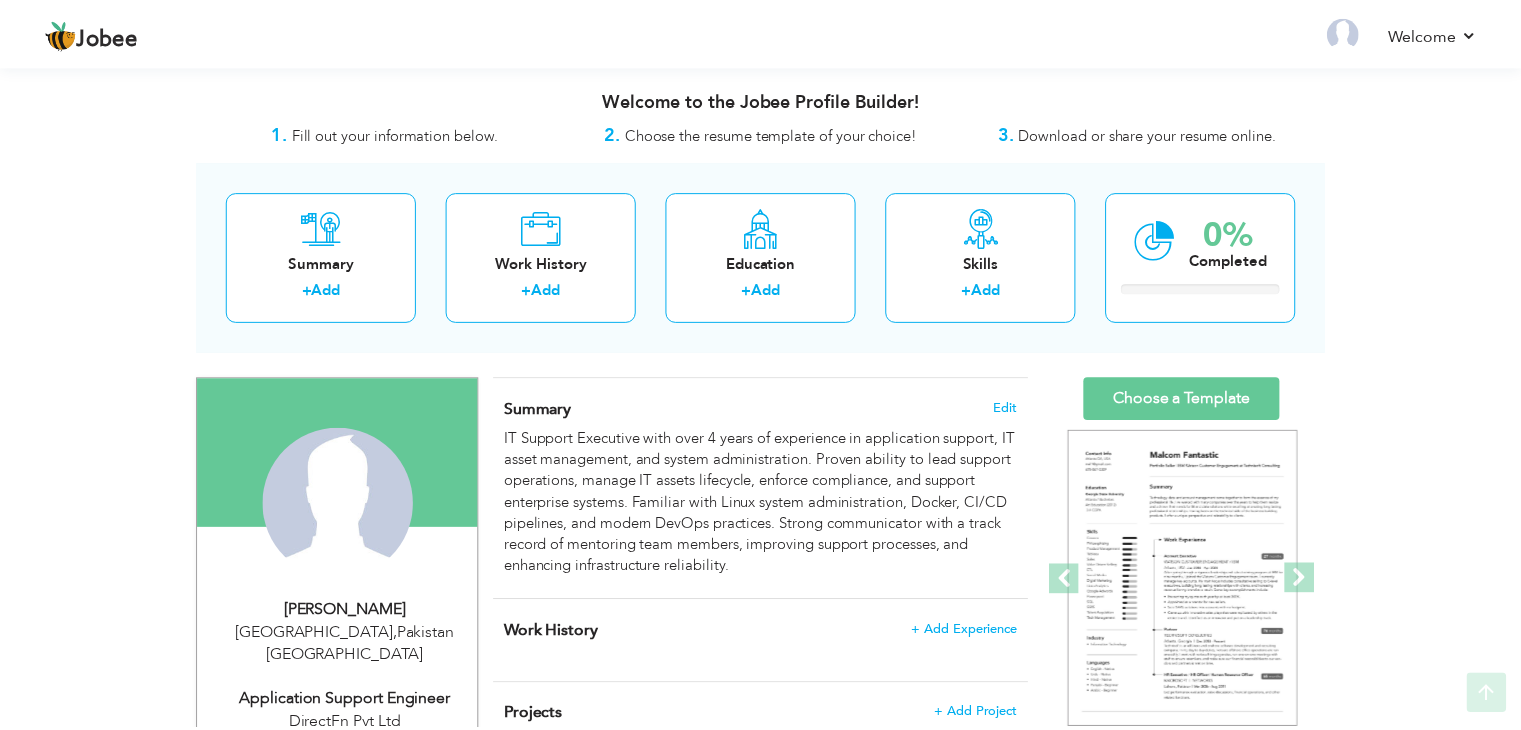 scroll, scrollTop: 384, scrollLeft: 0, axis: vertical 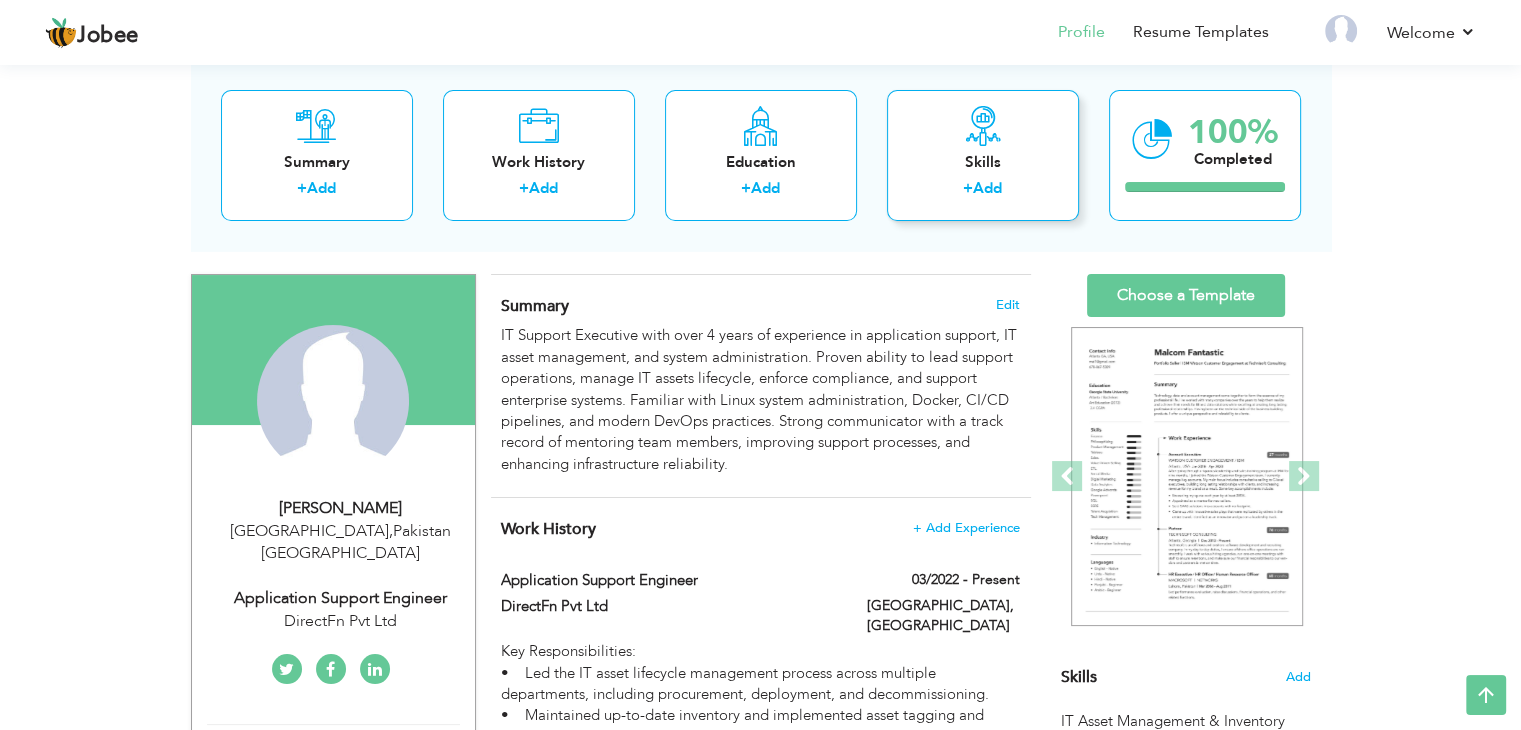click on "Skills" at bounding box center [983, 162] 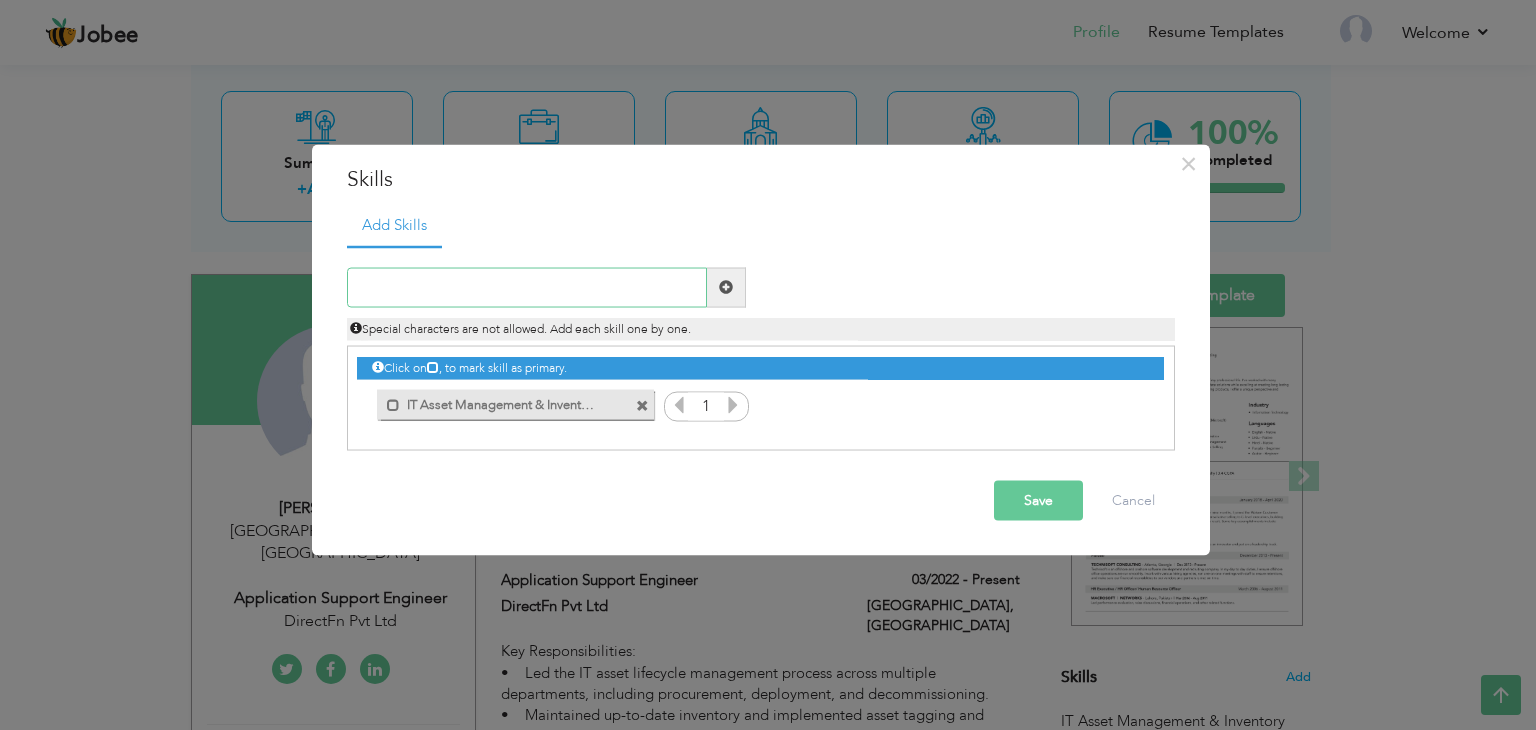 click at bounding box center (527, 287) 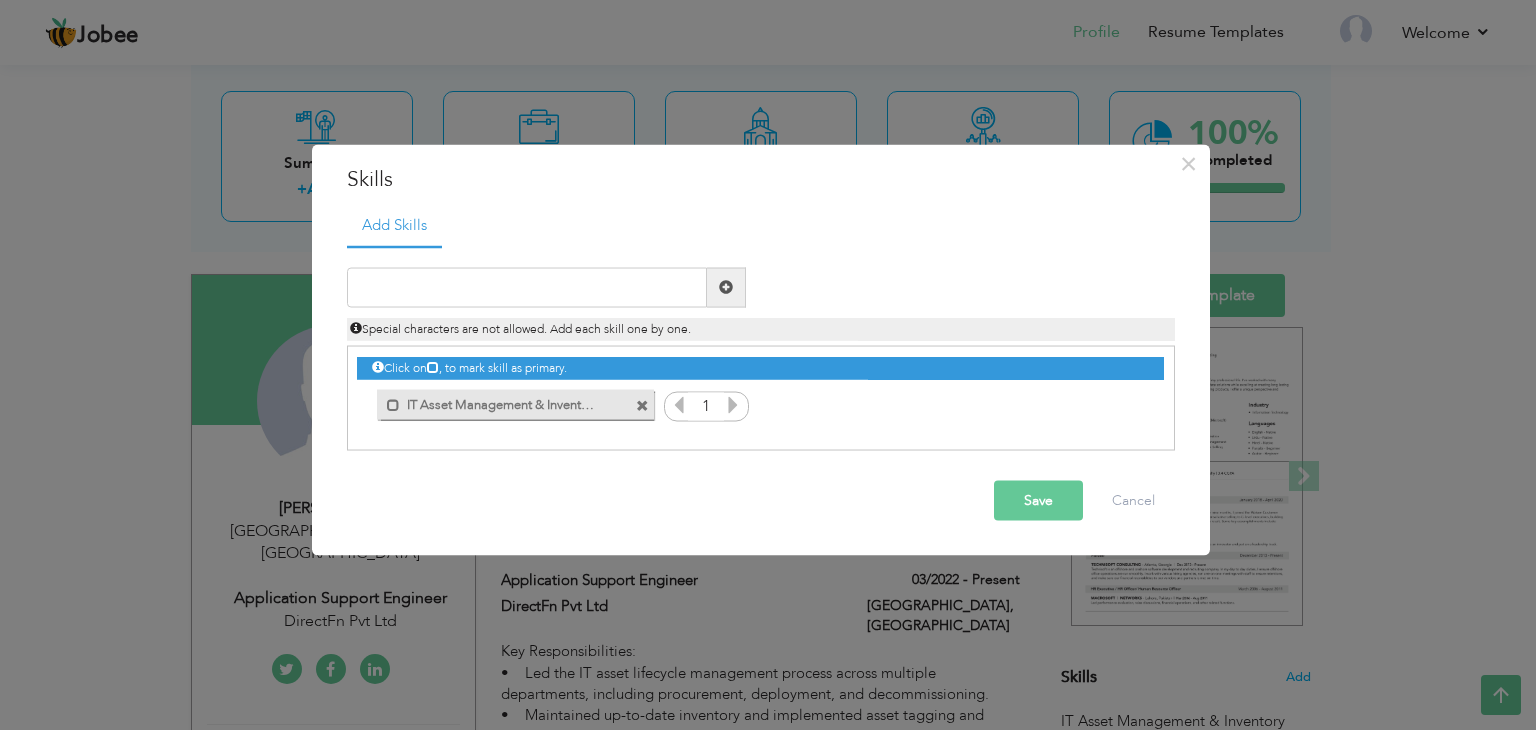 click on "×
Skills
Add Skills
Duplicate entry Mark as primary skill. 1" at bounding box center (768, 365) 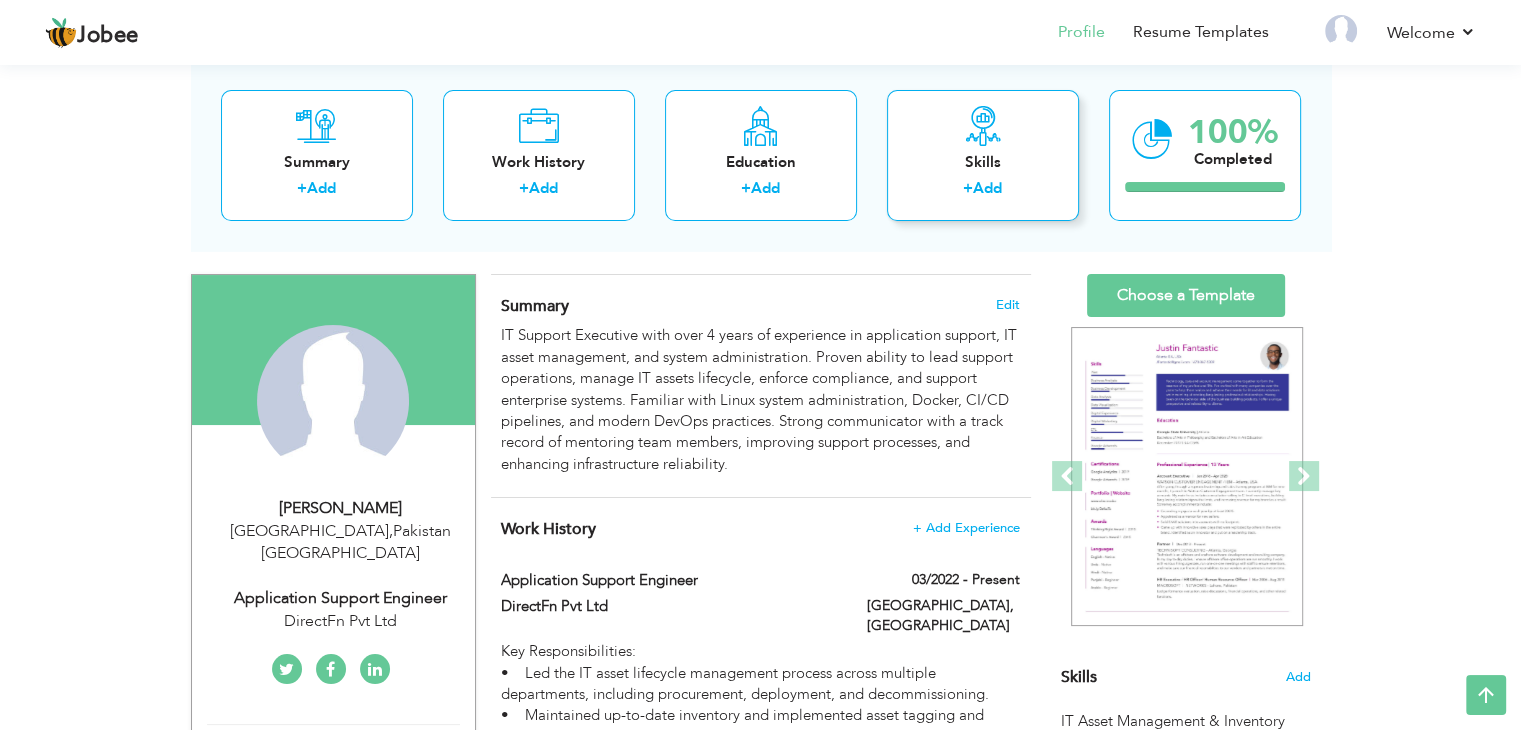 click on "Add" at bounding box center (987, 189) 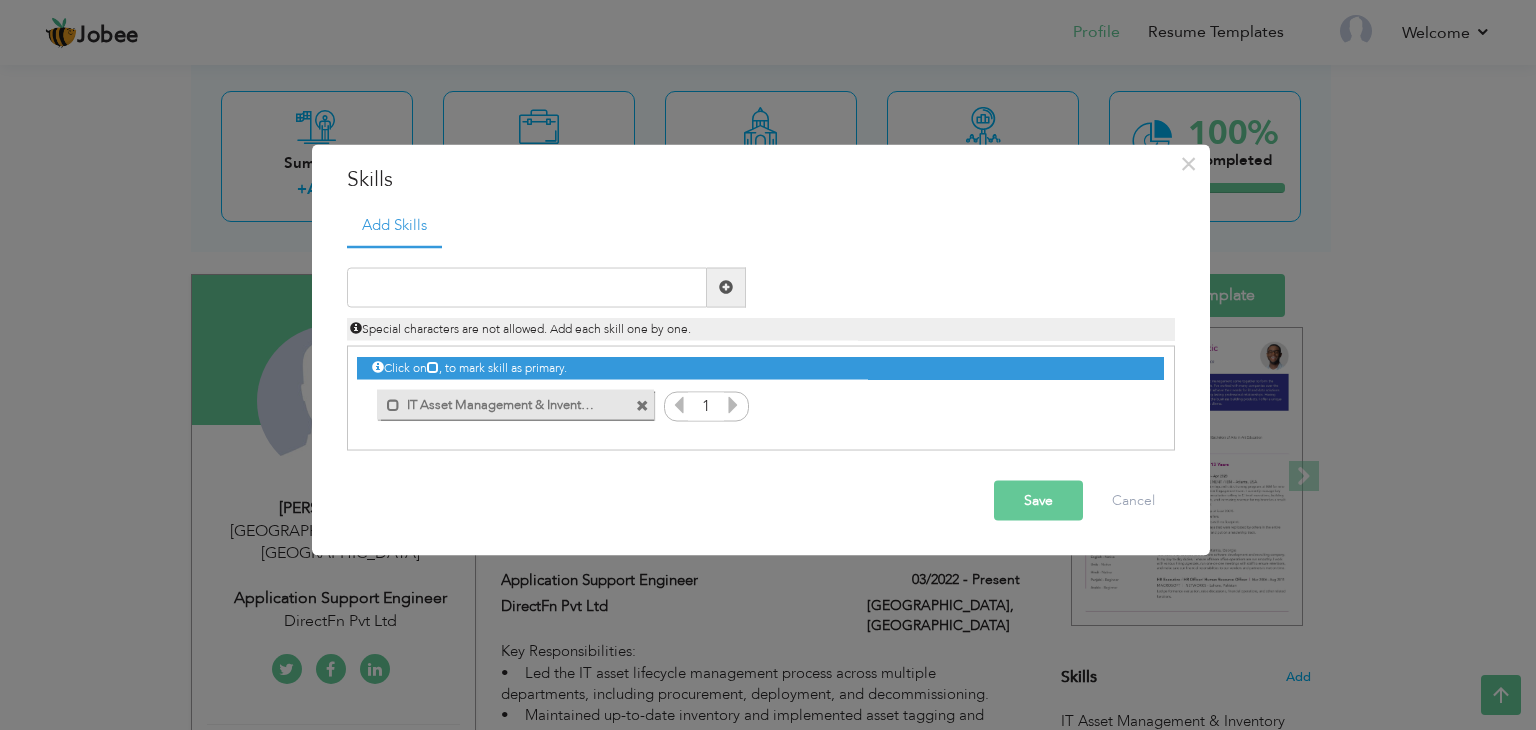 click at bounding box center (679, 404) 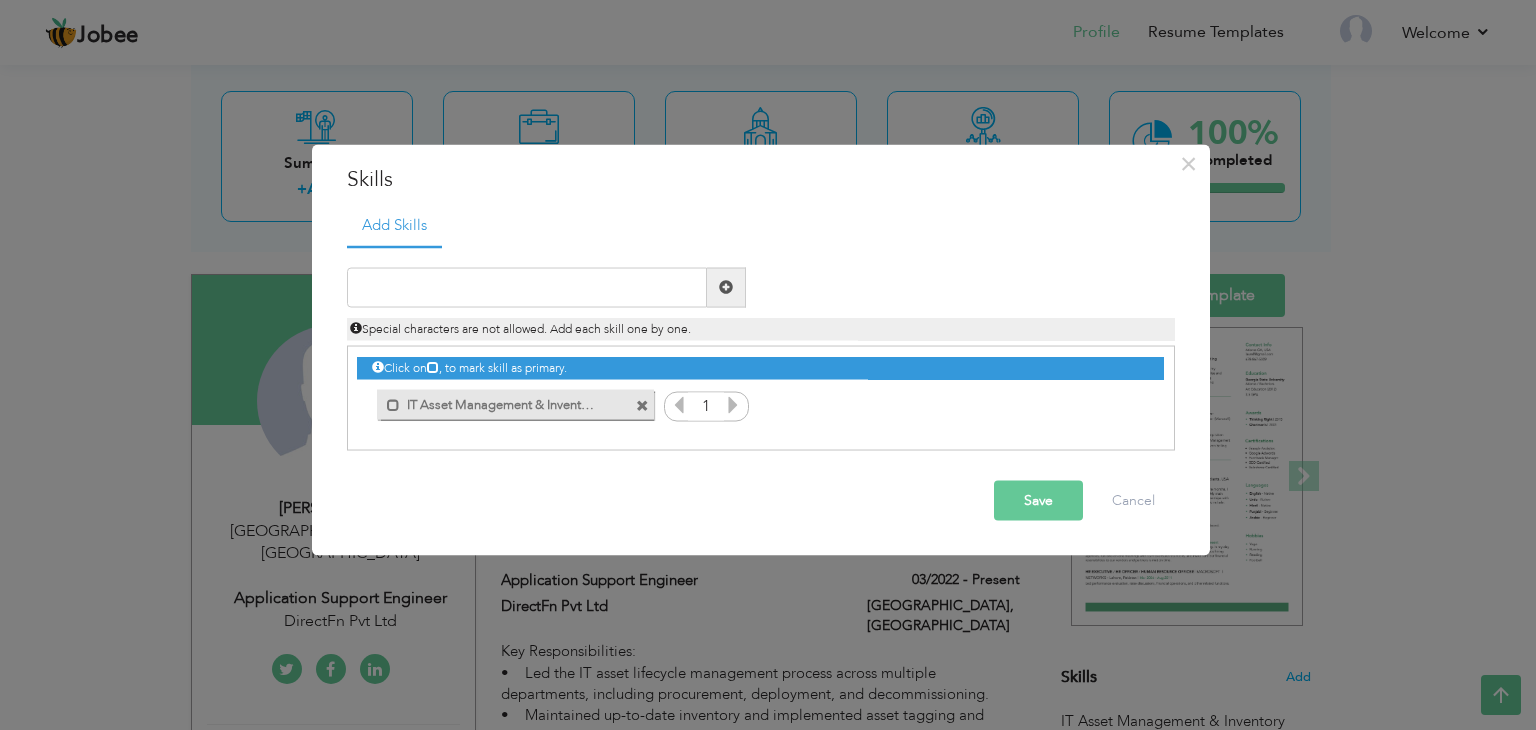click at bounding box center [642, 406] 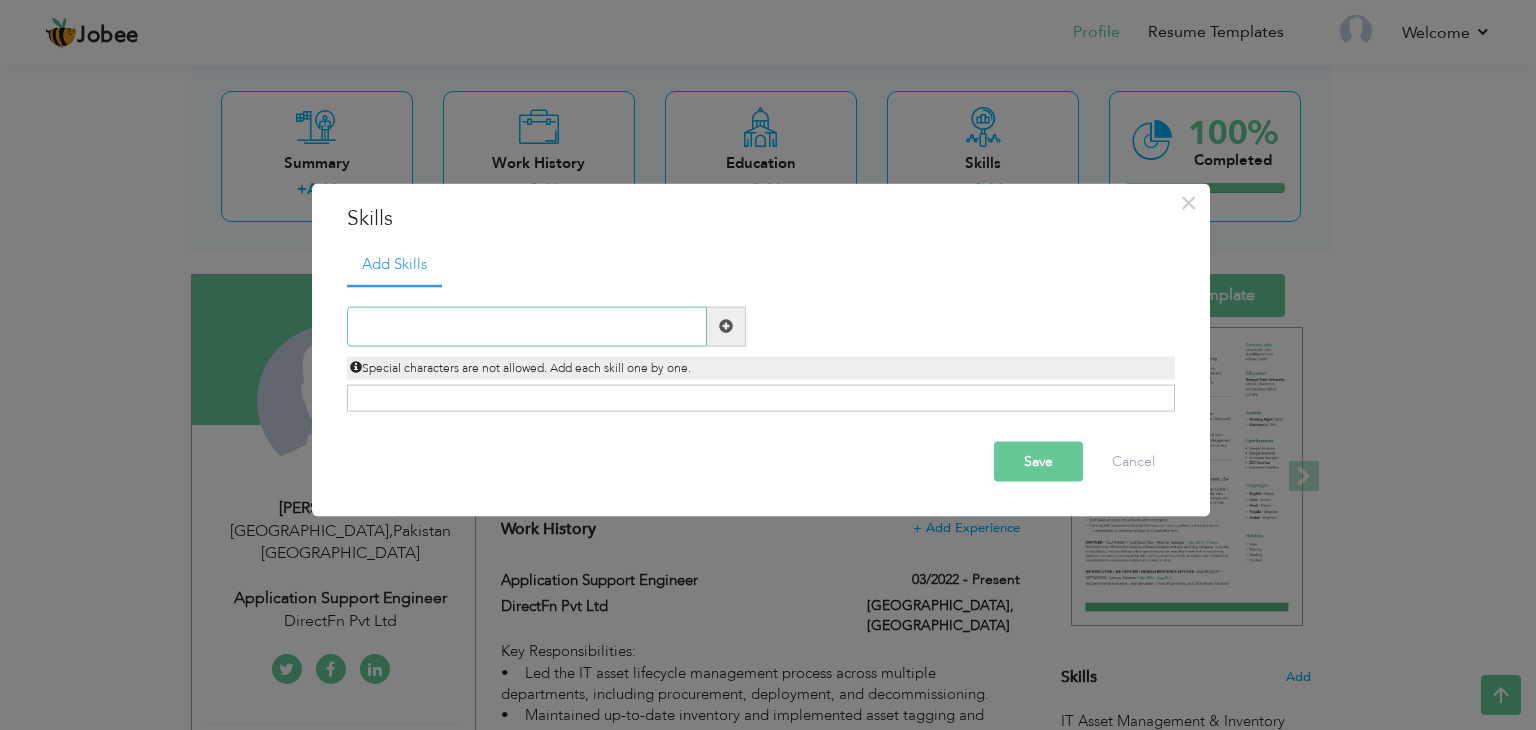 click at bounding box center [527, 326] 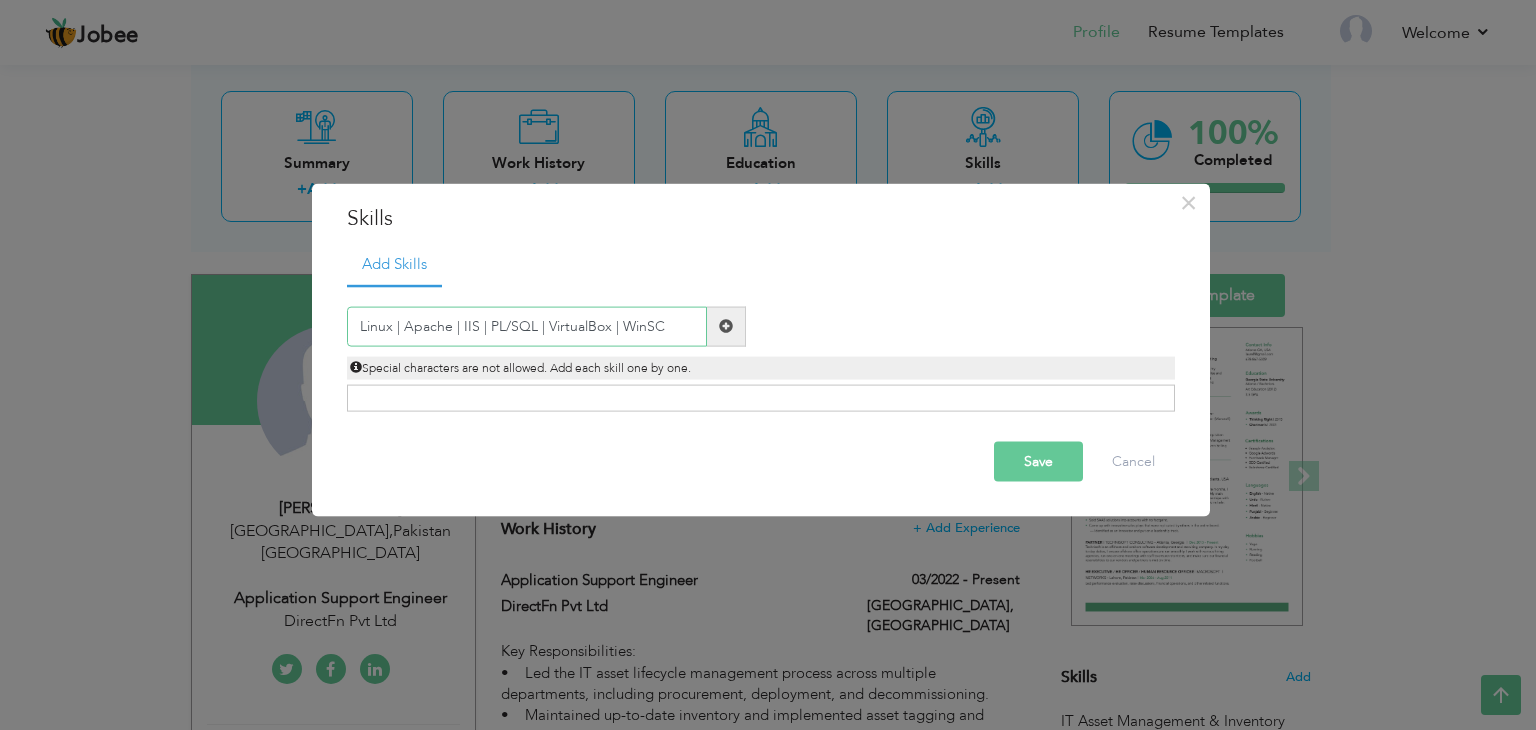 type on "Linux | Apache | IIS | PL/SQL | VirtualBox | WinSC" 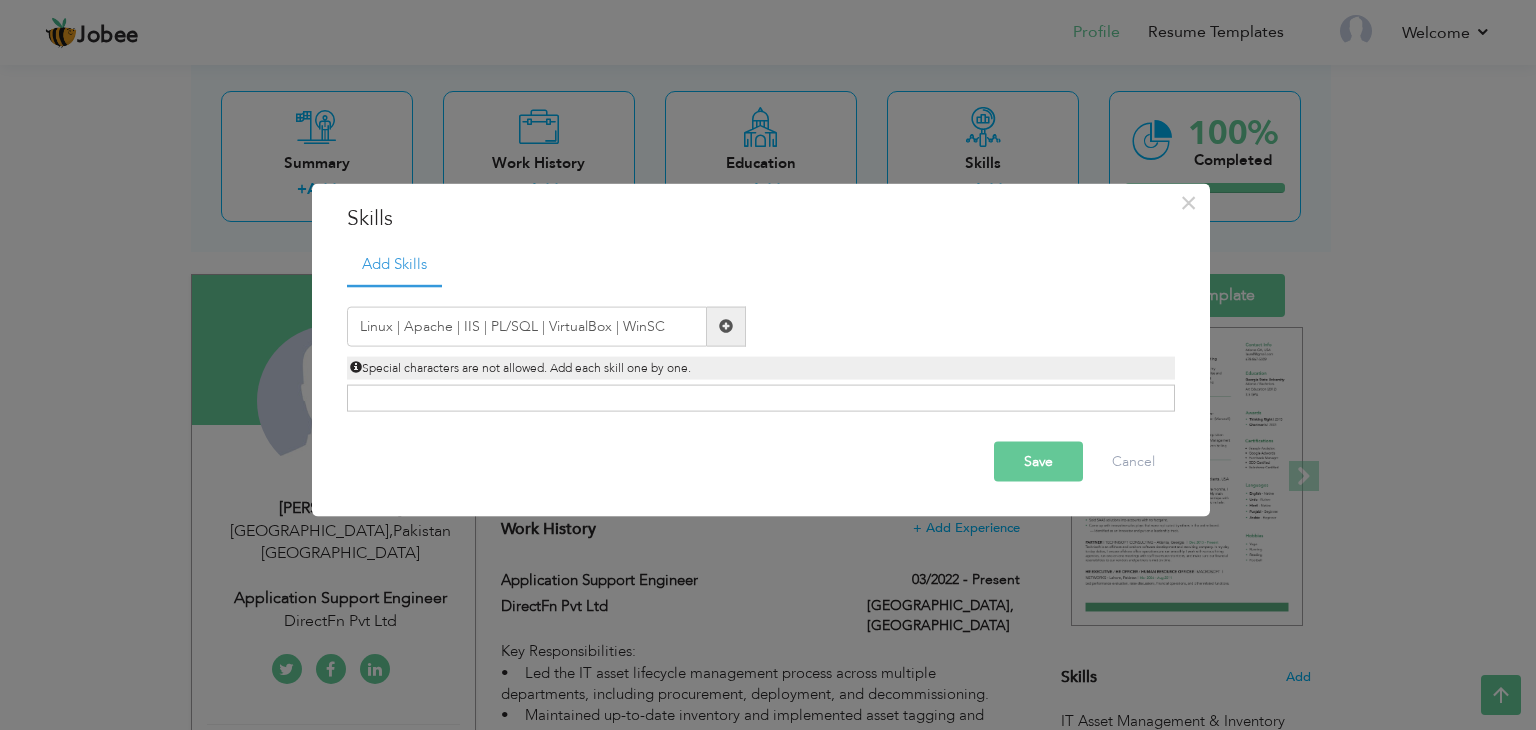 click on "Save" at bounding box center [1038, 461] 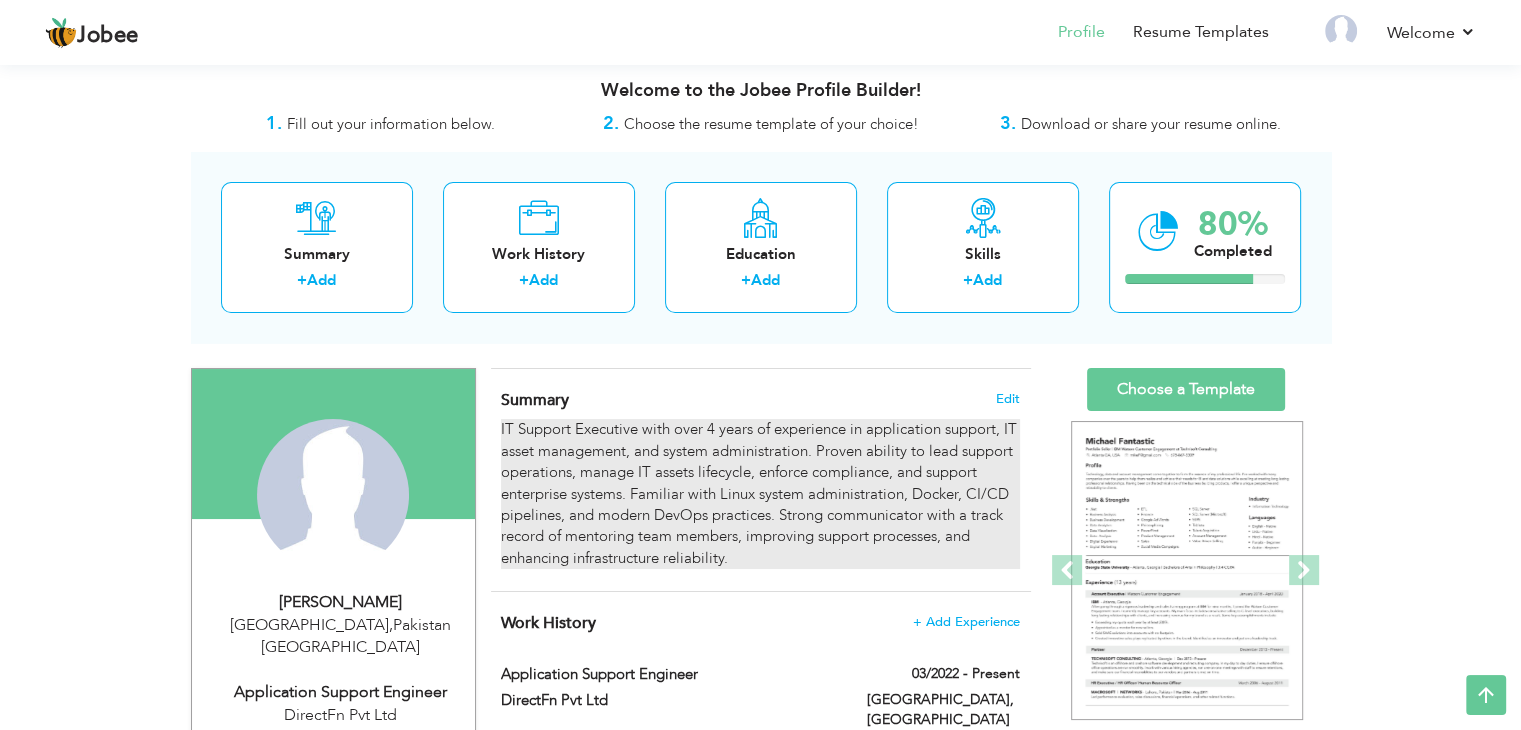scroll, scrollTop: 0, scrollLeft: 0, axis: both 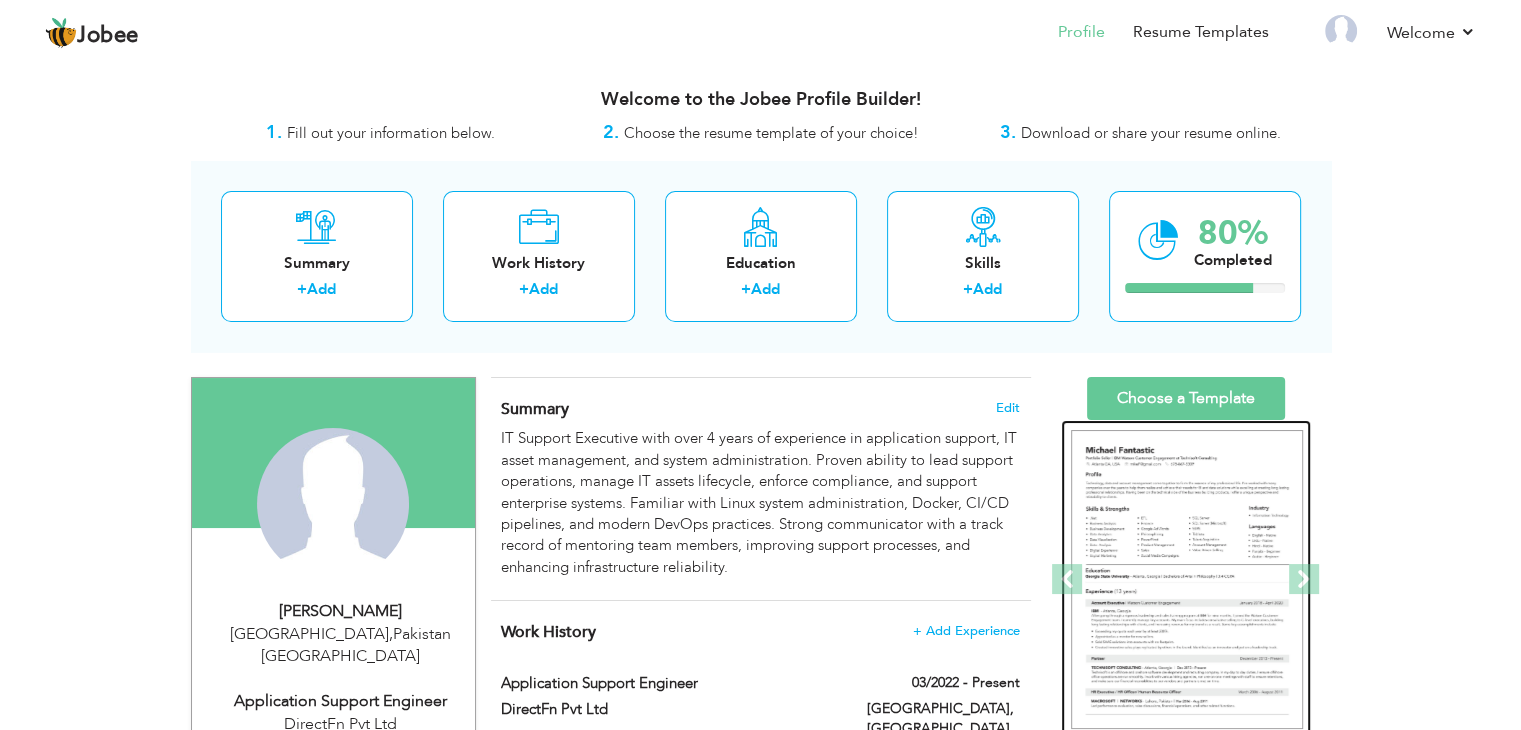 click at bounding box center [1187, 580] 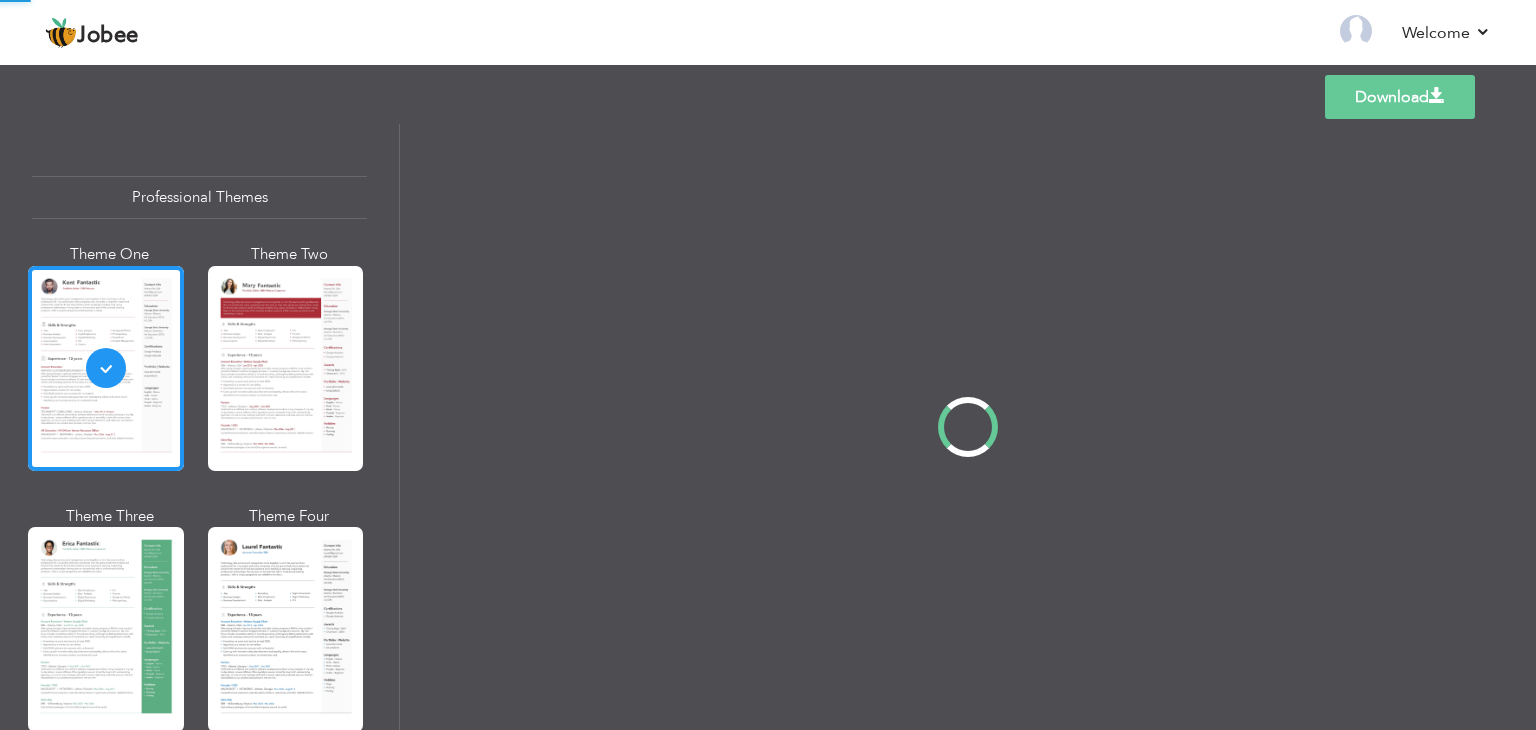 scroll, scrollTop: 0, scrollLeft: 0, axis: both 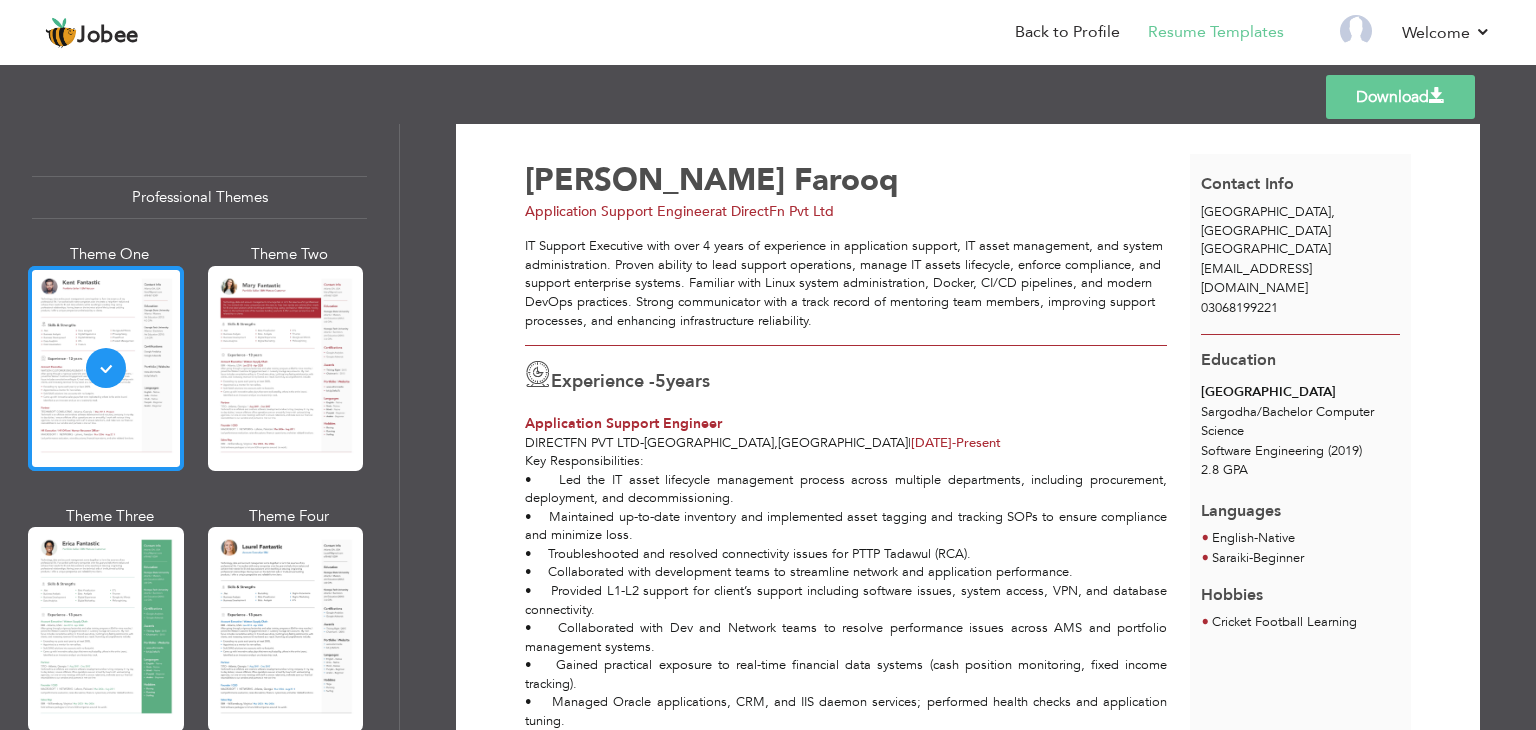 click at bounding box center (106, 368) 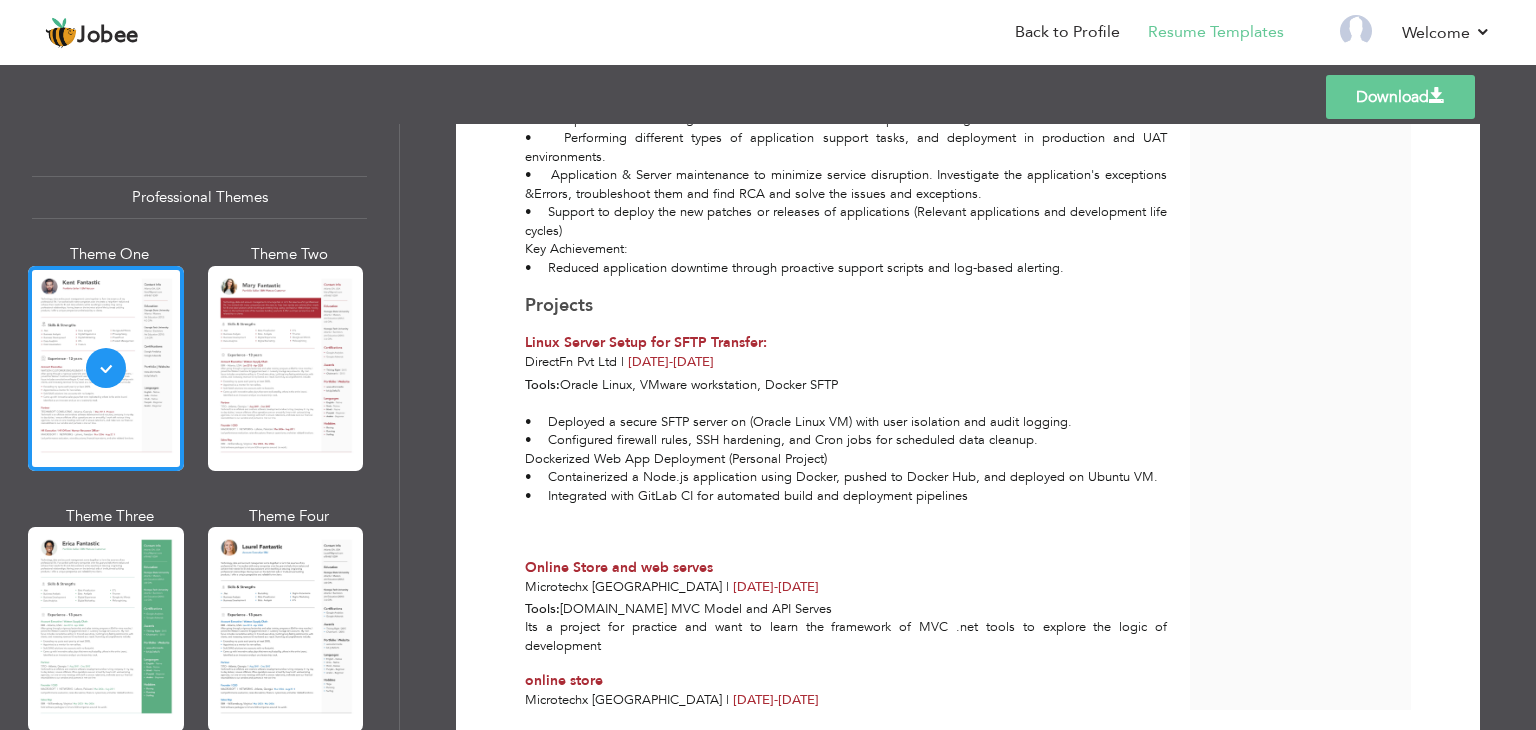 scroll, scrollTop: 1168, scrollLeft: 0, axis: vertical 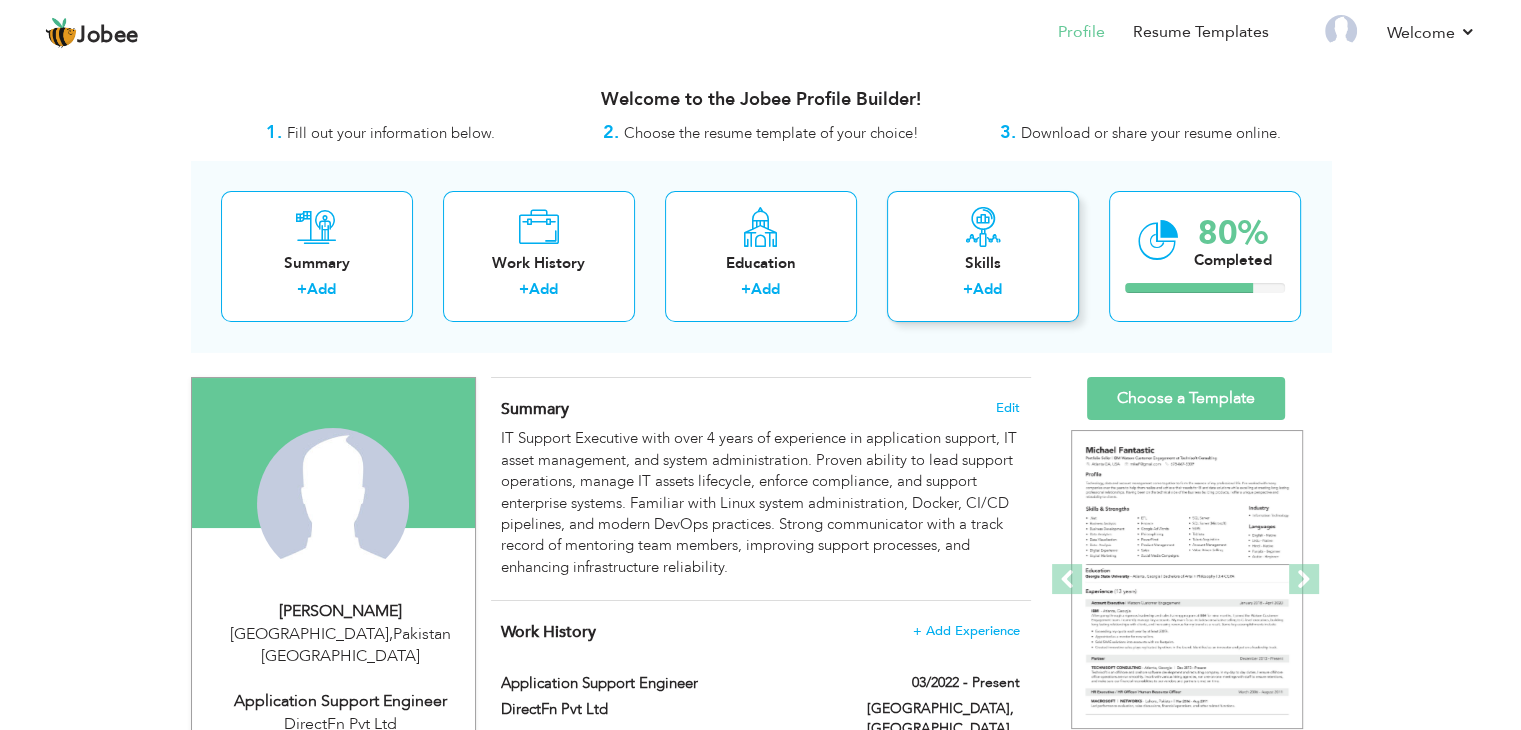 click on "Skills" at bounding box center (983, 263) 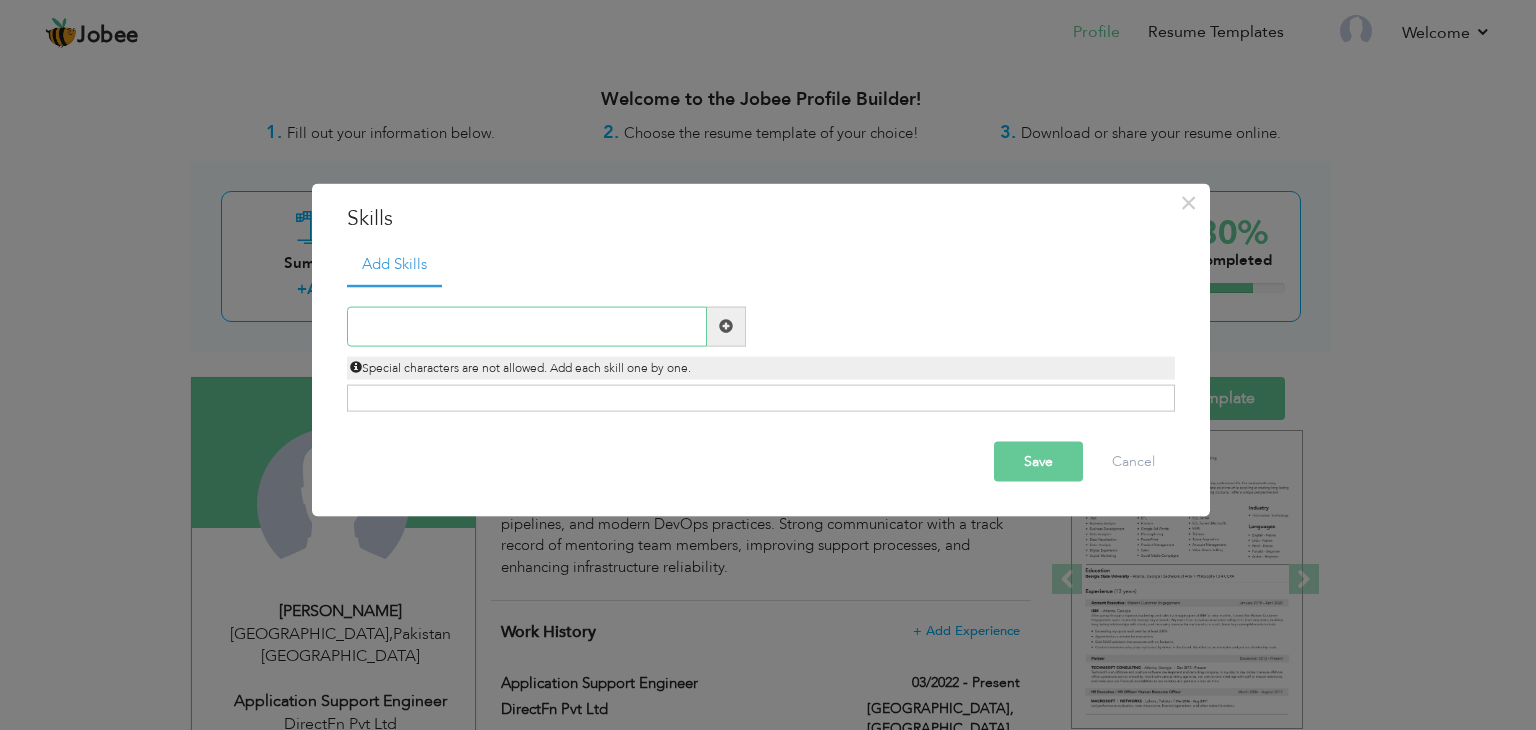 click at bounding box center (527, 326) 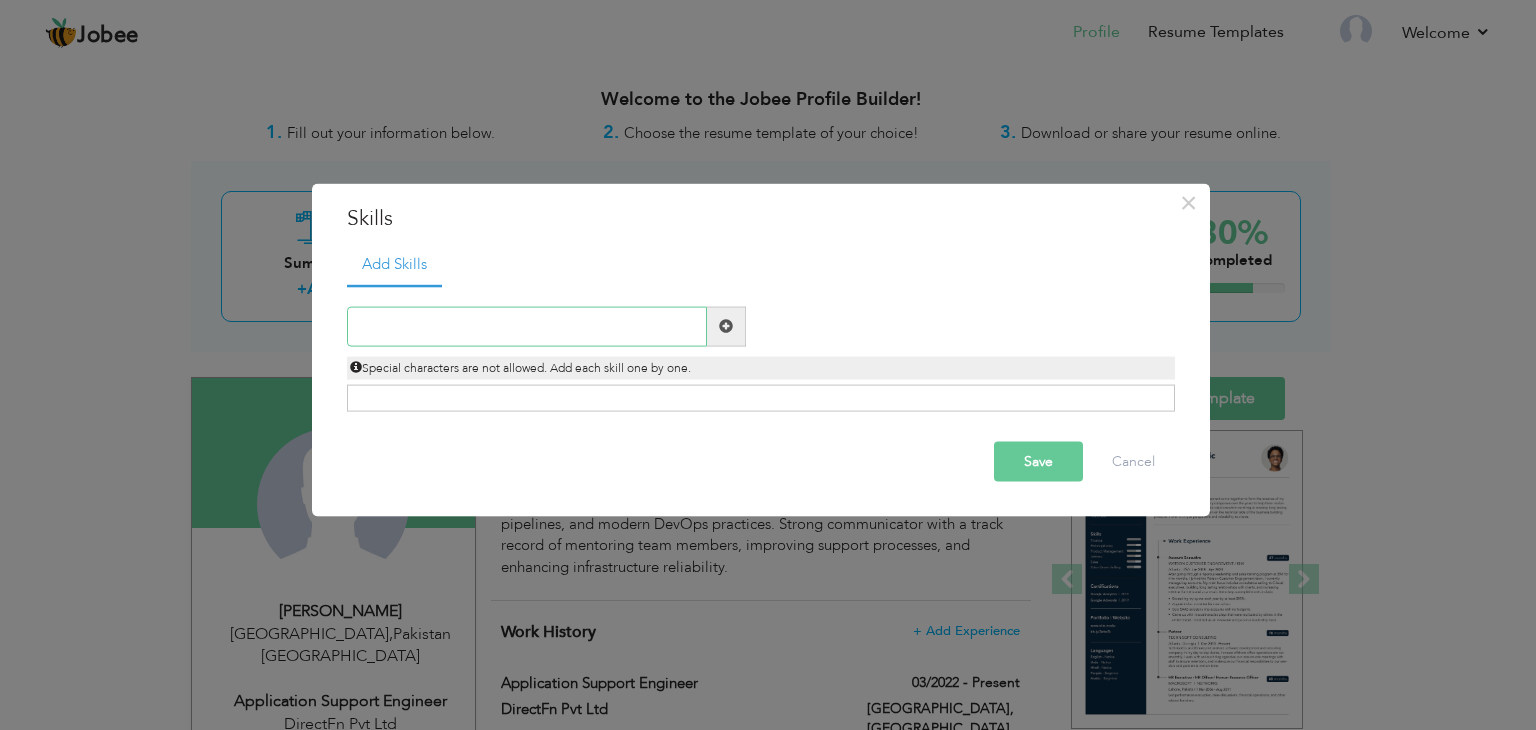 click at bounding box center [527, 326] 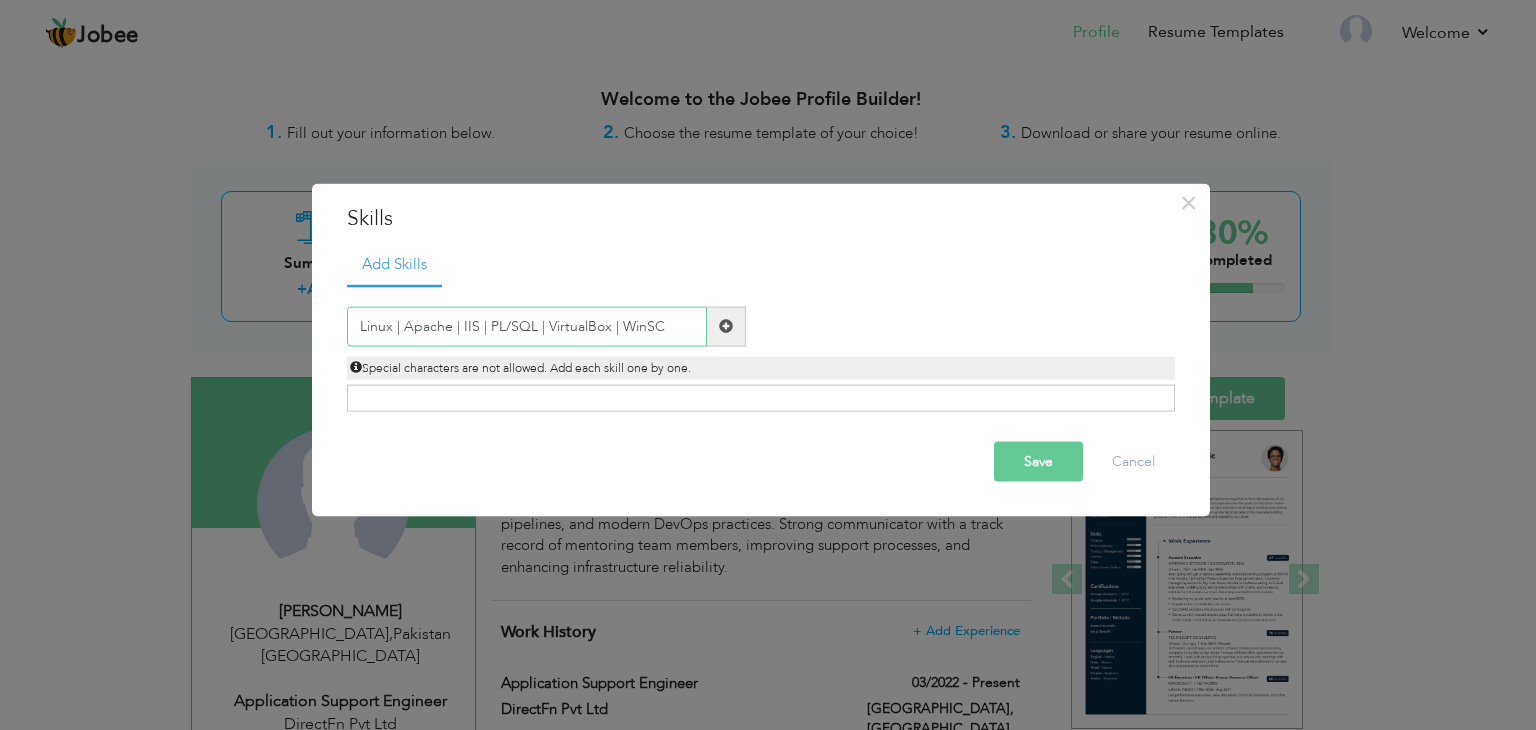 type on "Linux | Apache | IIS | PL/SQL | VirtualBox | WinSC" 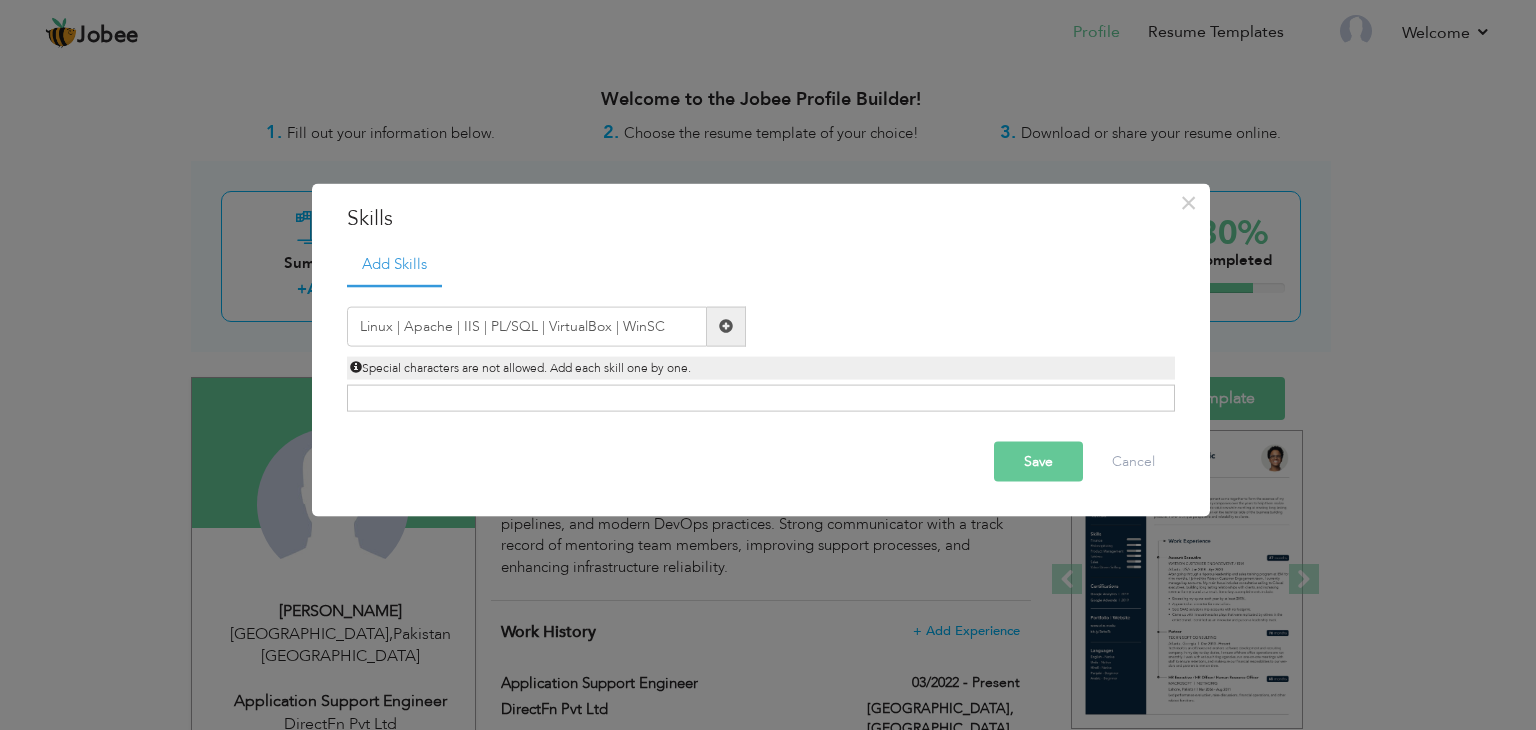 click on "Save" at bounding box center [1038, 461] 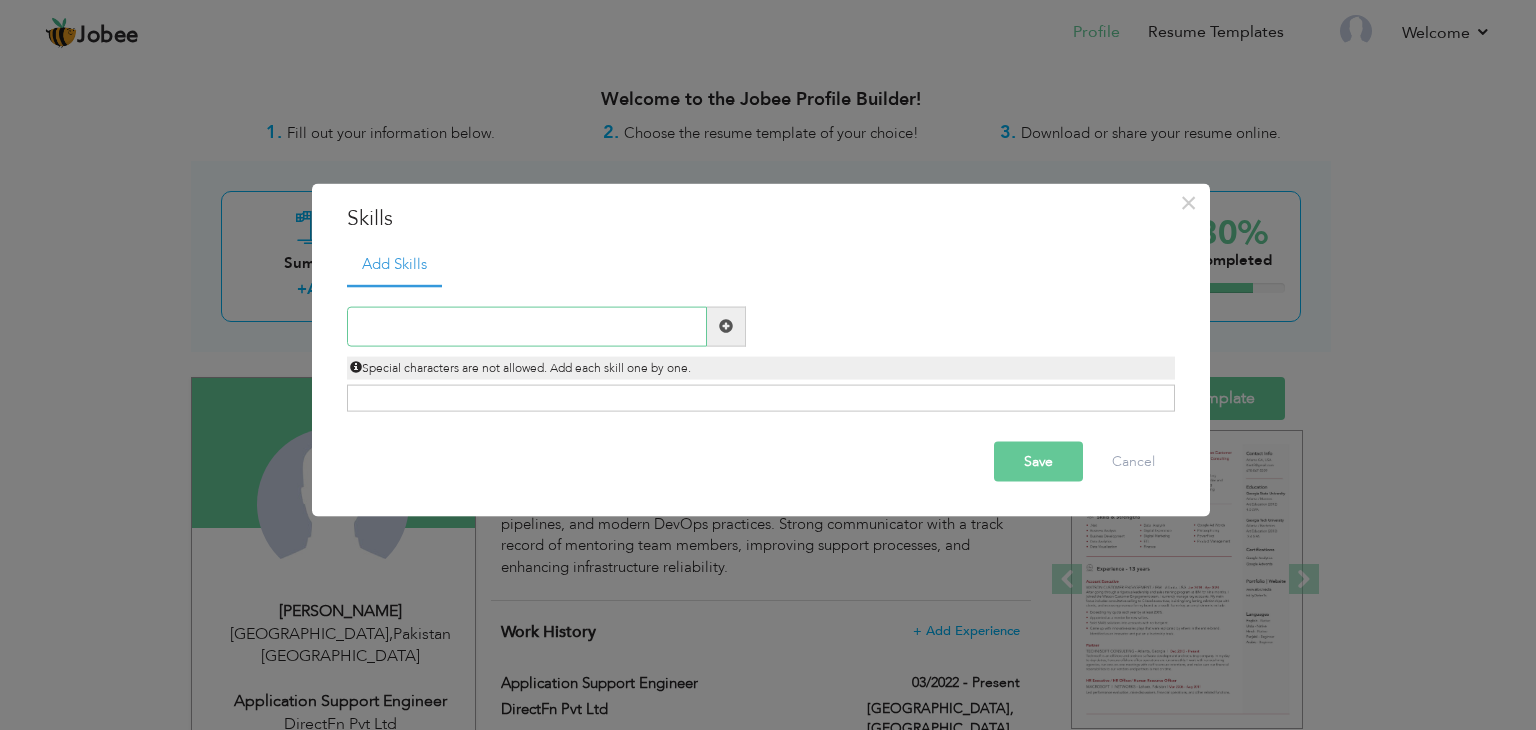 click at bounding box center (527, 326) 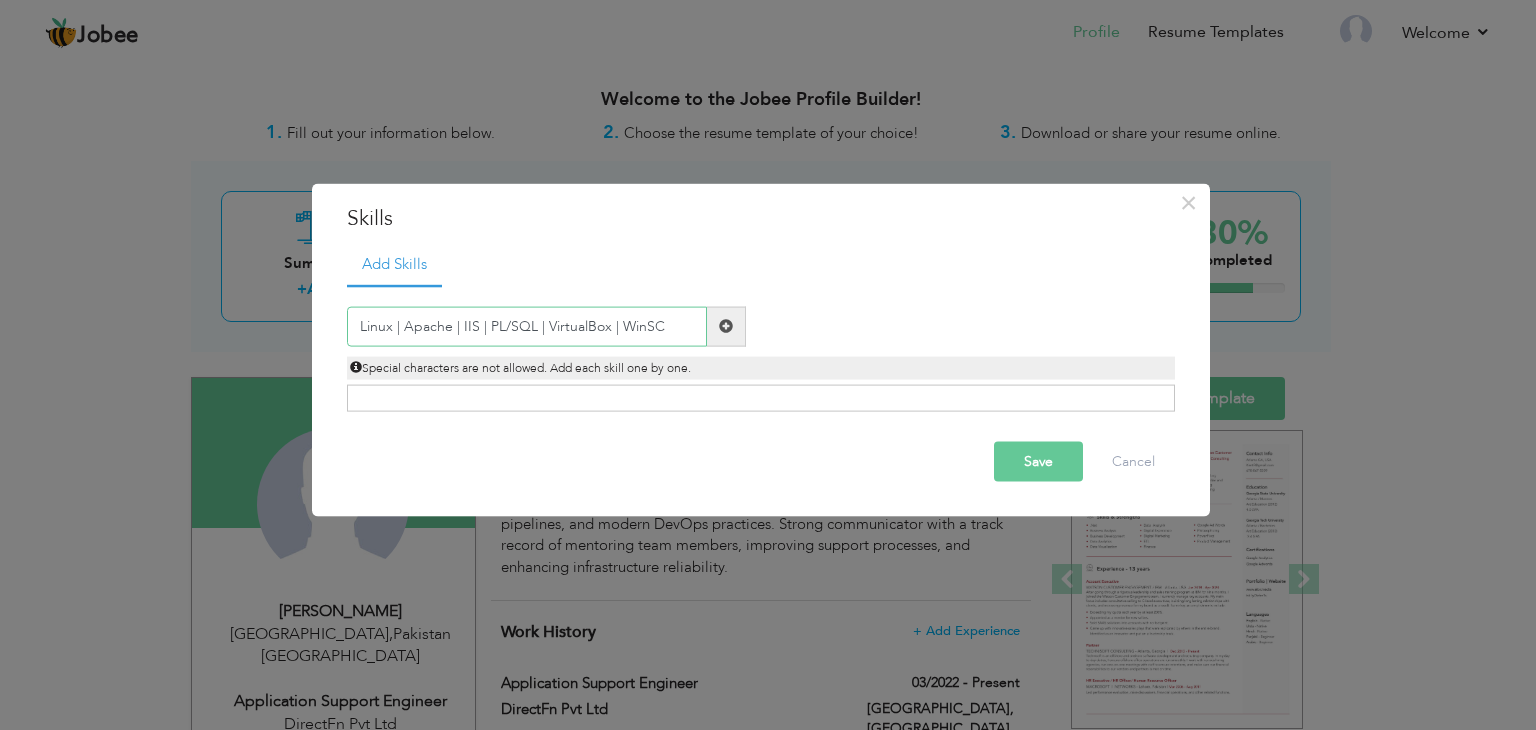 click on "Linux | Apache | IIS | PL/SQL | VirtualBox | WinSC" at bounding box center [527, 326] 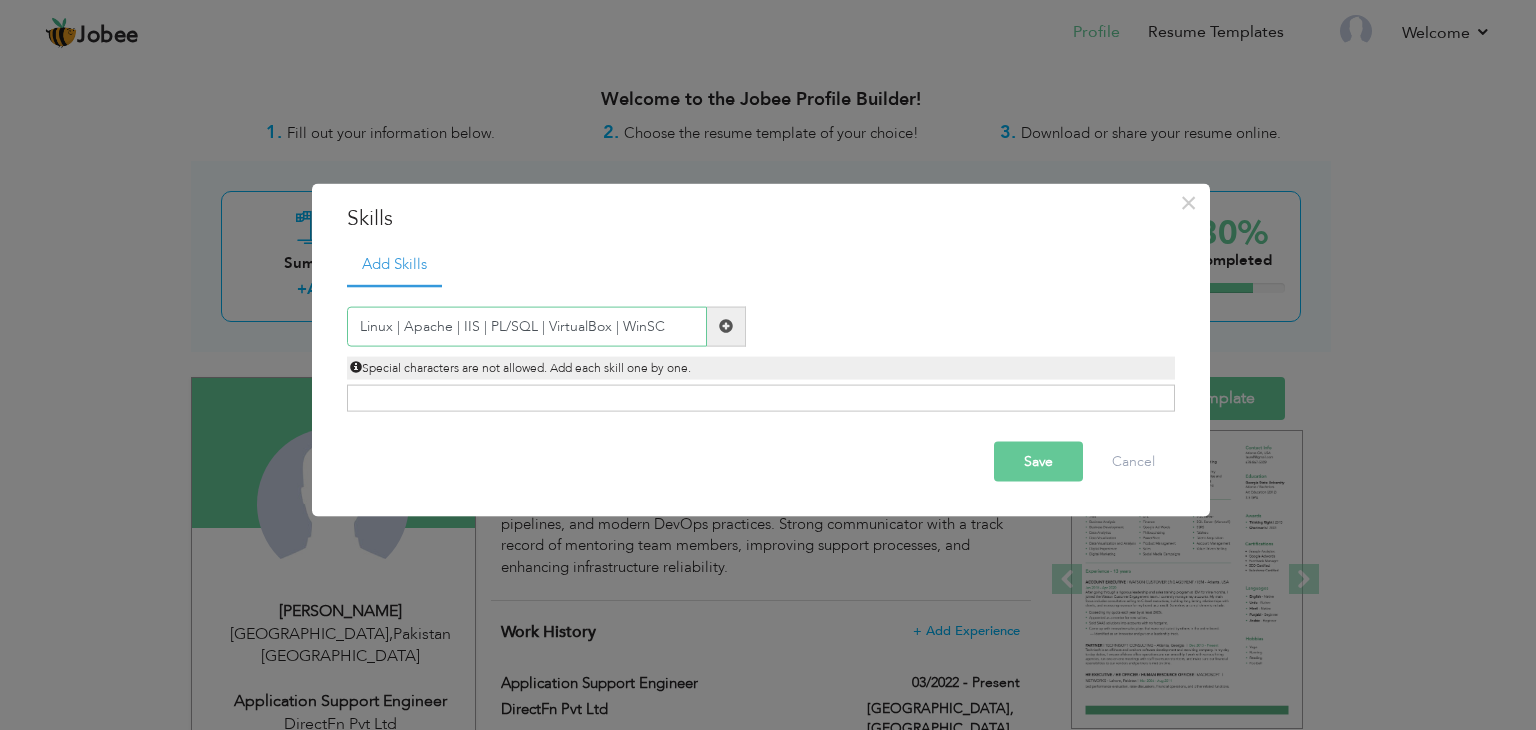 drag, startPoint x: 667, startPoint y: 329, endPoint x: 363, endPoint y: 328, distance: 304.00165 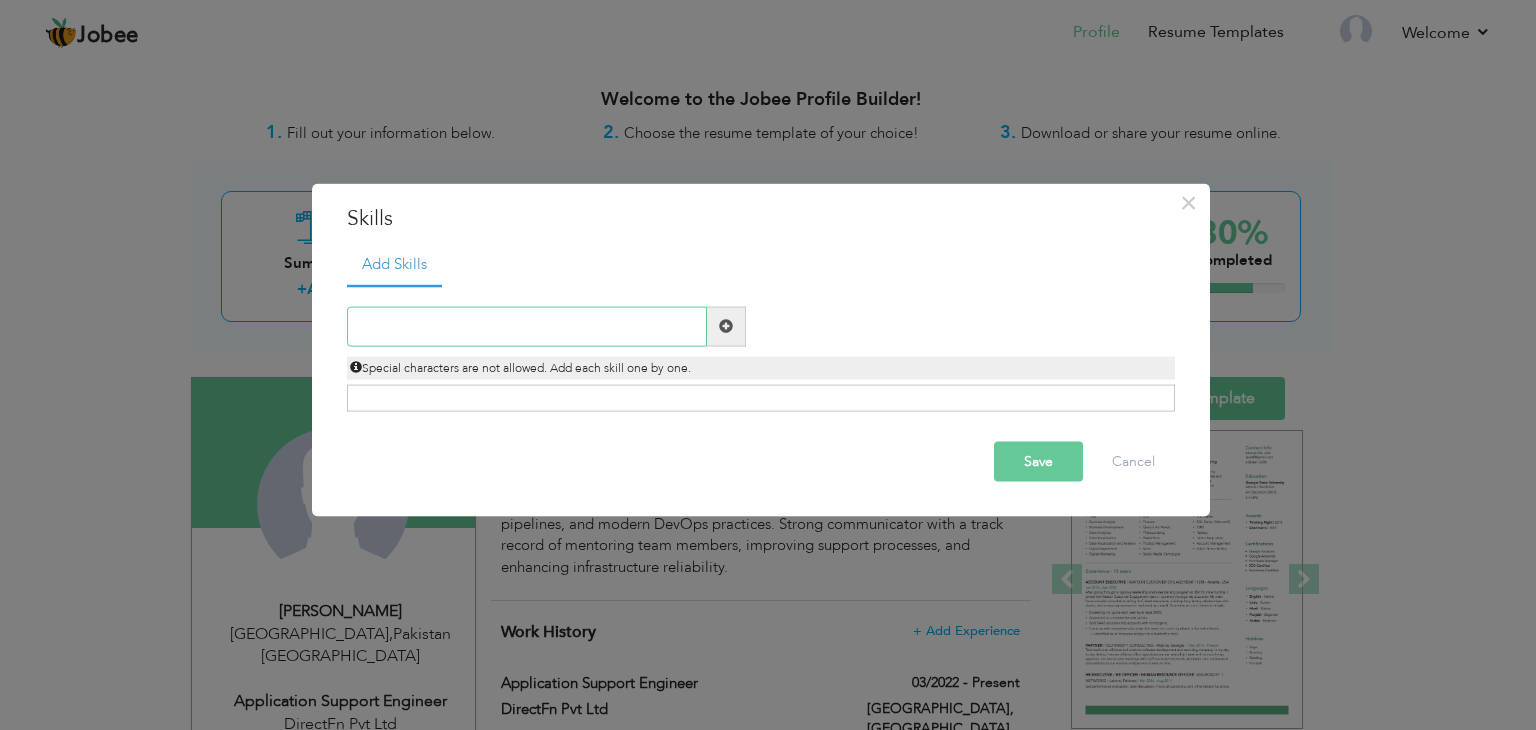 paste on "Linux, Apache, IIS, PL/SQL, VirtualBox, WinSCP, Pu" 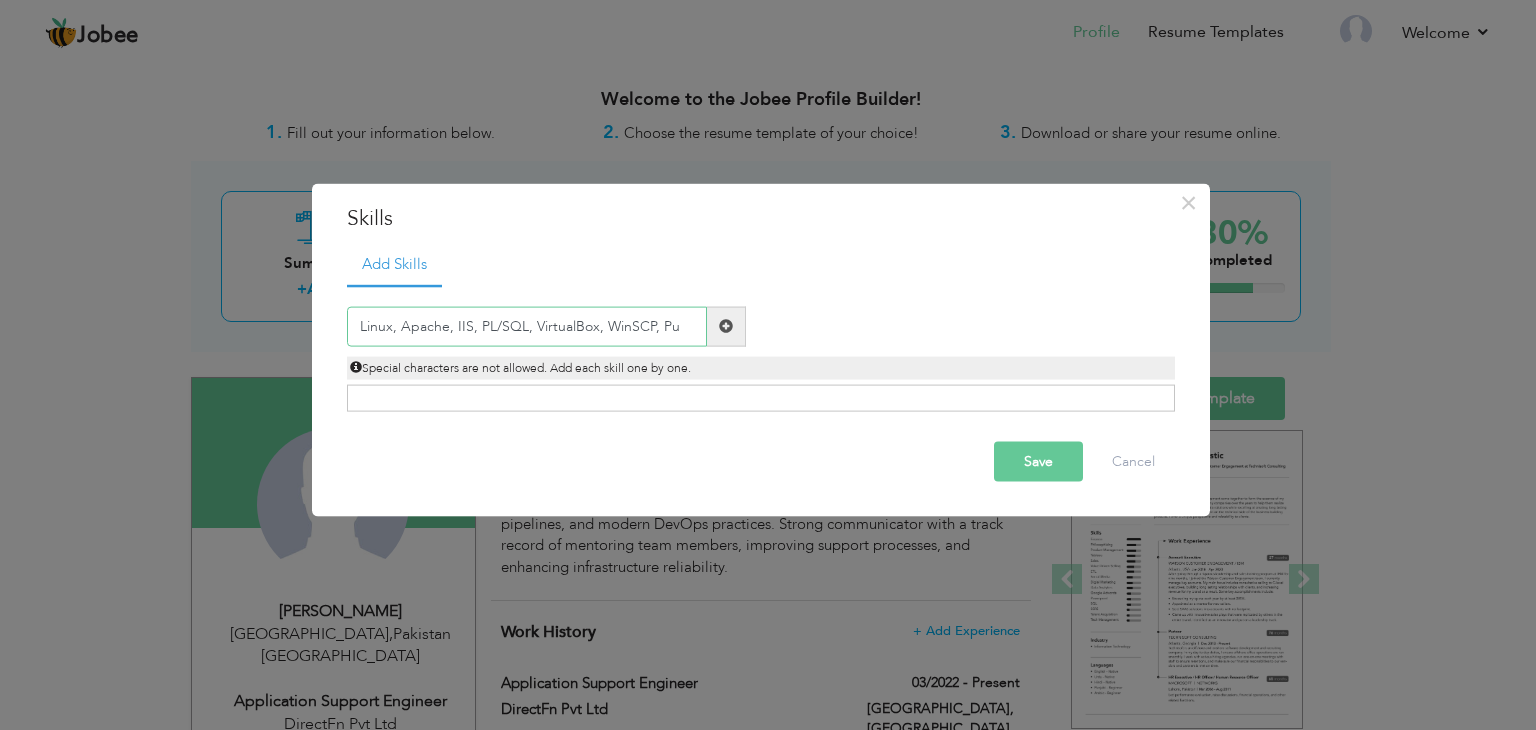 type on "Linux, Apache, IIS, PL/SQL, VirtualBox, WinSCP, Pu" 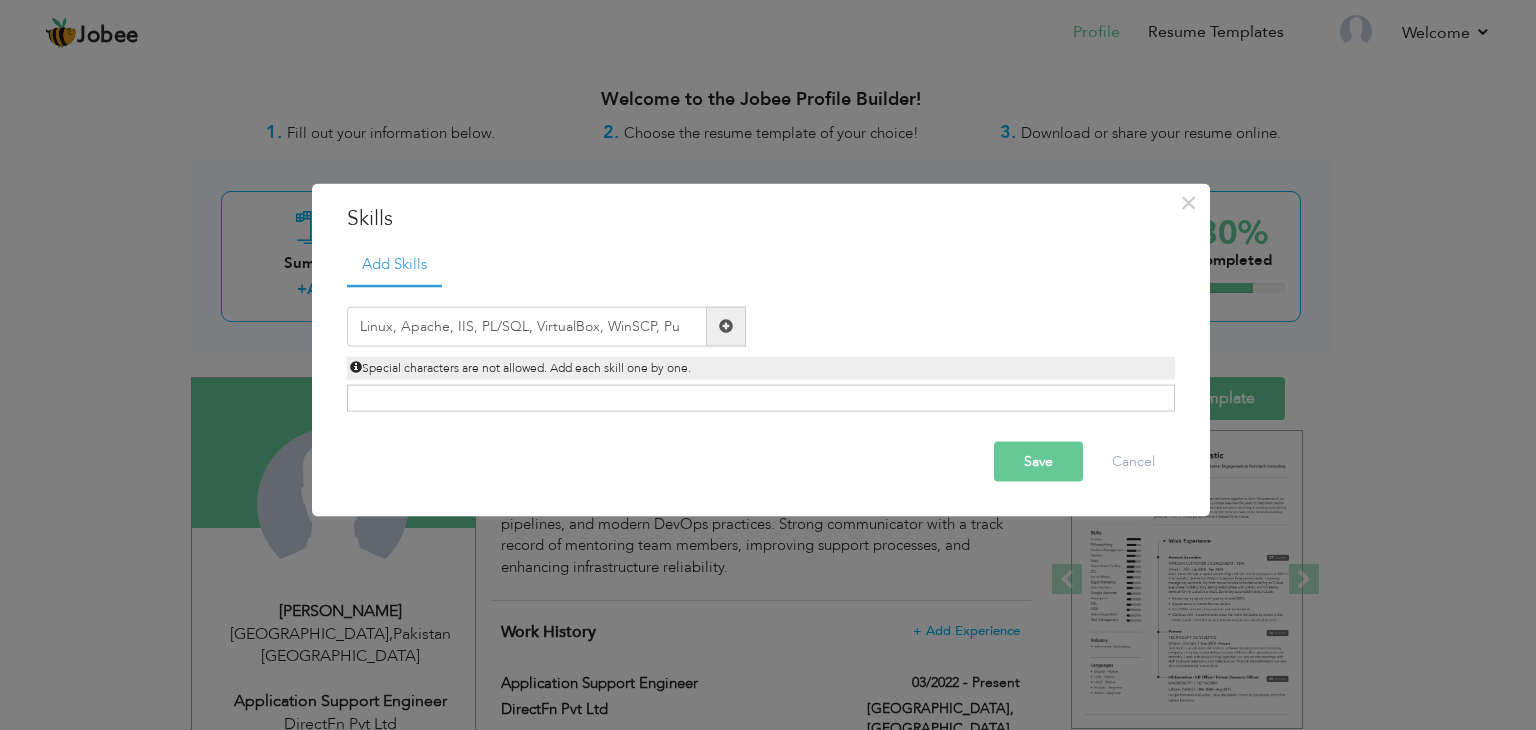 click at bounding box center [726, 326] 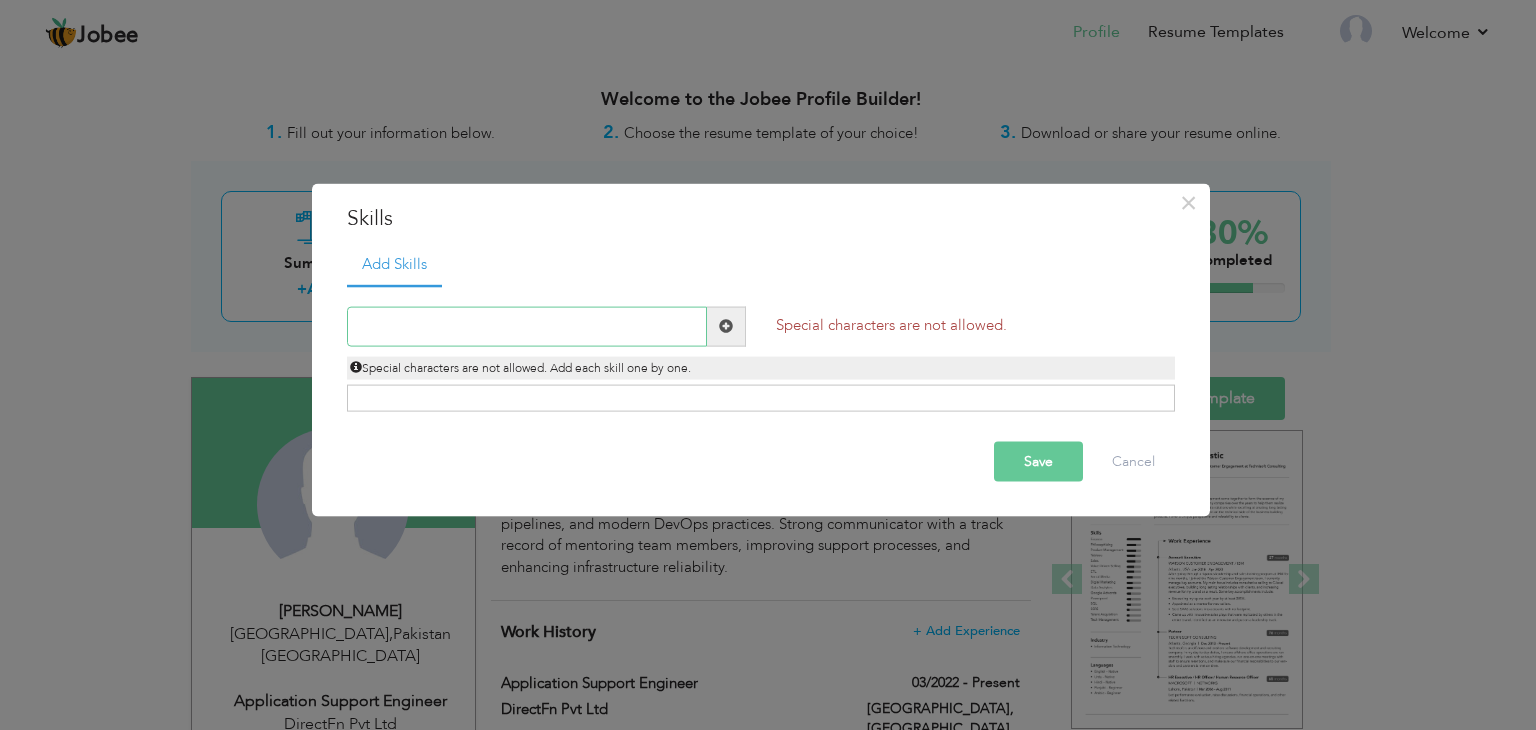 click at bounding box center (527, 326) 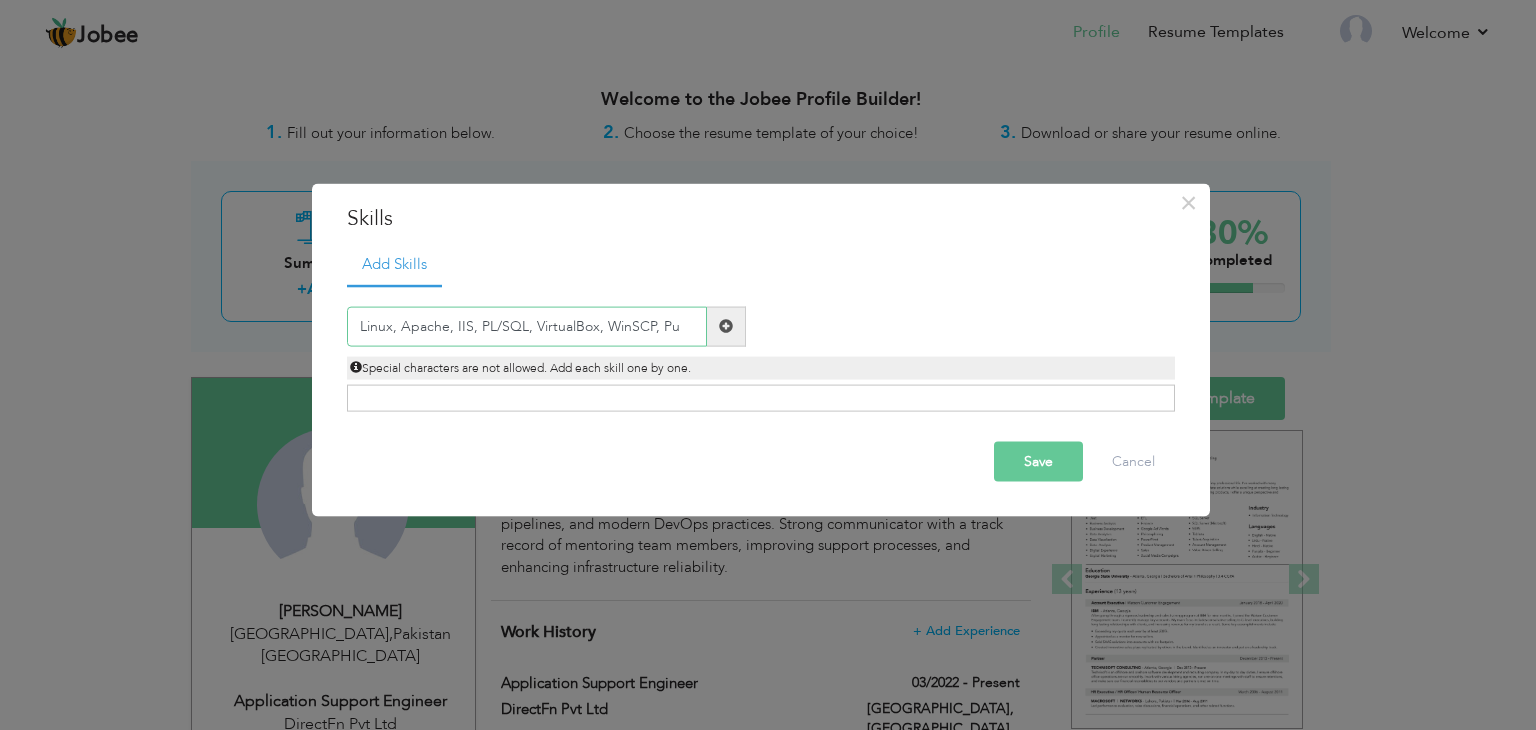 type on "Linux, Apache, IIS, PL/SQL, VirtualBox, WinSCP, Pu" 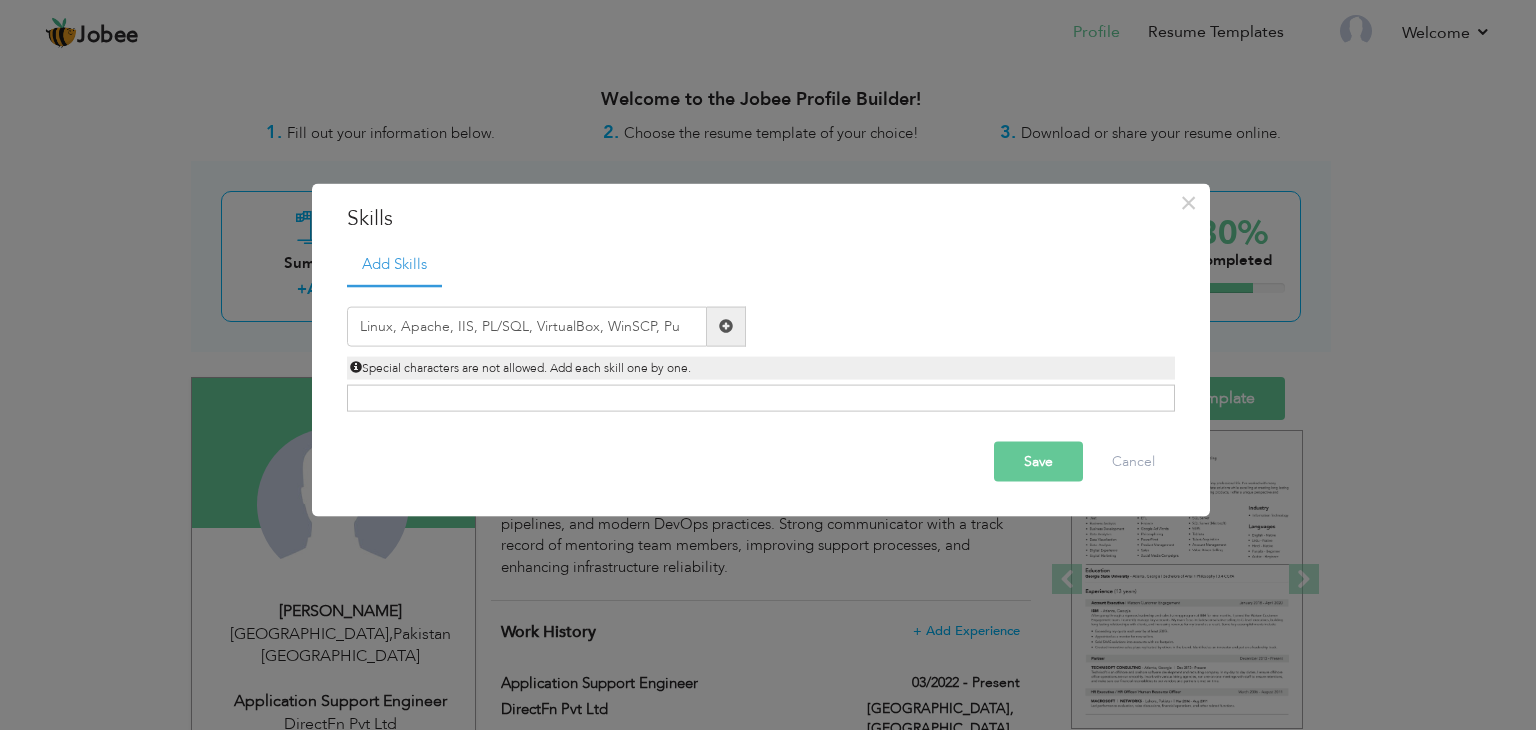 click on "Save" at bounding box center (1038, 461) 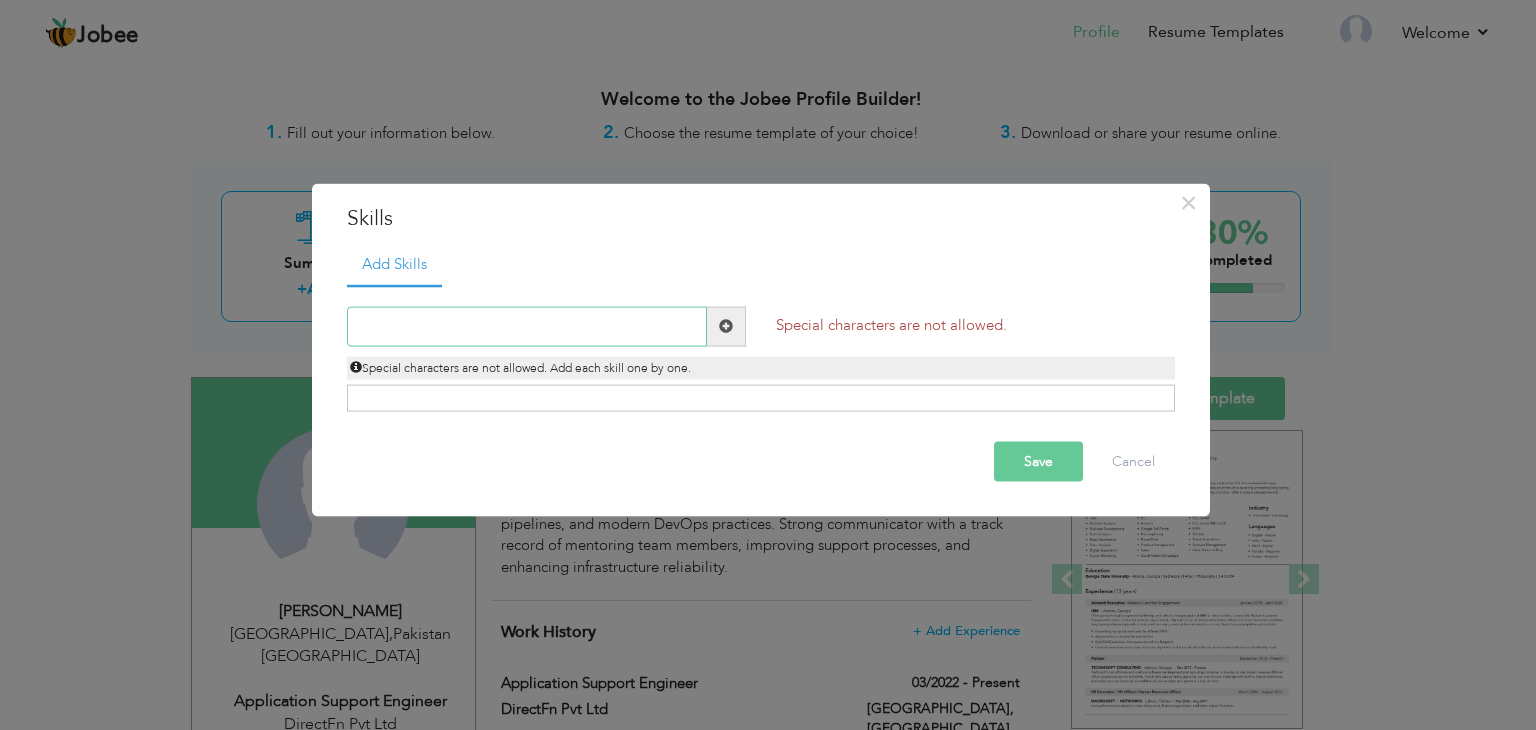 click at bounding box center (527, 326) 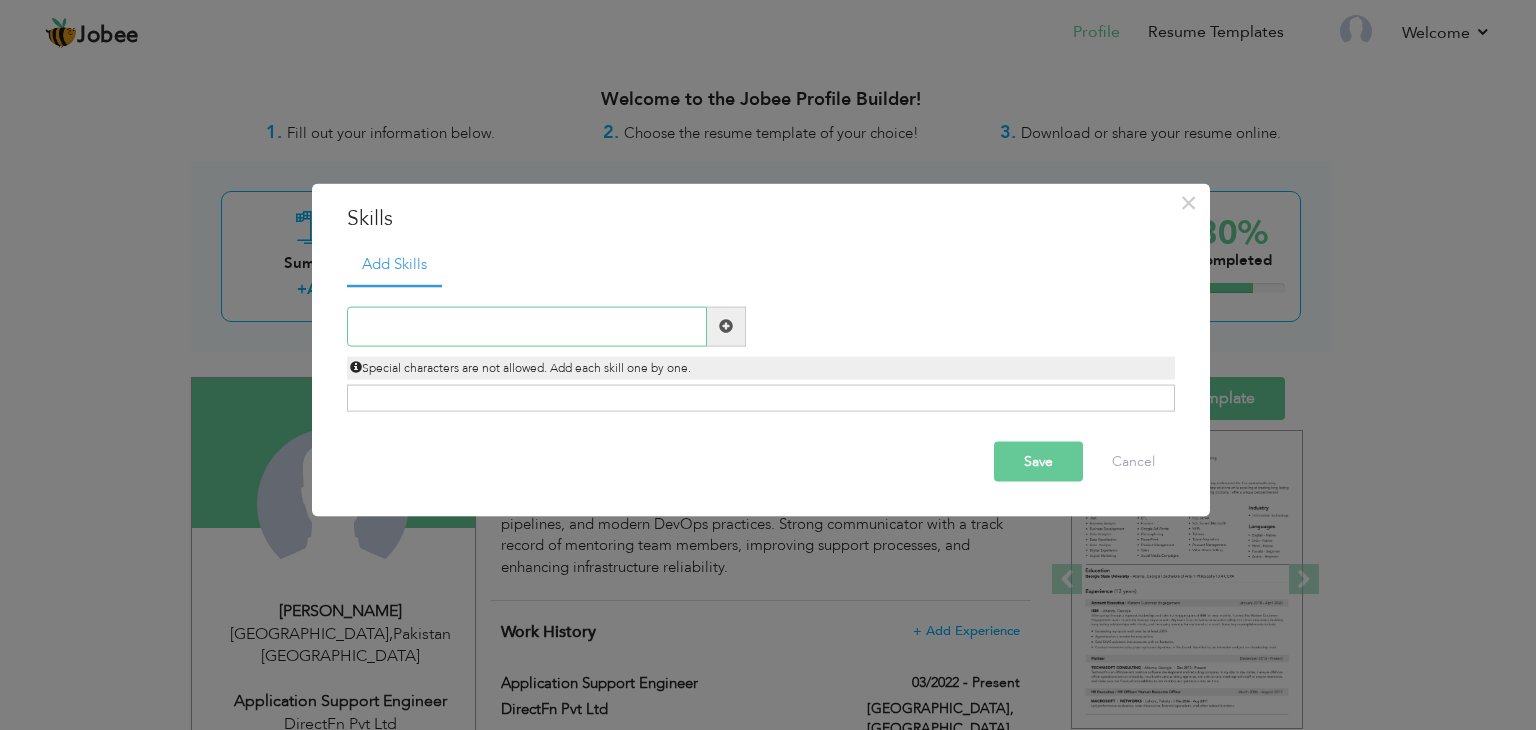 click at bounding box center (527, 326) 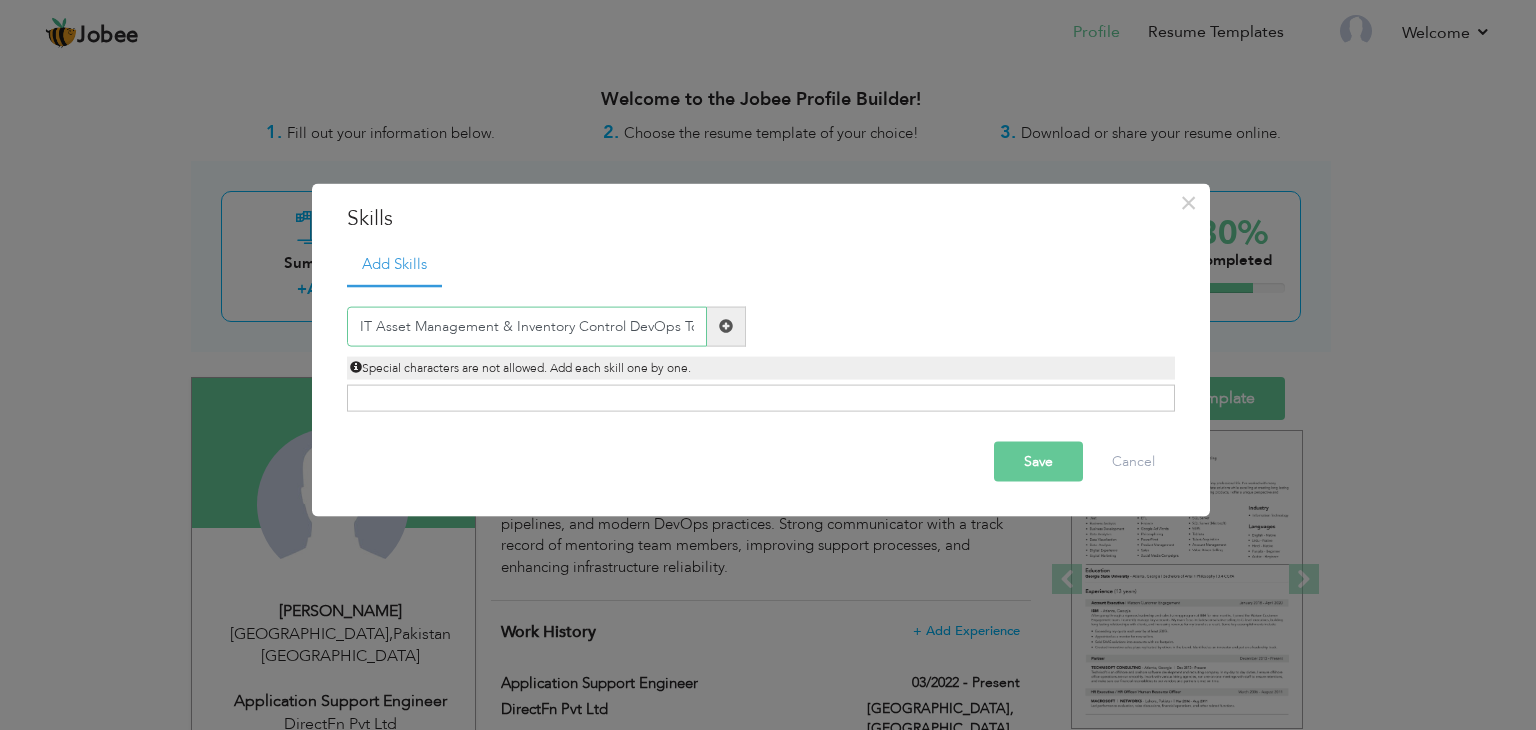 scroll, scrollTop: 0, scrollLeft: 7, axis: horizontal 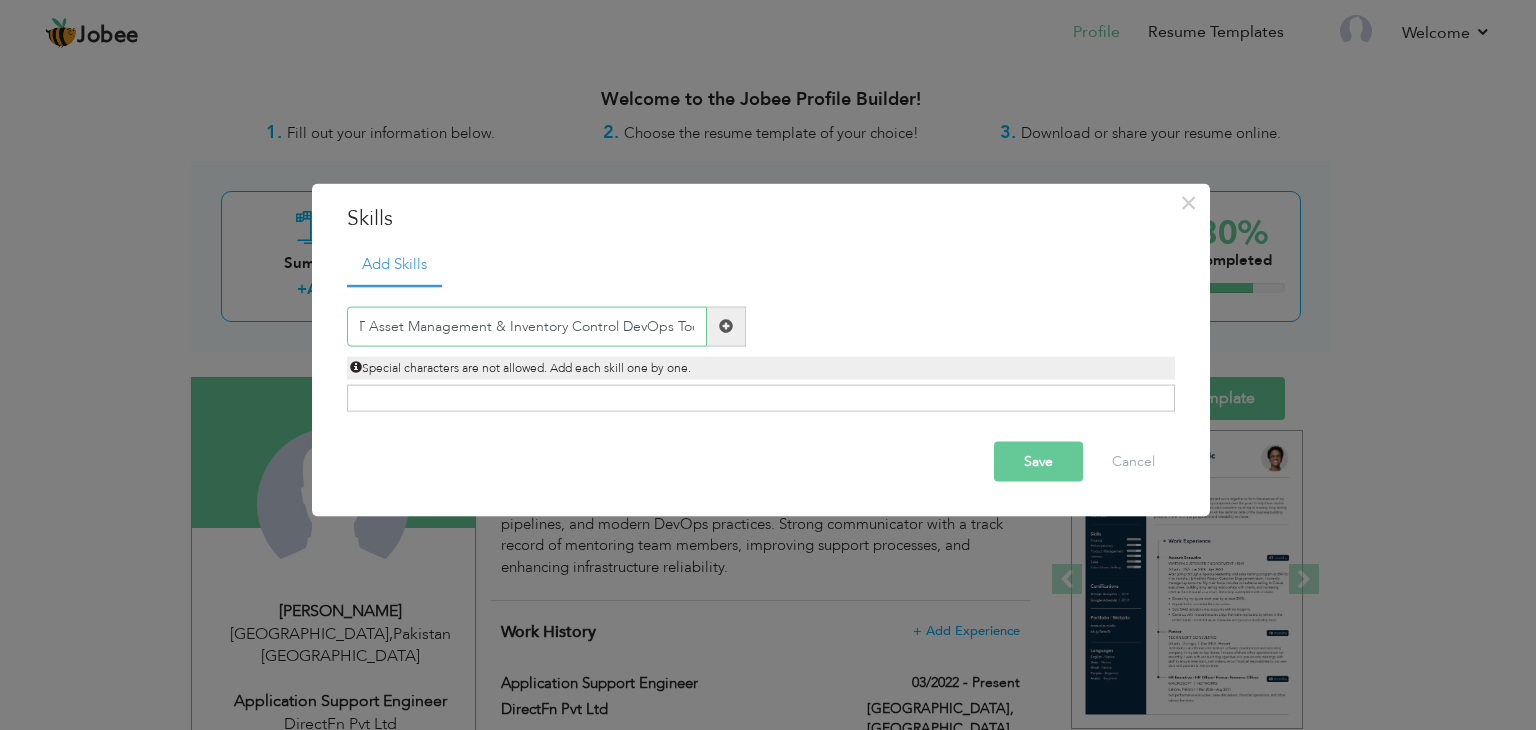 type on "IT Asset Management & Inventory Control DevOps Too" 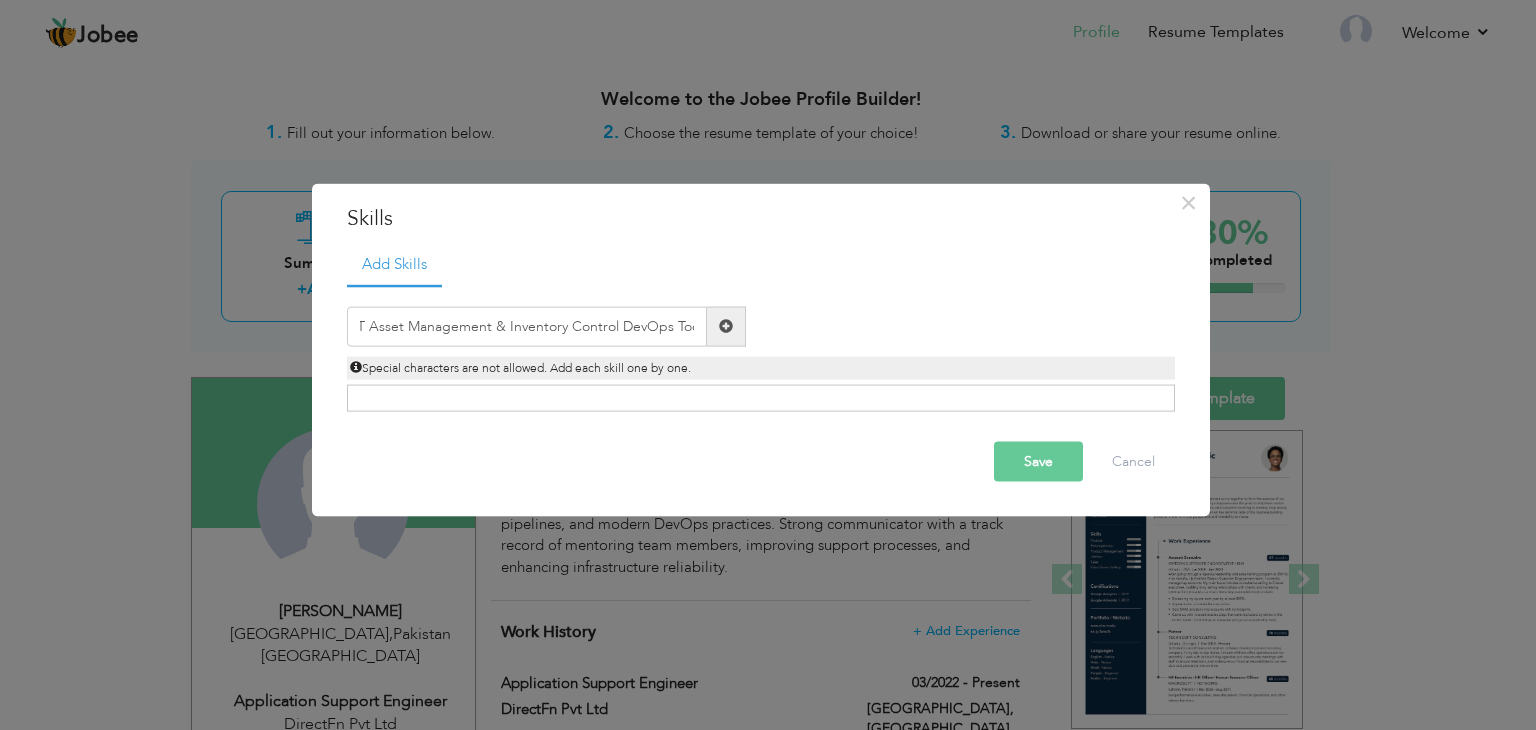 click on "Save" at bounding box center [1038, 461] 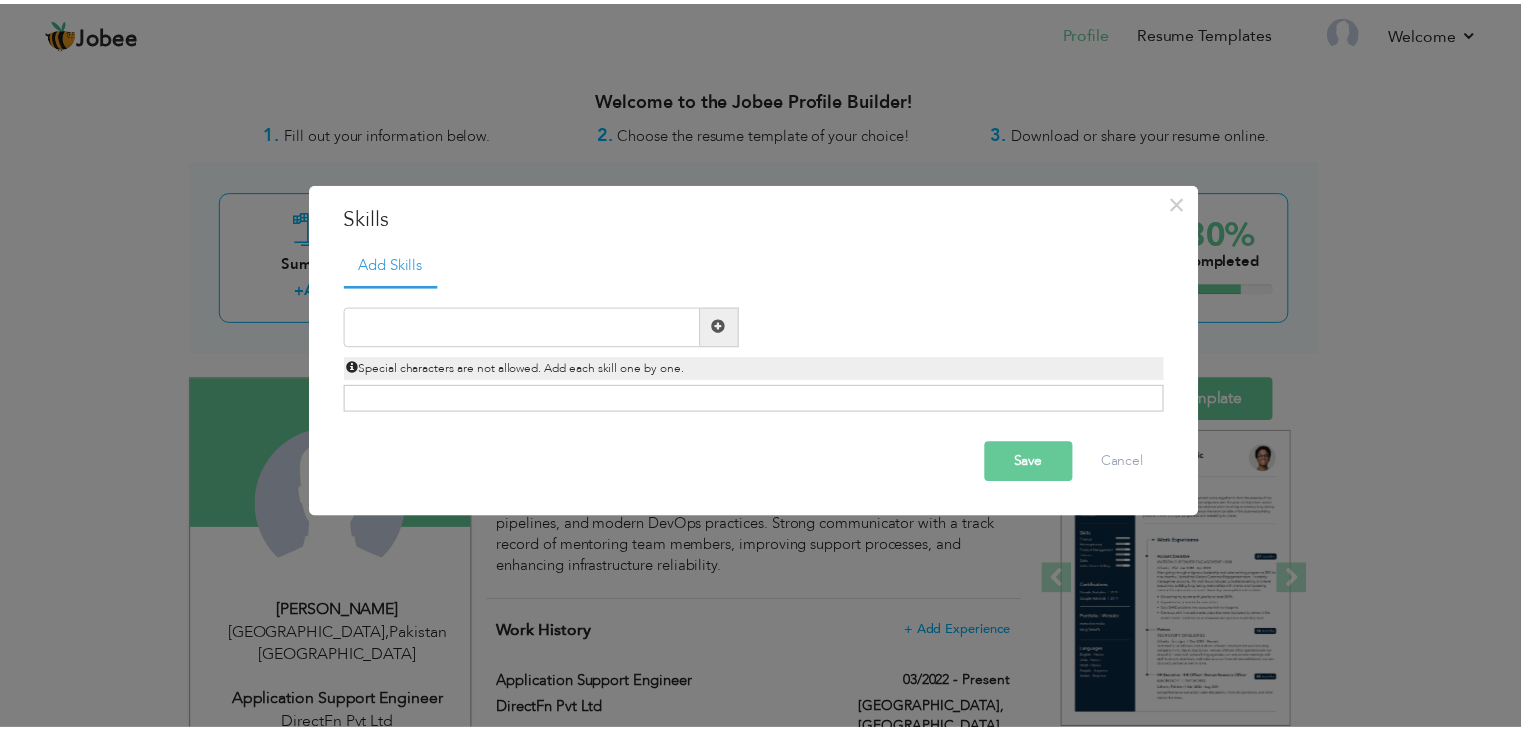 scroll, scrollTop: 0, scrollLeft: 0, axis: both 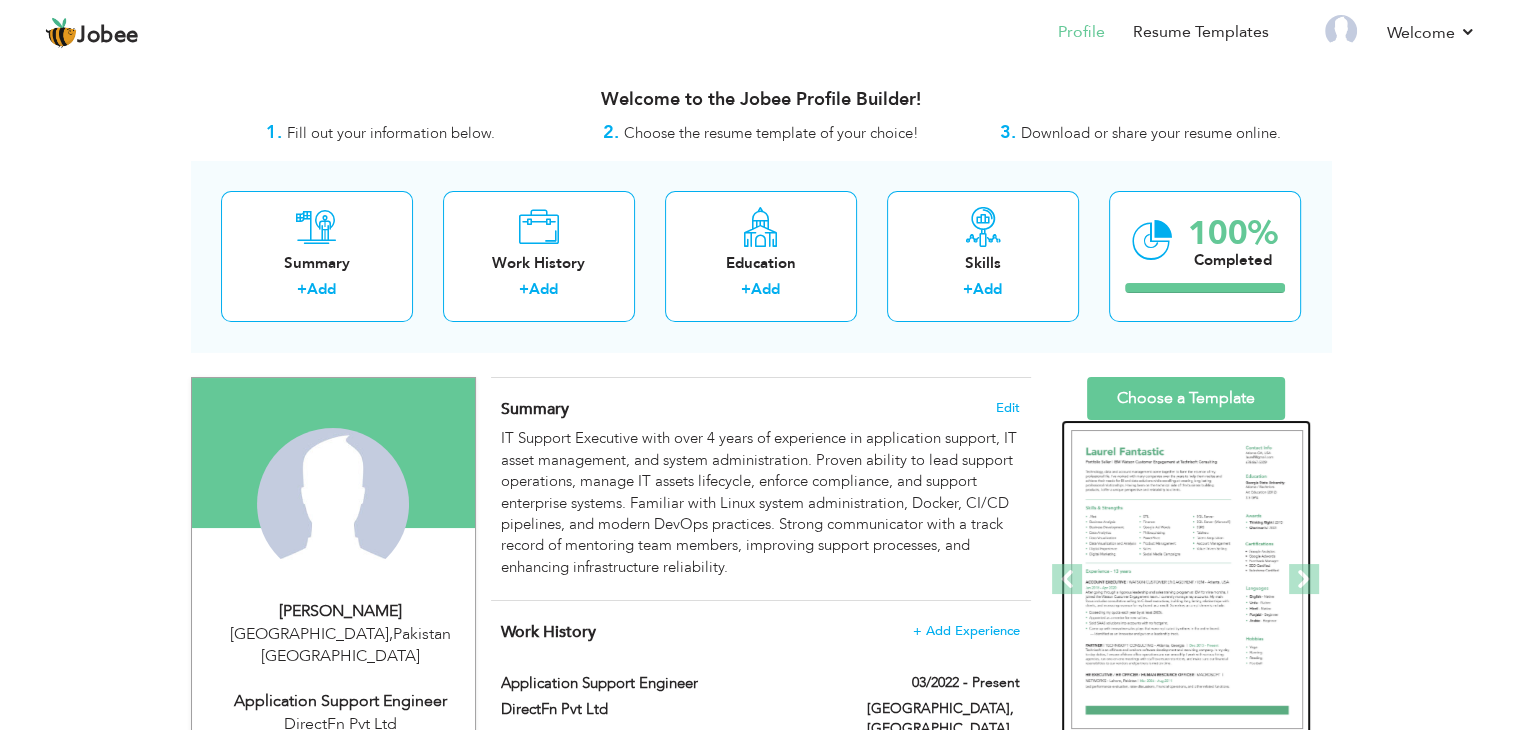 click at bounding box center [1187, 580] 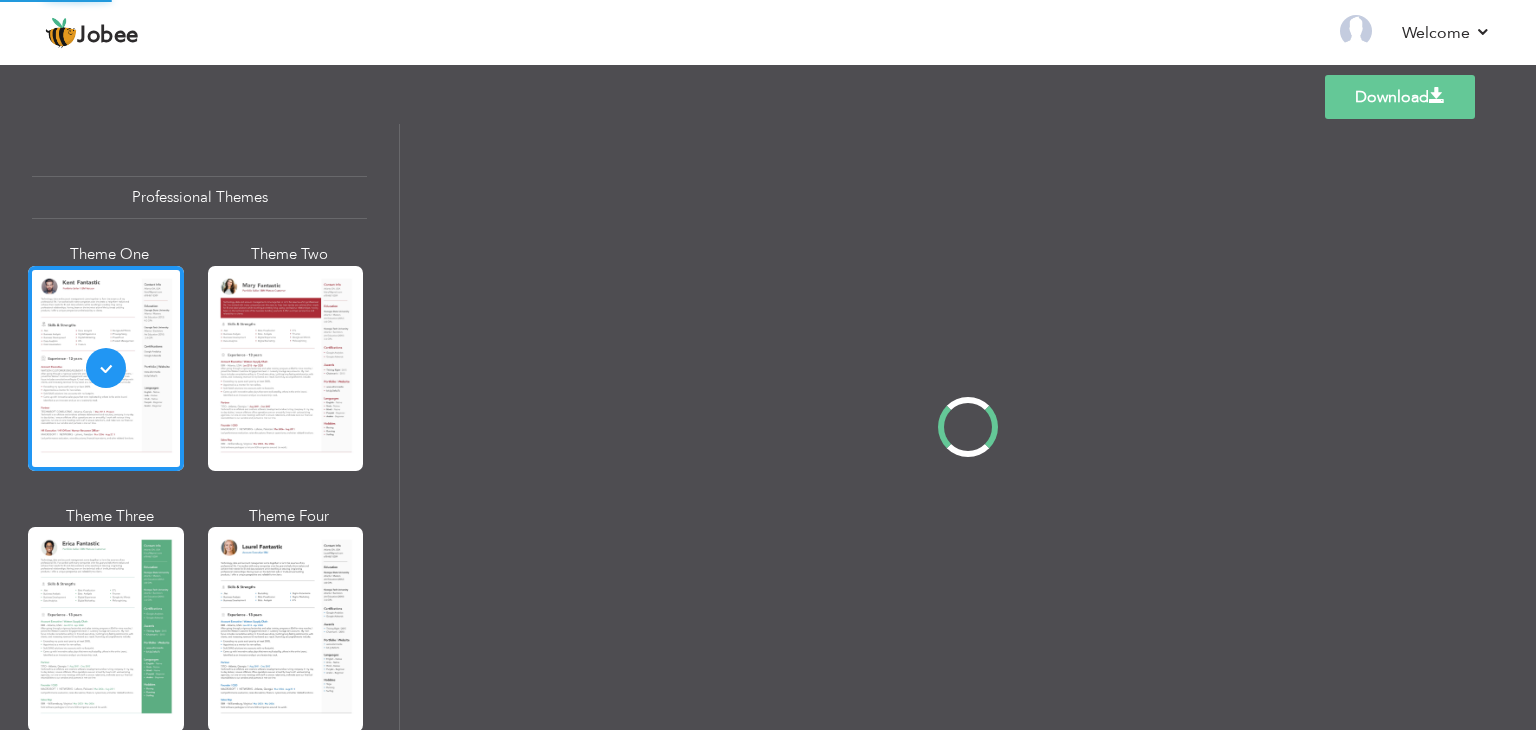 scroll, scrollTop: 0, scrollLeft: 0, axis: both 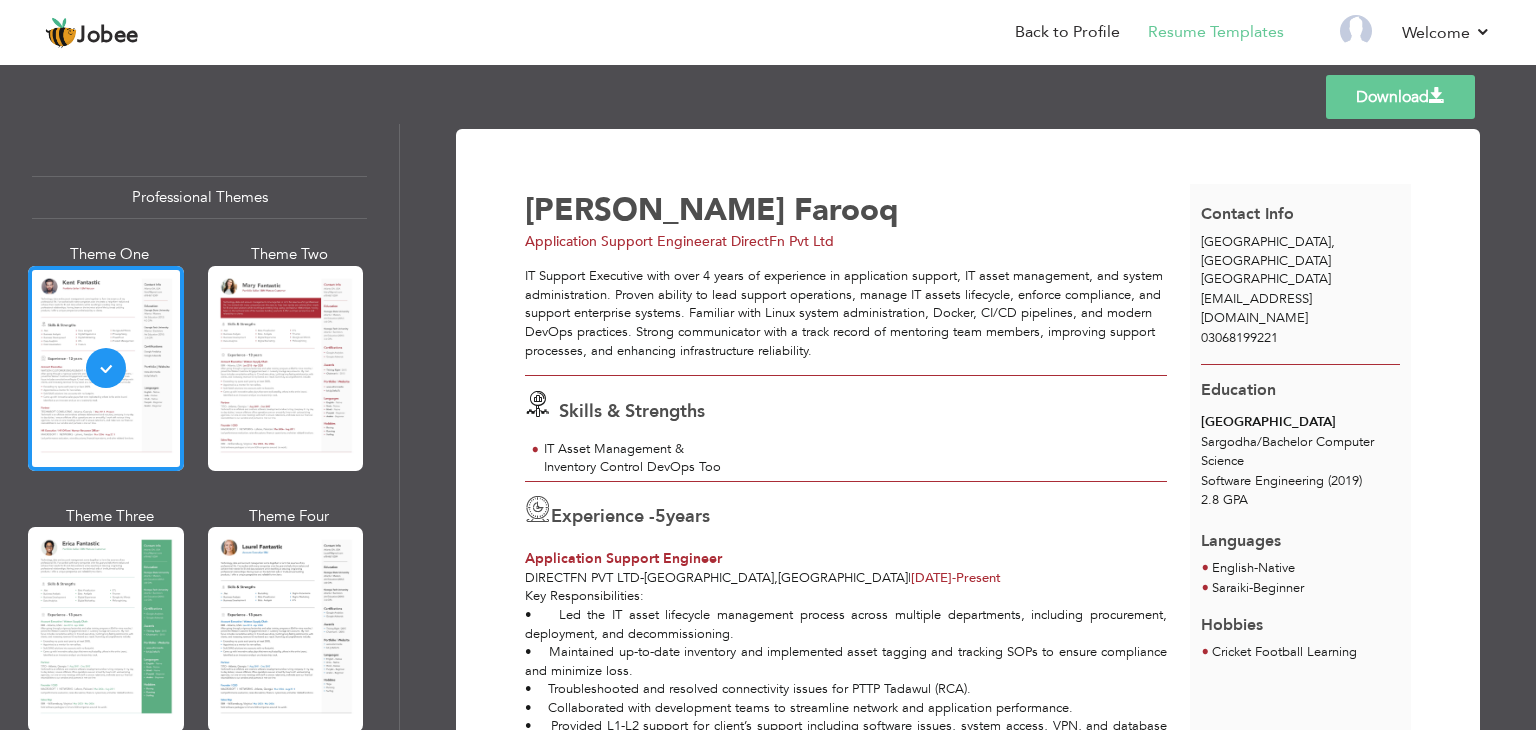 click on "IT Asset Management & Inventory Control DevOps Too" at bounding box center (846, 460) 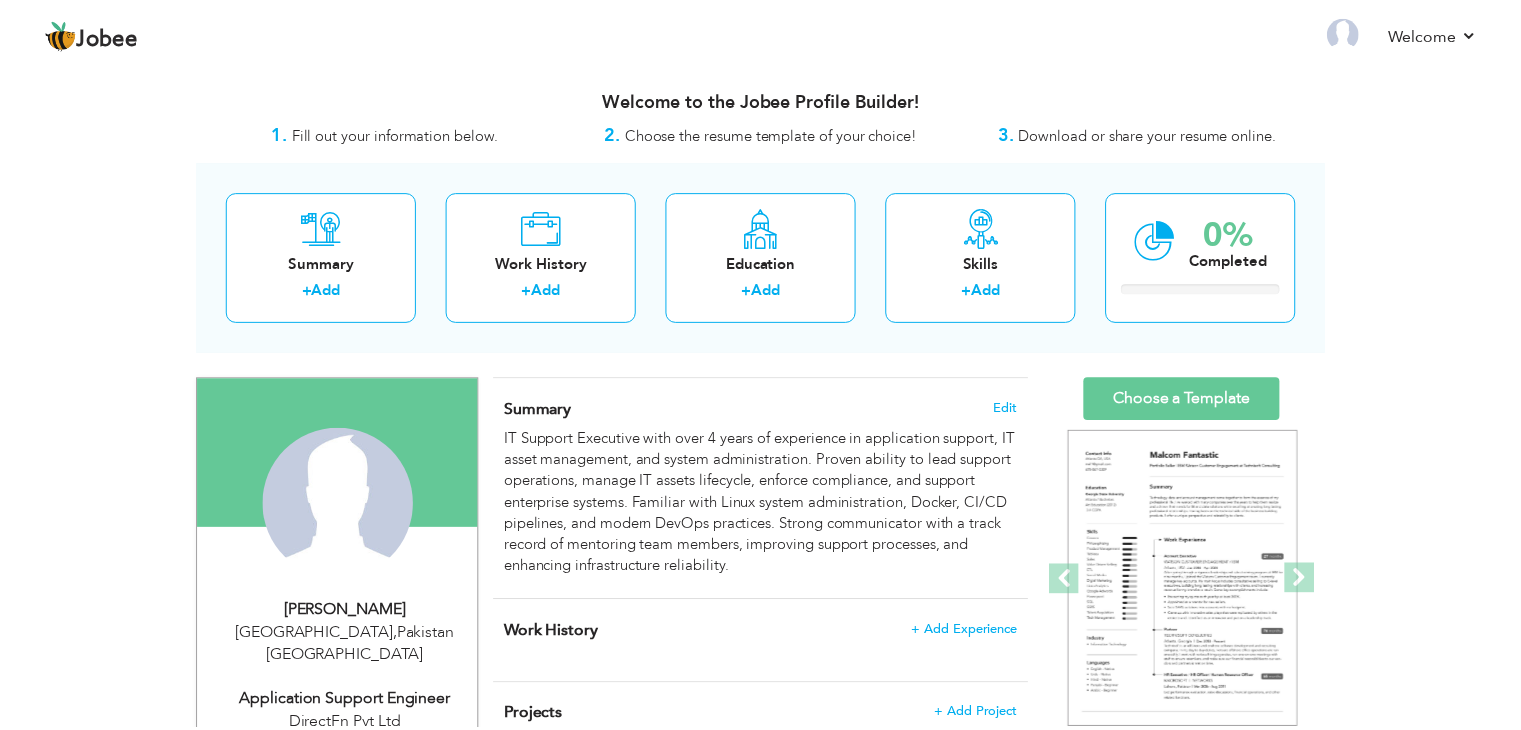 scroll, scrollTop: 0, scrollLeft: 0, axis: both 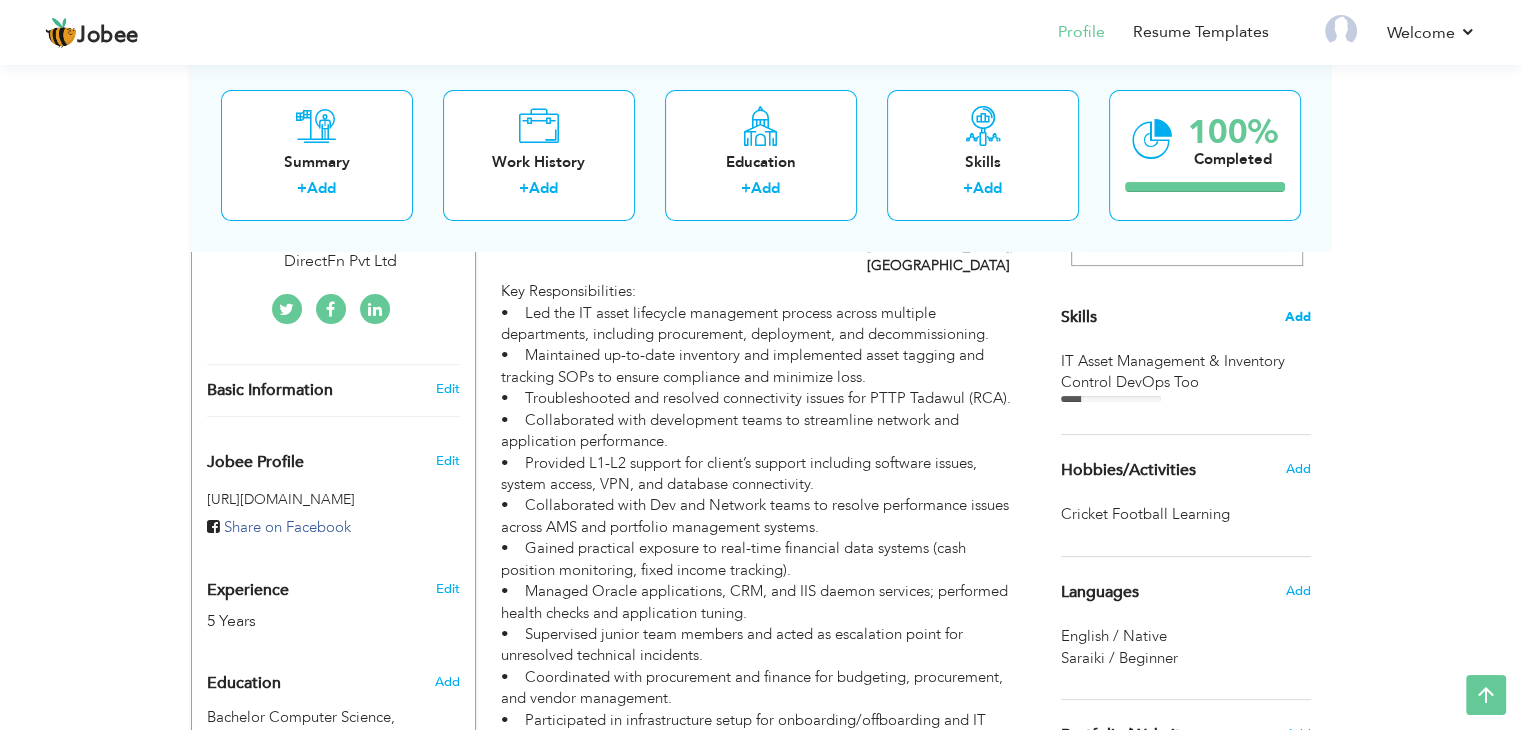 click on "Add" at bounding box center (1298, 317) 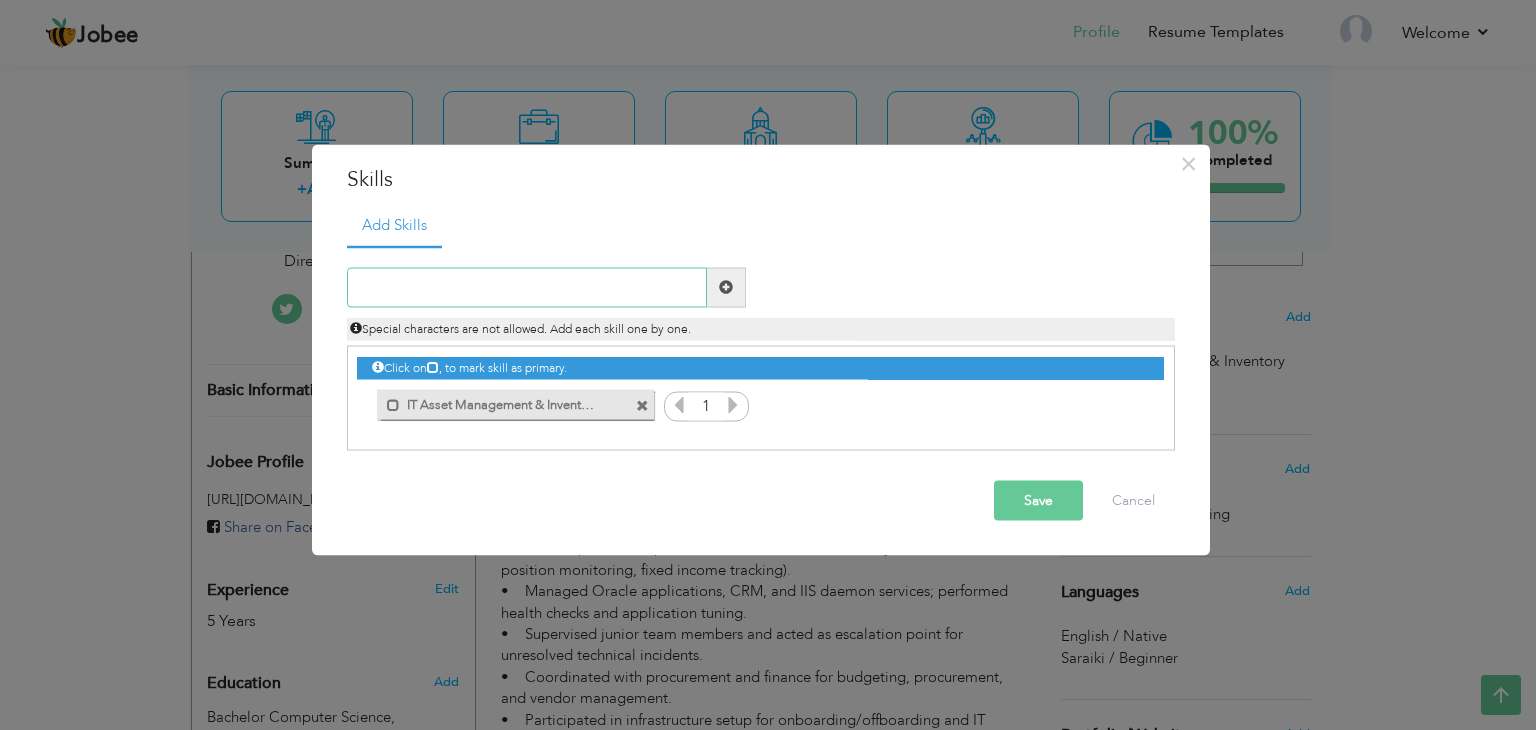 click at bounding box center (527, 287) 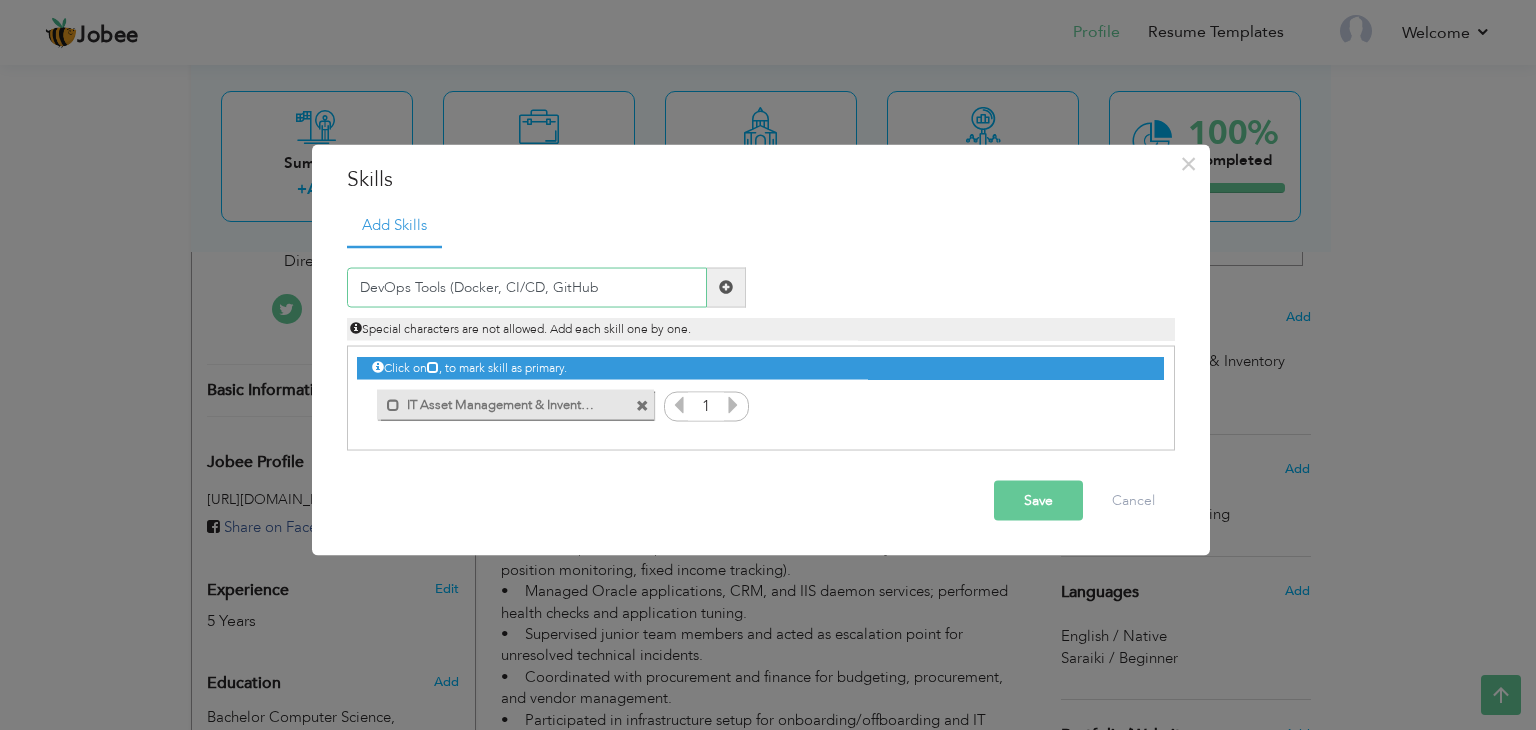 click on "DevOps Tools (Docker, CI/CD, GitHub" at bounding box center [527, 287] 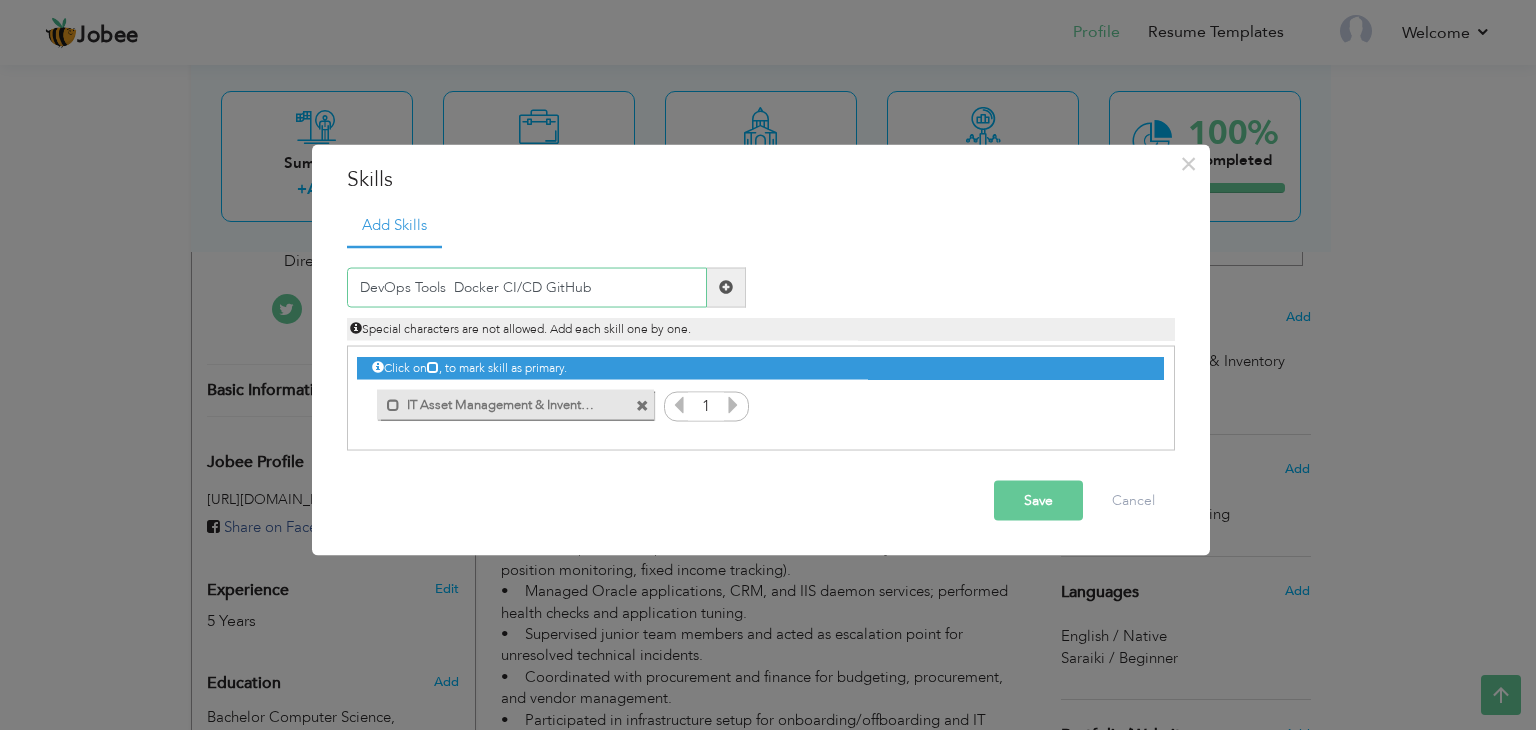 type on "DevOps Tools  Docker CI/CD GitHub" 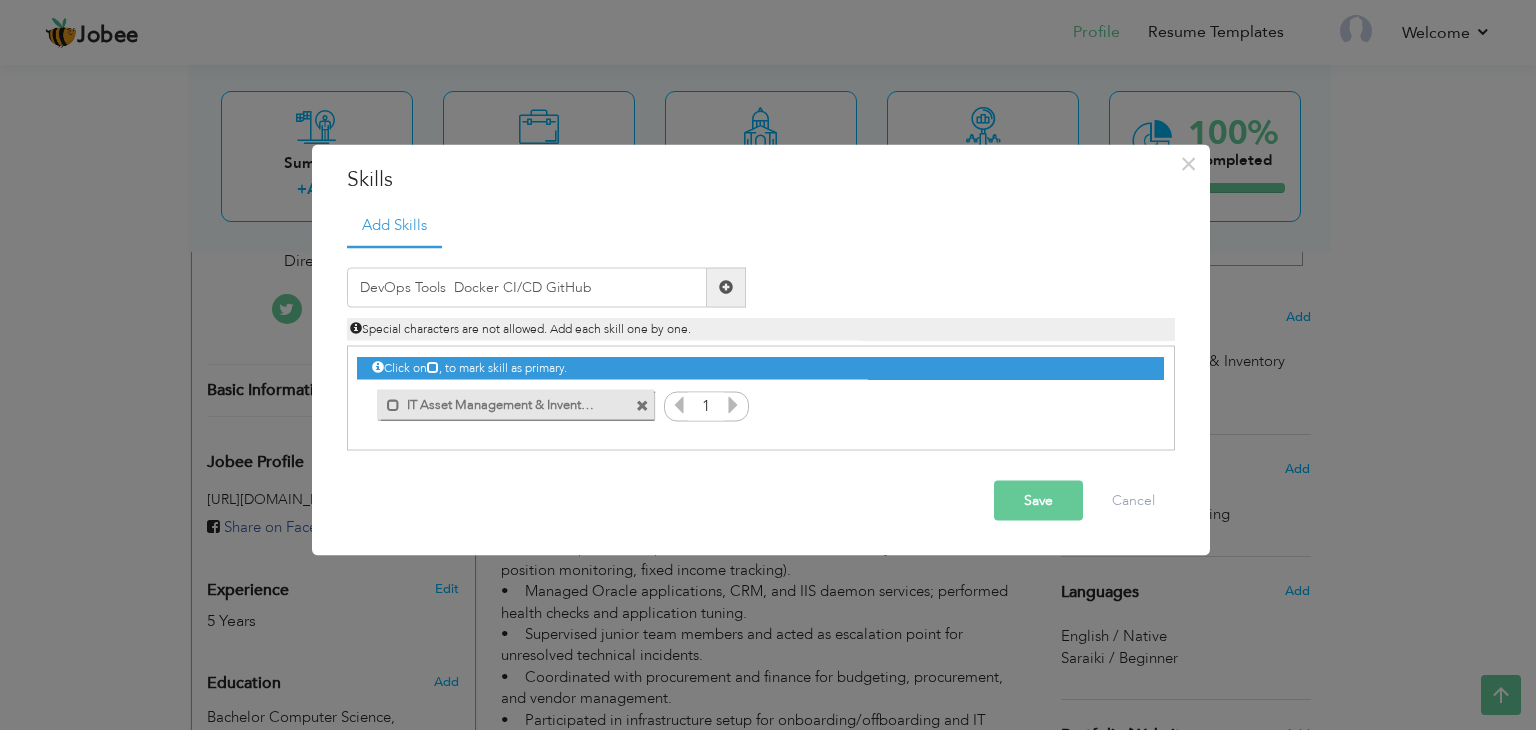 click on "Save" at bounding box center (1038, 500) 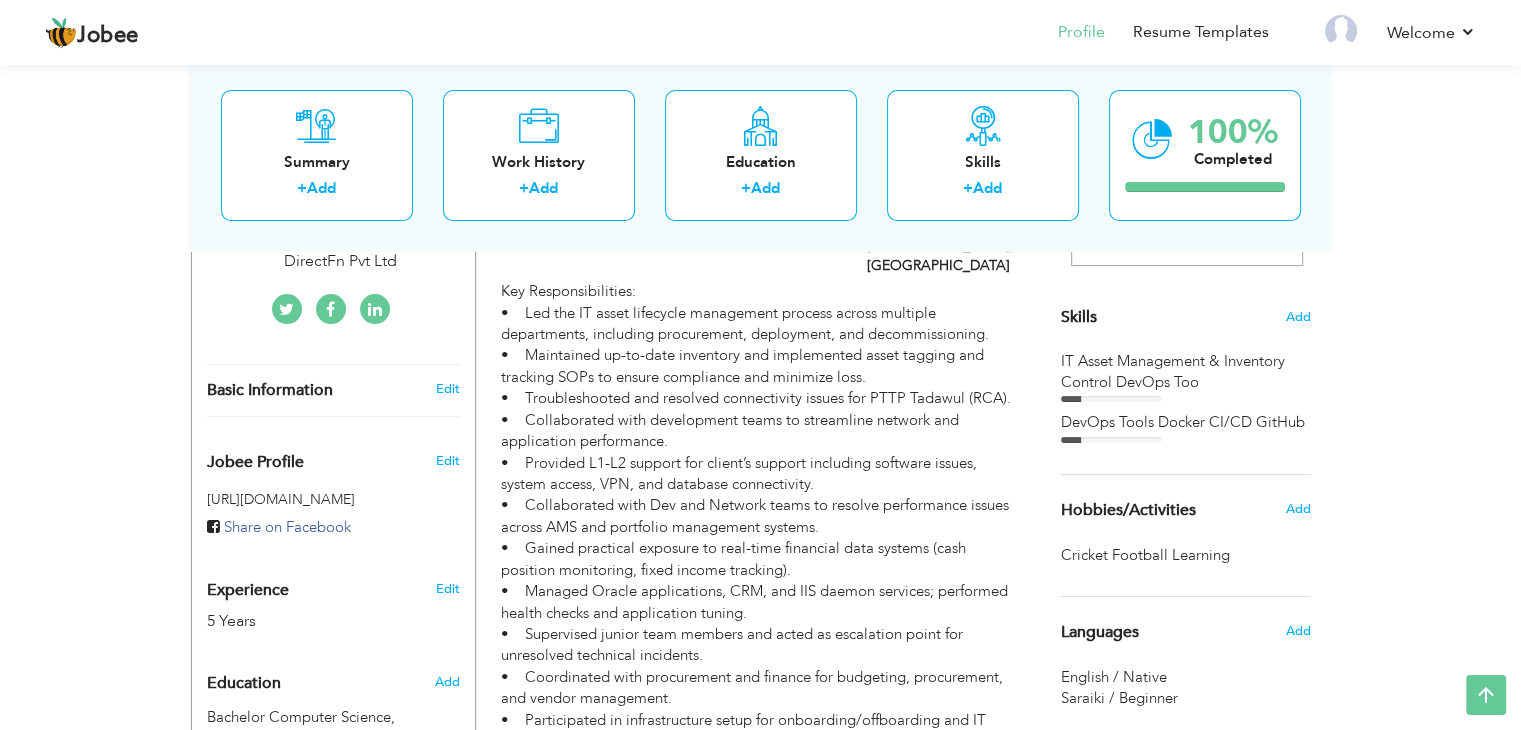 click on "IT Asset Management & Inventory Control DevOps Too" at bounding box center [1186, 377] 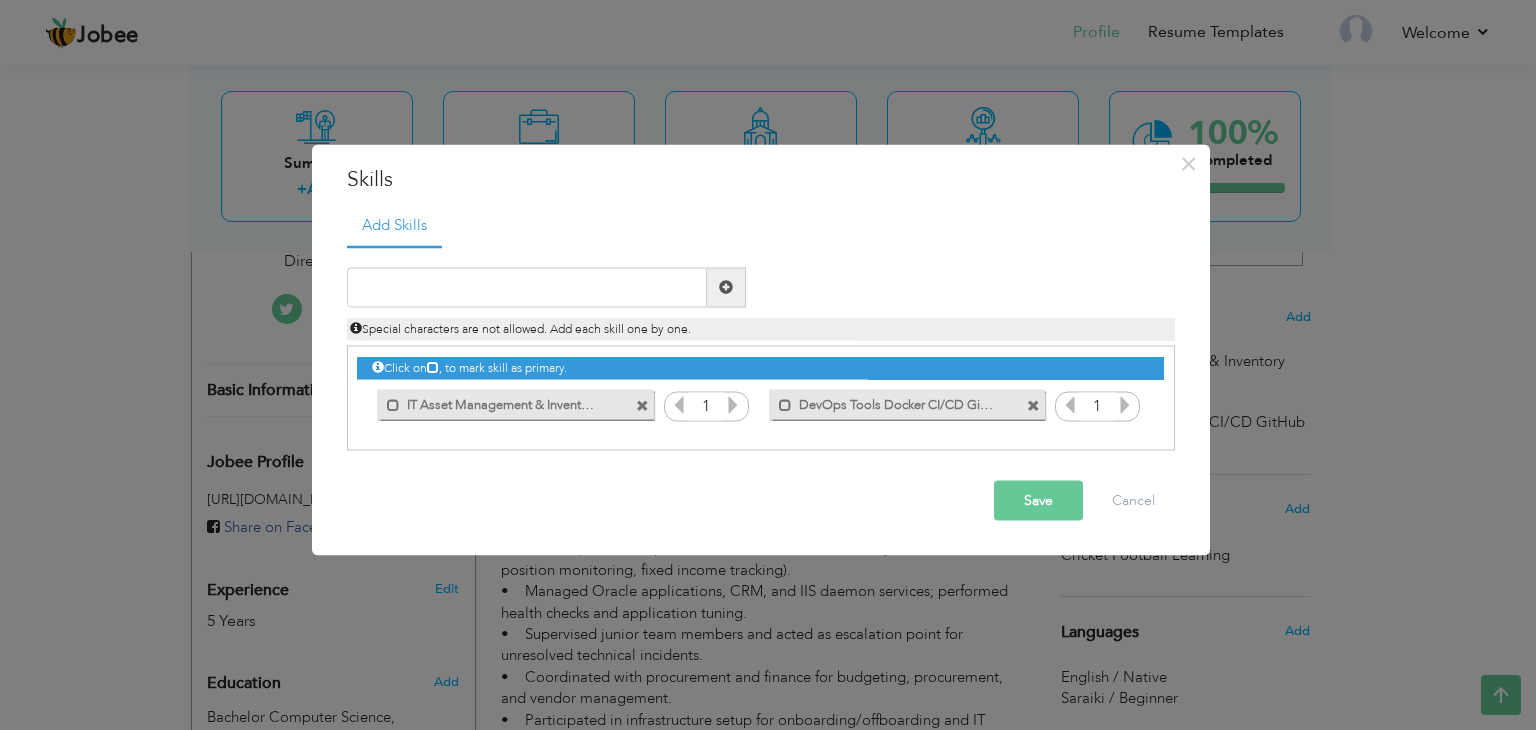 click at bounding box center (642, 406) 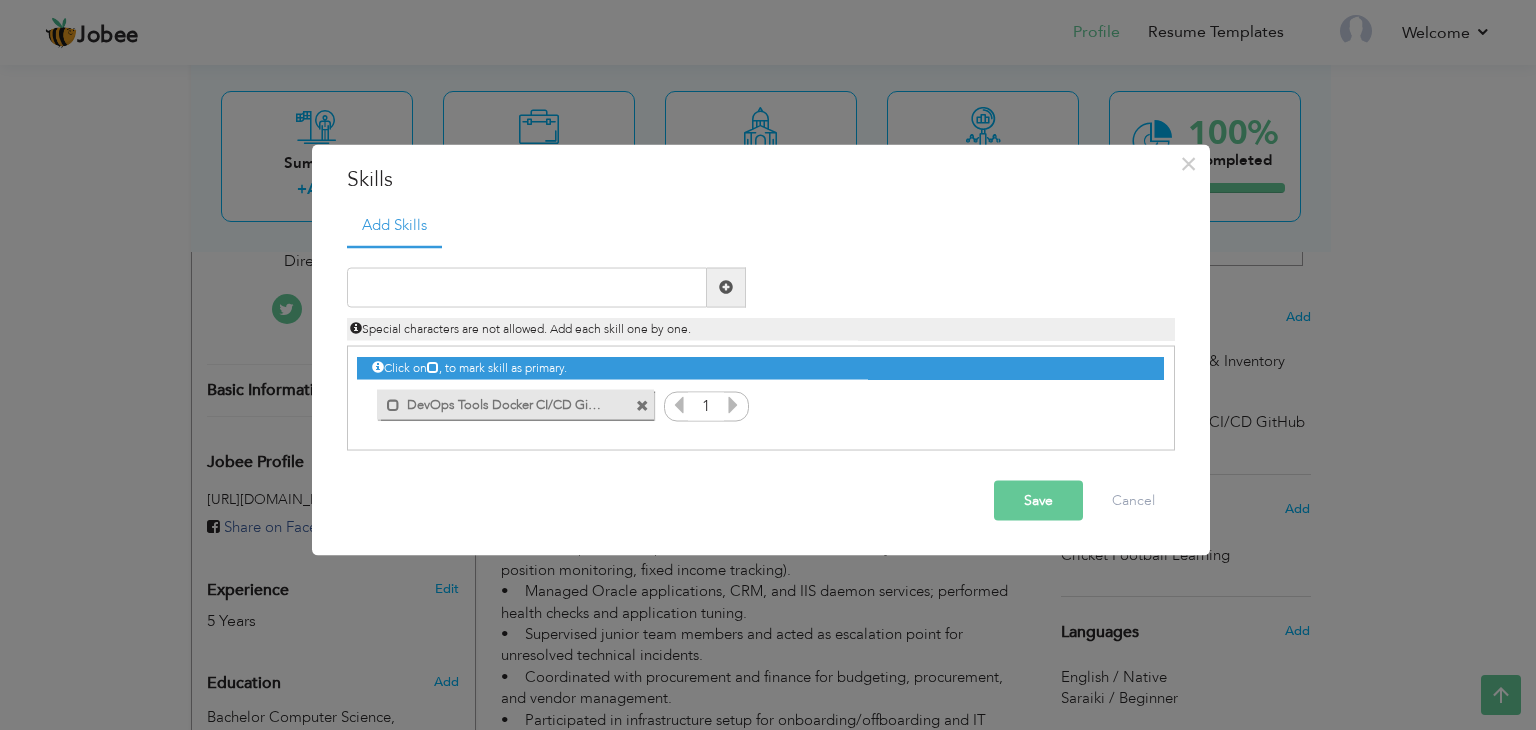 drag, startPoint x: 1021, startPoint y: 489, endPoint x: 1012, endPoint y: 497, distance: 12.0415945 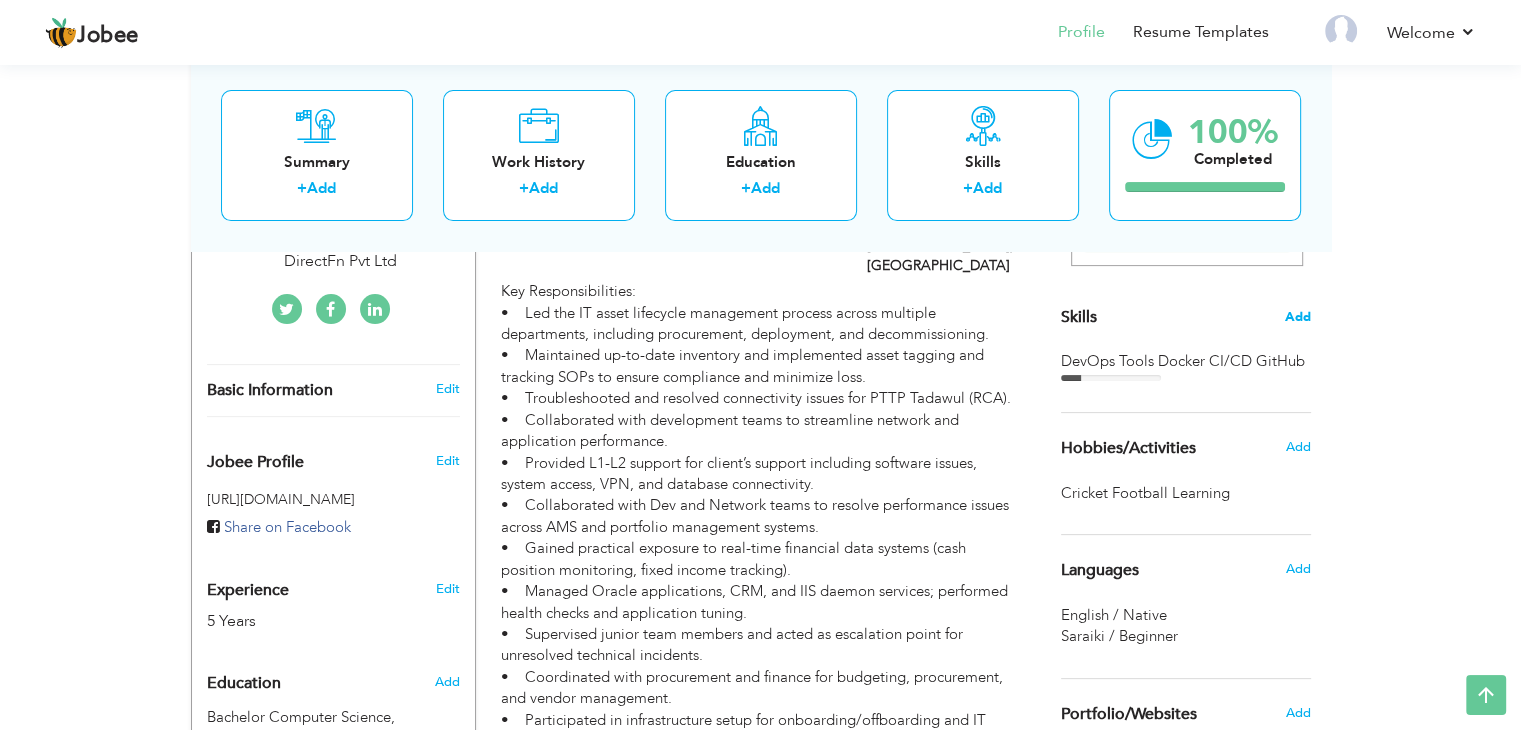 click on "Add" at bounding box center (1298, 317) 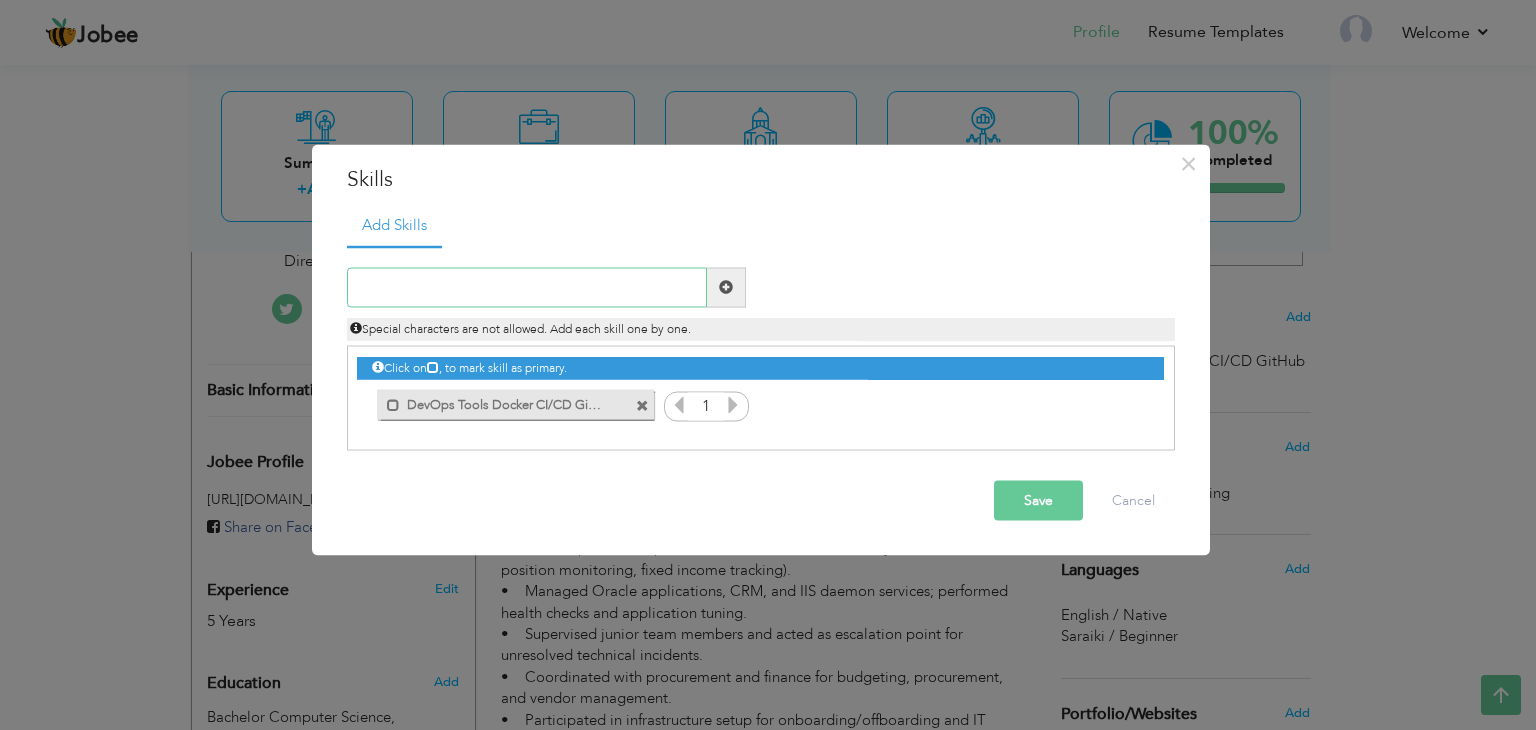 click at bounding box center (527, 287) 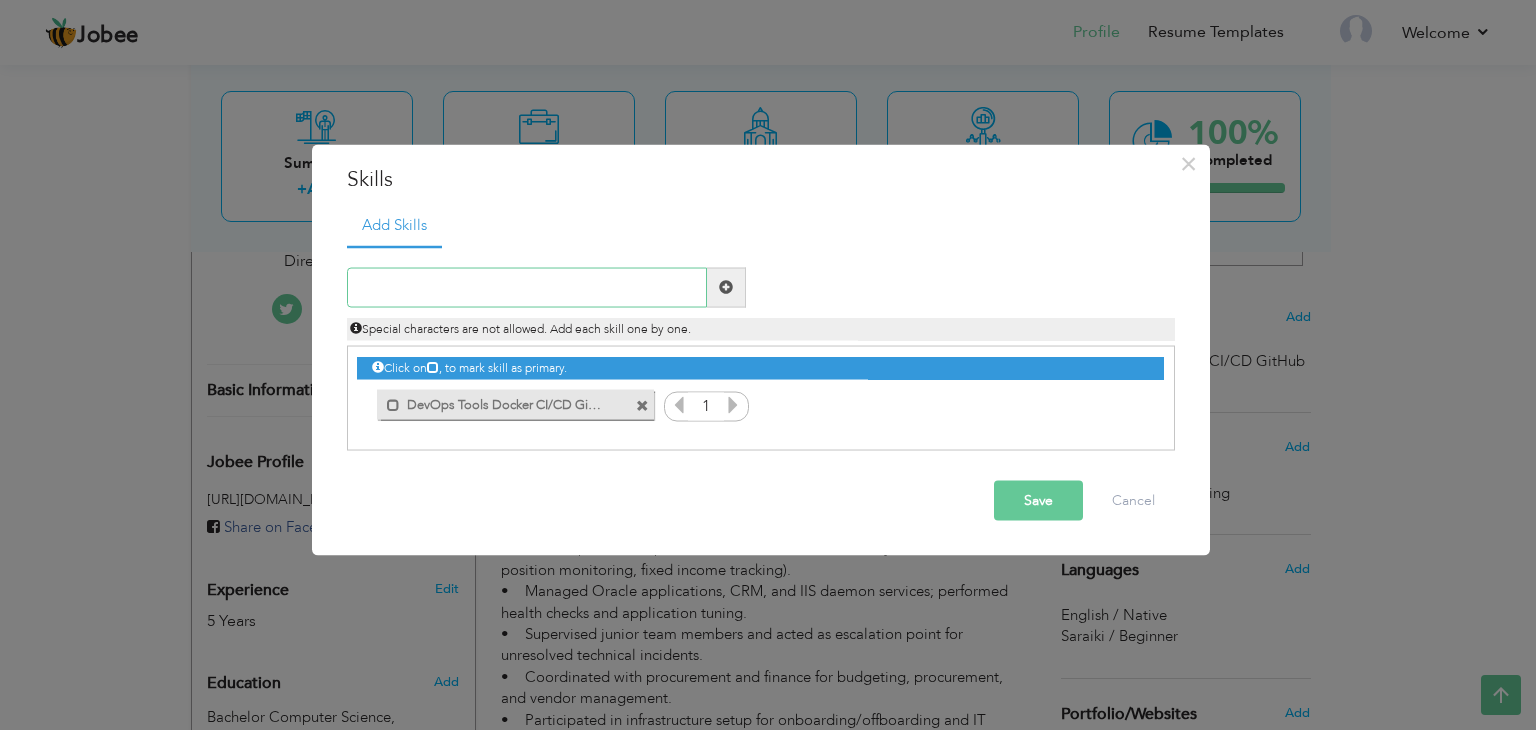 paste on "IT Asset Management & Inventory Contro" 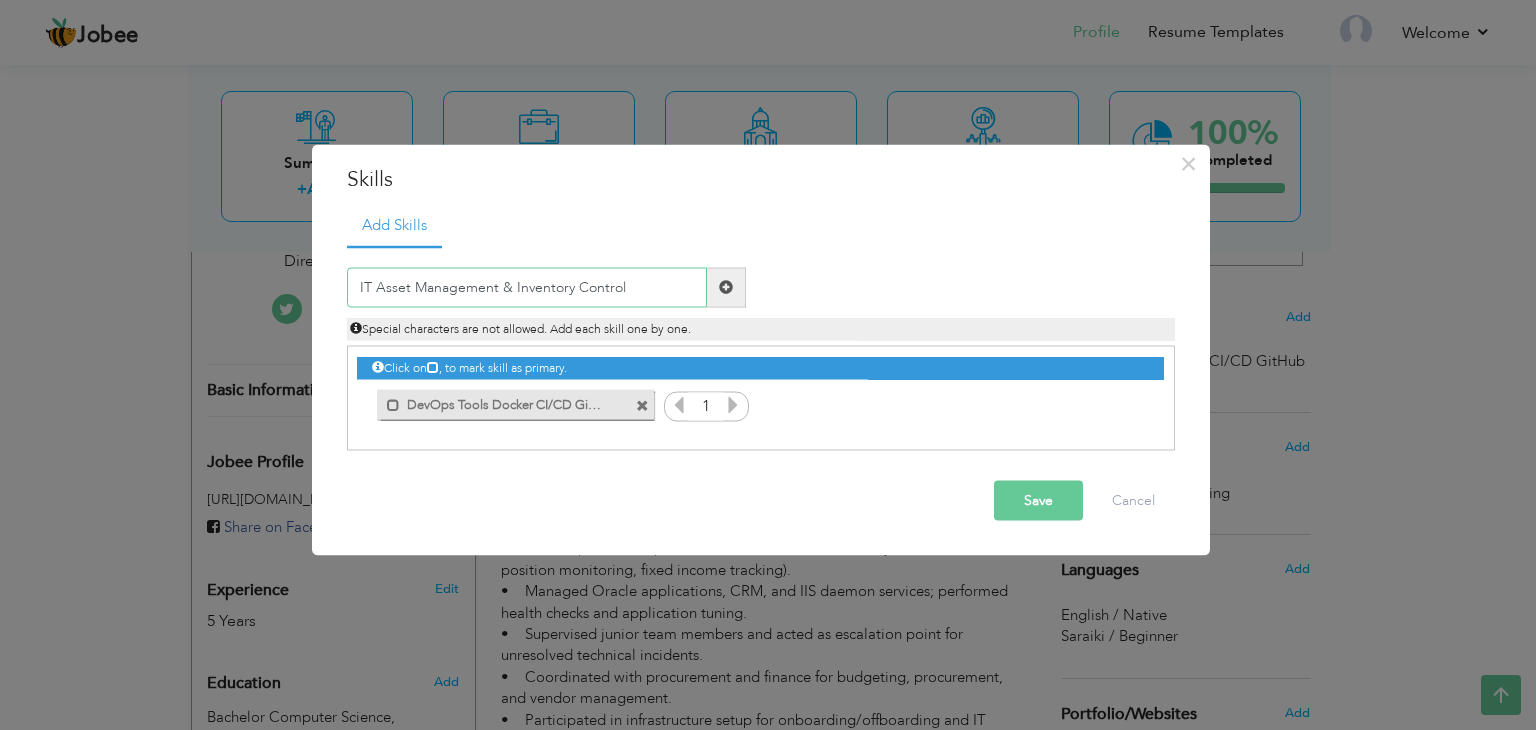 type on "IT Asset Management & Inventory Control" 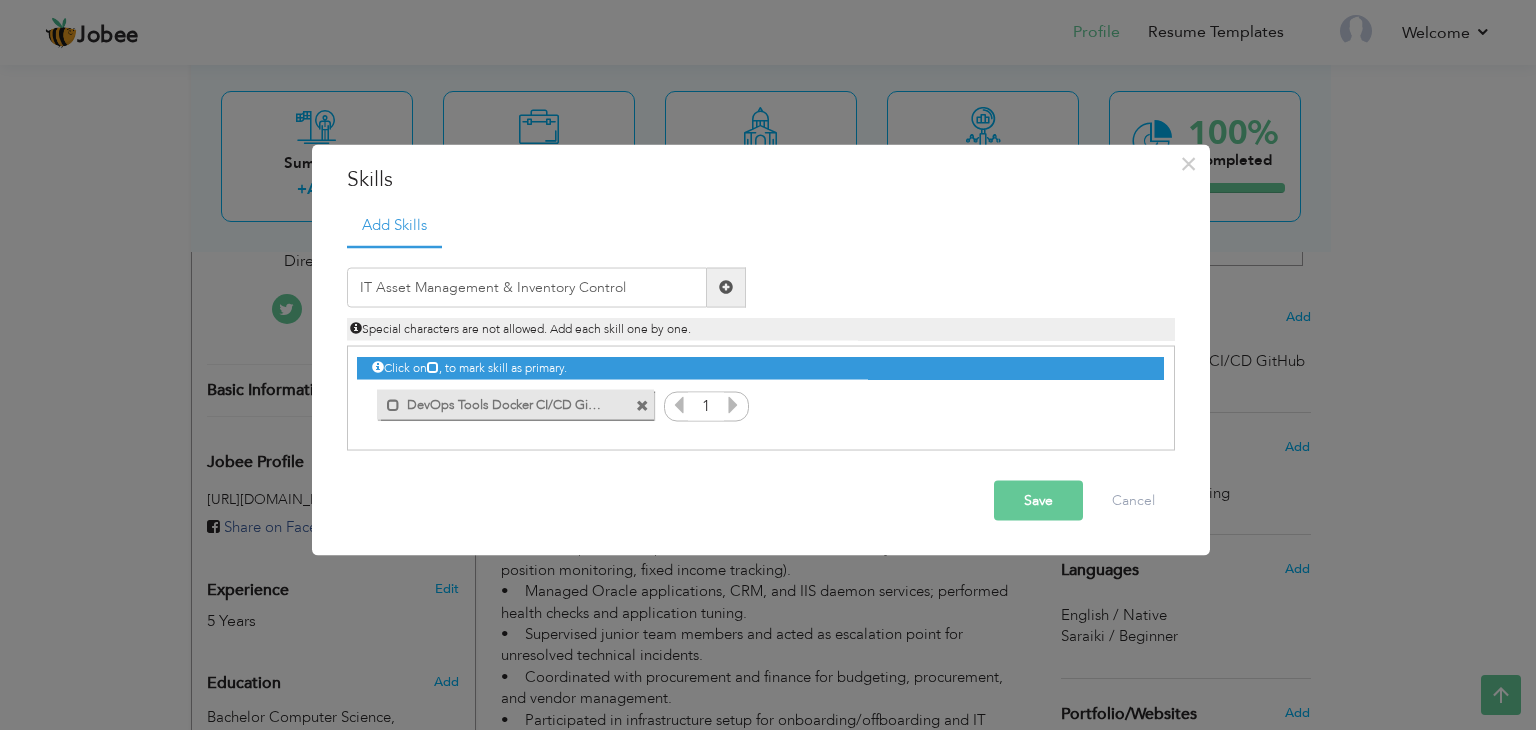 click on "Save" at bounding box center [1038, 500] 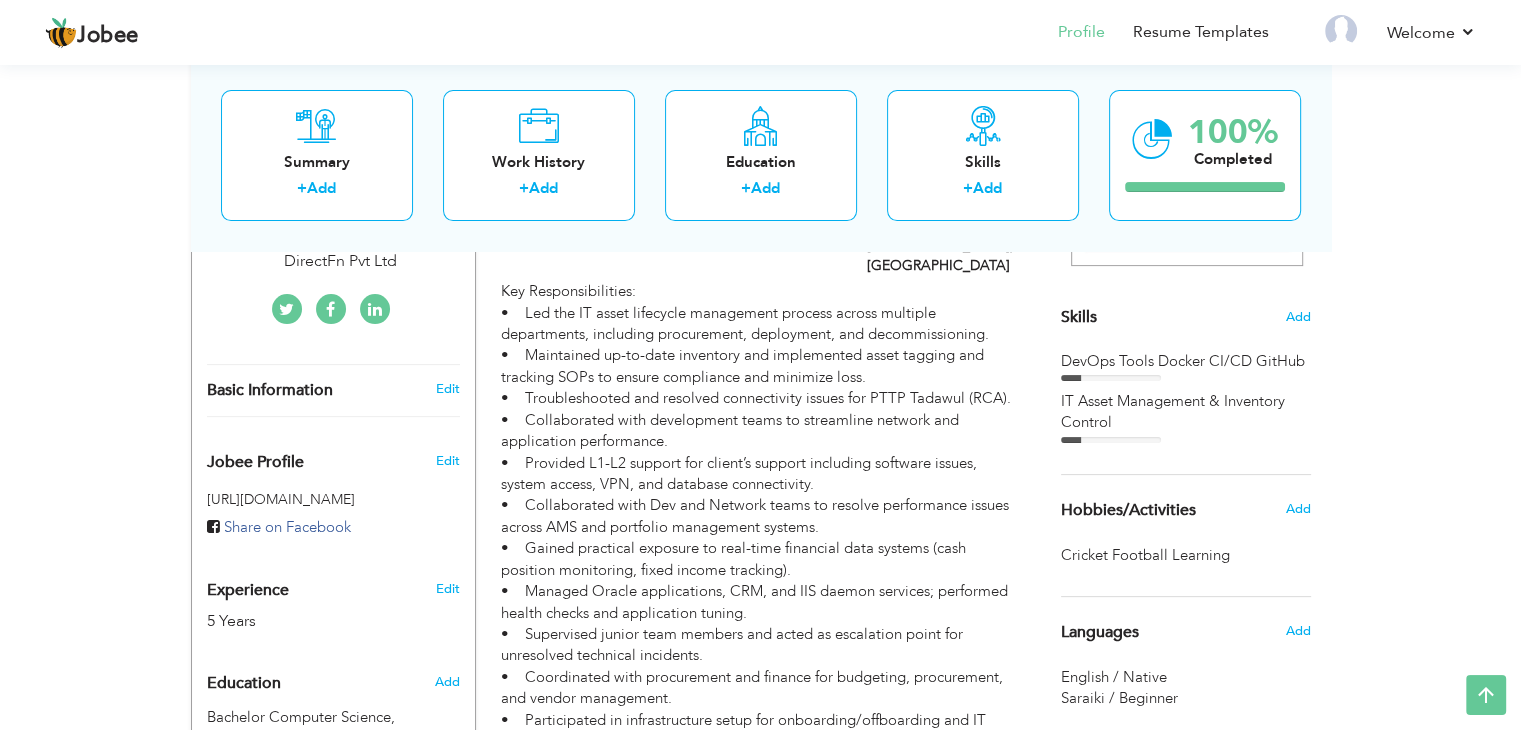 click on "‹ › Previous Next" at bounding box center [1186, 132] 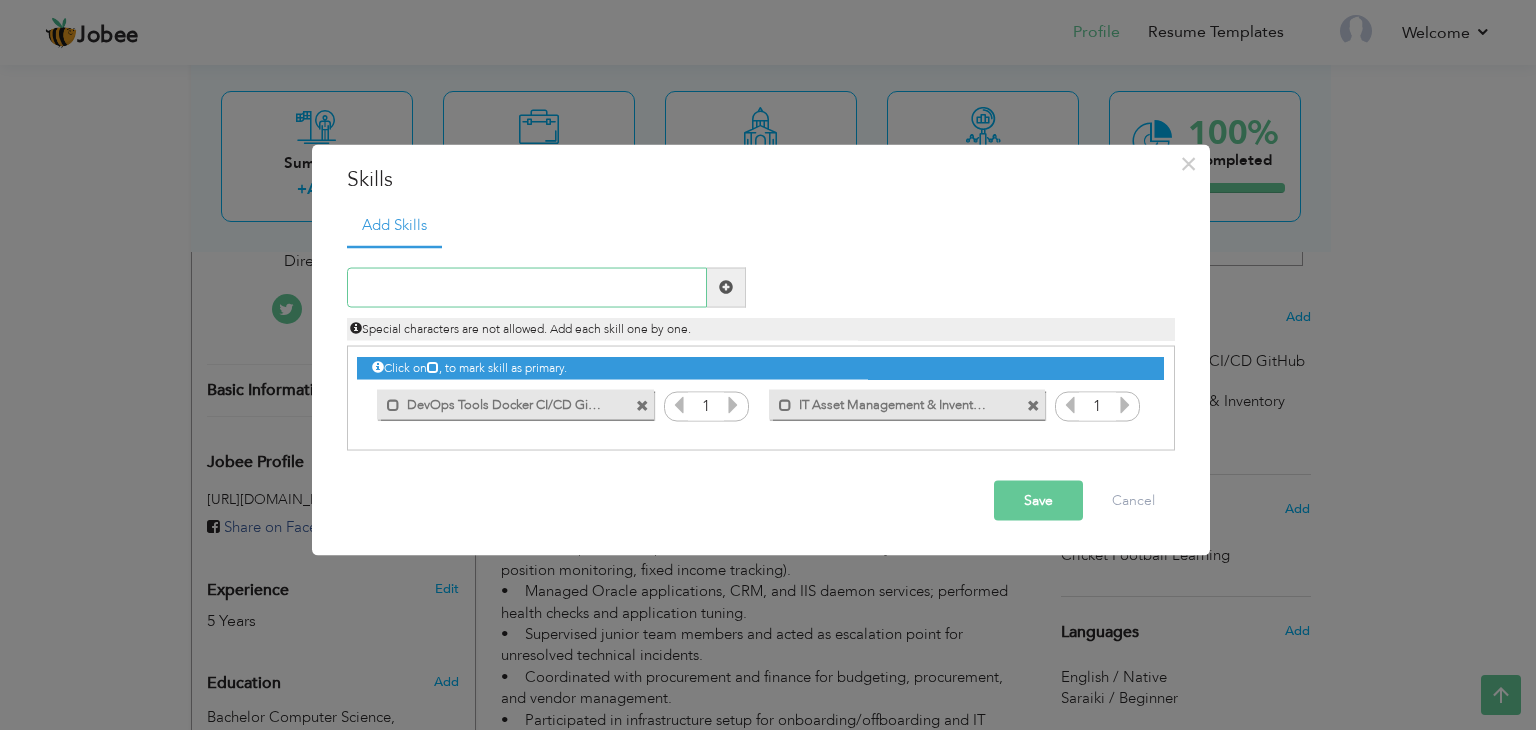 click at bounding box center [527, 287] 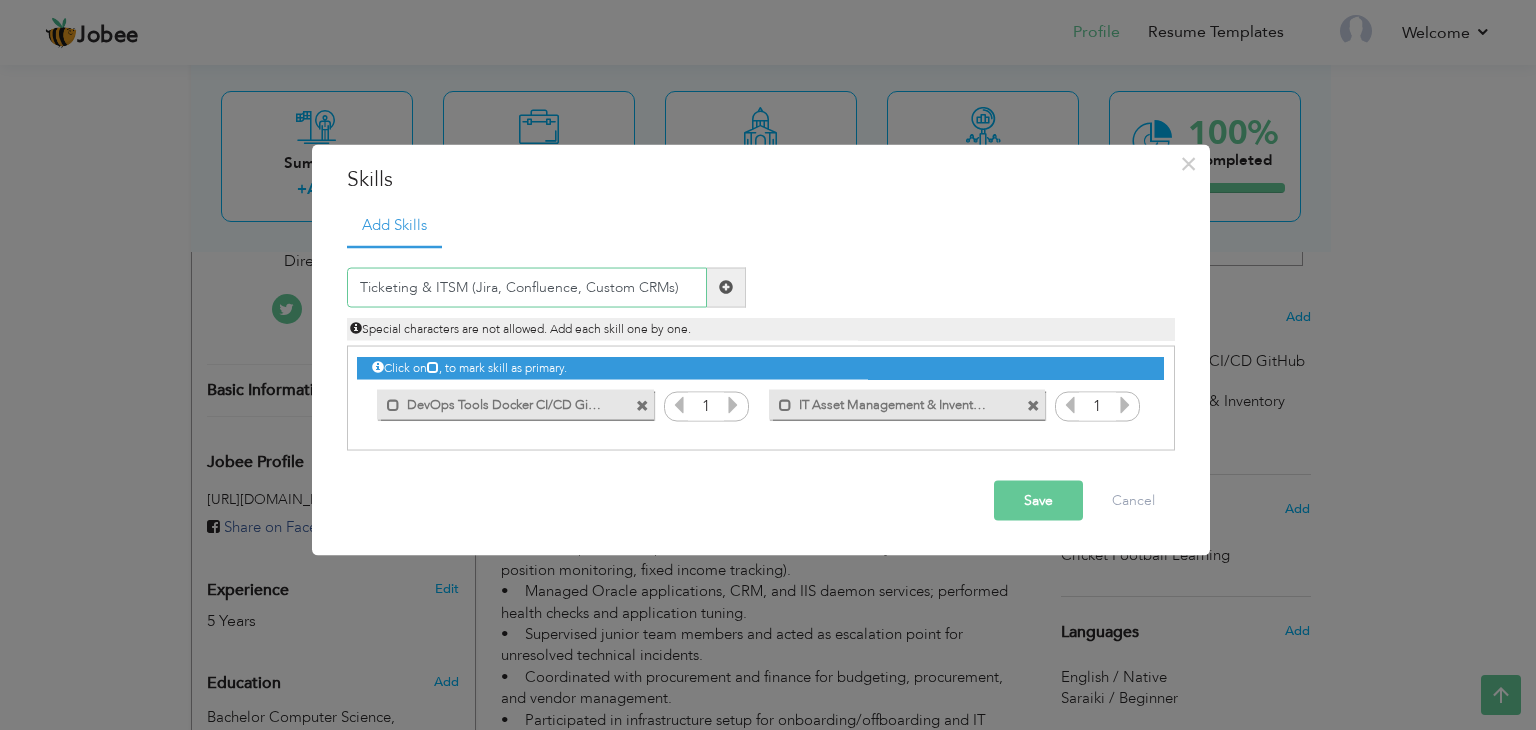 type on "Ticketing & ITSM (Jira, Confluence, Custom CRMs)" 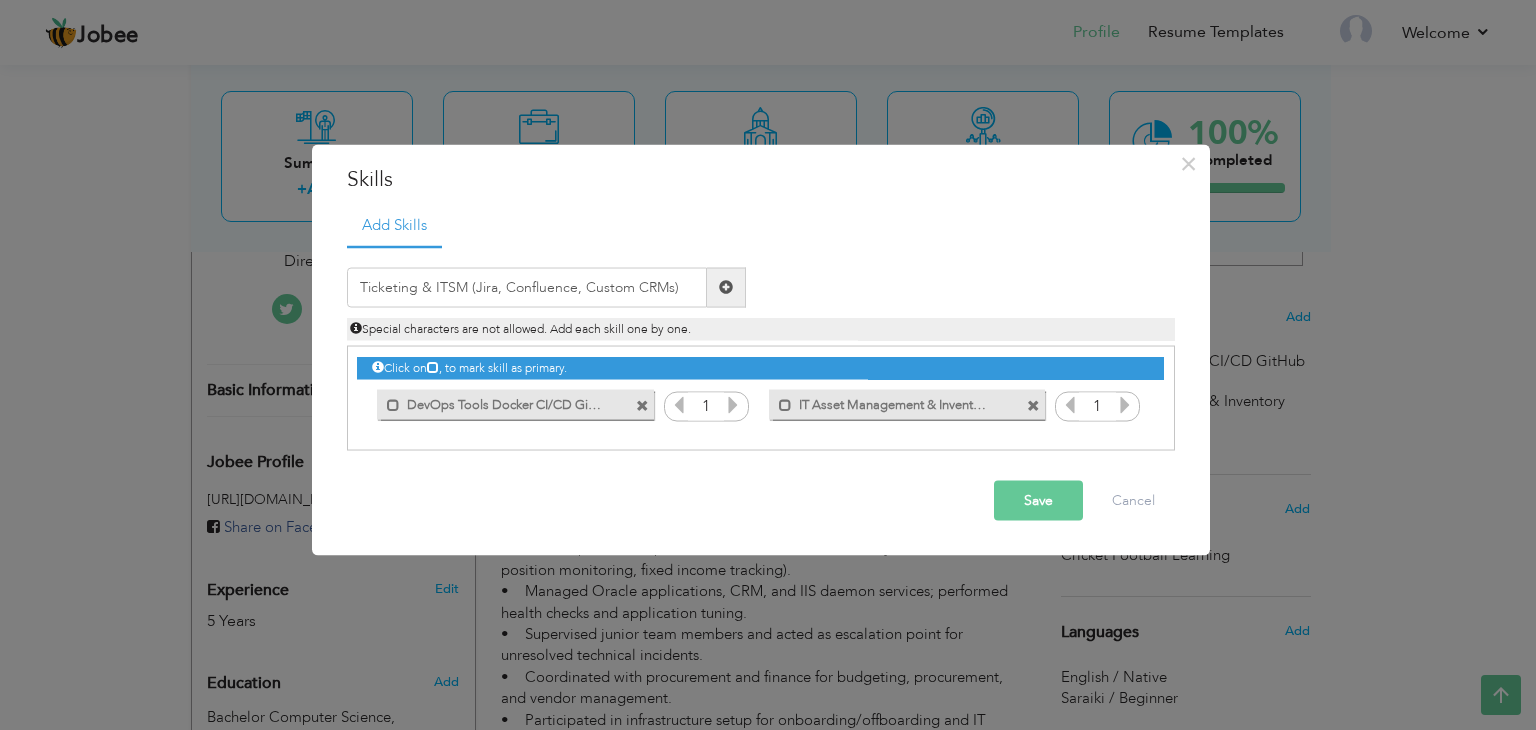 click on "Save" at bounding box center [1038, 500] 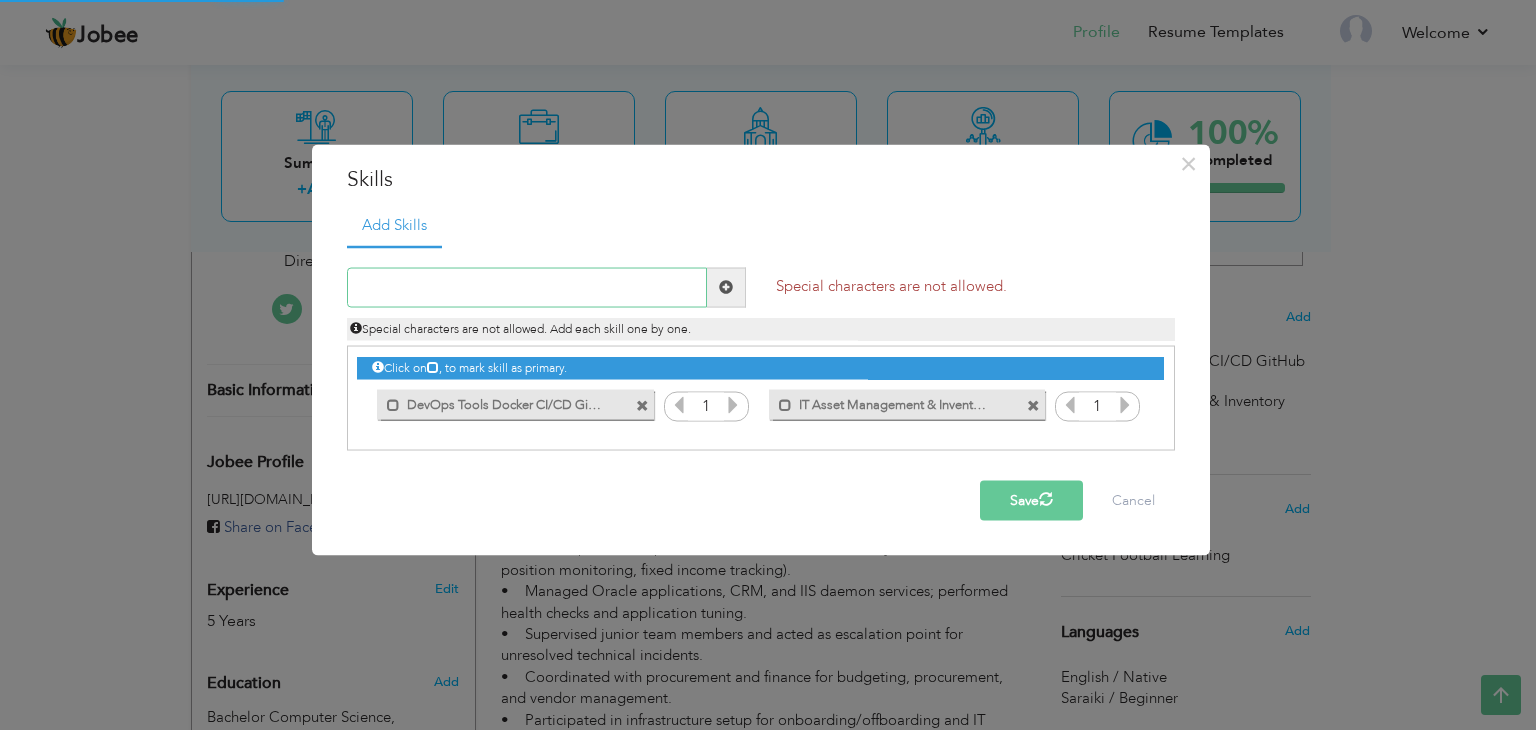 click at bounding box center [527, 287] 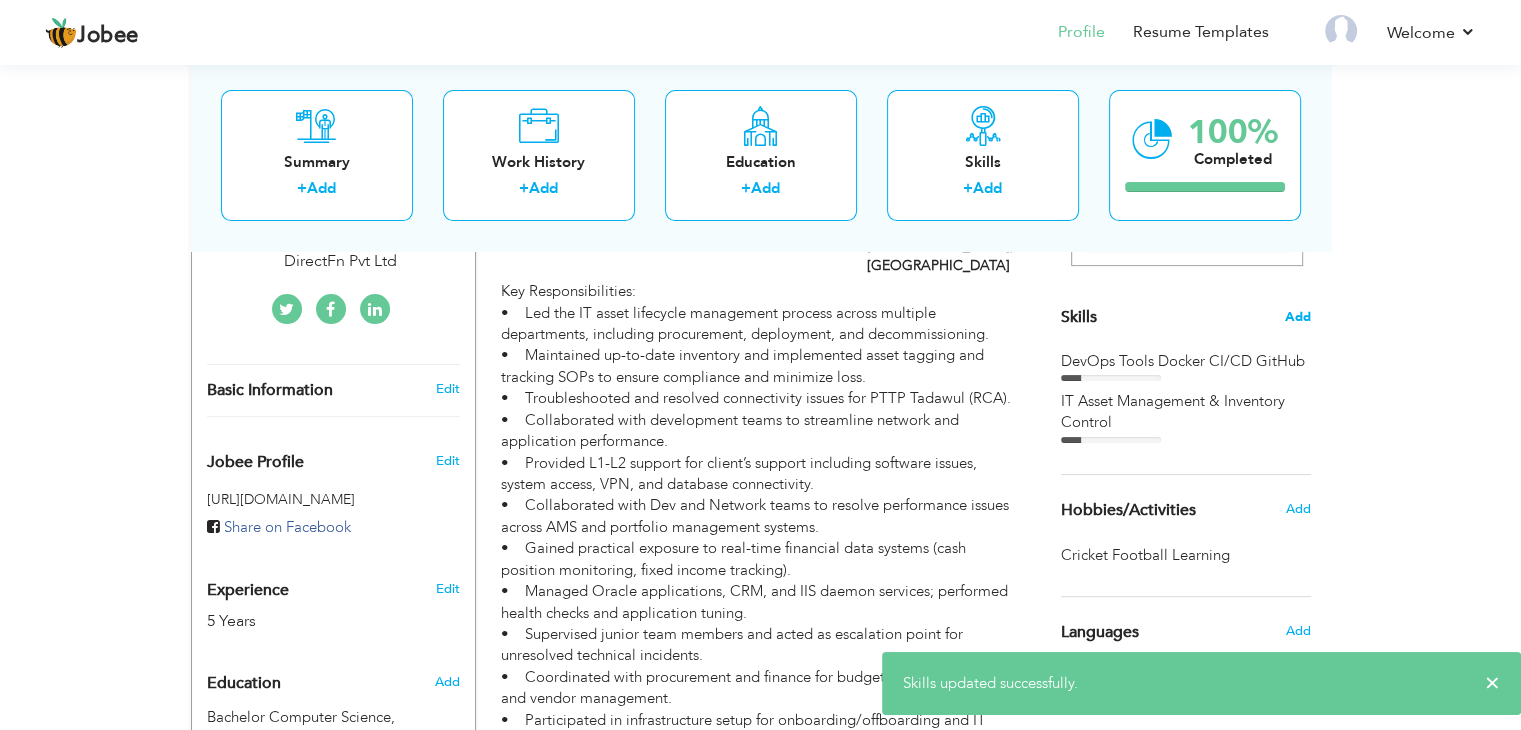 click on "Add" at bounding box center (1298, 317) 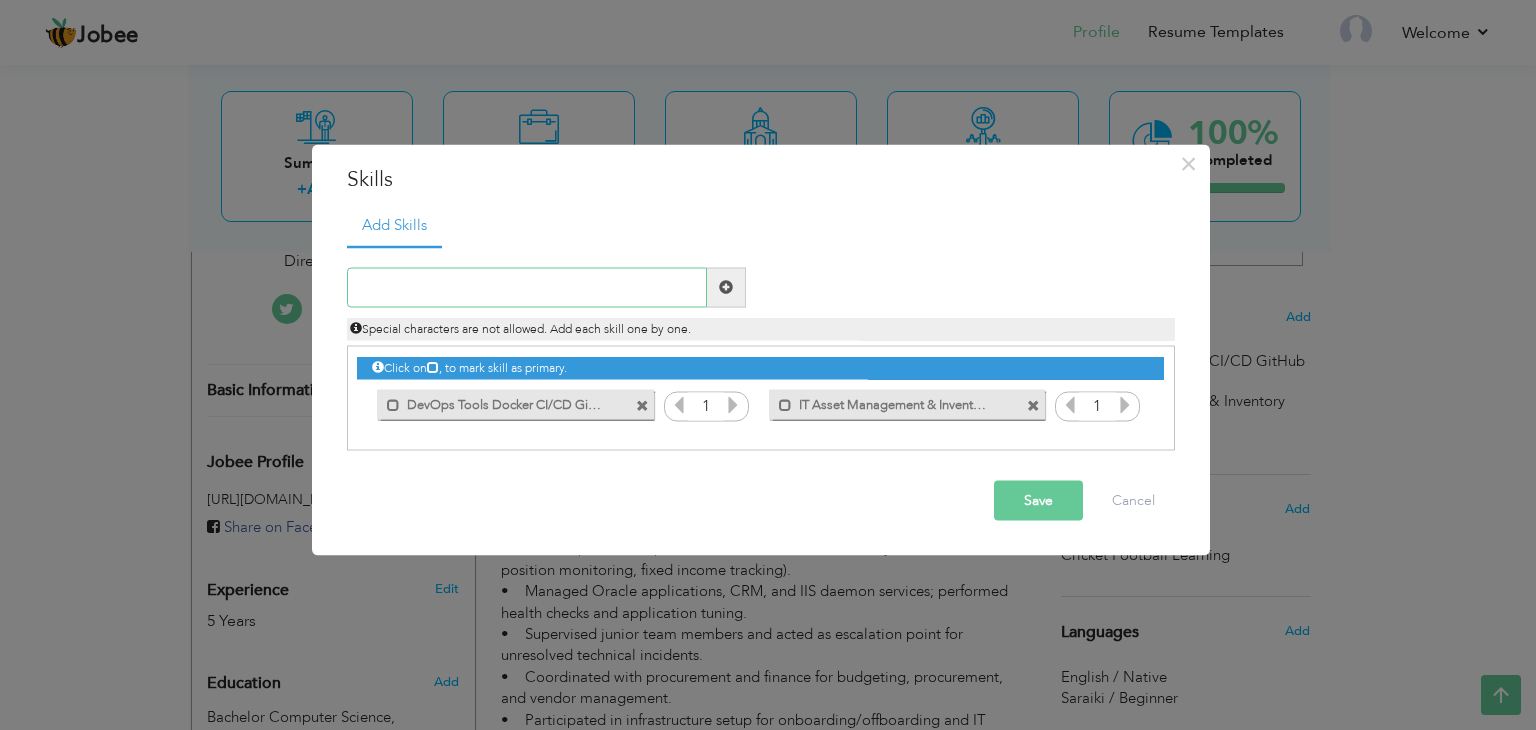 click at bounding box center [527, 287] 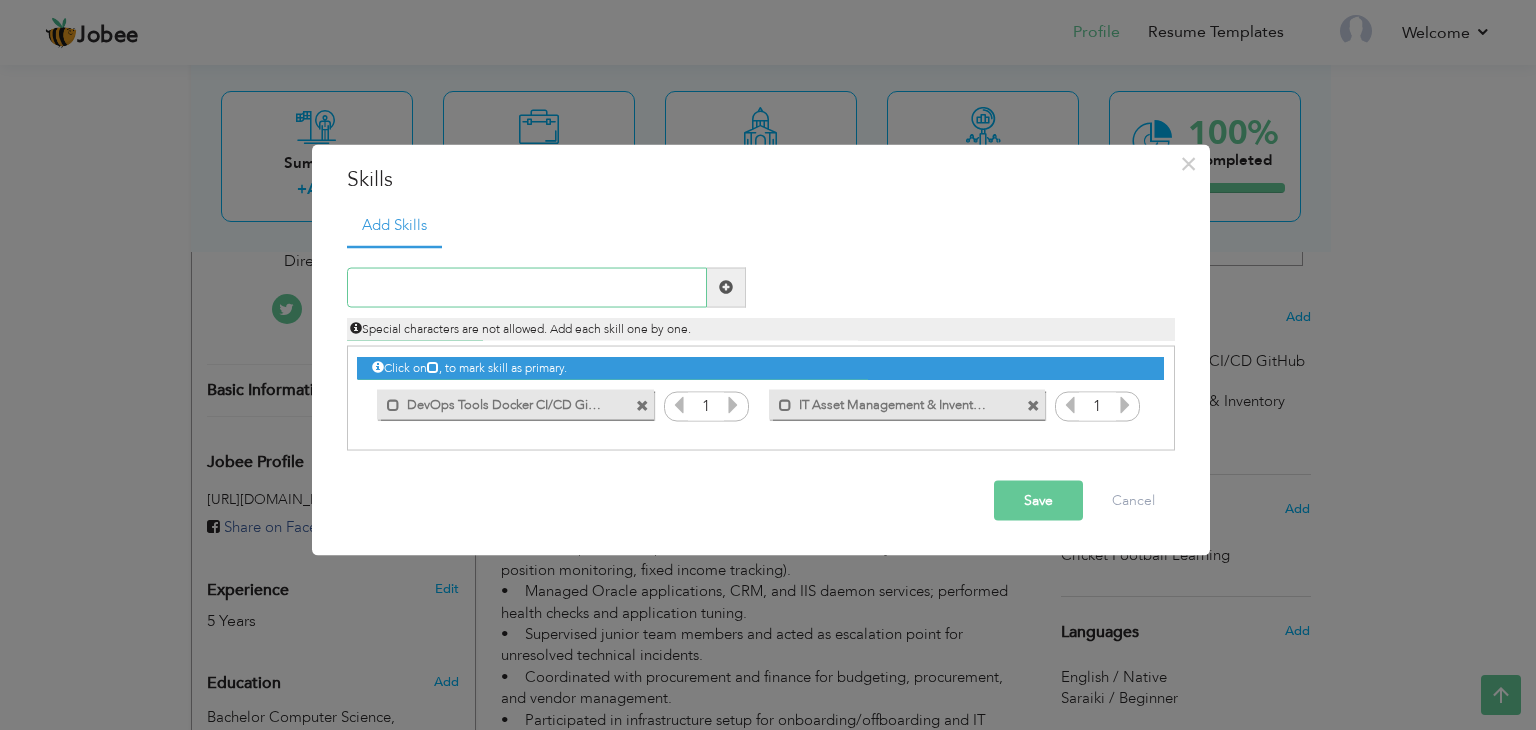 paste on "Ticketing & ITSM (Jira, Confluence, Custom CRMs)" 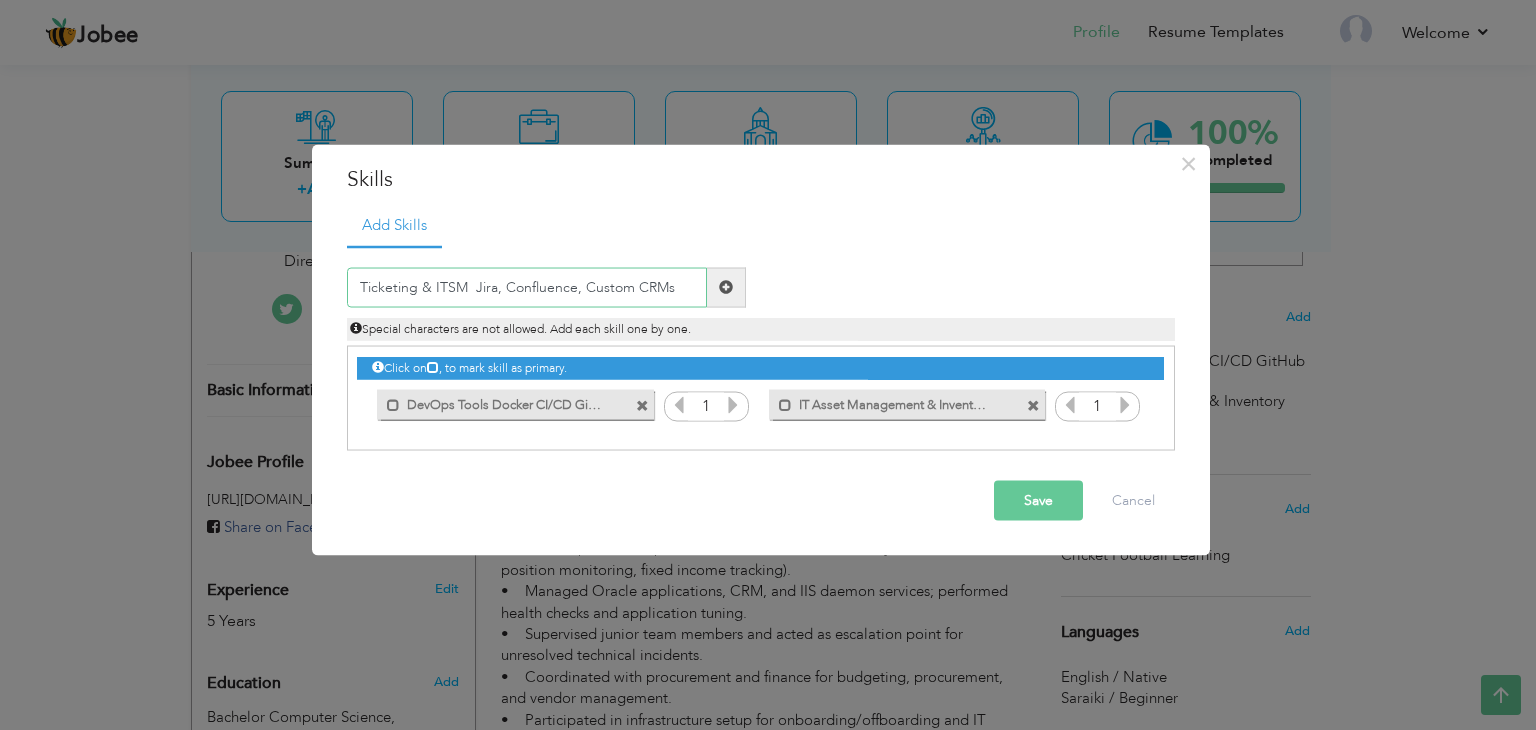 type on "Ticketing & ITSM  Jira, Confluence, Custom CRMs" 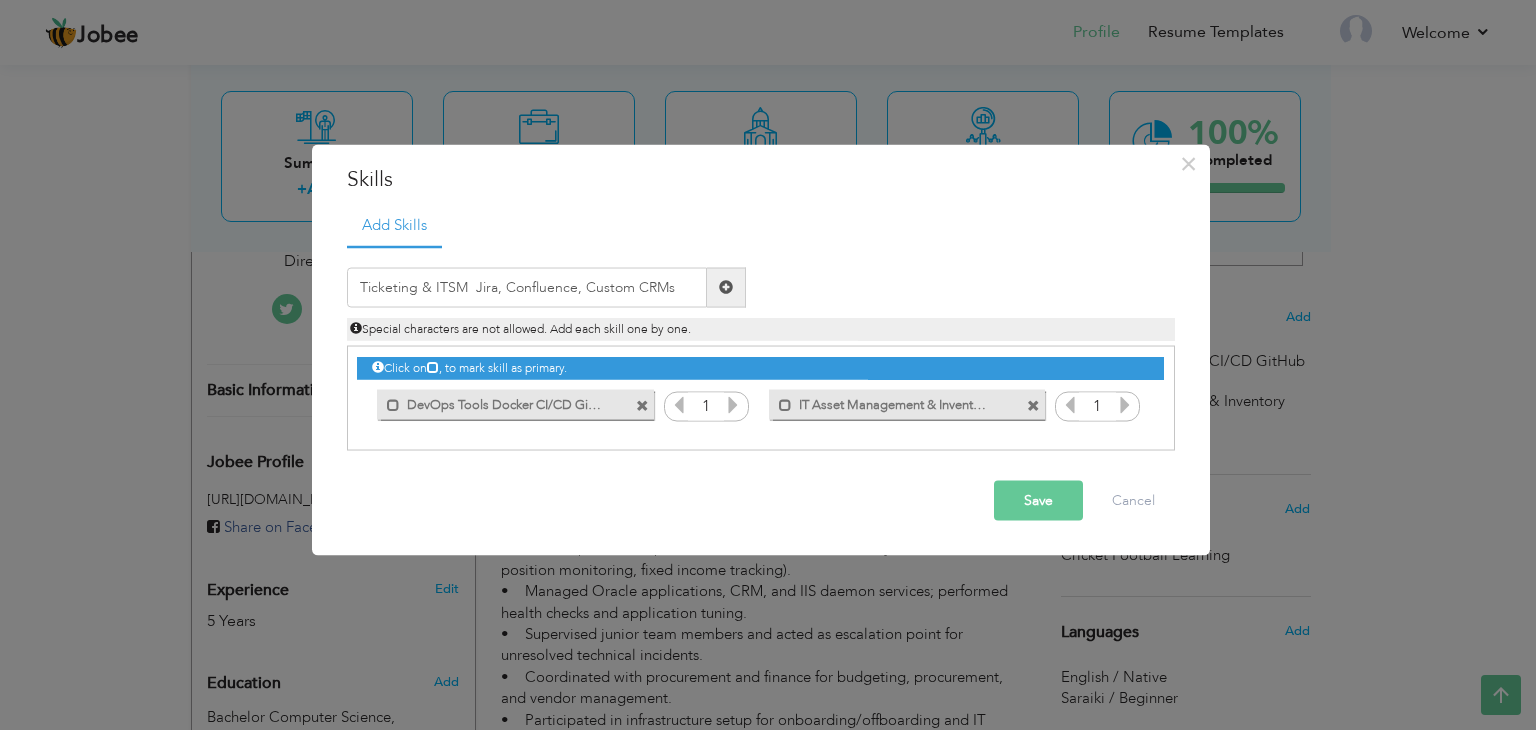 click on "Save" at bounding box center [1038, 500] 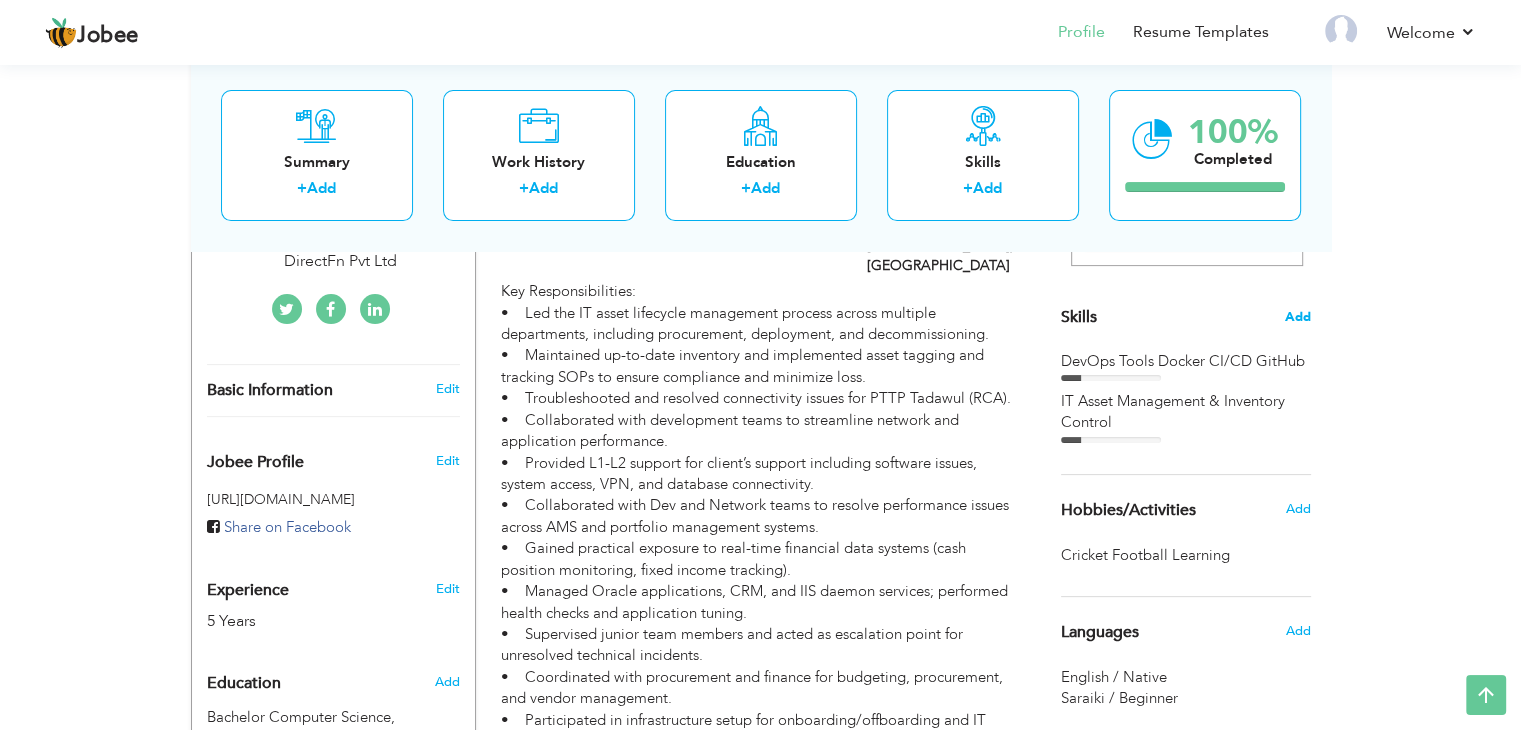click on "Add" at bounding box center (1298, 317) 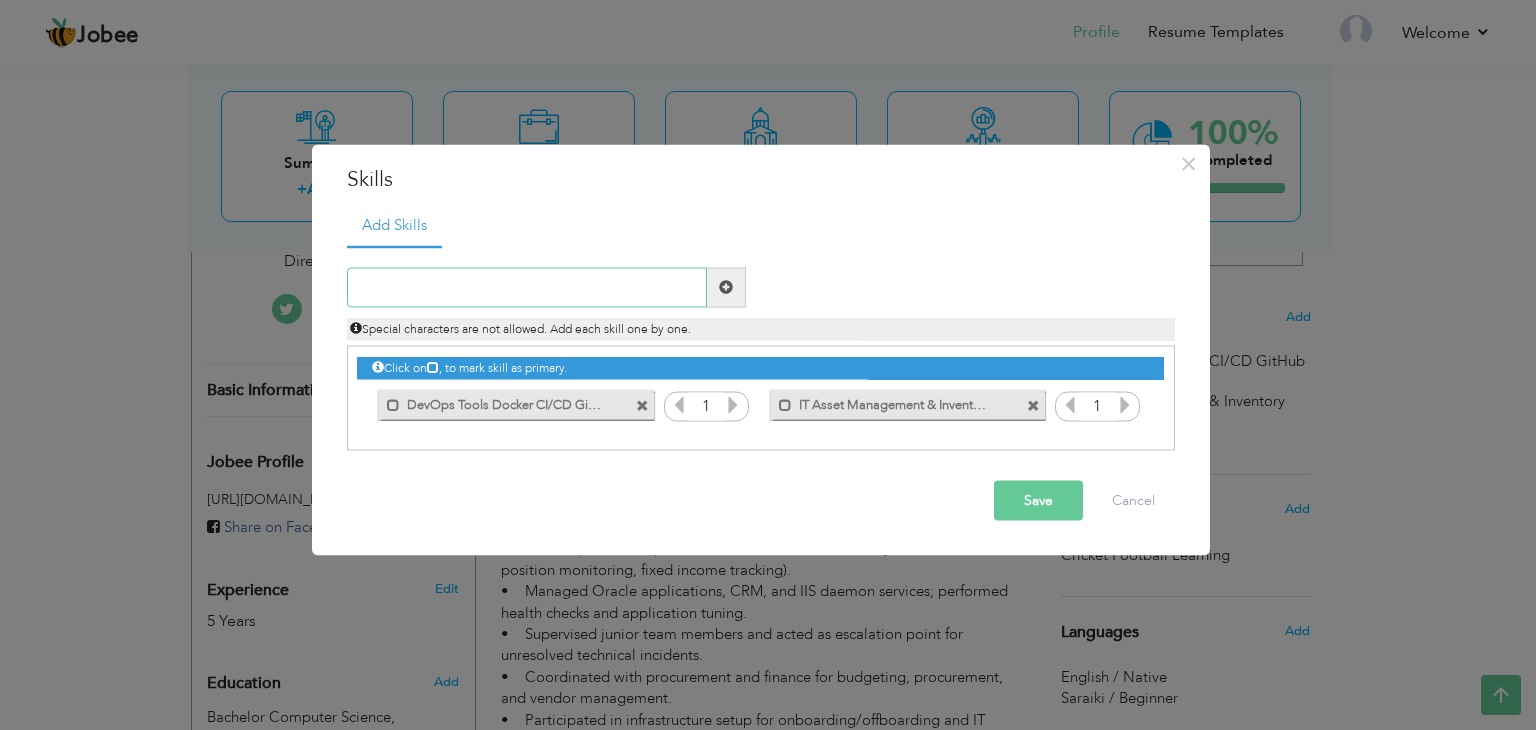 click at bounding box center (527, 287) 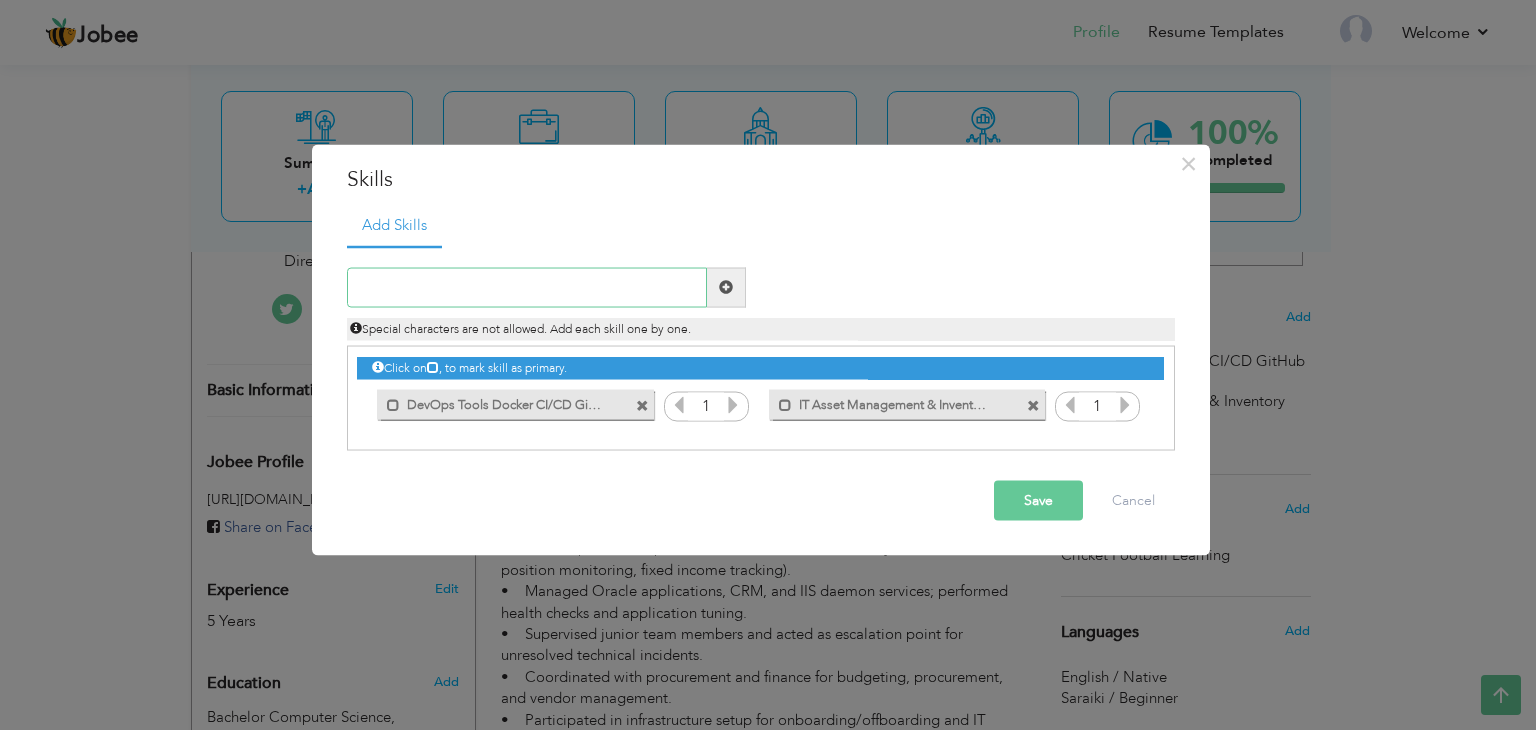 paste on "Ticketing & ITSM (Jira, Confluence, Custom CRMs)" 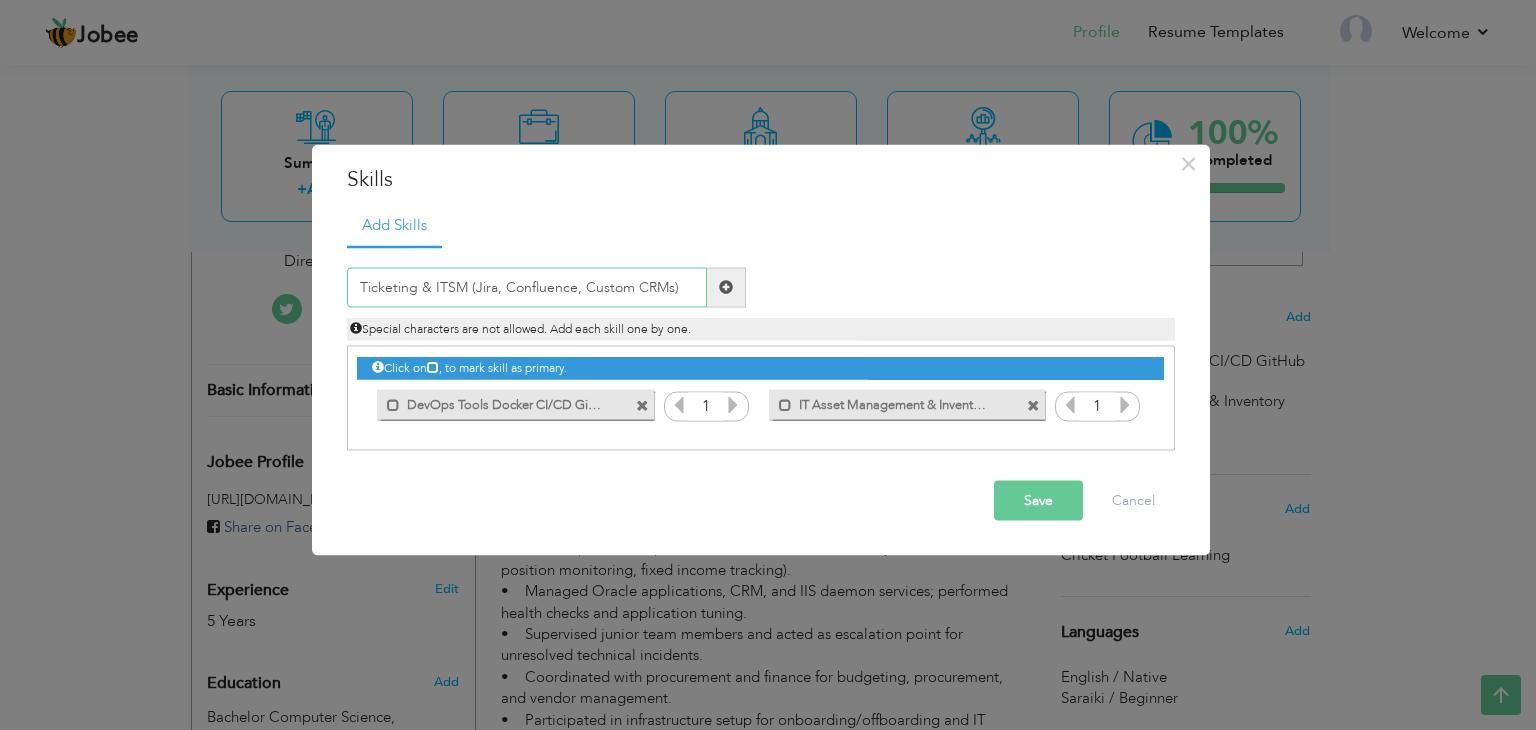 click on "Ticketing & ITSM (Jira, Confluence, Custom CRMs)" at bounding box center [527, 287] 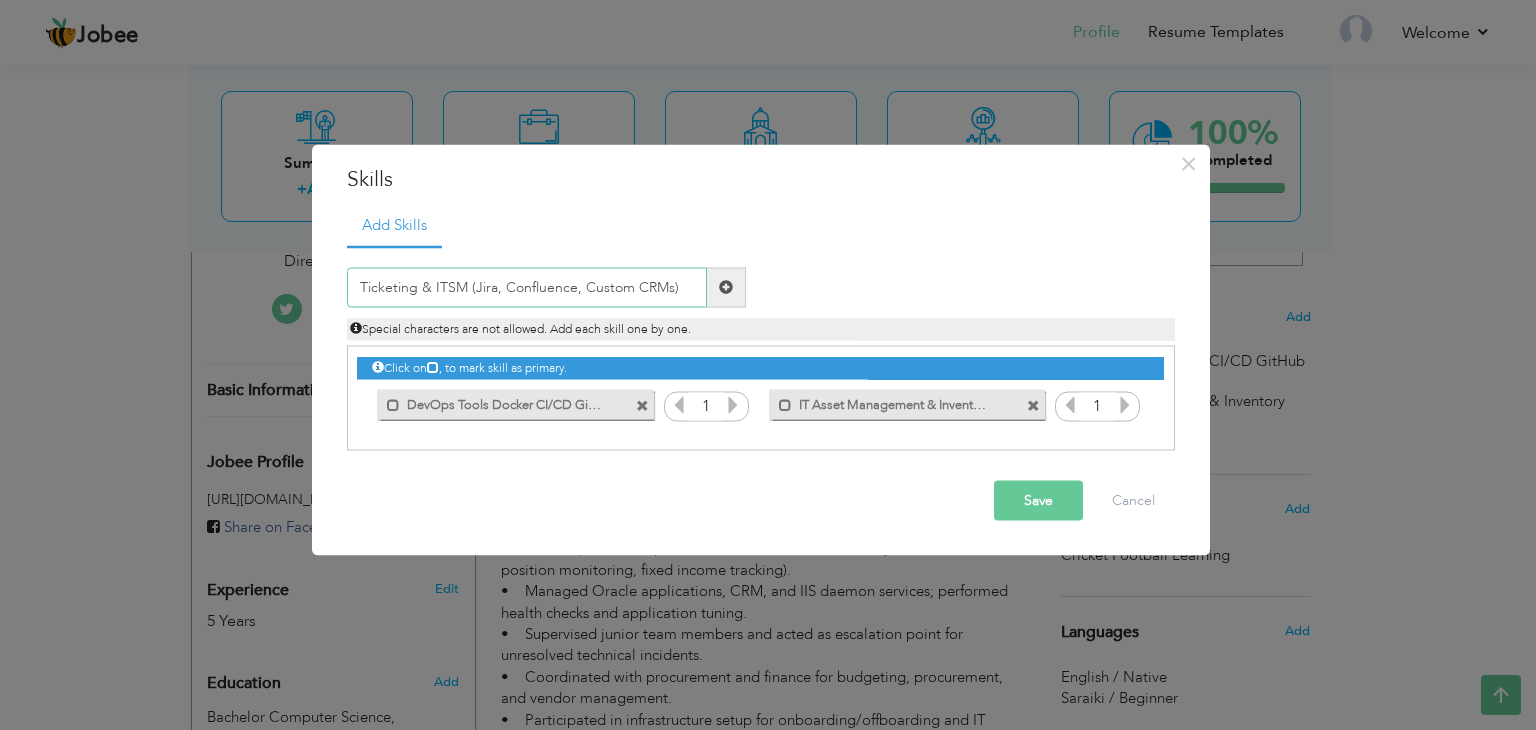 click on "Ticketing & ITSM (Jira, Confluence, Custom CRMs)" at bounding box center [527, 287] 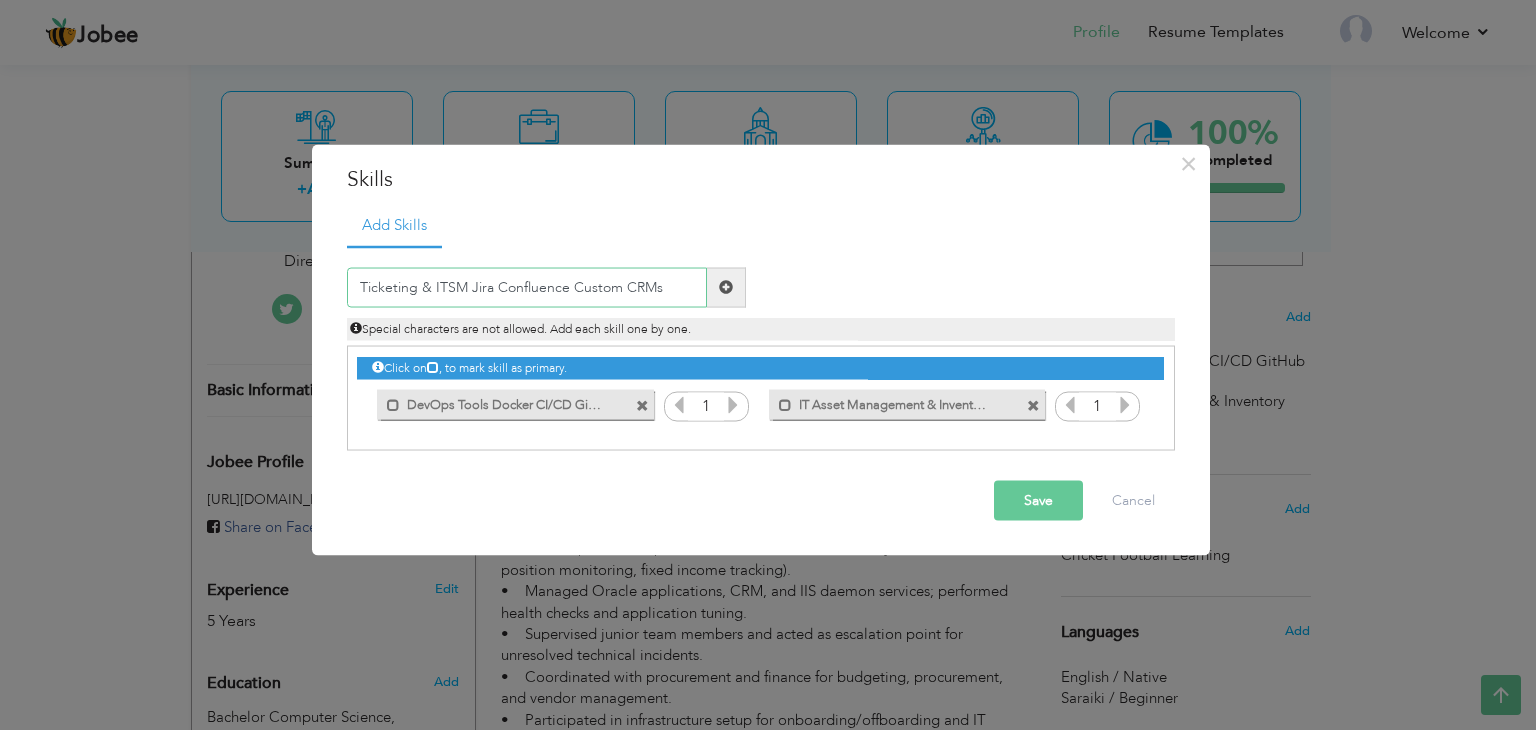 type on "Ticketing & ITSM Jira Confluence Custom CRMs" 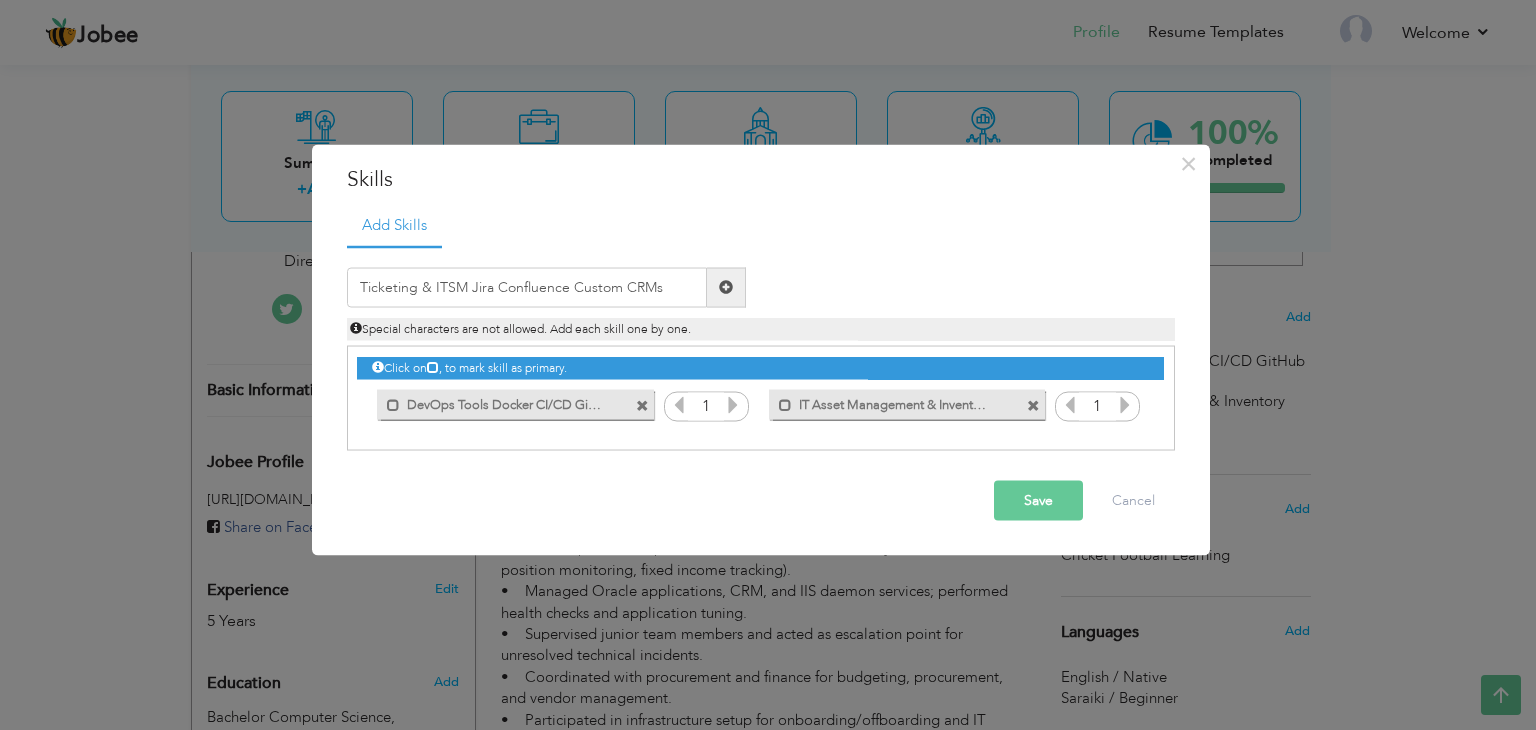 click on "Save" at bounding box center [1038, 500] 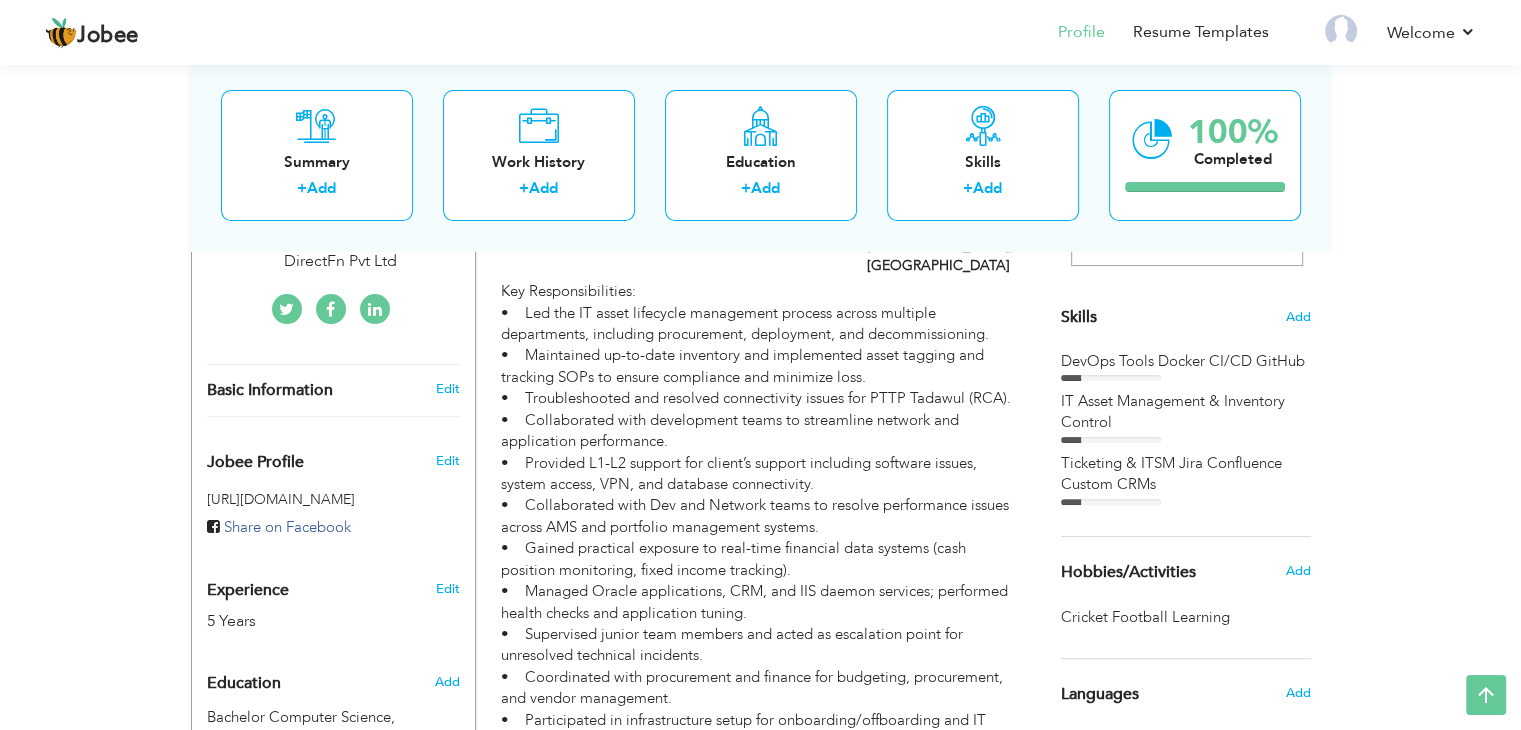 click on "IT Asset Management & Inventory Control" at bounding box center [1186, 412] 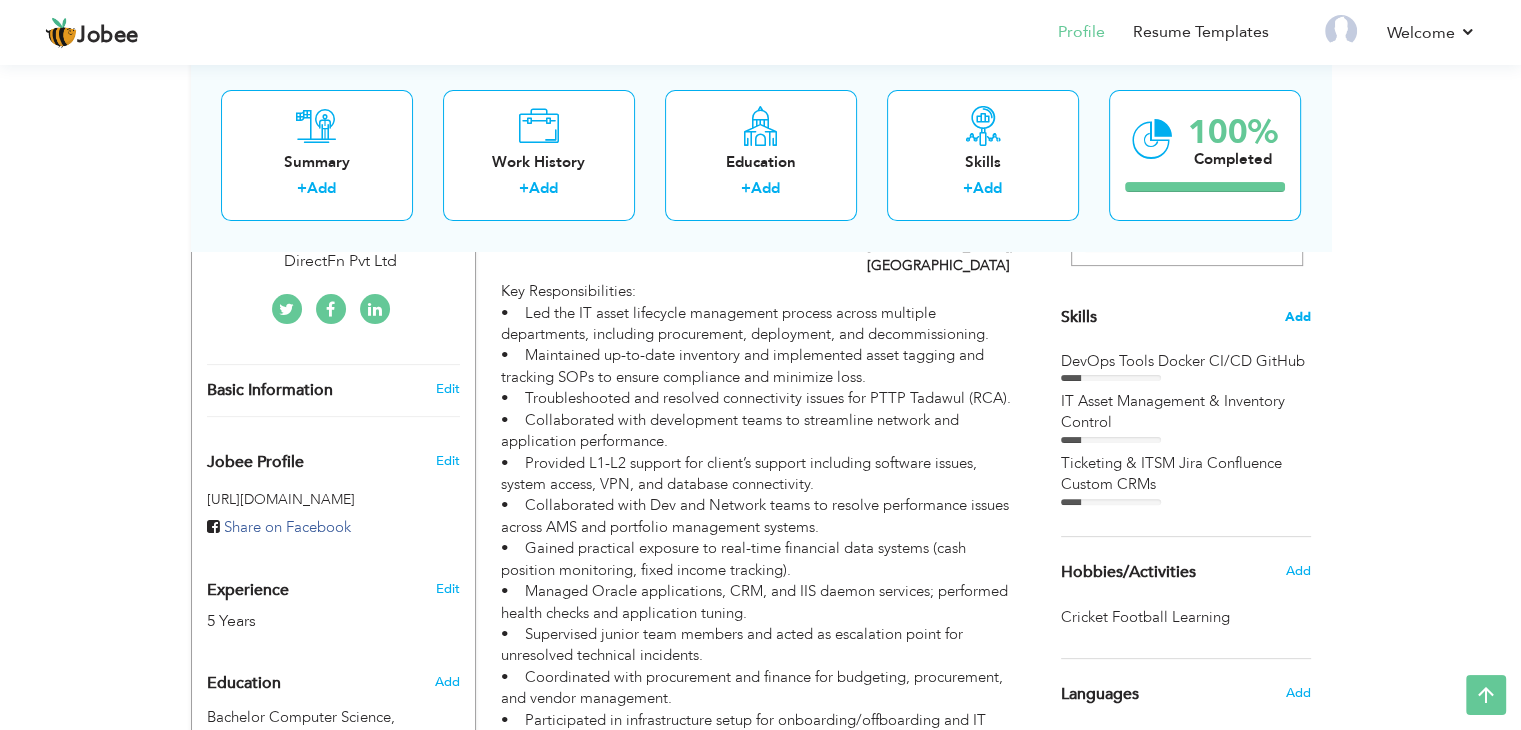click on "Add" at bounding box center [1298, 317] 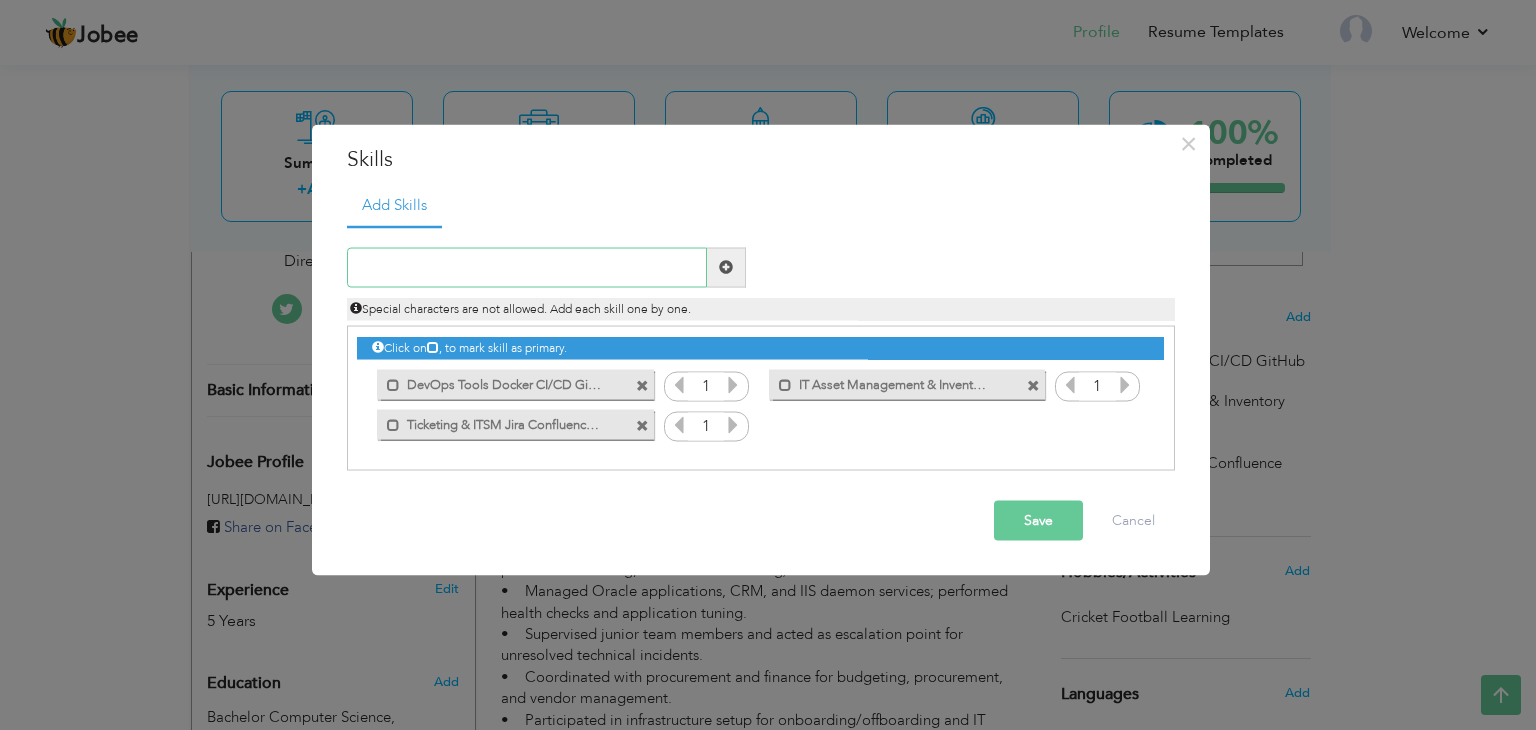 click at bounding box center (527, 267) 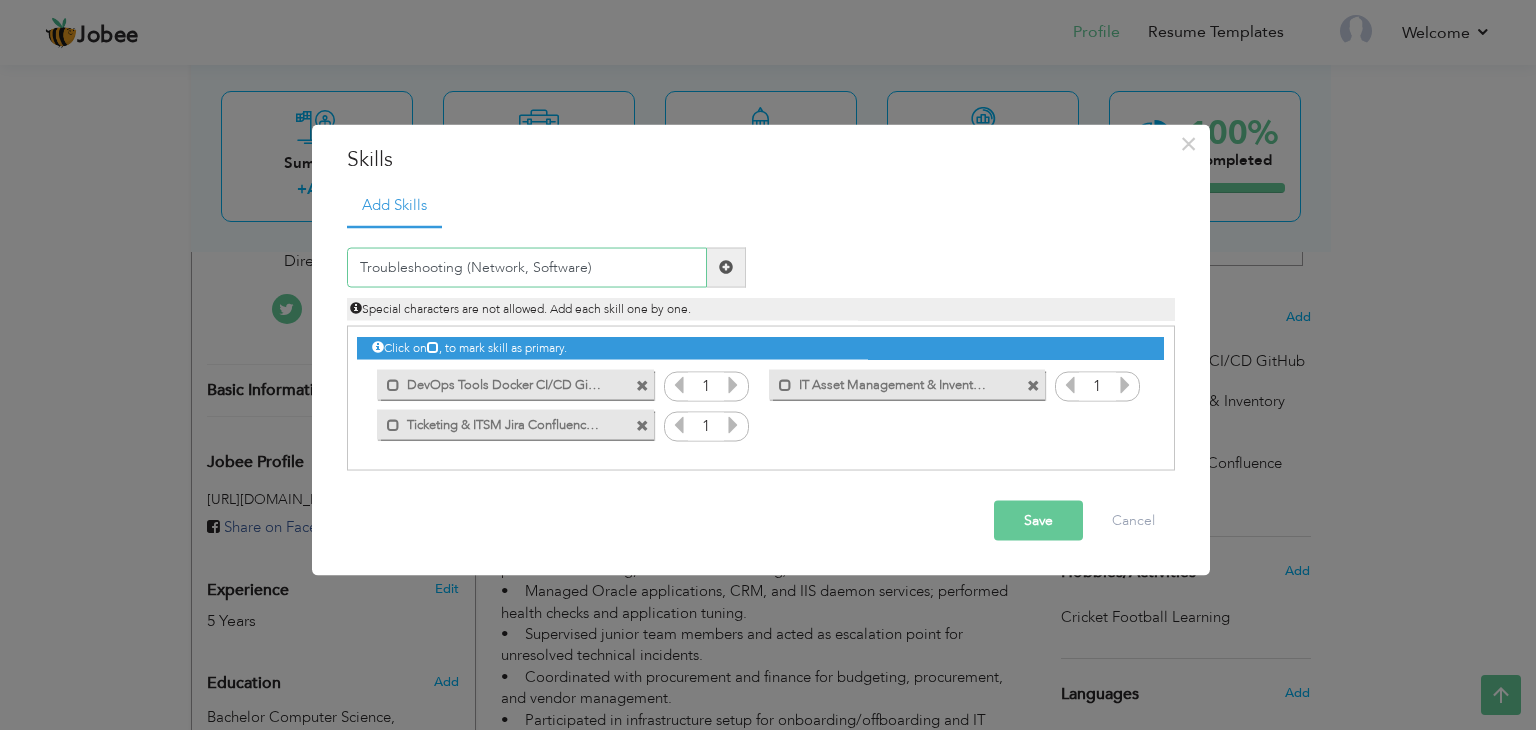 click on "Troubleshooting (Network, Software)" at bounding box center (527, 267) 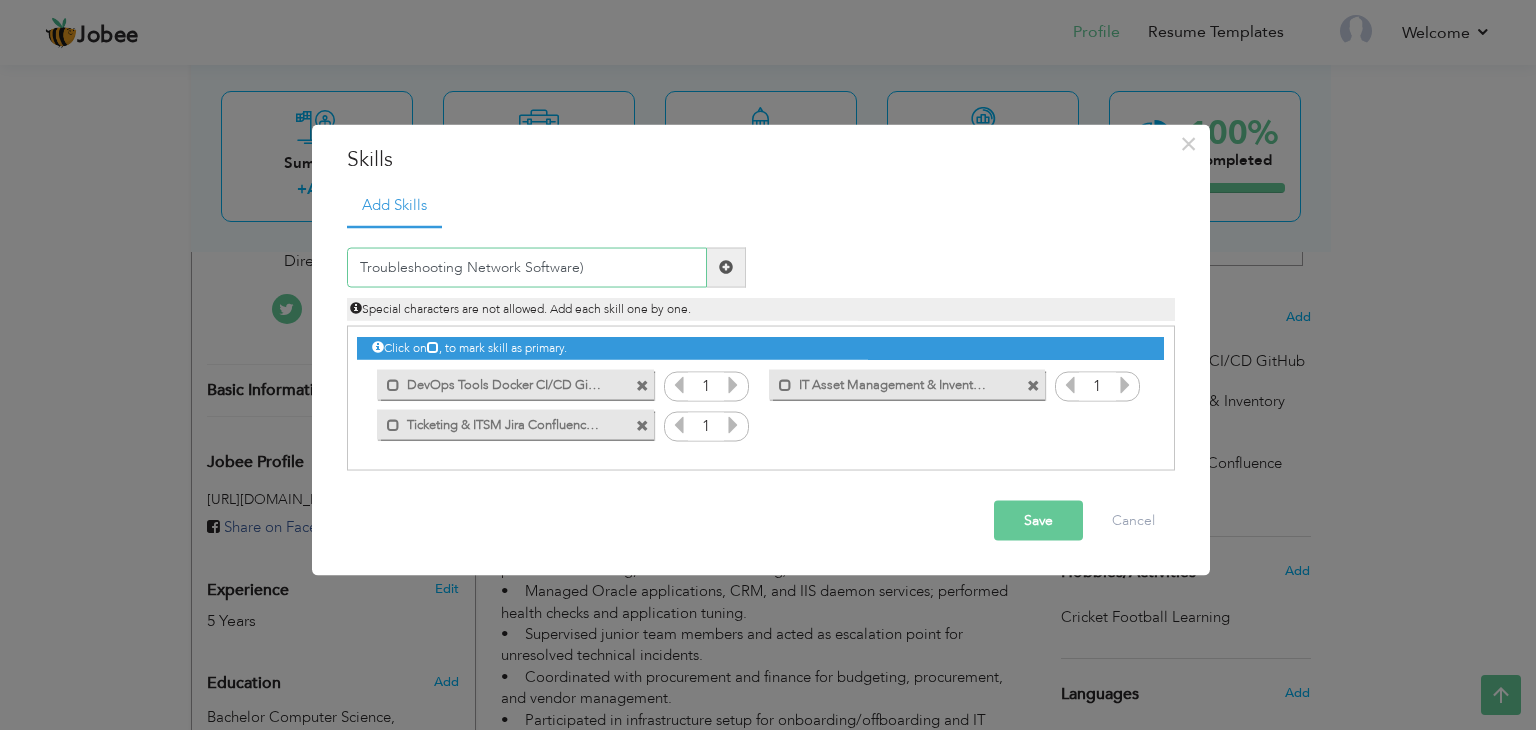 click on "Troubleshooting Network Software)" at bounding box center [527, 267] 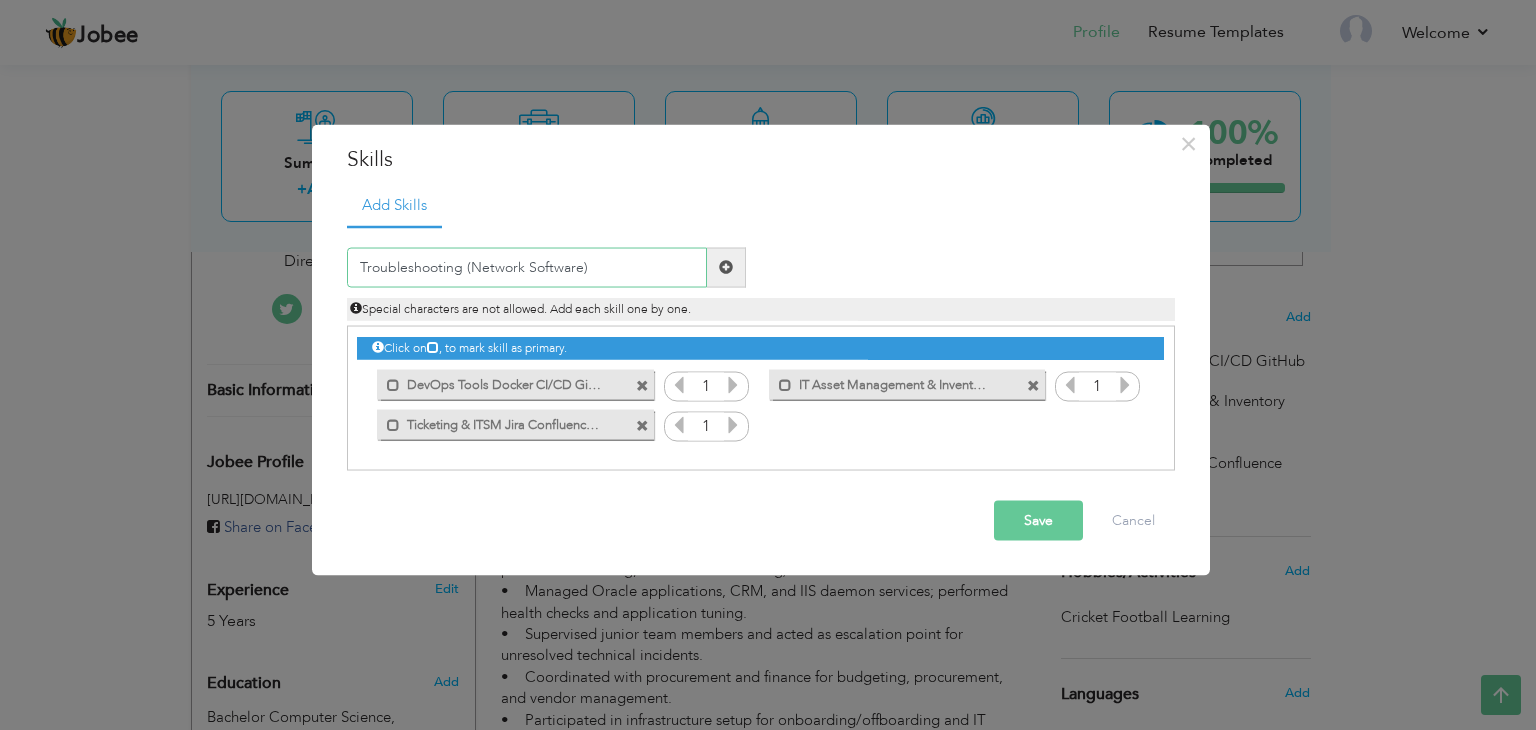 click on "Troubleshooting (Network Software)" at bounding box center [527, 267] 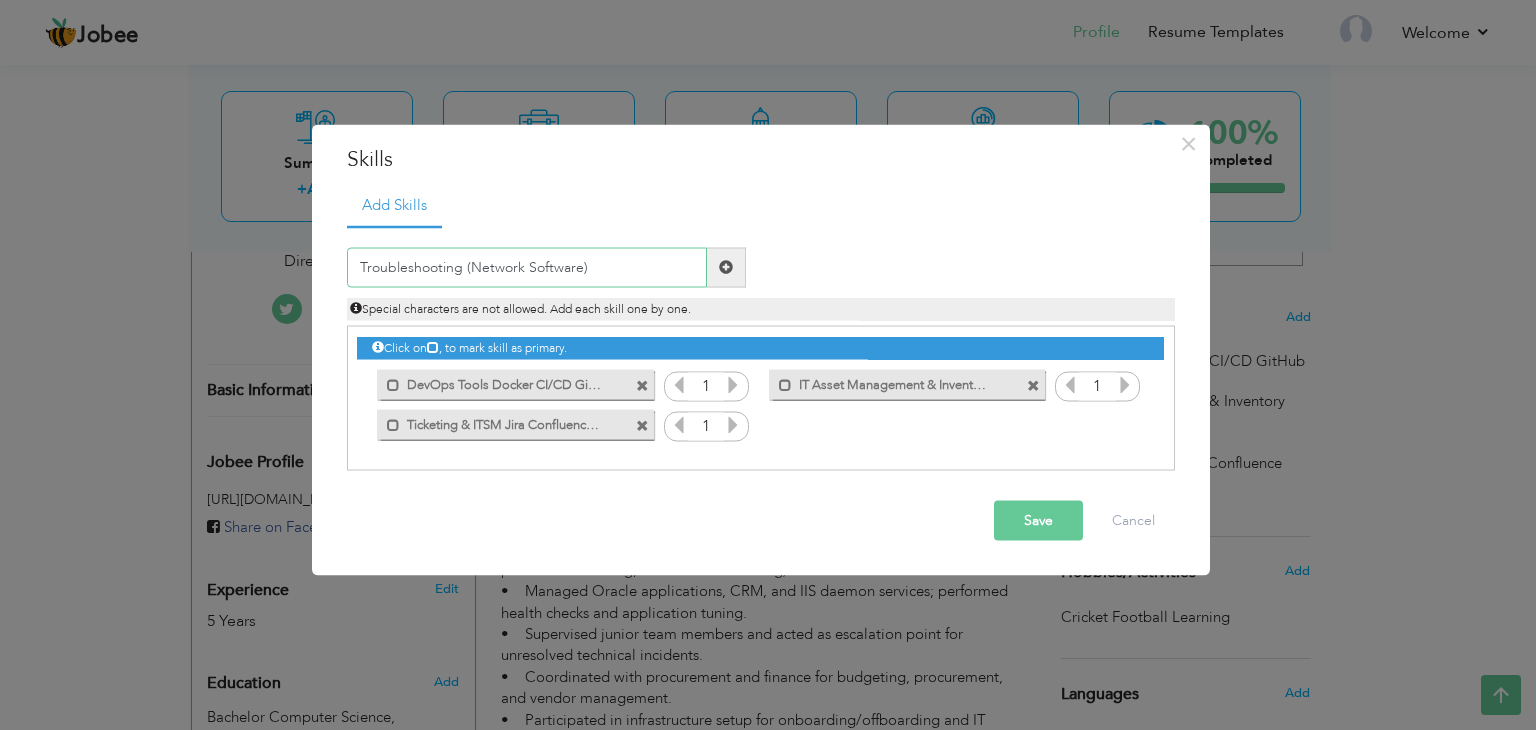 type on "Troubleshooting (Network Software)" 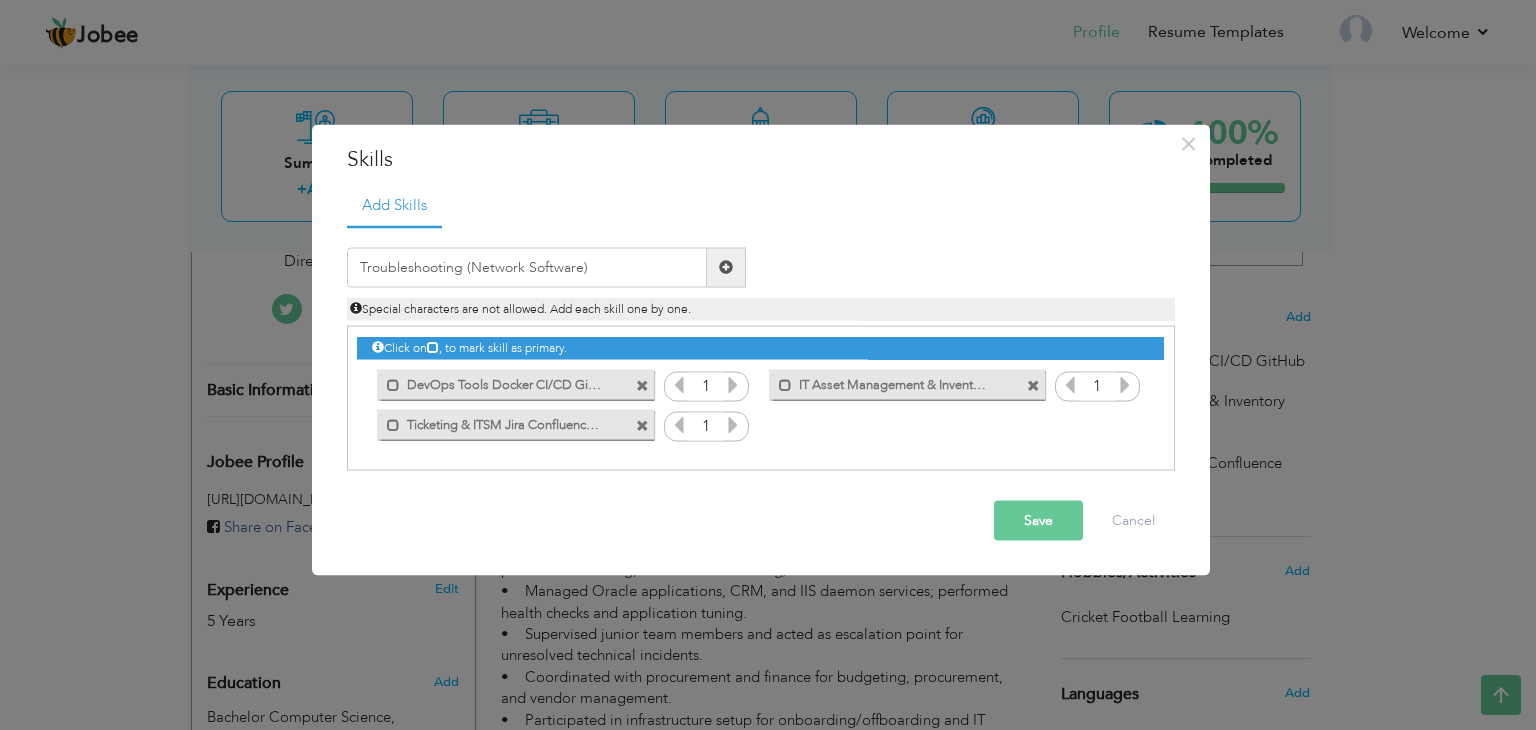 click on "Save" at bounding box center (1038, 520) 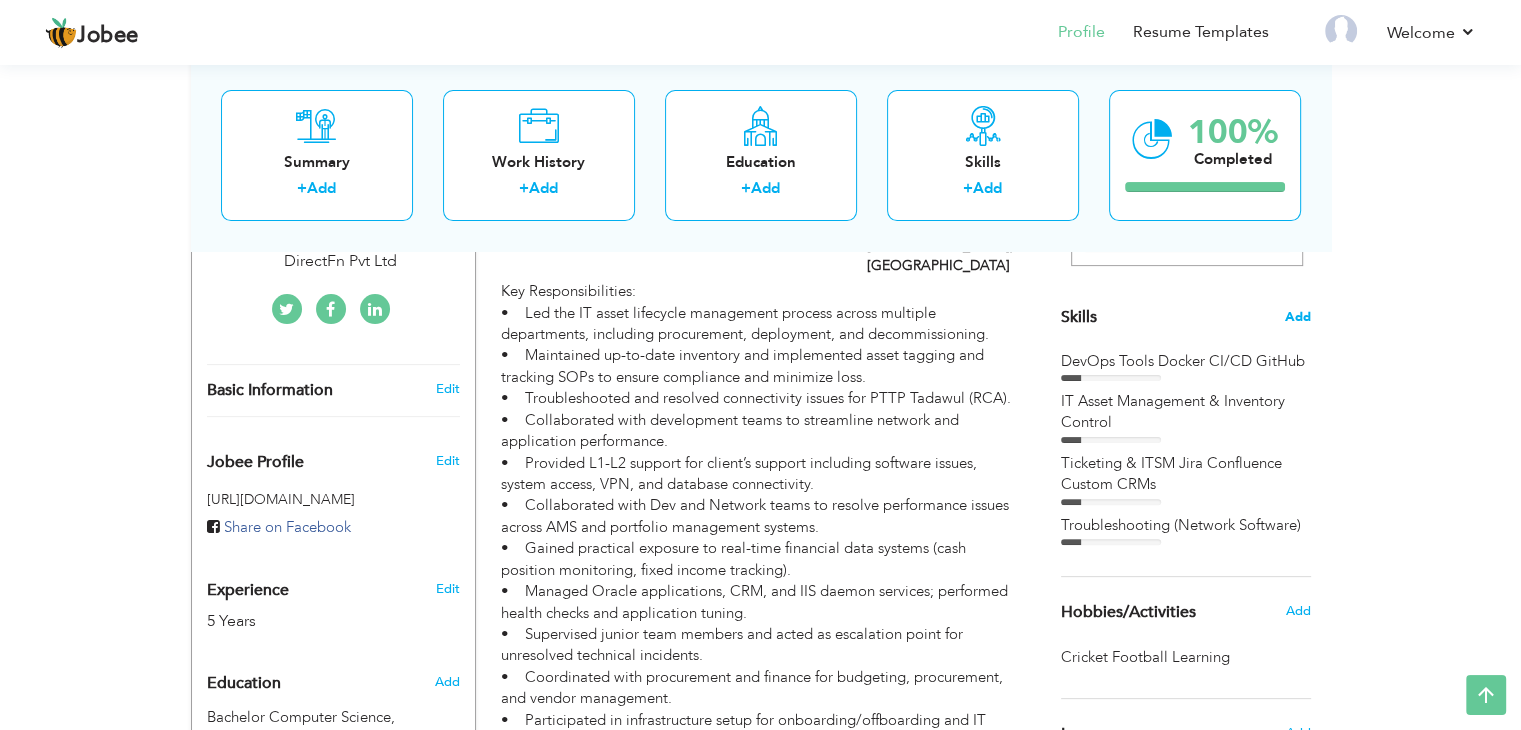 click on "Add" at bounding box center [1298, 317] 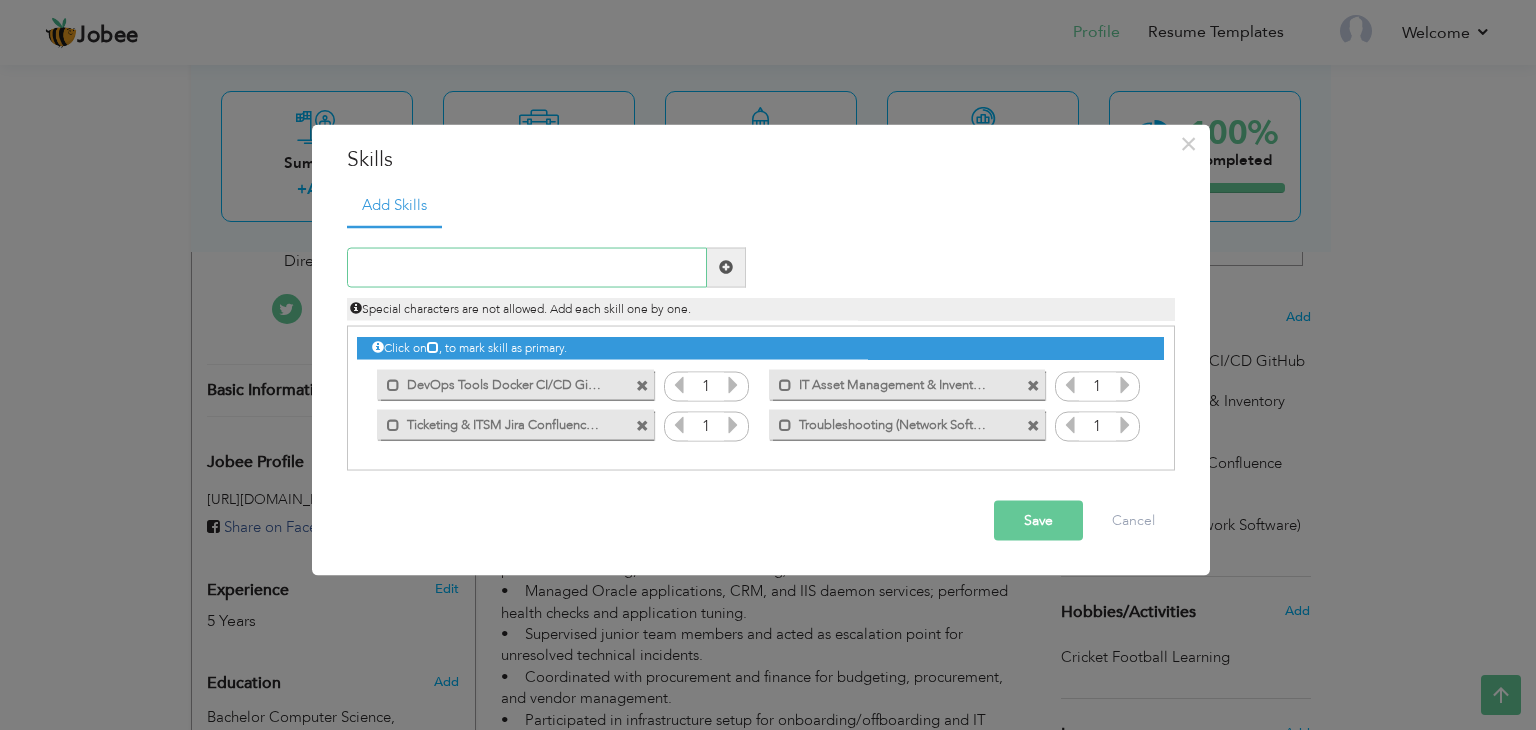 click at bounding box center [527, 267] 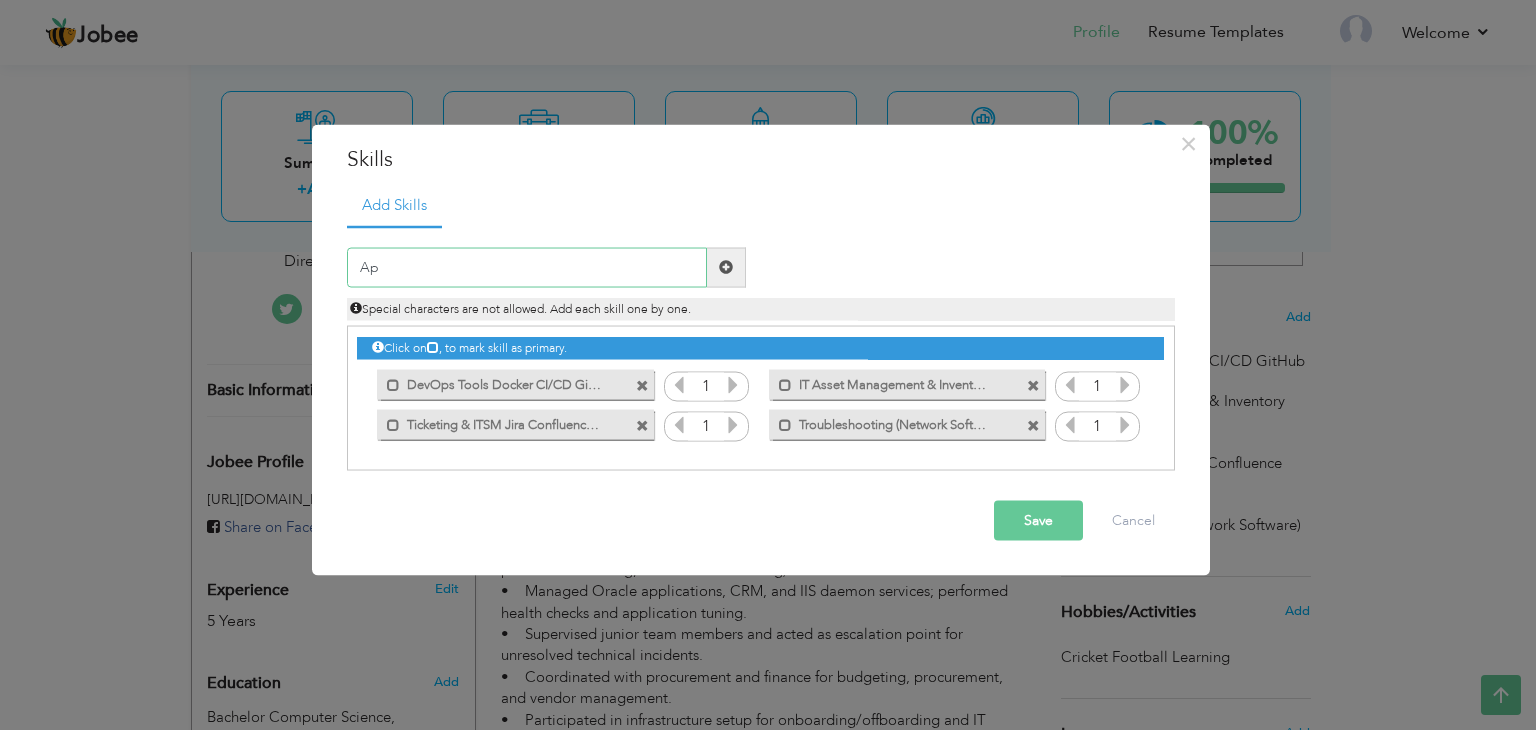 type on "A" 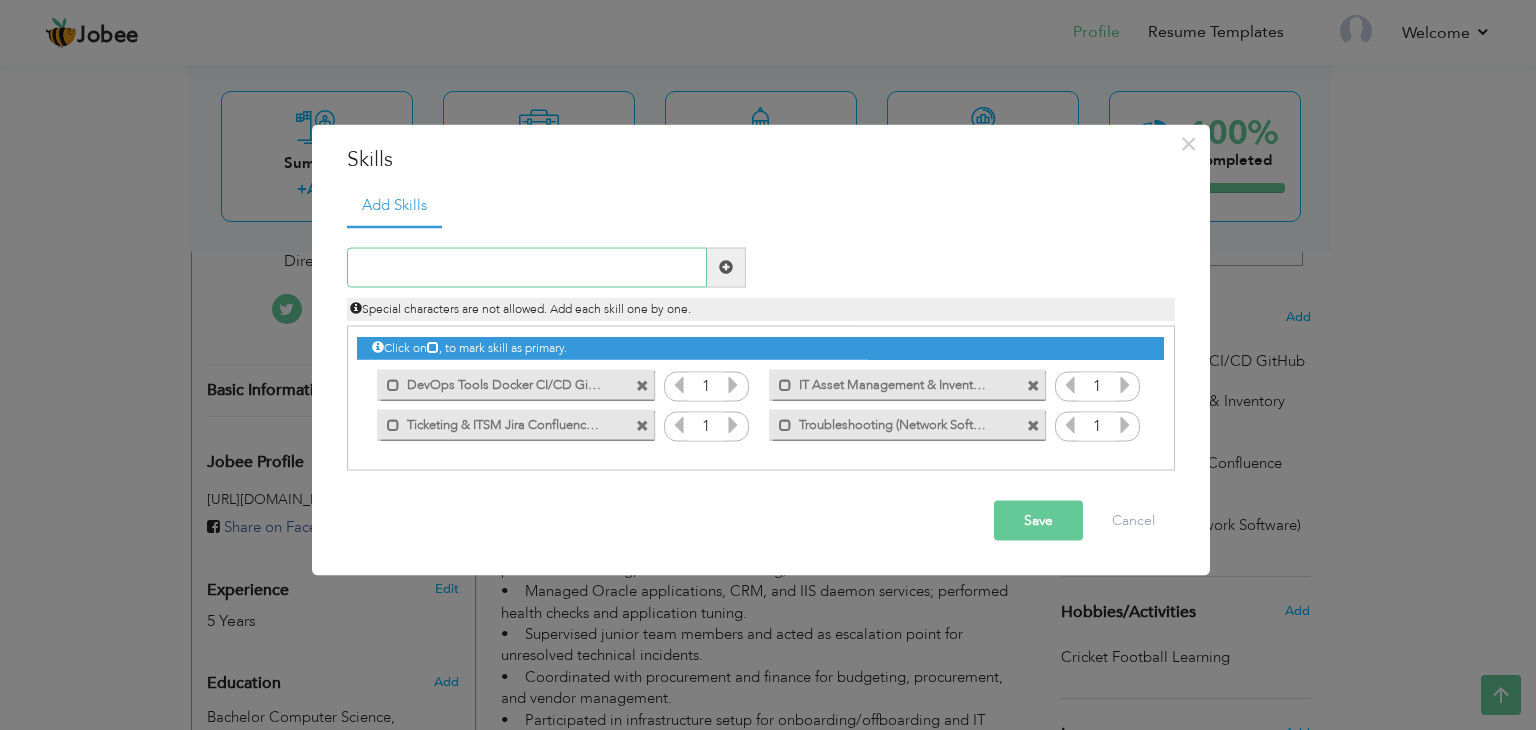 click at bounding box center [527, 267] 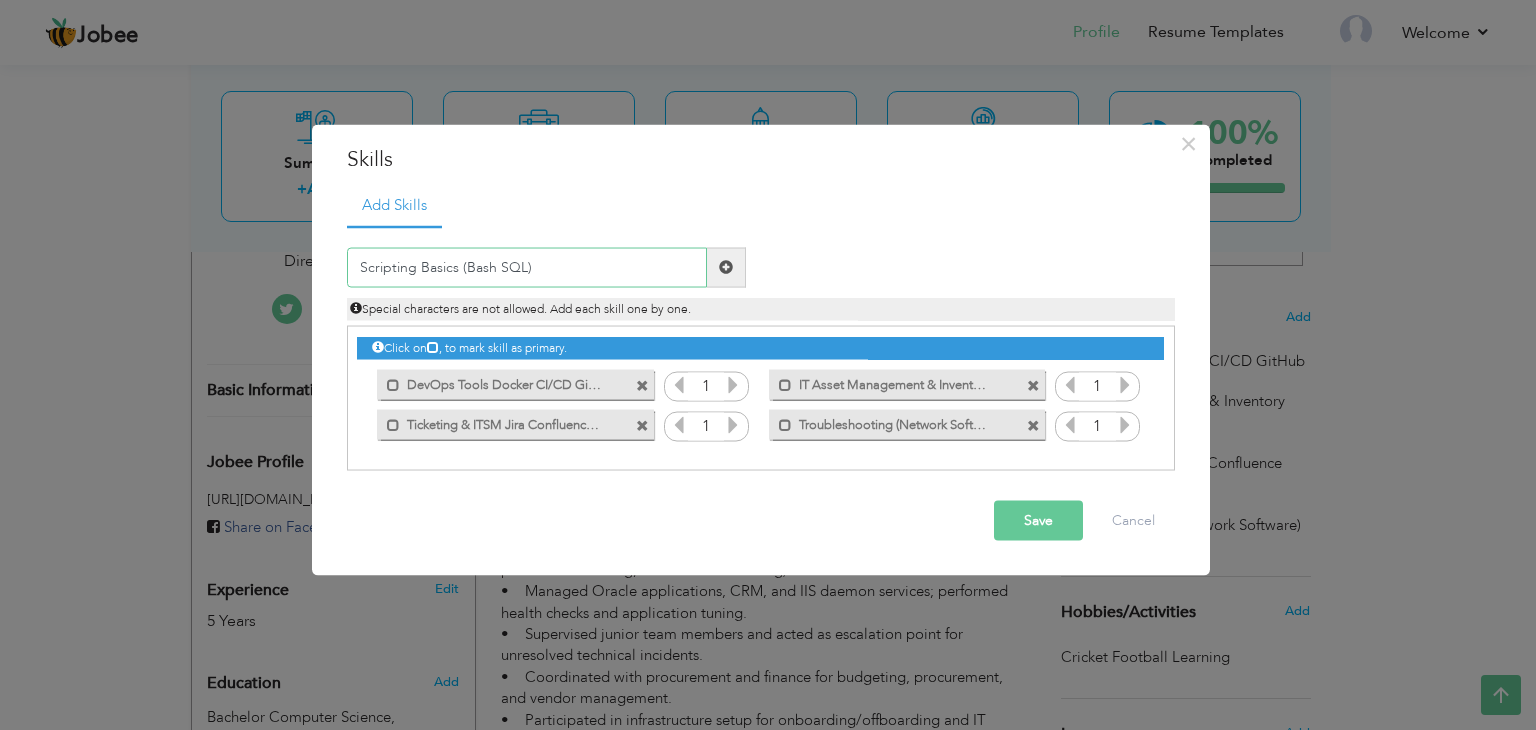 type on "Scripting Basics (Bash SQL)" 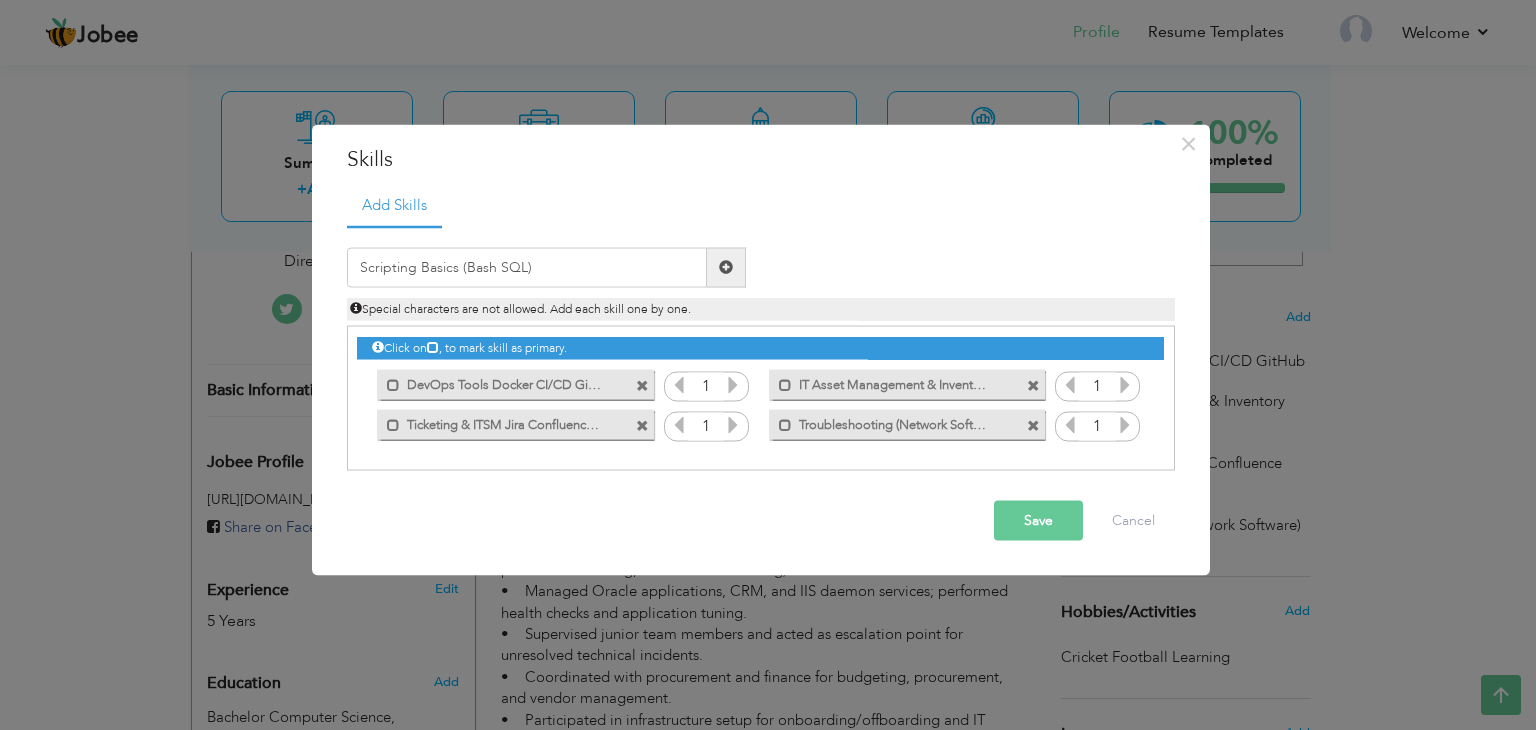 click on "Save" at bounding box center (1038, 520) 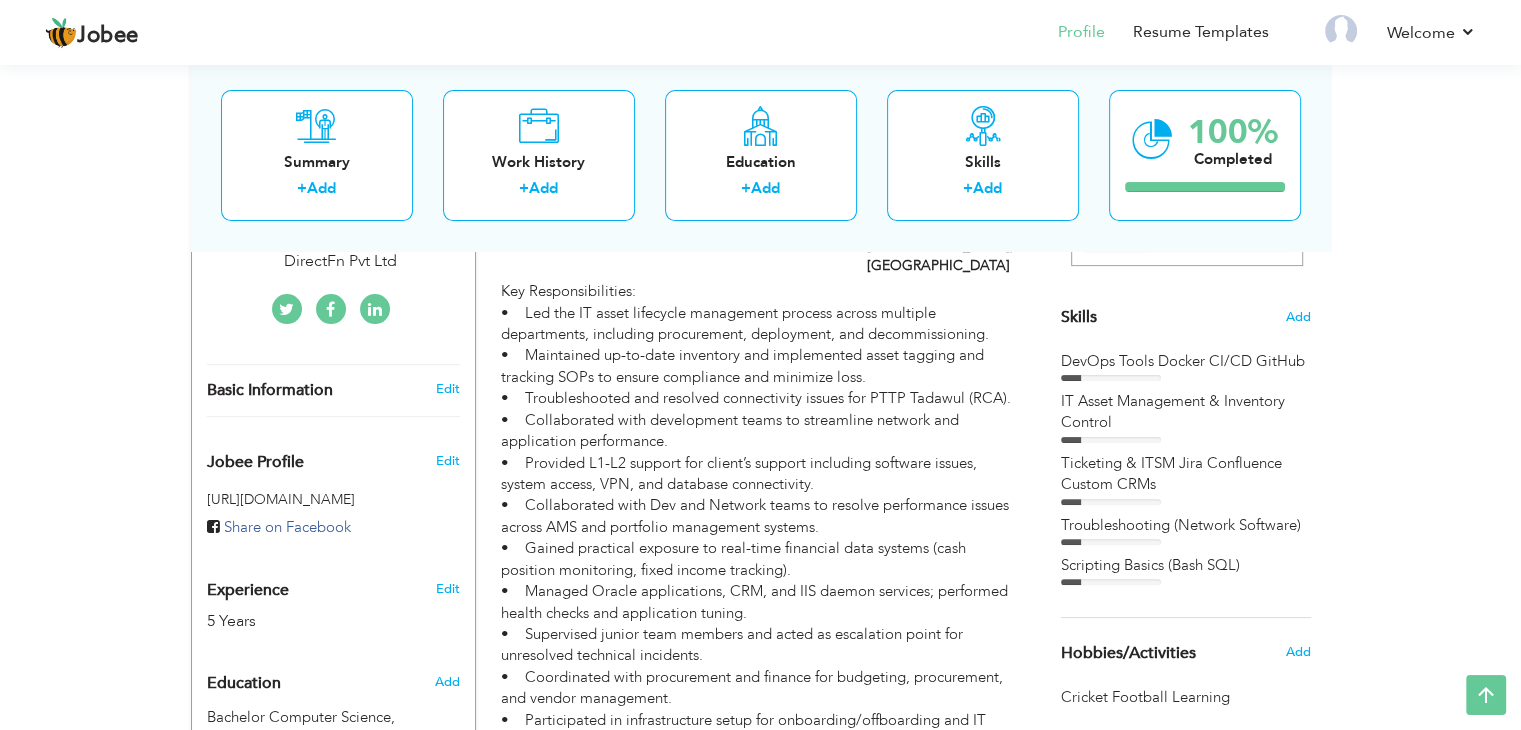 click on "Scripting Basics (Bash SQL)" at bounding box center (1186, 565) 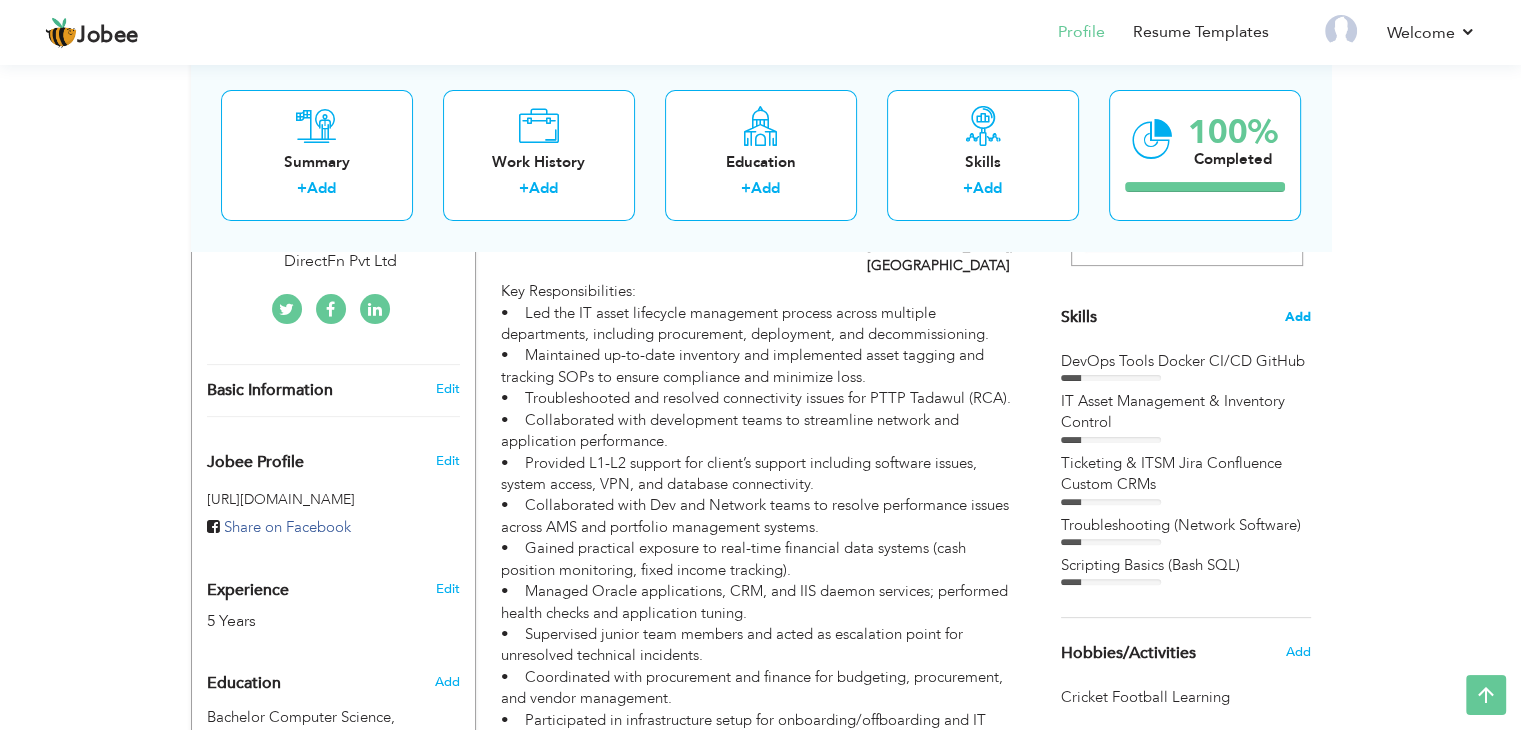 click on "Add" at bounding box center (1298, 317) 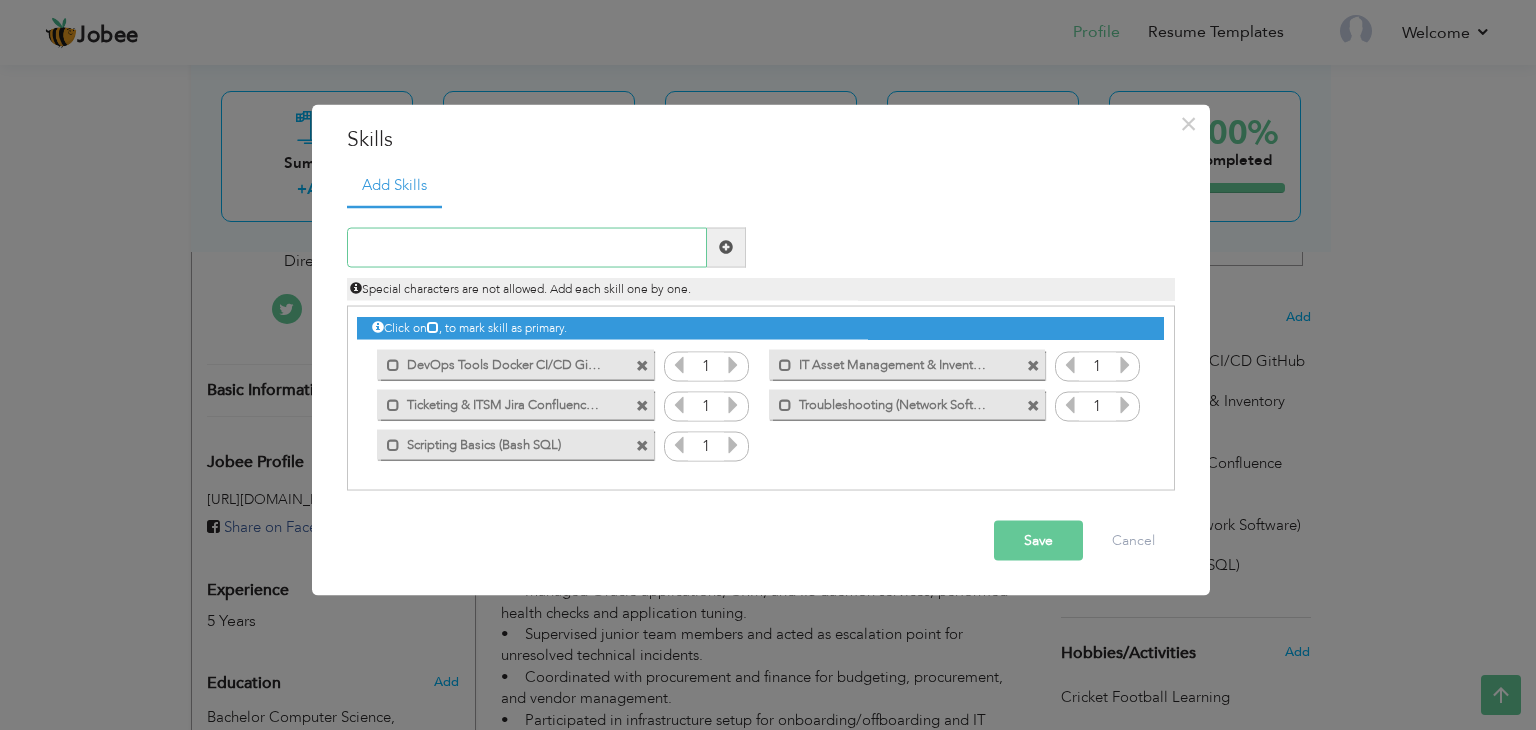click at bounding box center [527, 247] 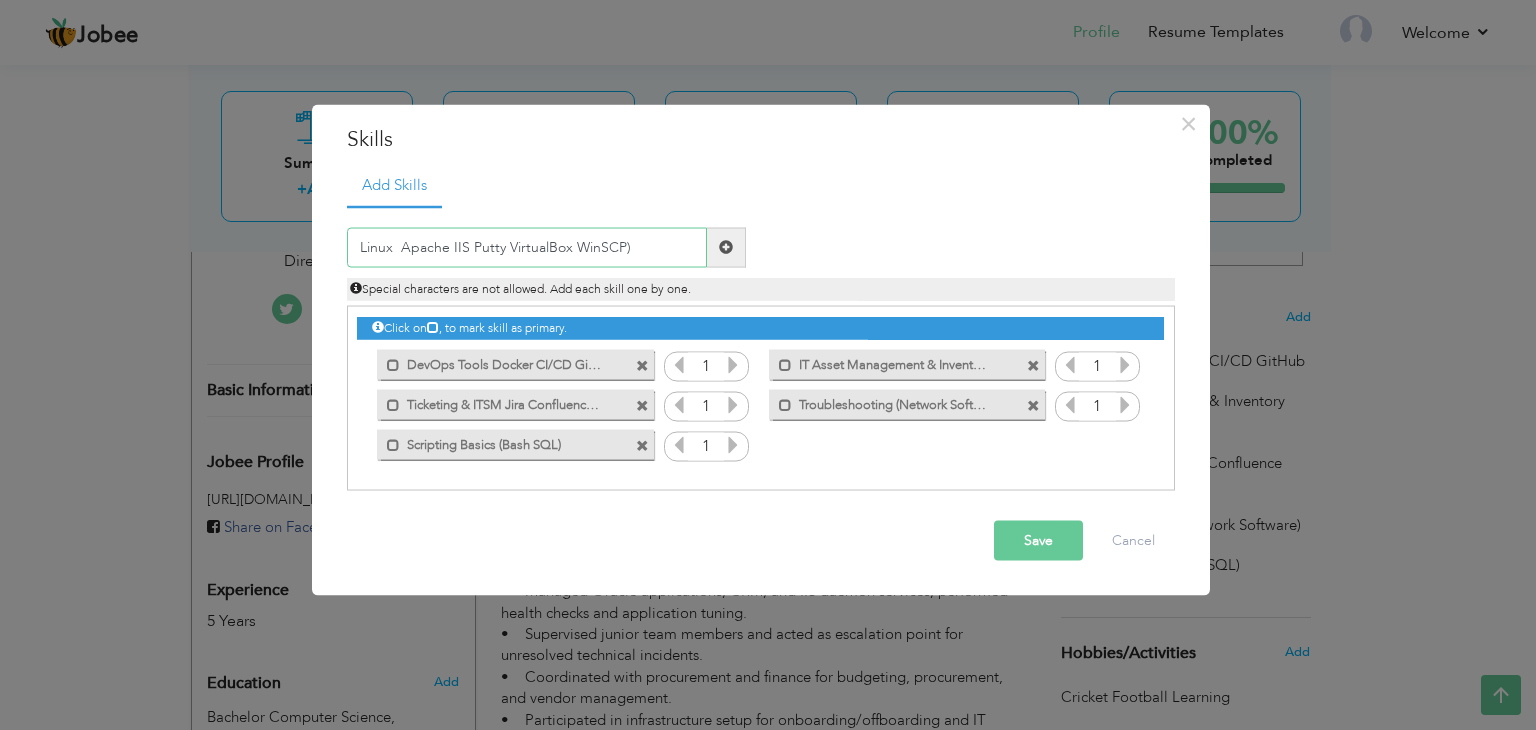 type on "Linux  Apache IIS Putty VirtualBox WinSCP)" 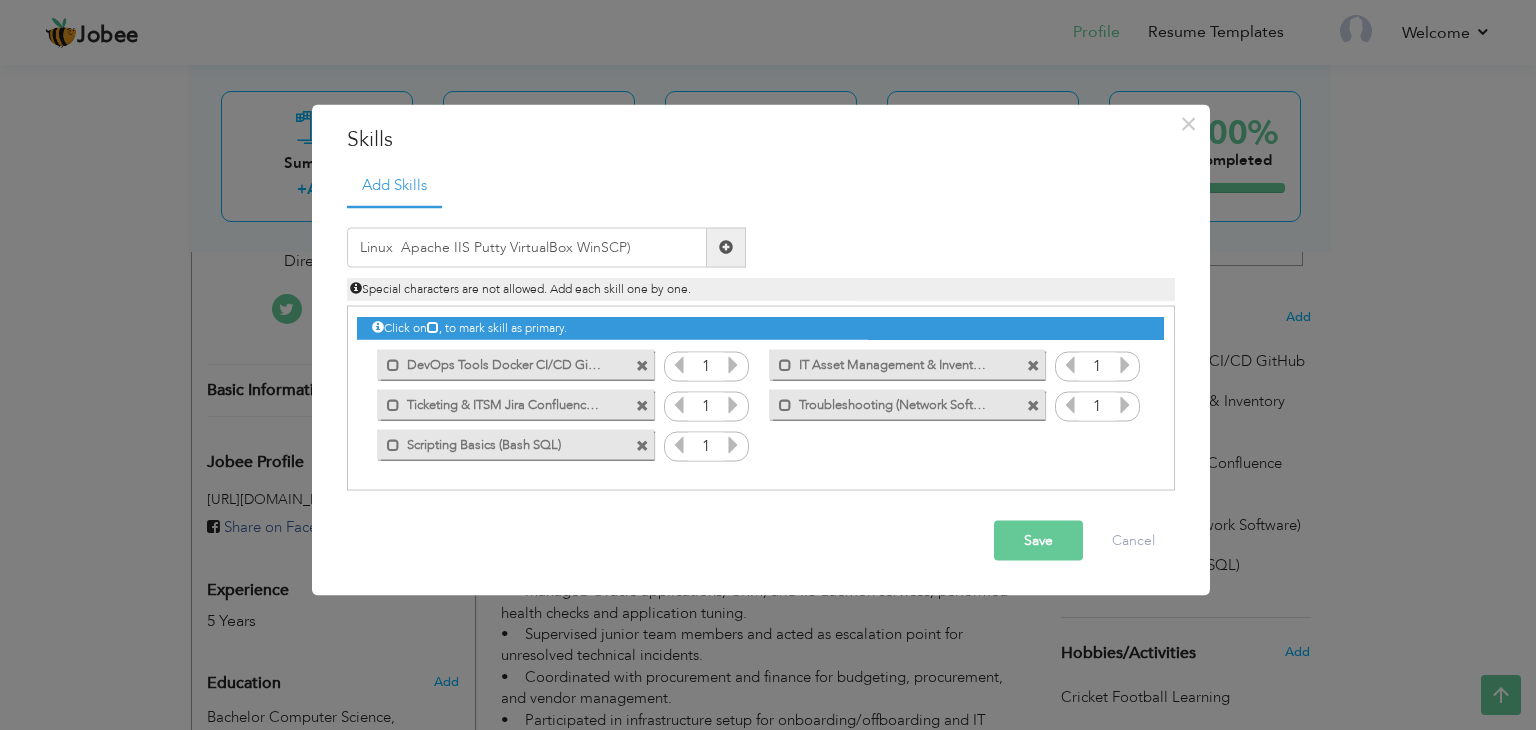 click on "Save" at bounding box center (1038, 540) 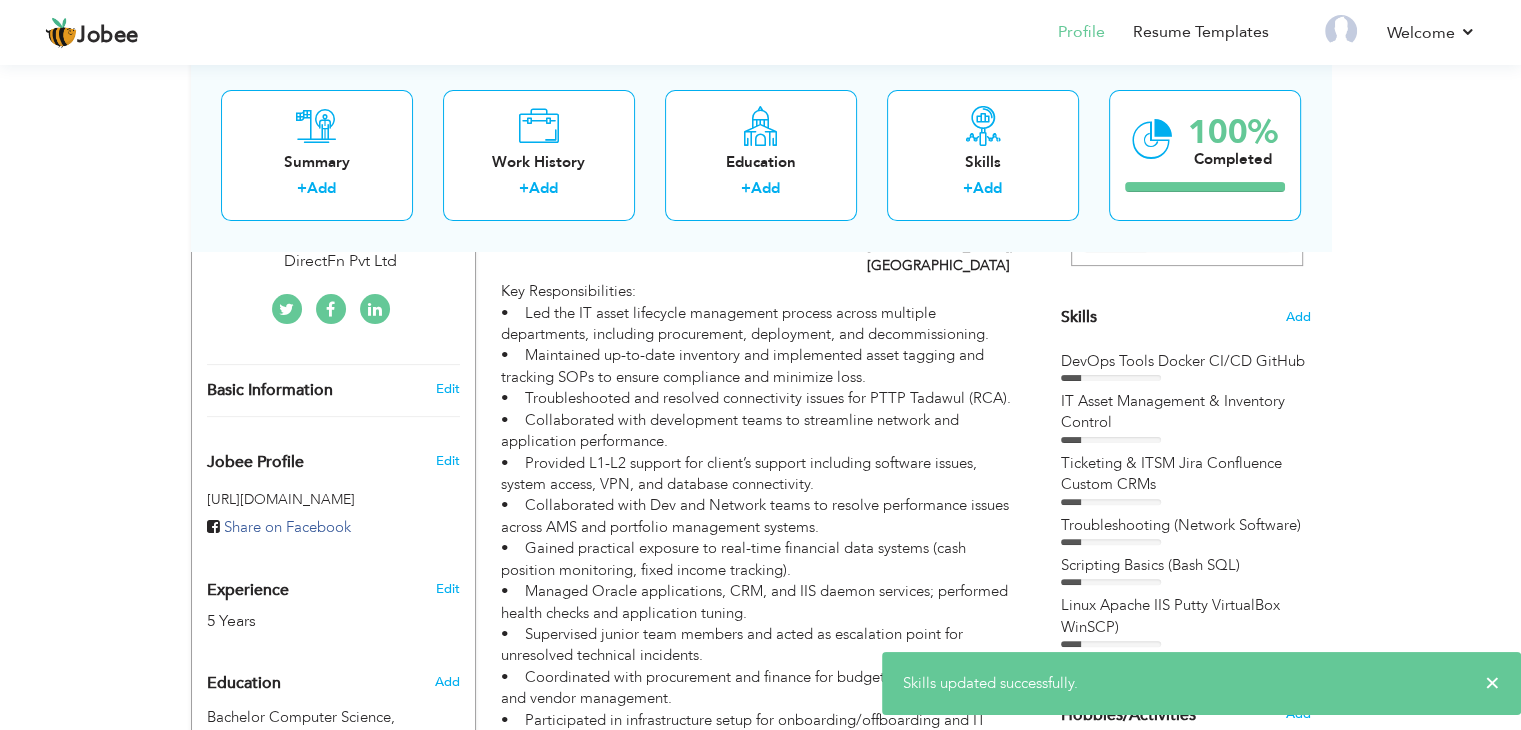click on "View Resume
Export PDF
Profile
Summary
Public Link
Experience
Education
Awards
Work Histroy
Projects
Certifications
Skills
Preferred Job City" at bounding box center [760, 987] 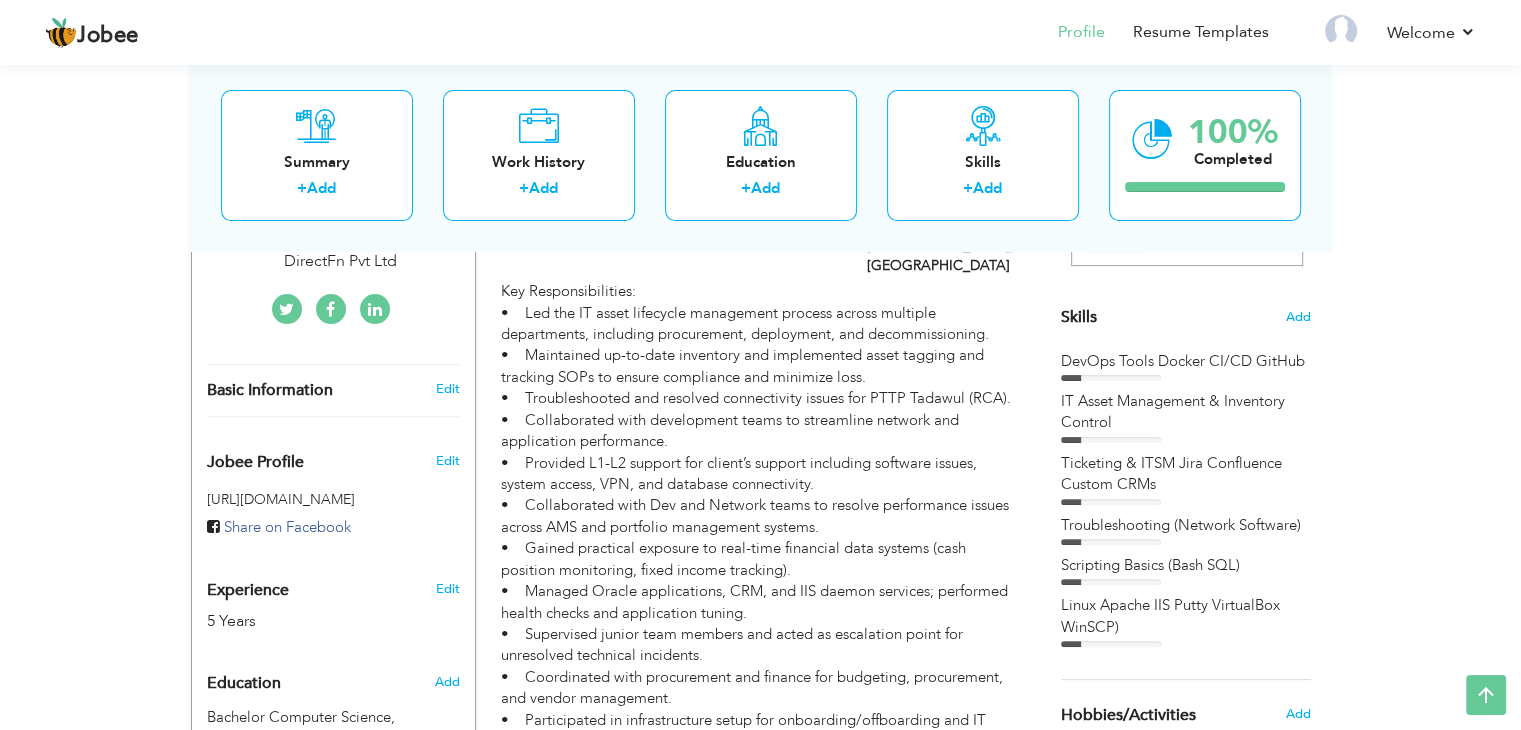 scroll, scrollTop: 863, scrollLeft: 0, axis: vertical 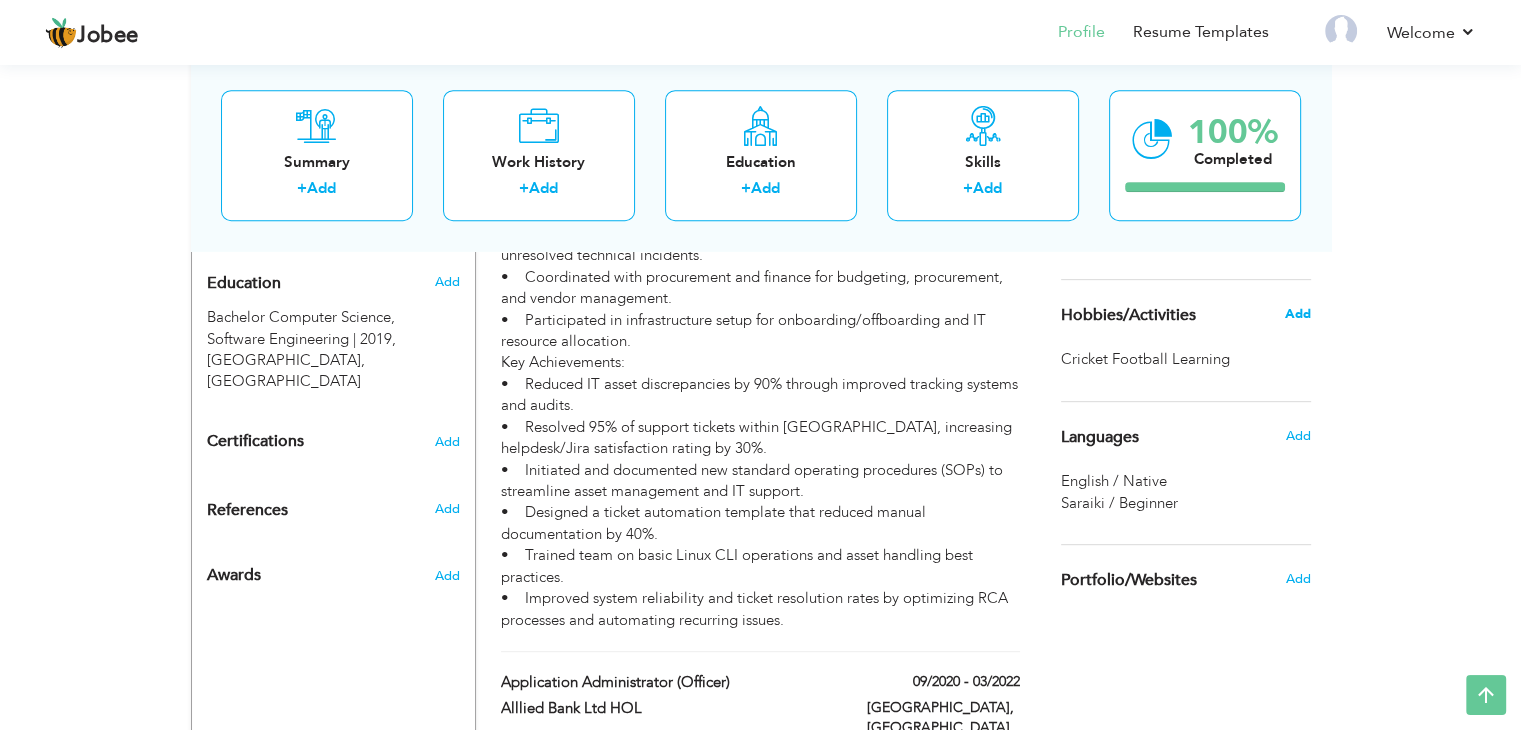 click on "Add" at bounding box center [1297, 314] 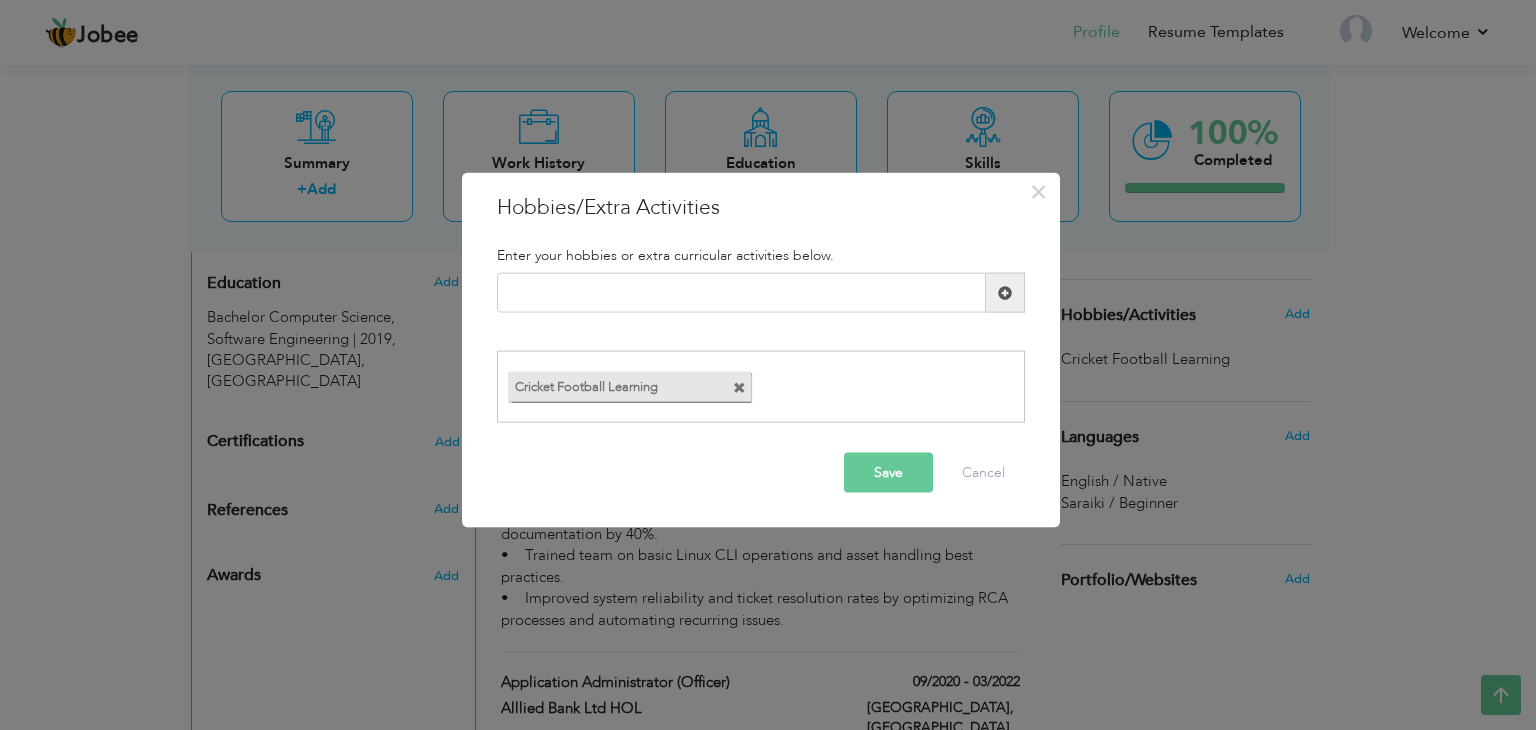 click on "Cricket Football Learning" at bounding box center (611, 383) 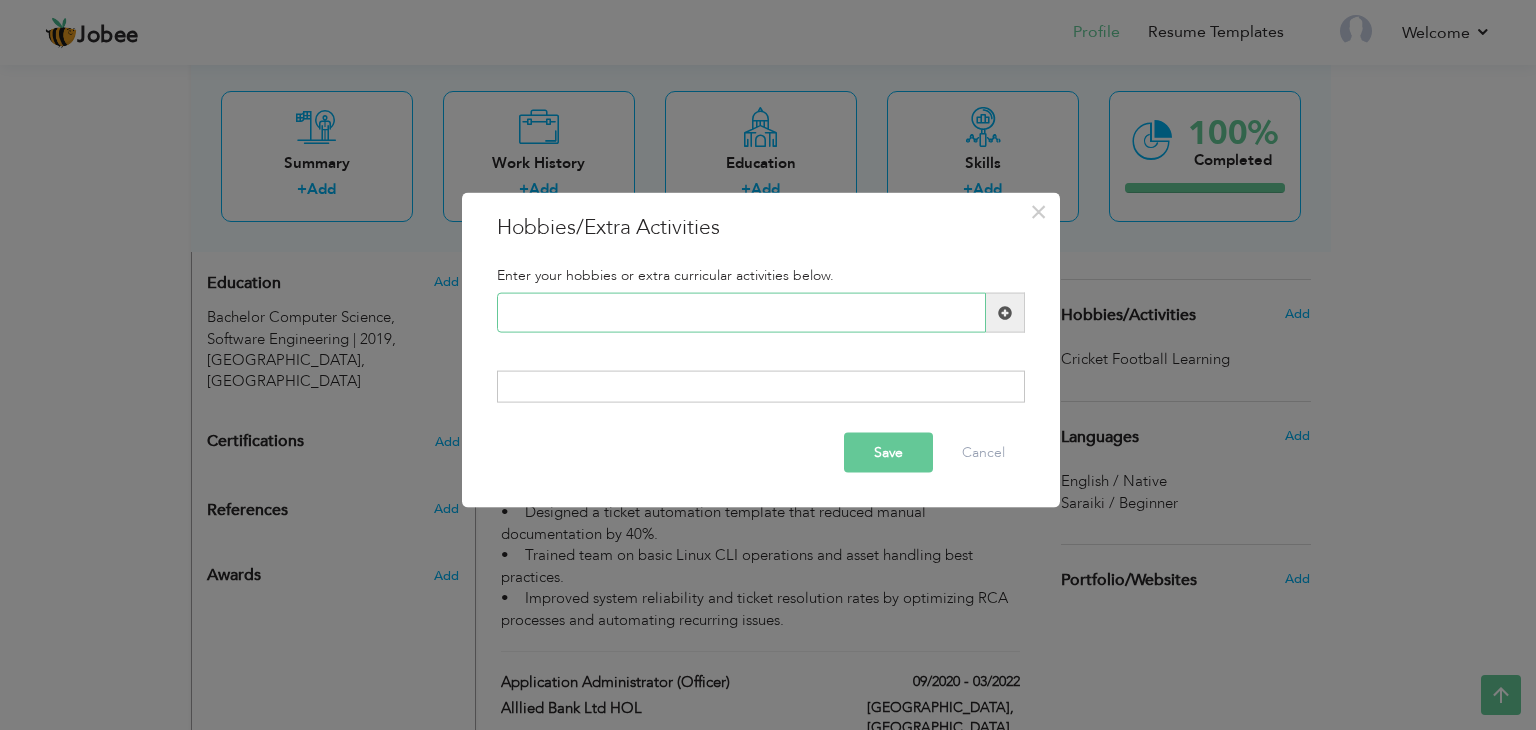 click at bounding box center (741, 313) 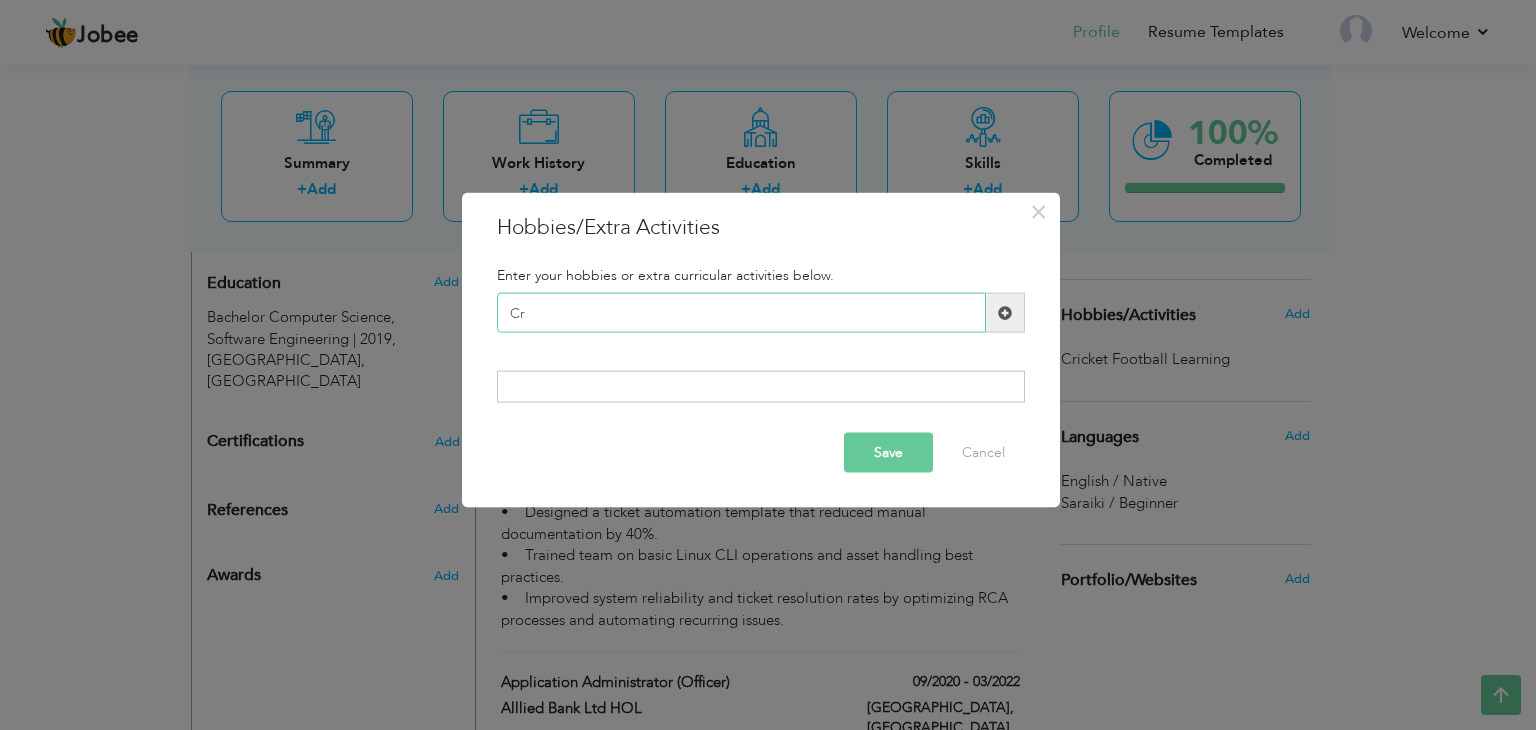 type on "C" 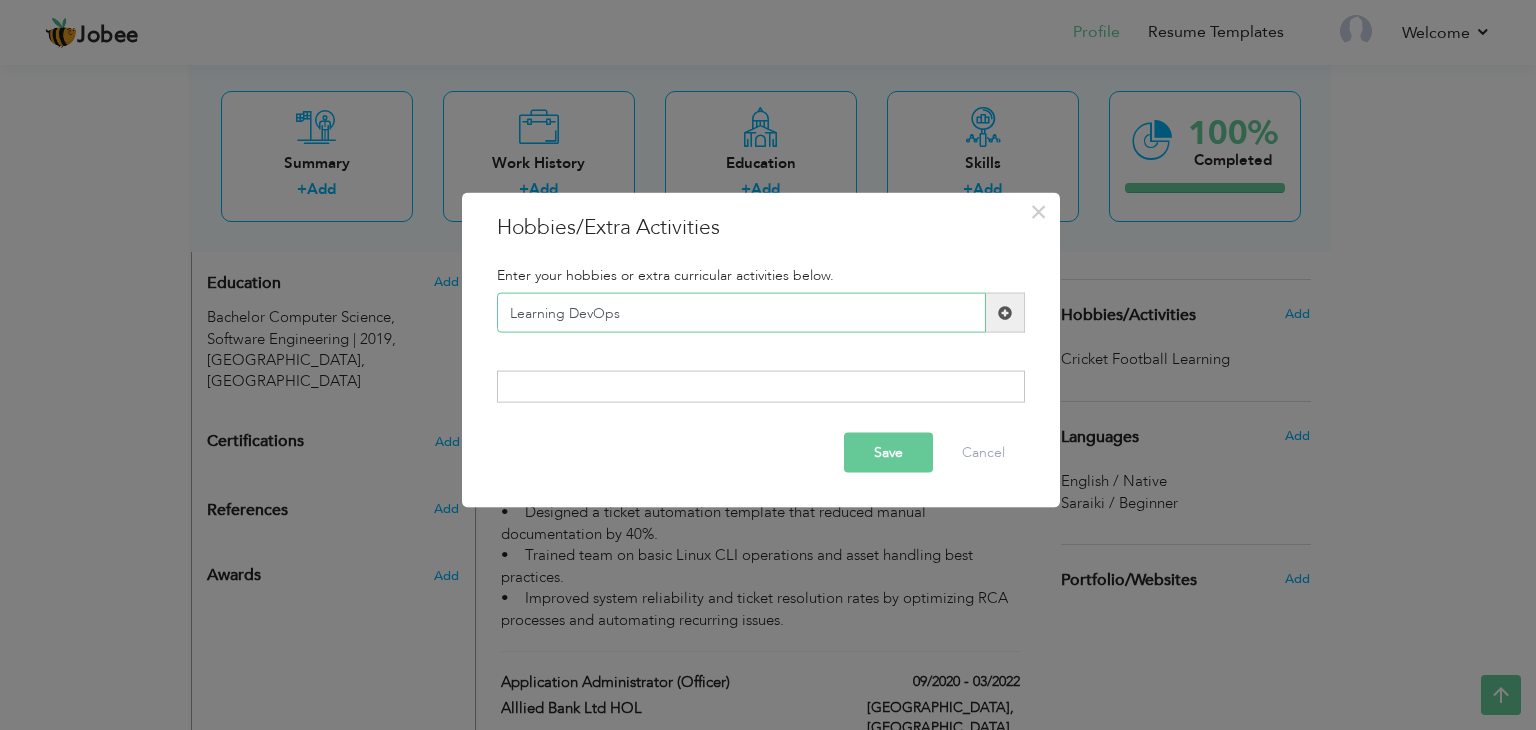 type on "Learning DevOps" 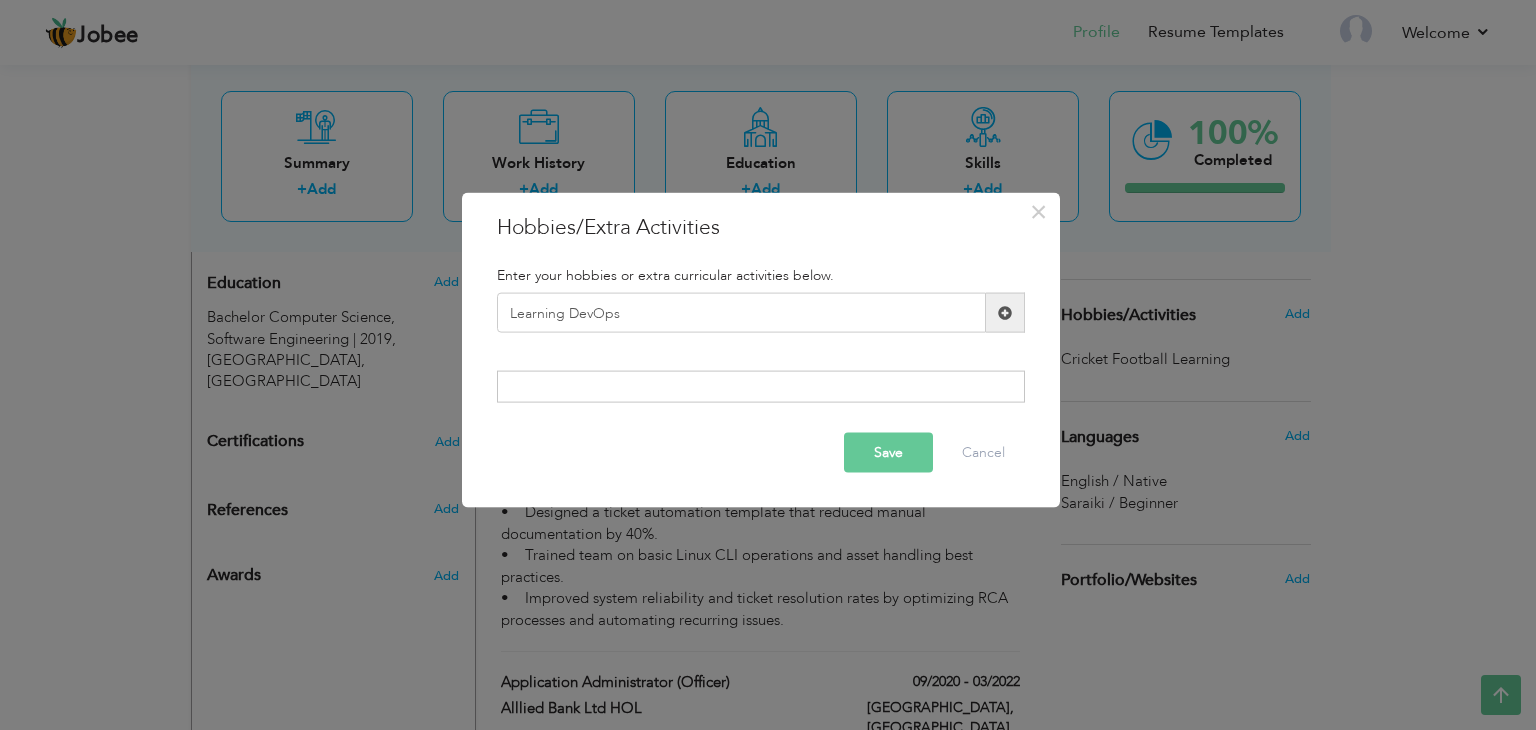 click on "Save" at bounding box center (888, 452) 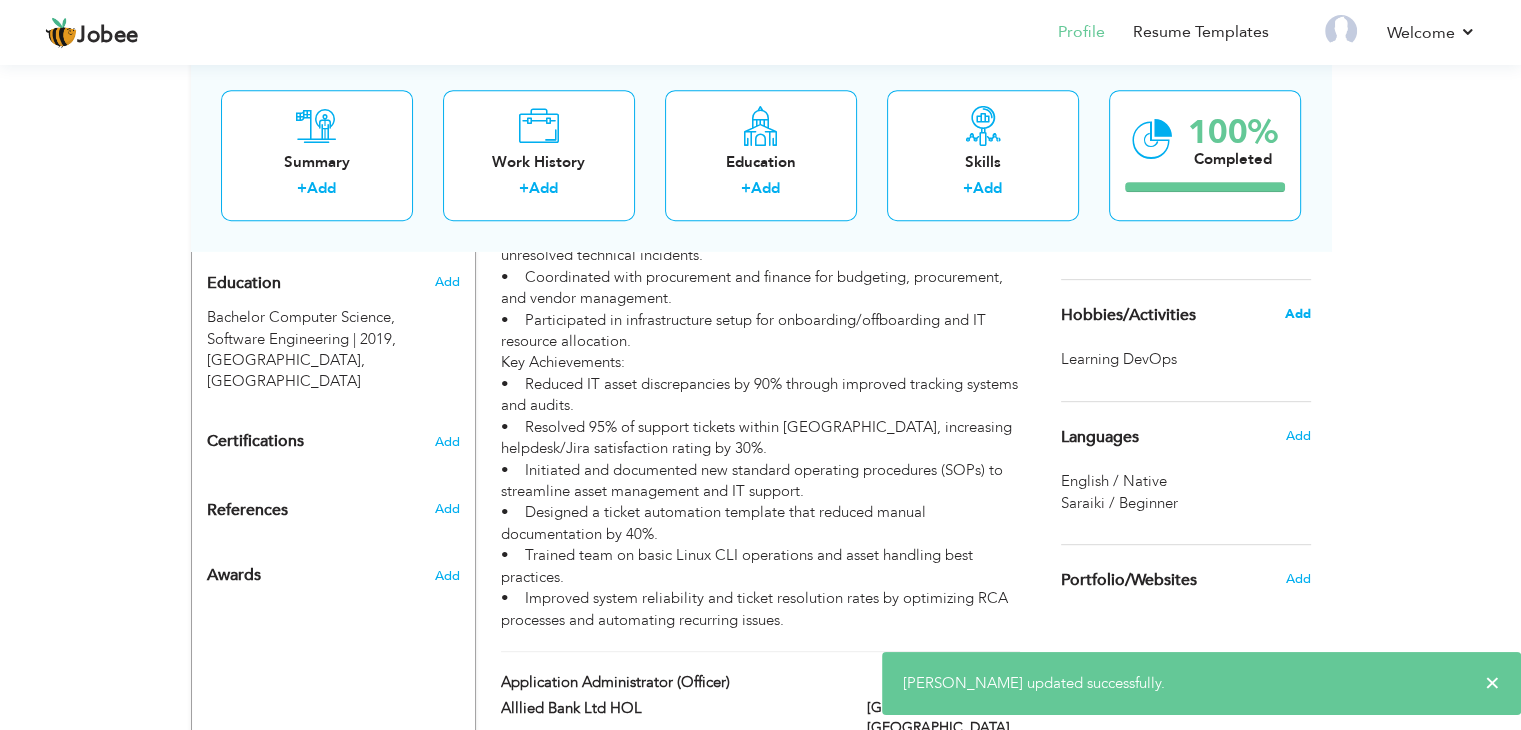 click on "Add" at bounding box center (1297, 314) 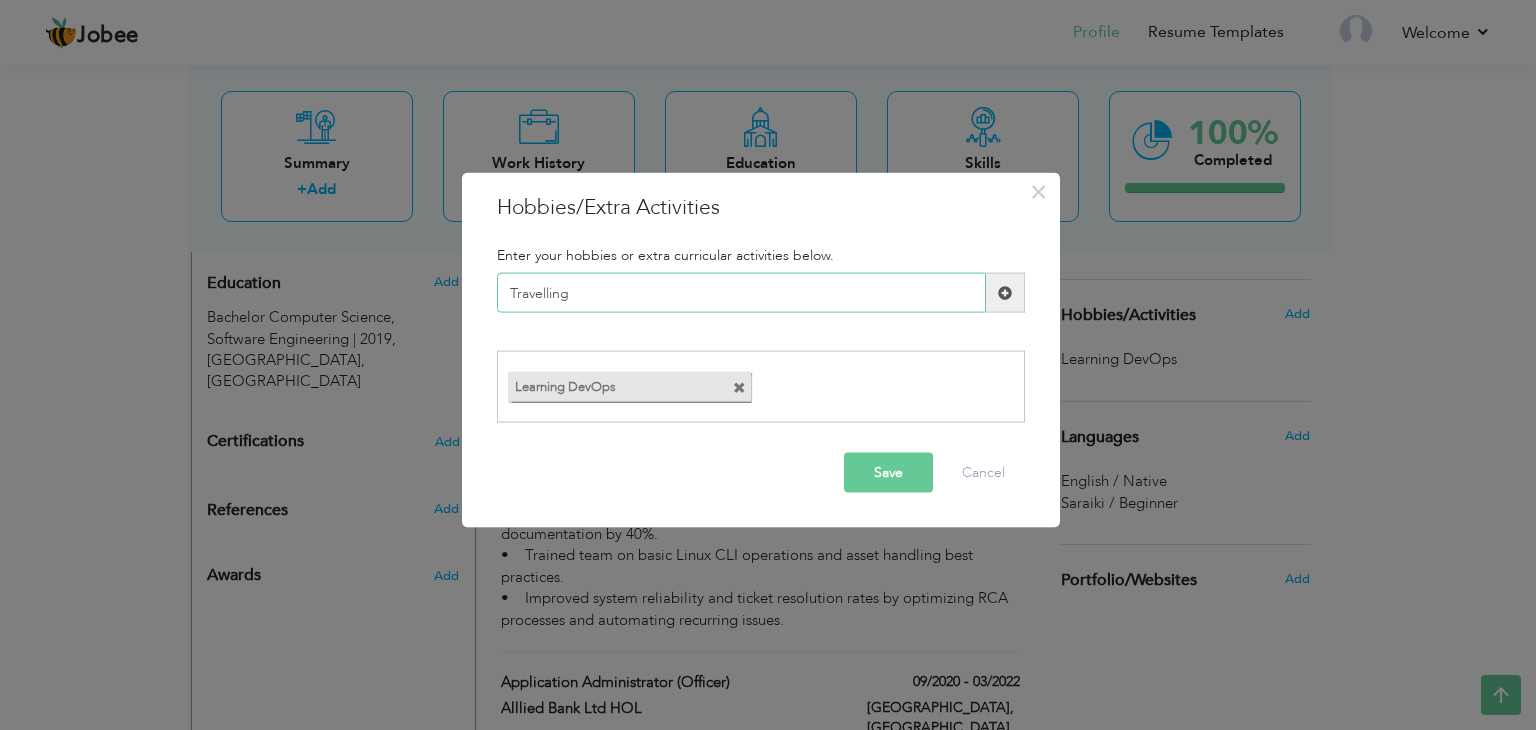 type on "Travelling" 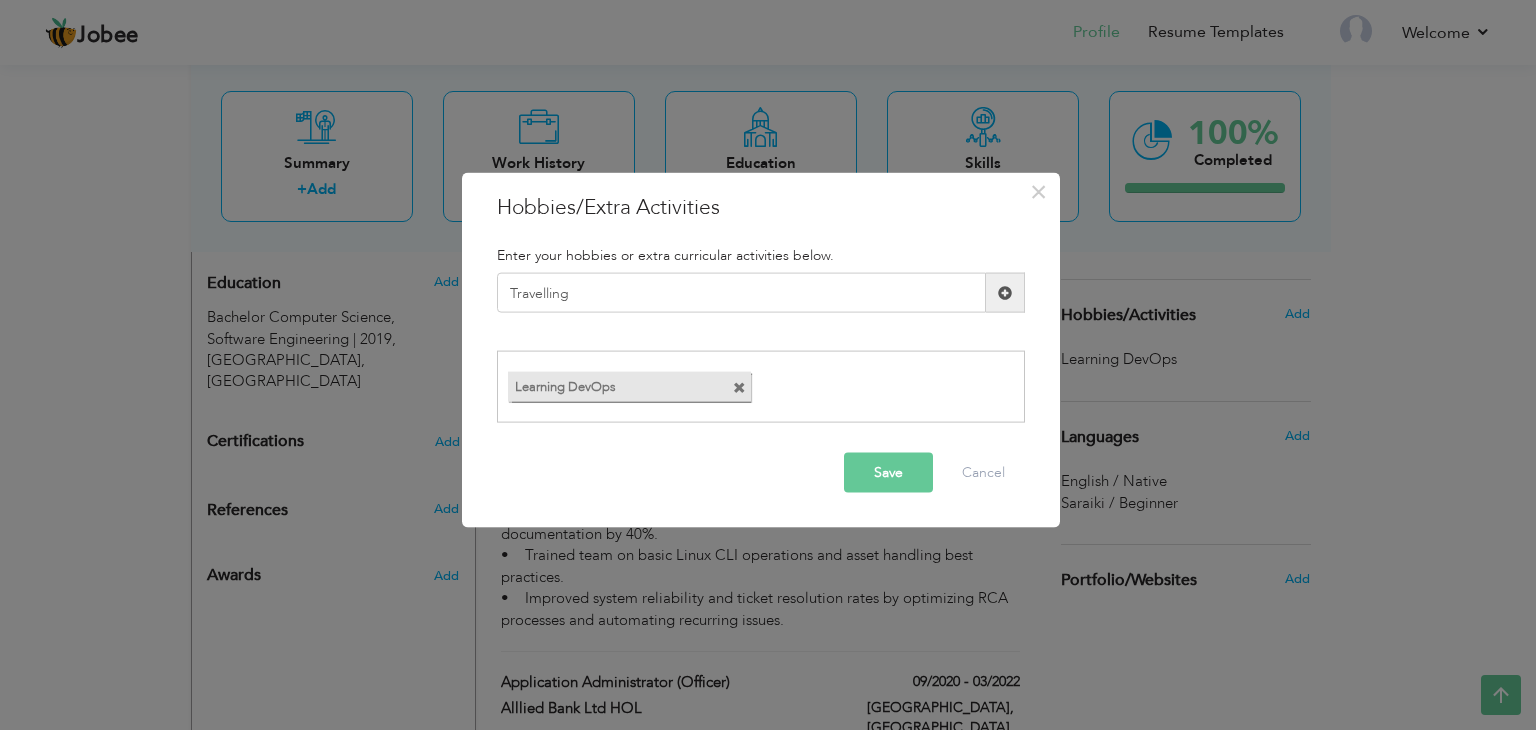 click on "Save" at bounding box center (888, 472) 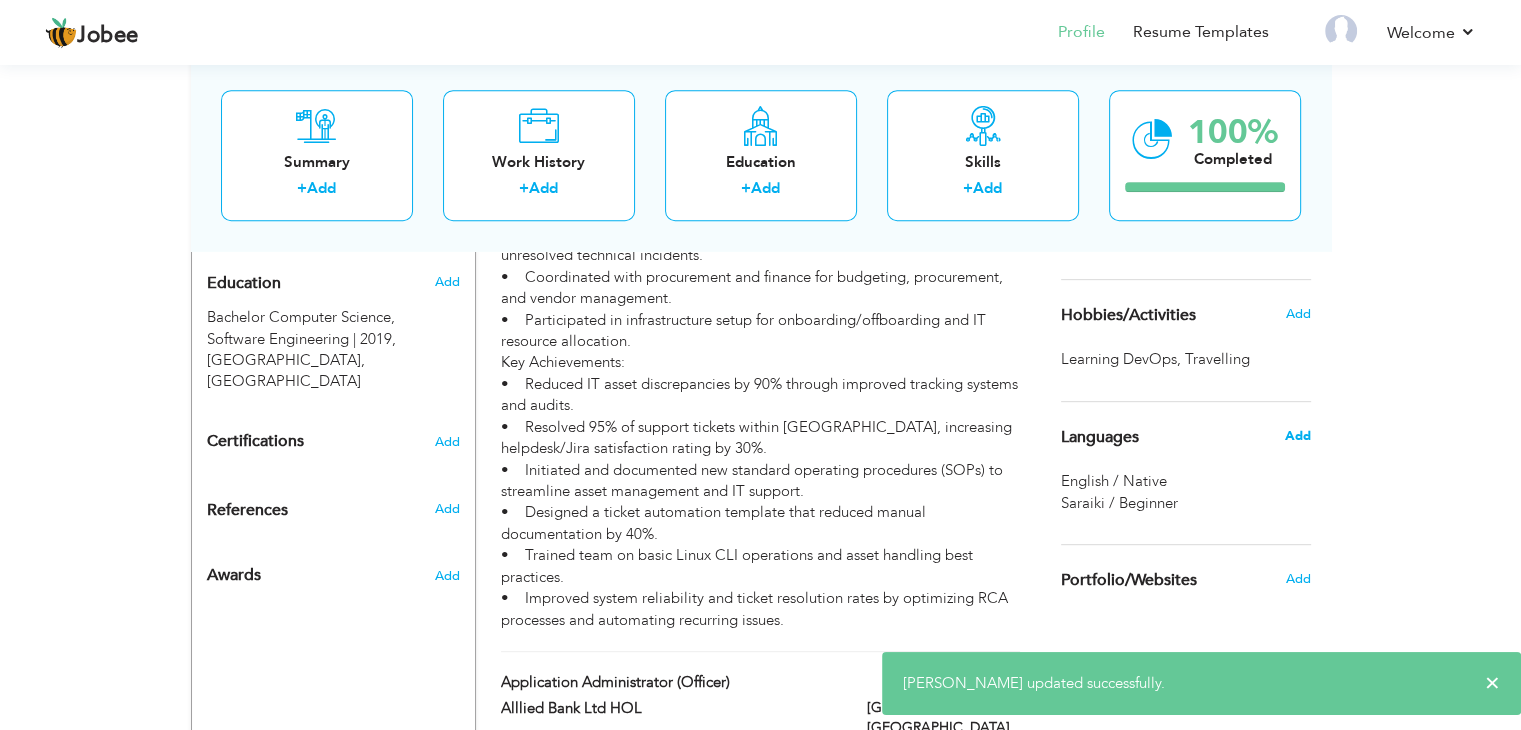 click on "Add" at bounding box center (1297, 436) 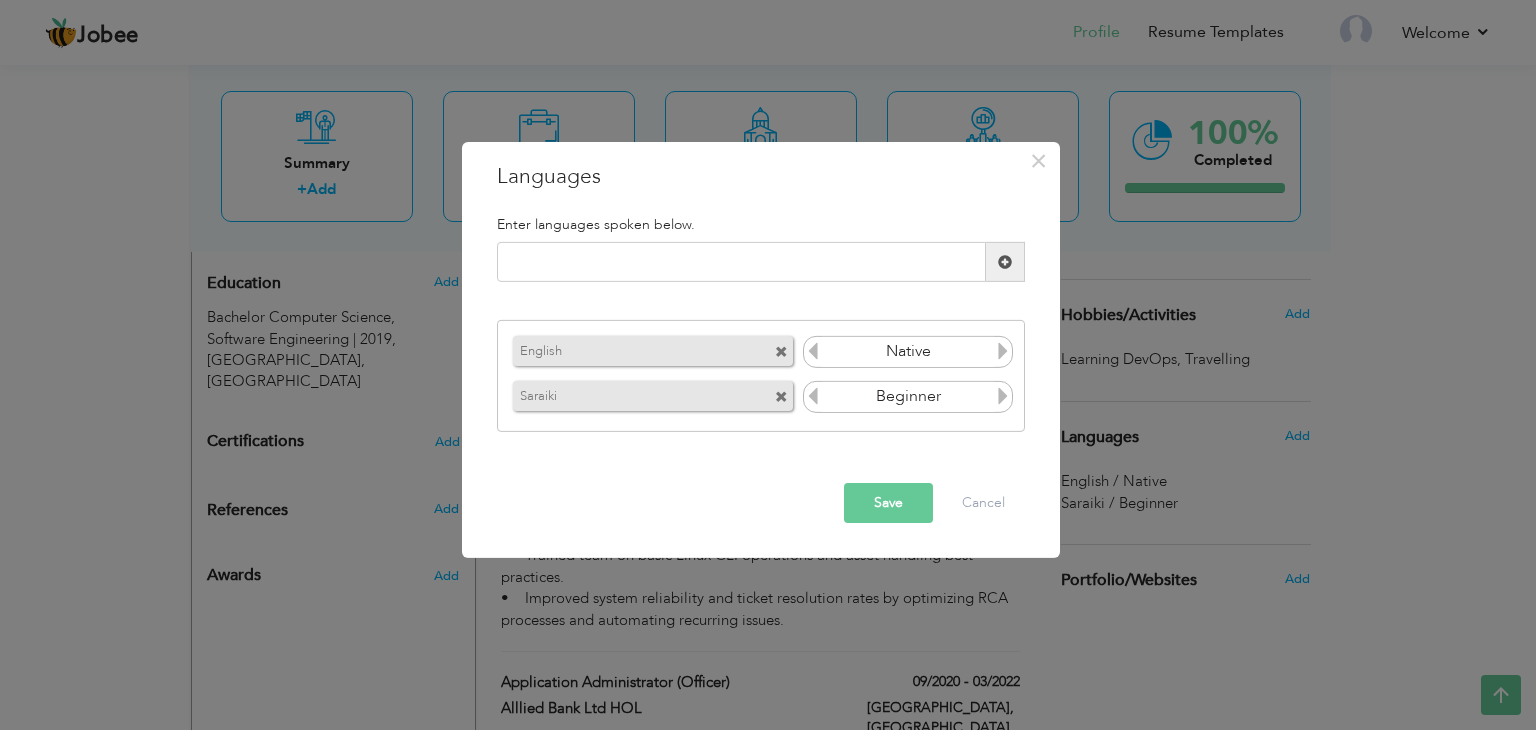 click at bounding box center [781, 397] 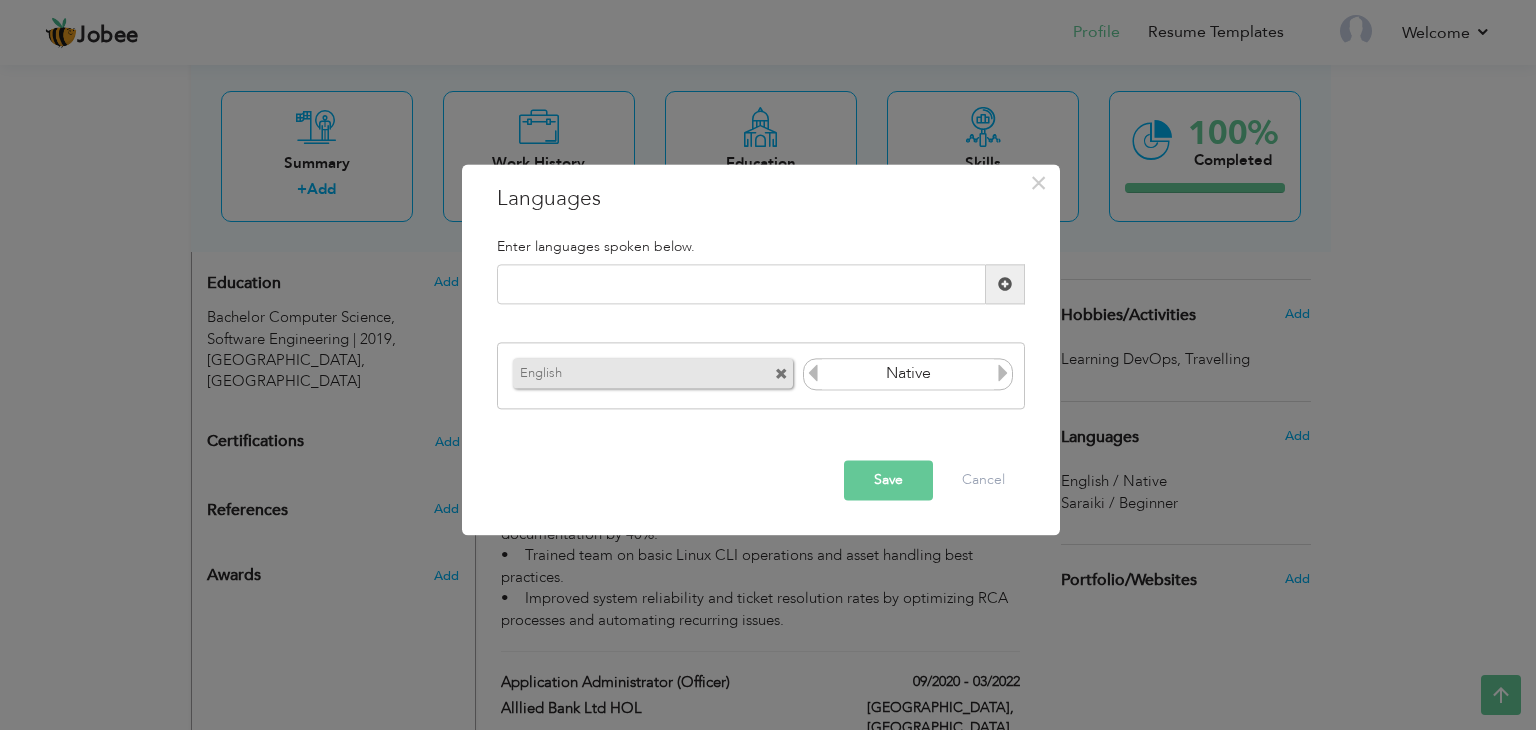 click on "Please enter a valid language." at bounding box center (761, 293) 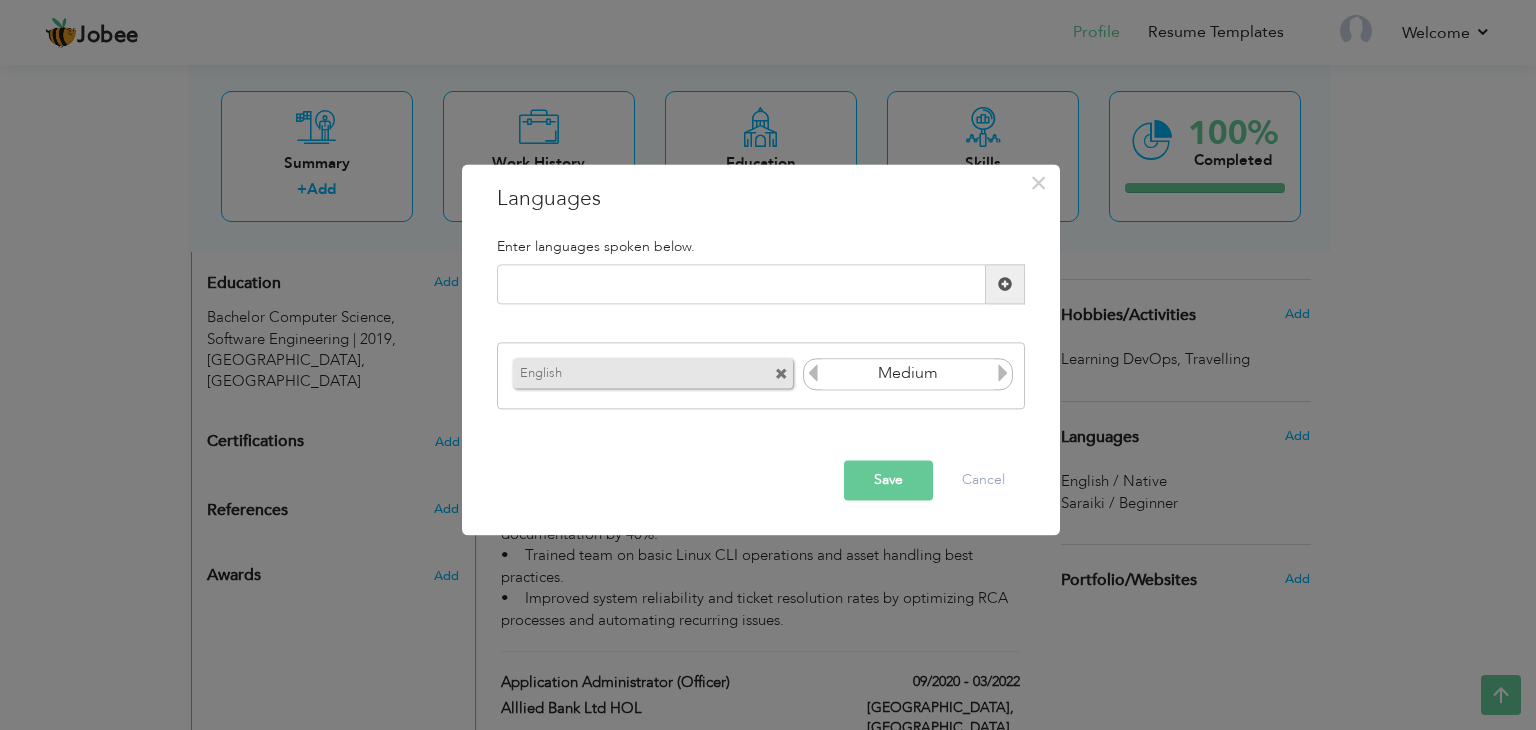 click at bounding box center [813, 373] 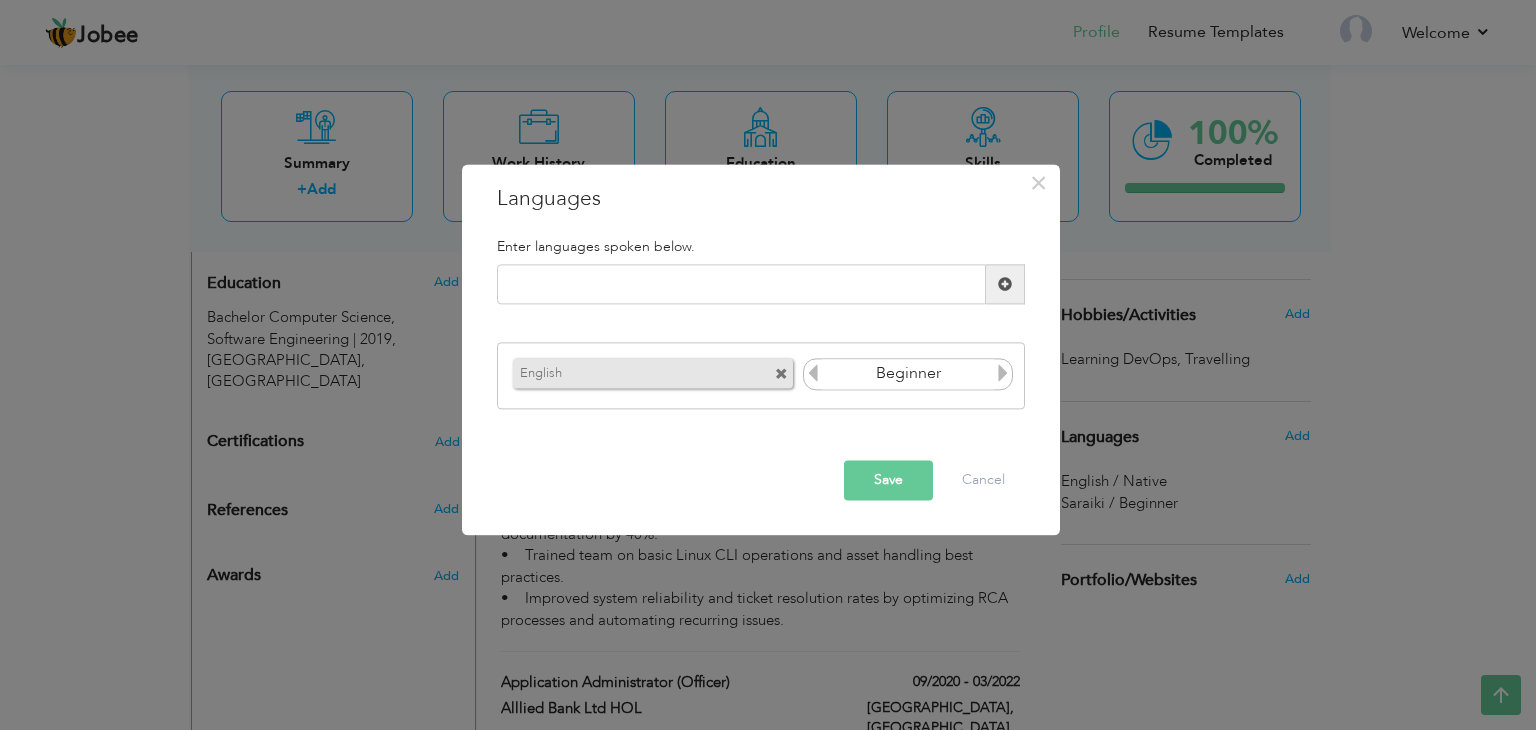 click at bounding box center [813, 373] 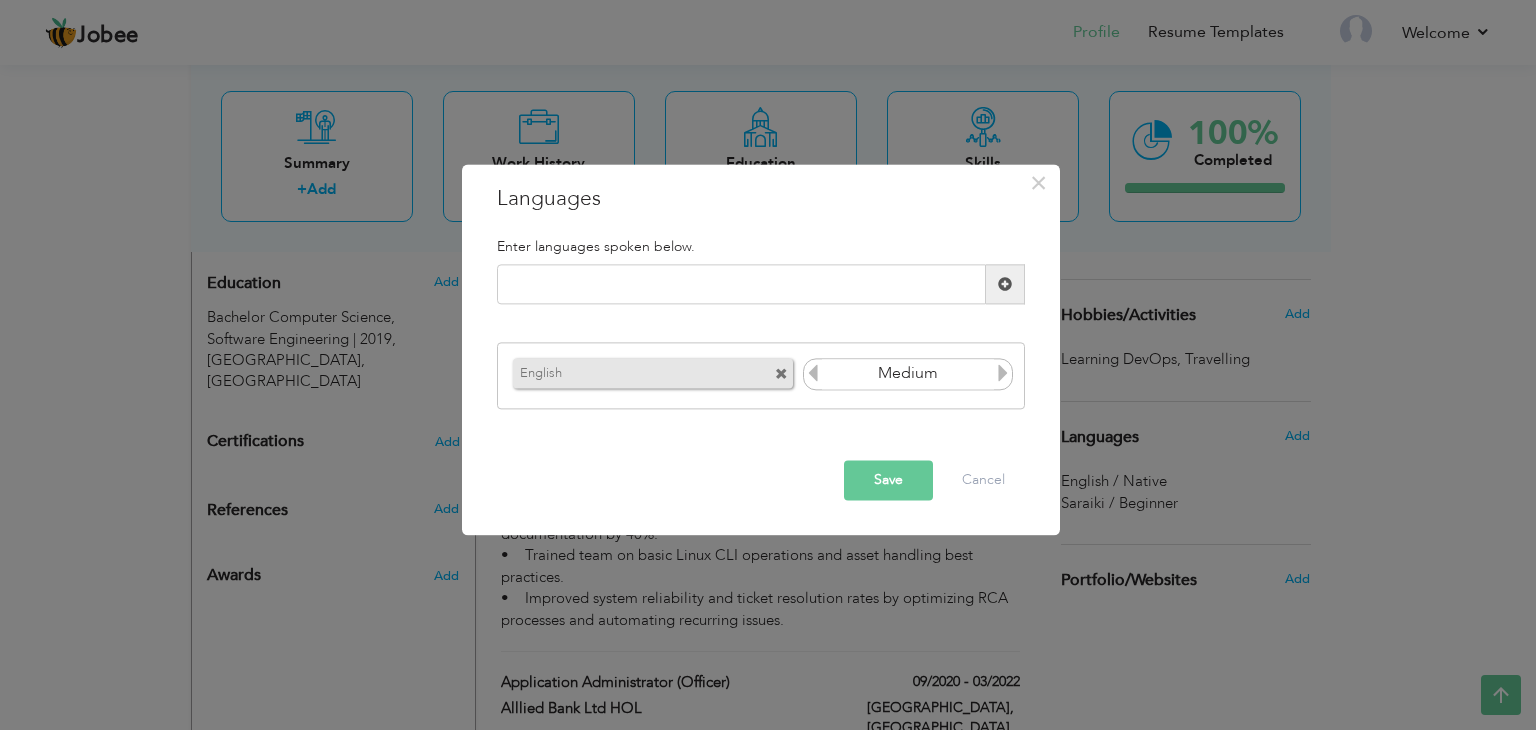 click at bounding box center [1003, 373] 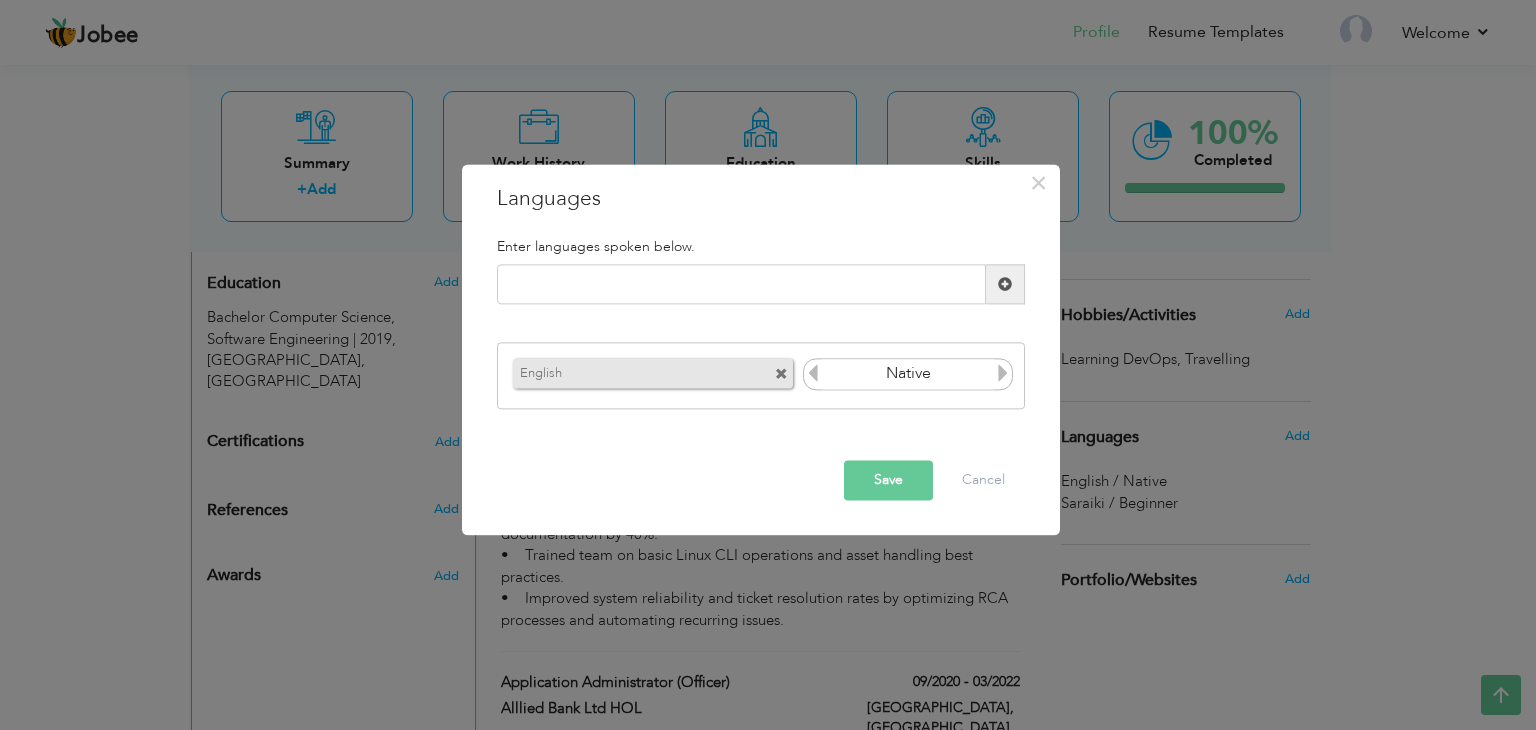 click at bounding box center [813, 373] 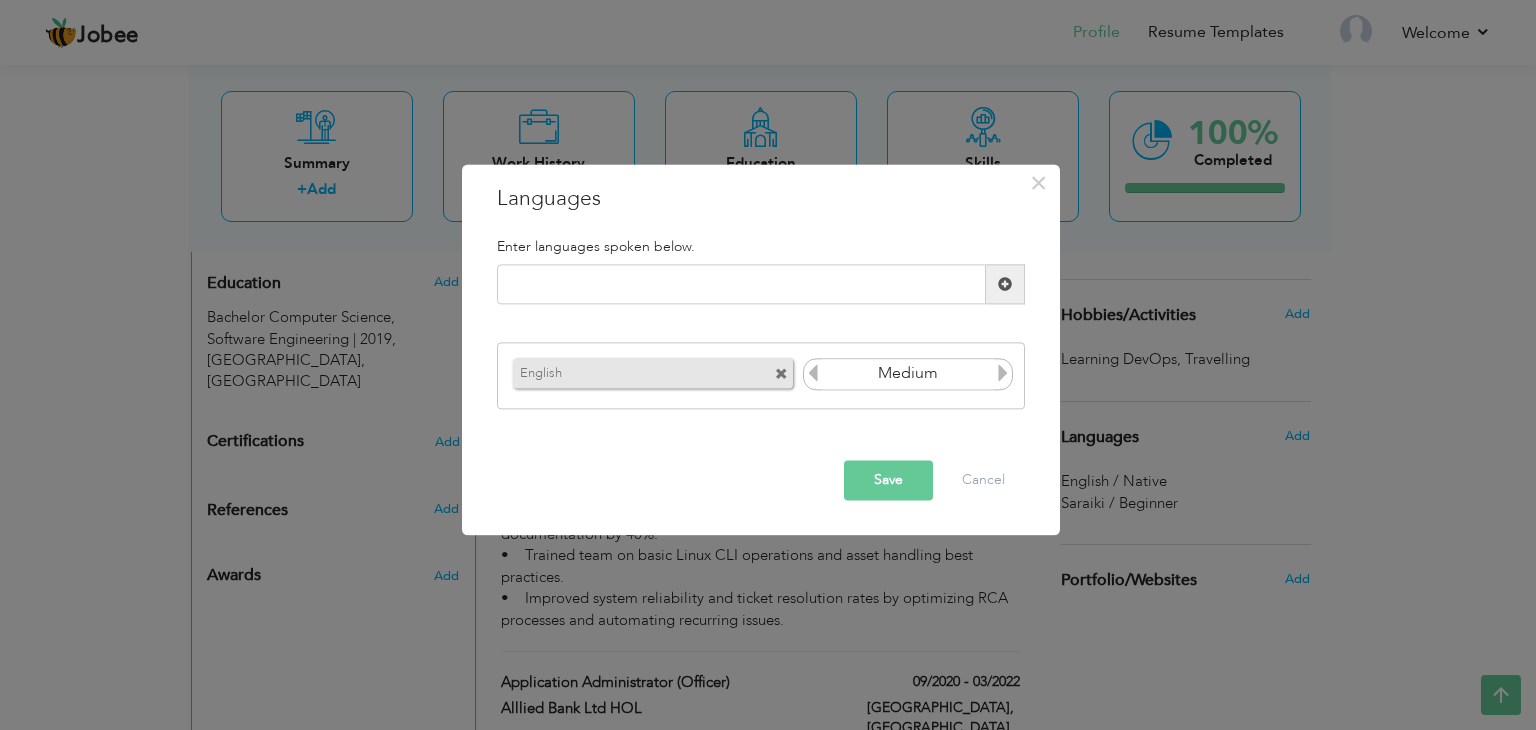 click on "Save" at bounding box center (888, 481) 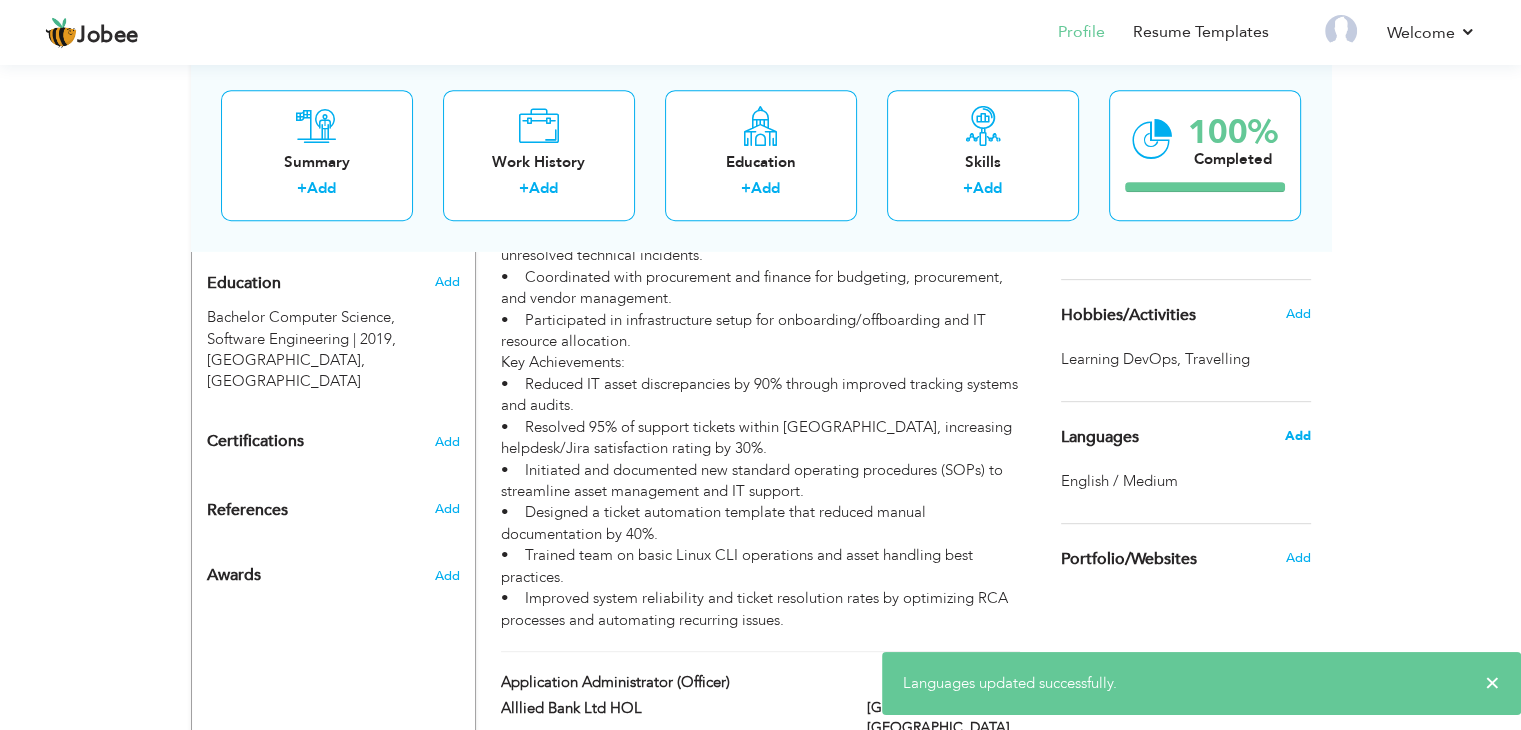 click on "Add" at bounding box center (1297, 436) 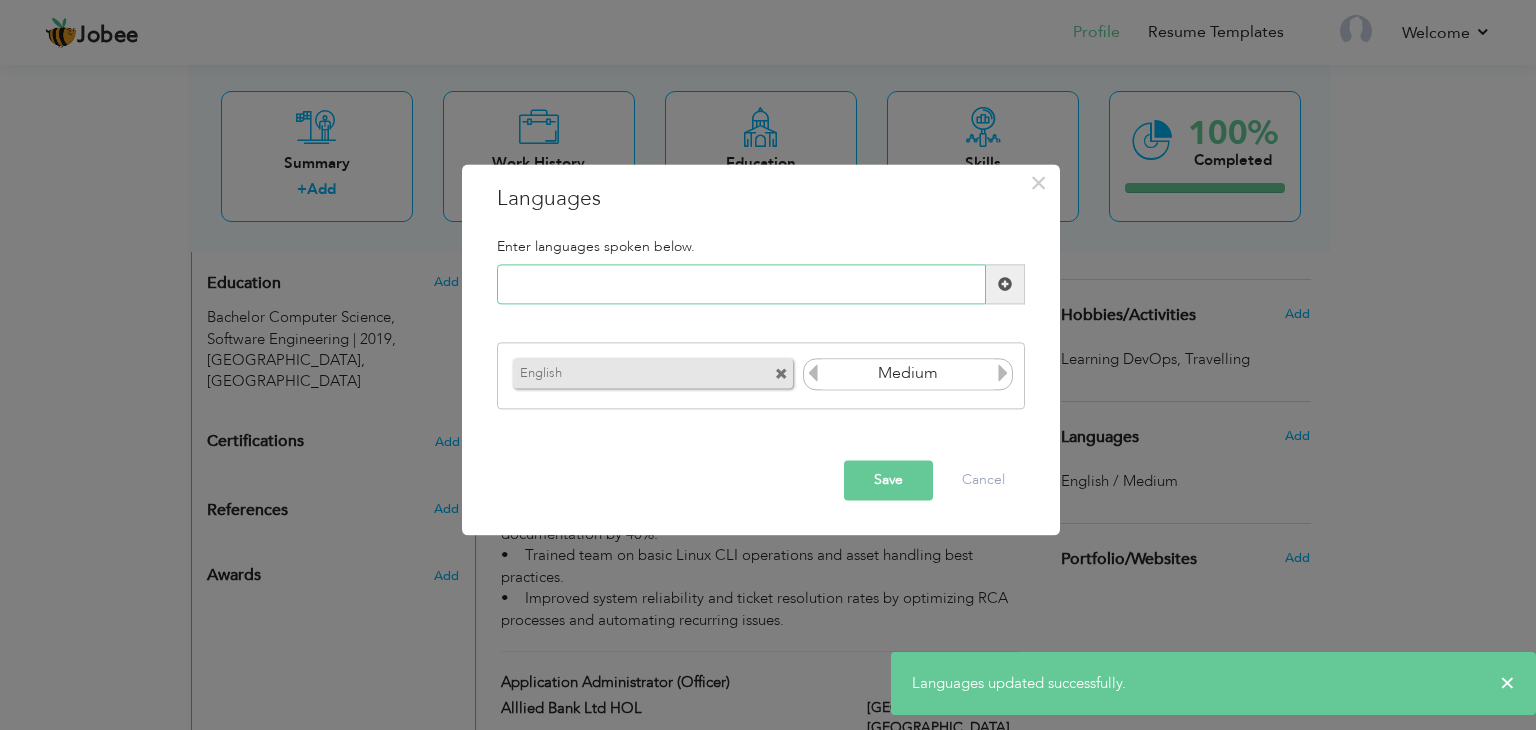 click at bounding box center [741, 285] 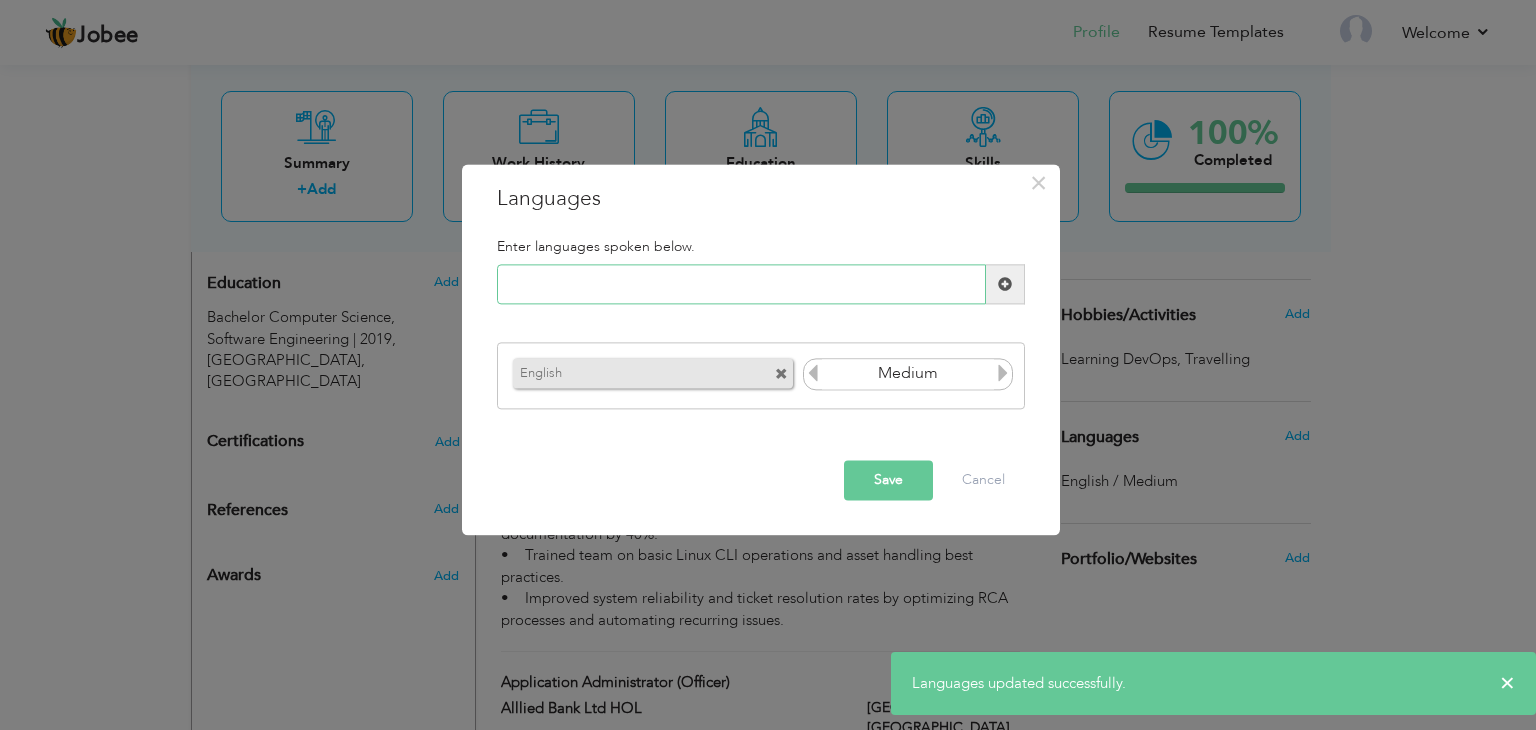 type on "E" 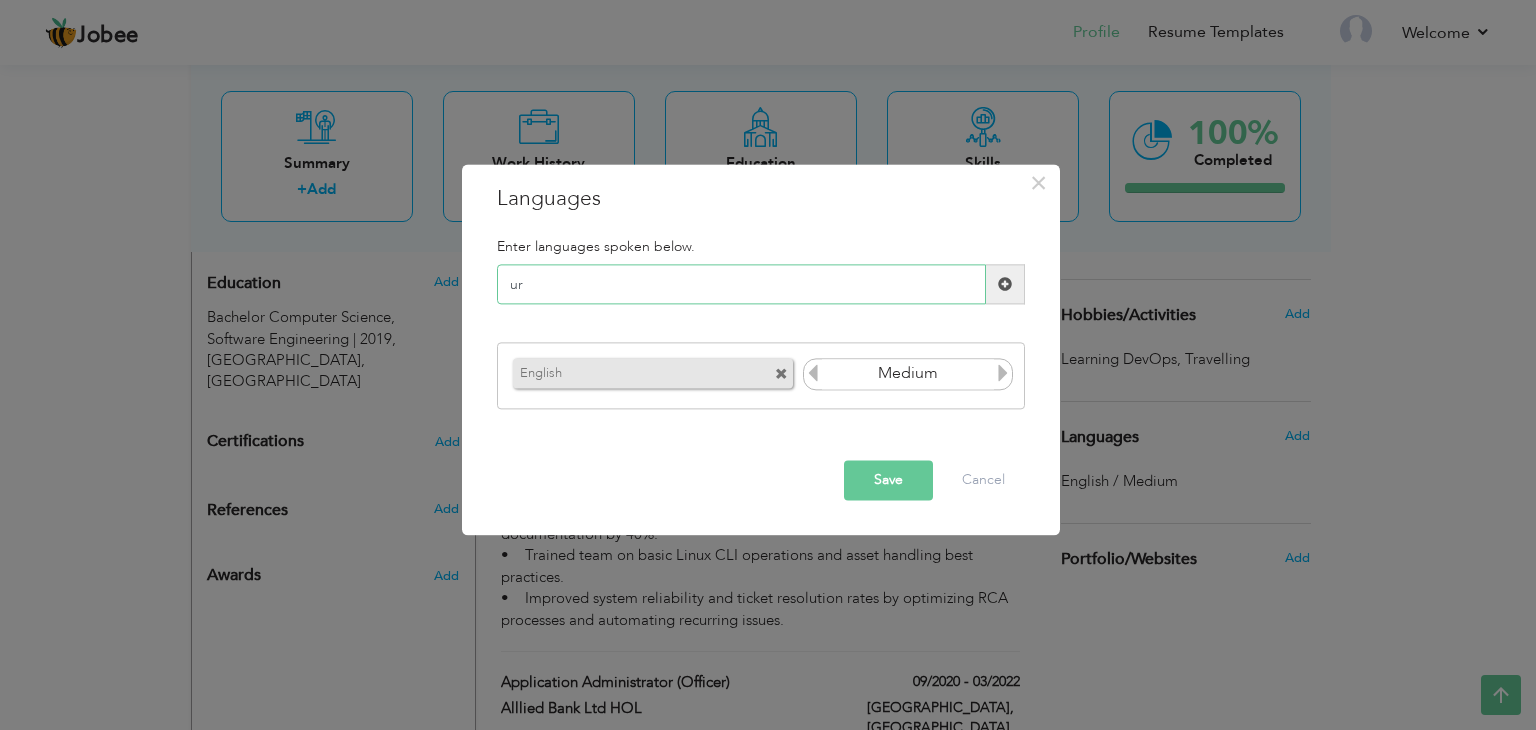 type on "u" 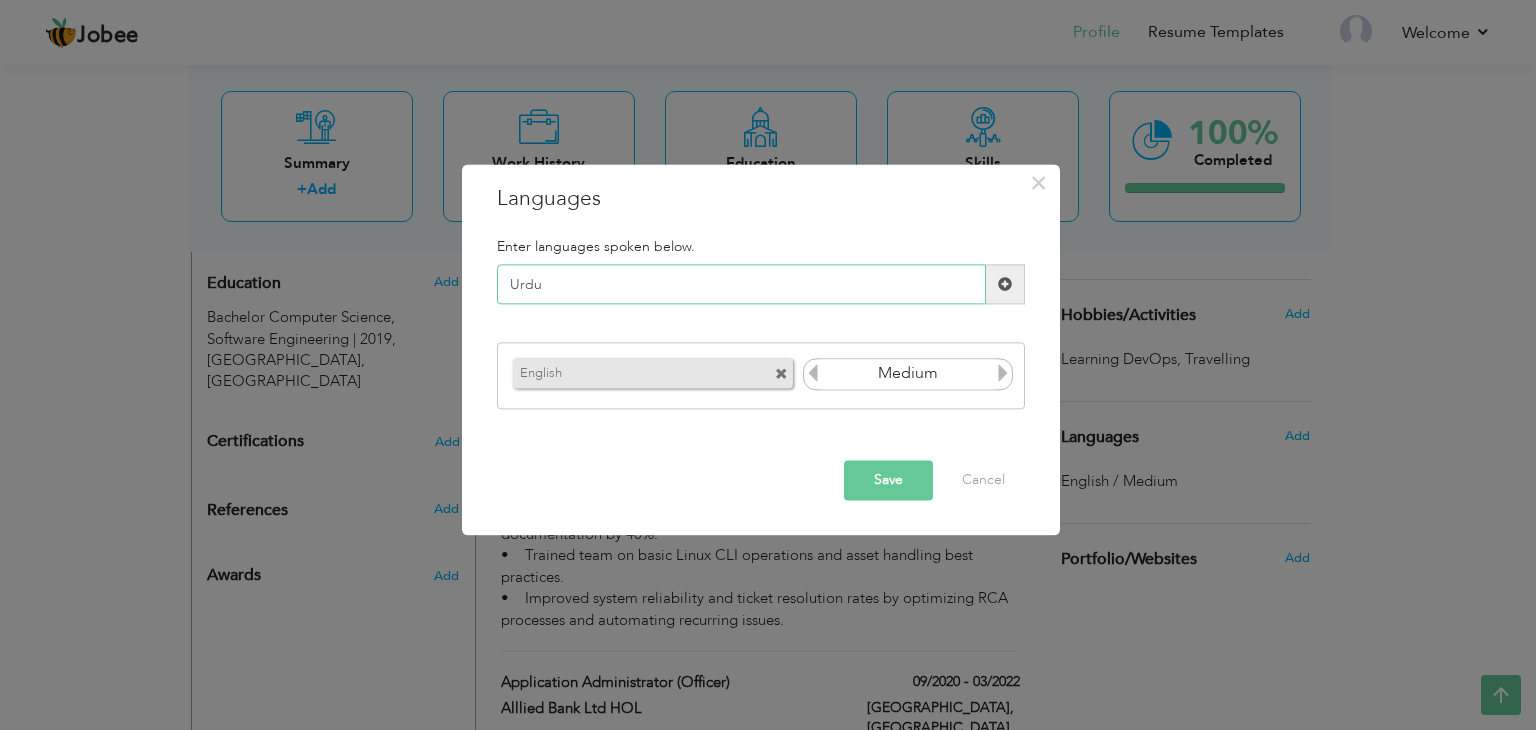 click on "Urdu" at bounding box center [741, 285] 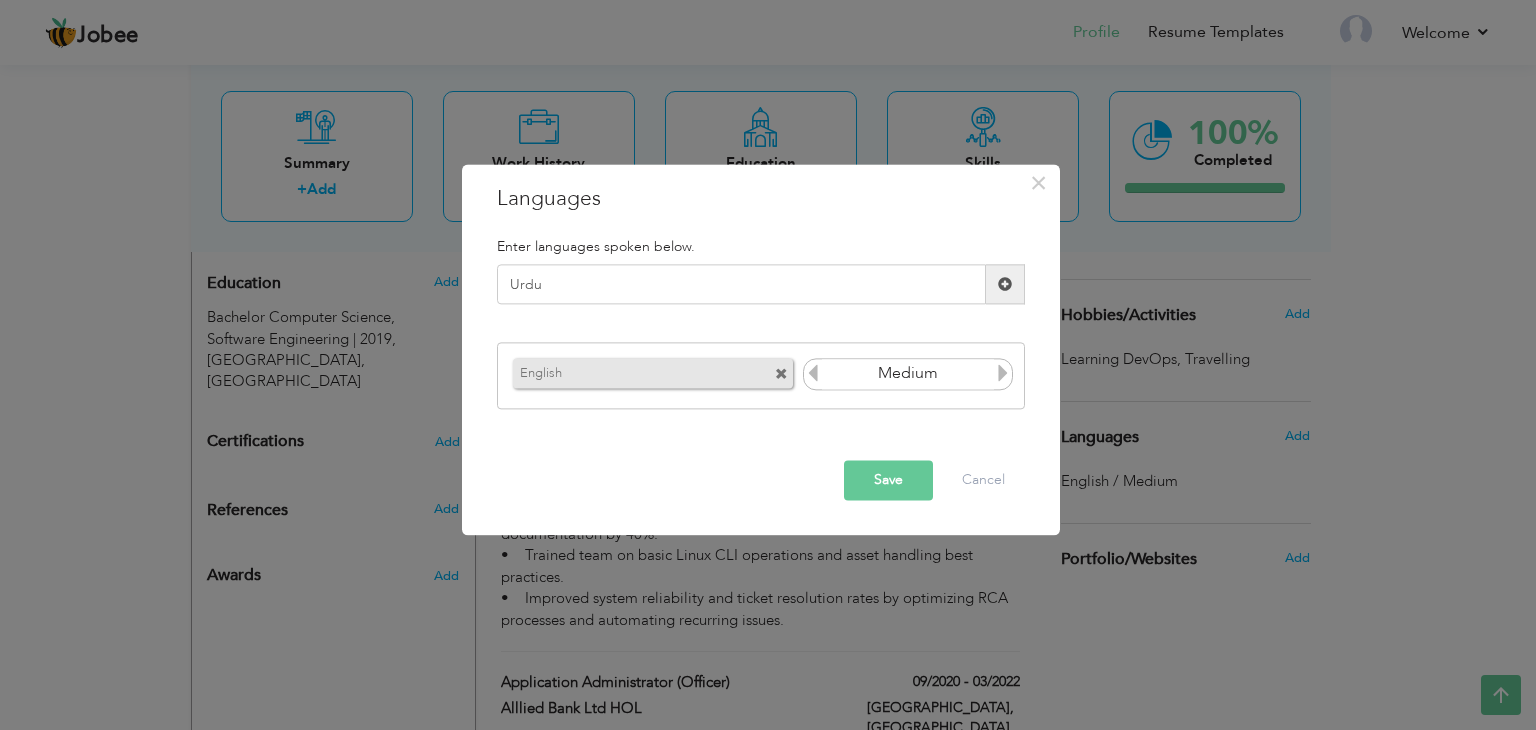 click on "Save" at bounding box center (888, 481) 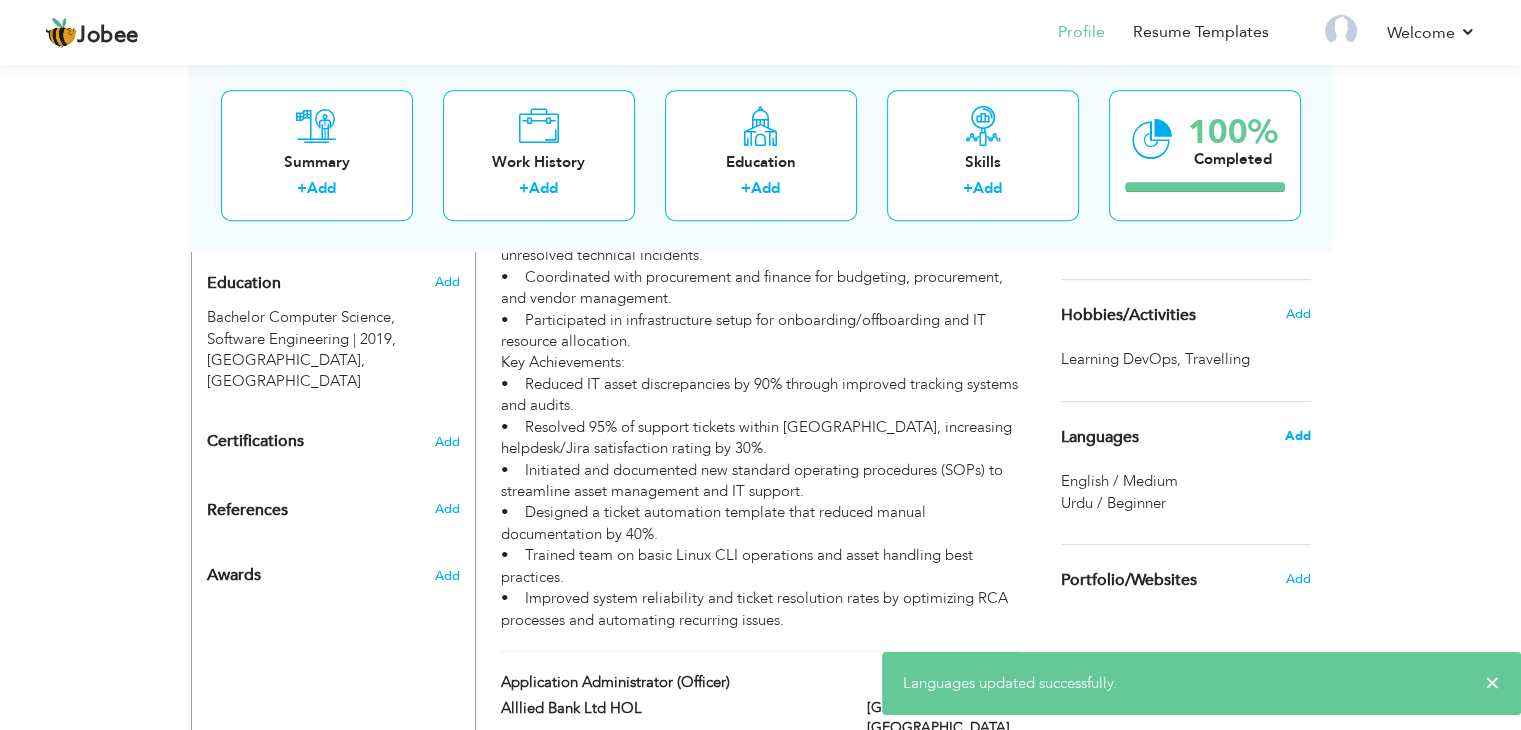 click on "Add" at bounding box center (1297, 436) 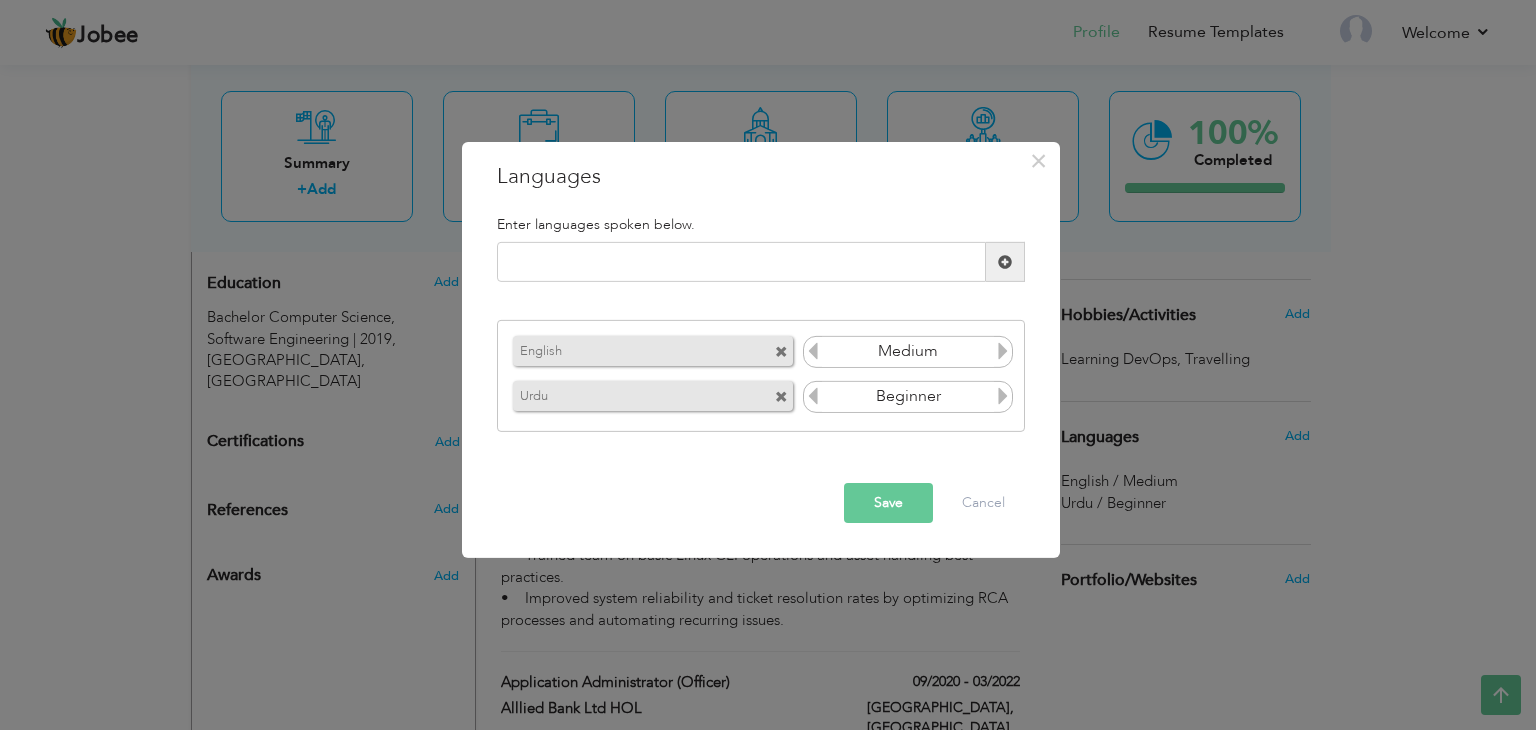click at bounding box center (1003, 396) 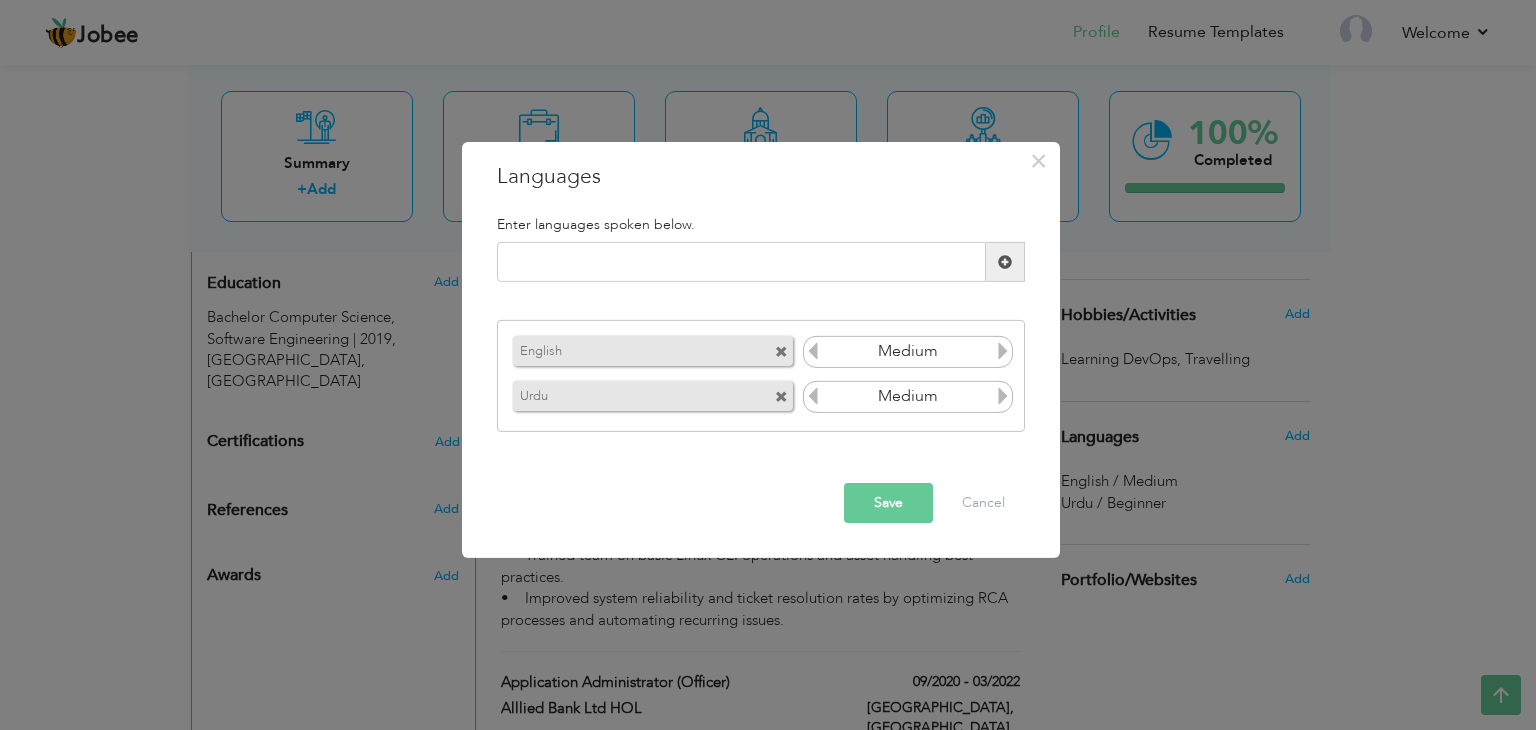 click at bounding box center (1003, 396) 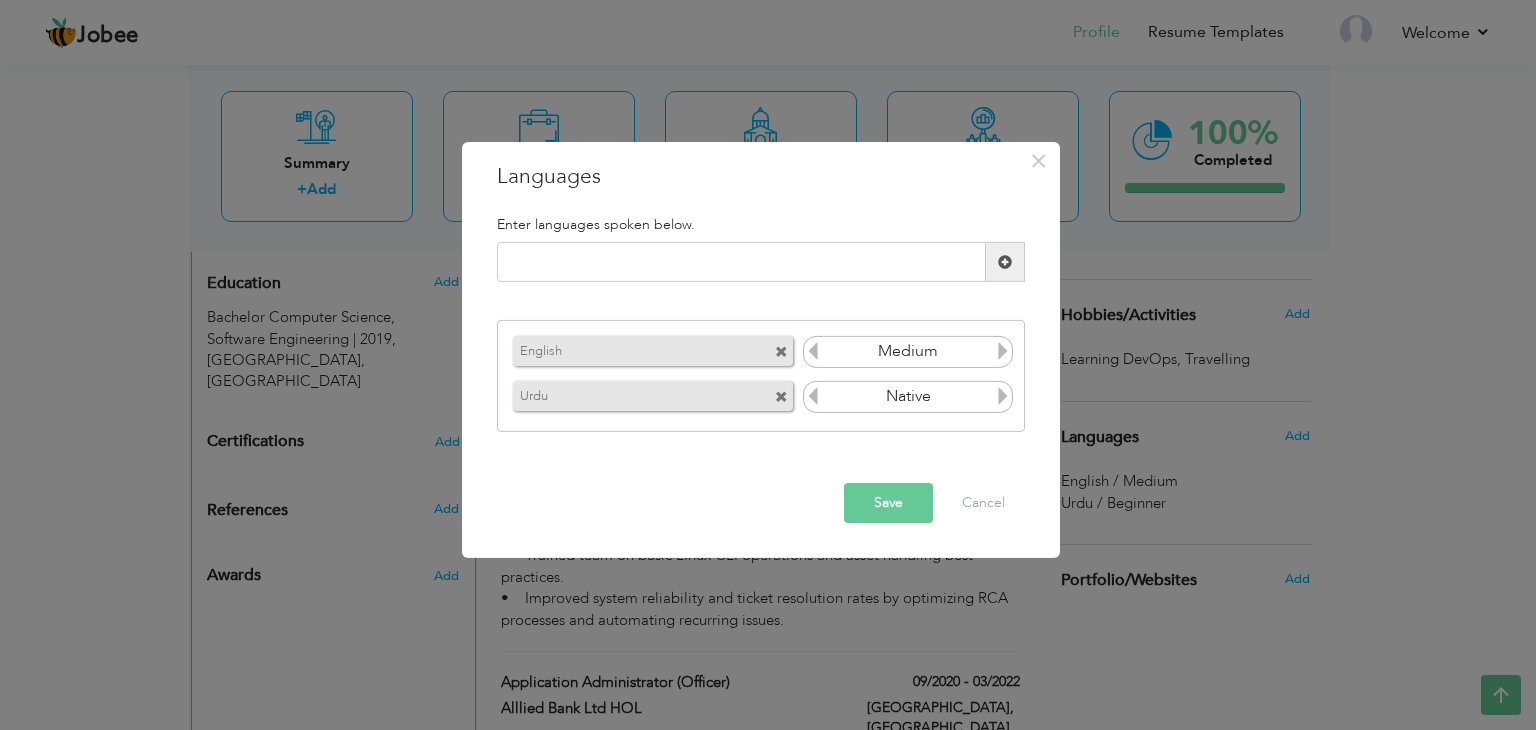 click on "Save" at bounding box center [888, 503] 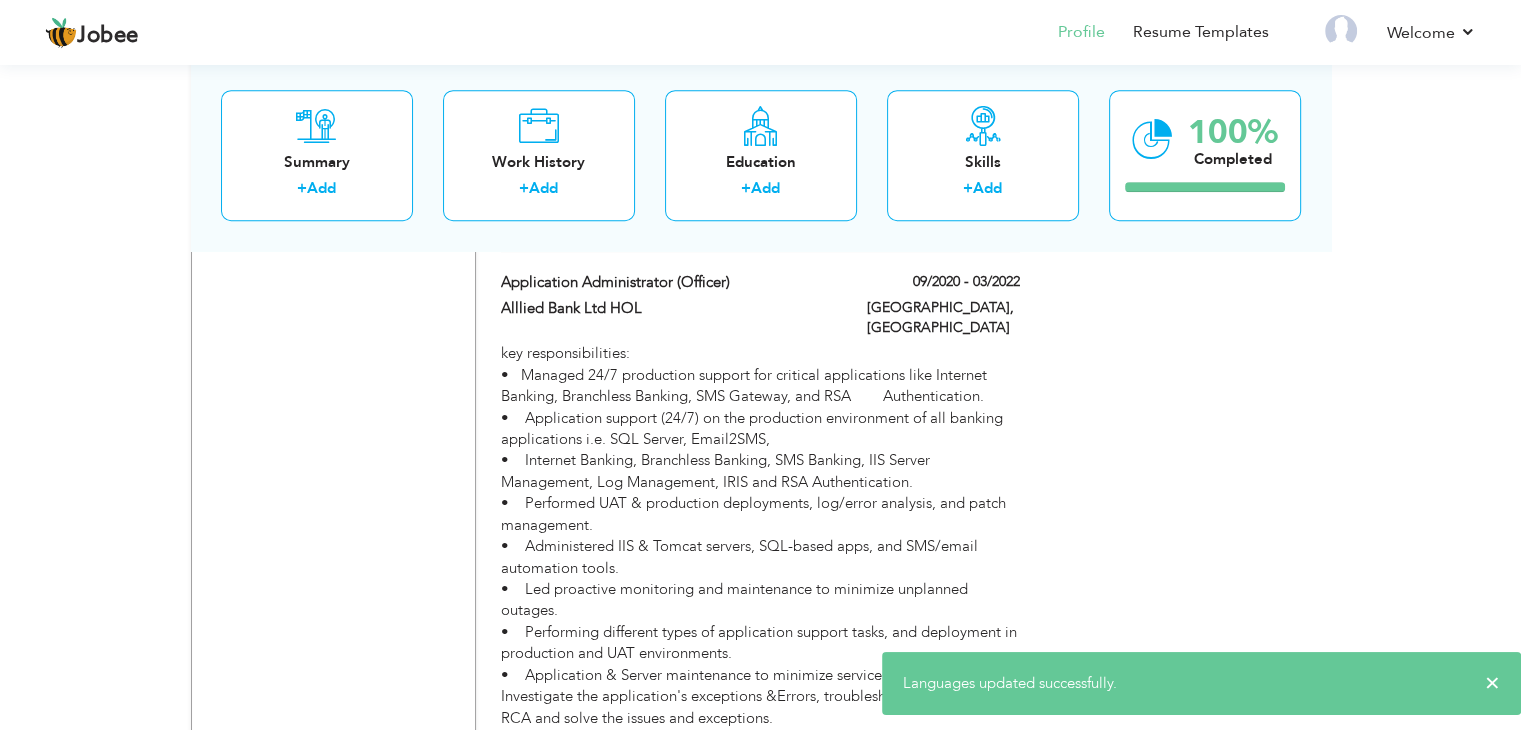 scroll, scrollTop: 863, scrollLeft: 0, axis: vertical 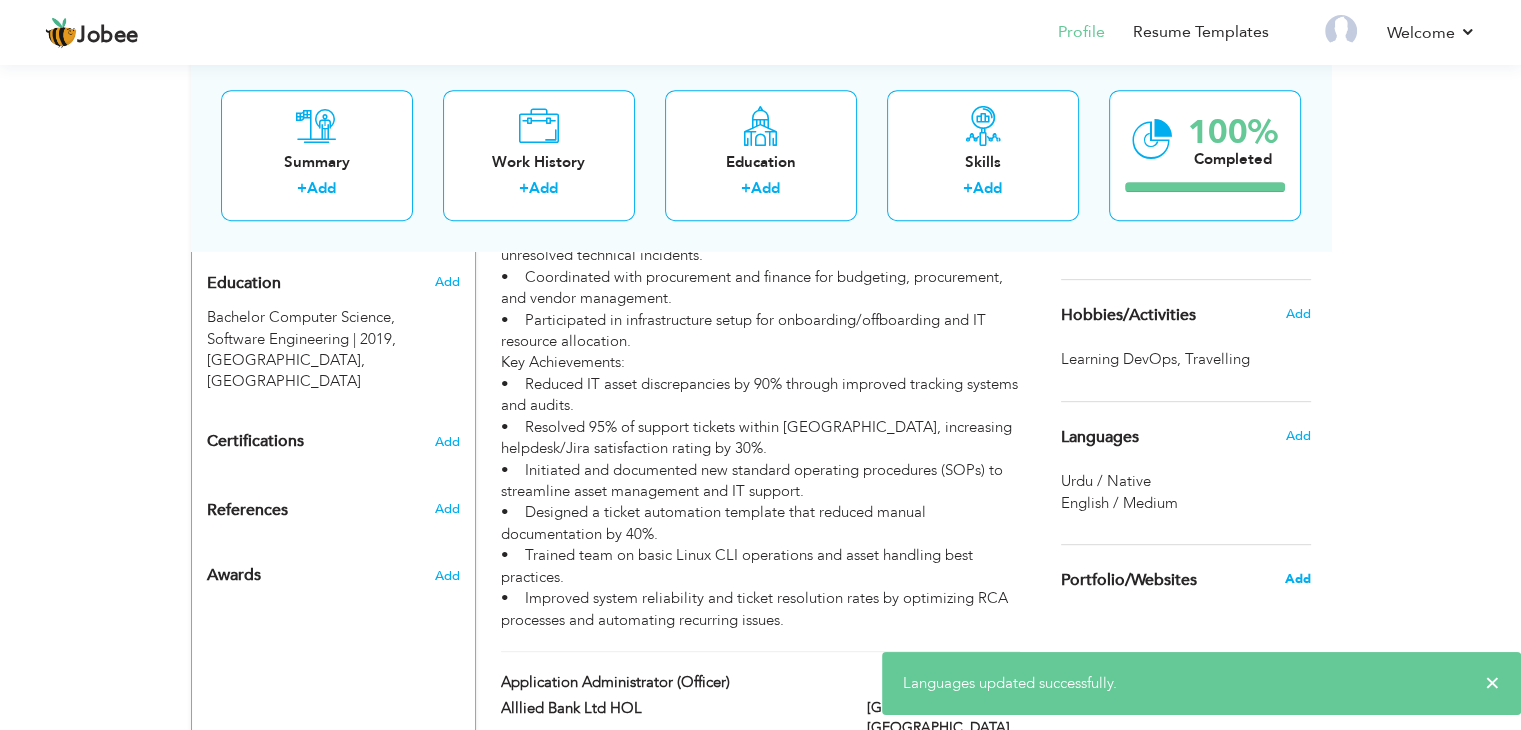 click on "Add" at bounding box center [1297, 579] 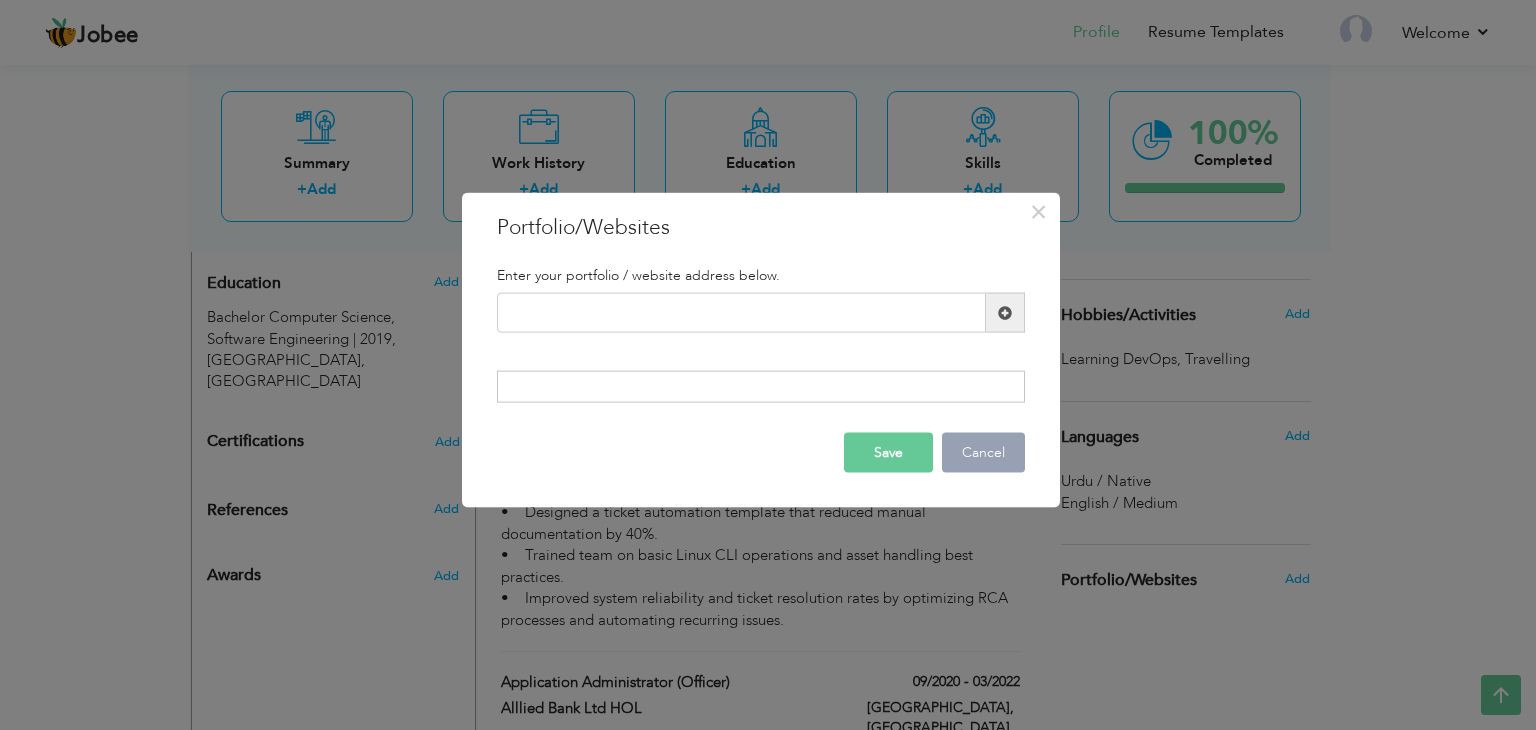 click on "Cancel" at bounding box center [983, 452] 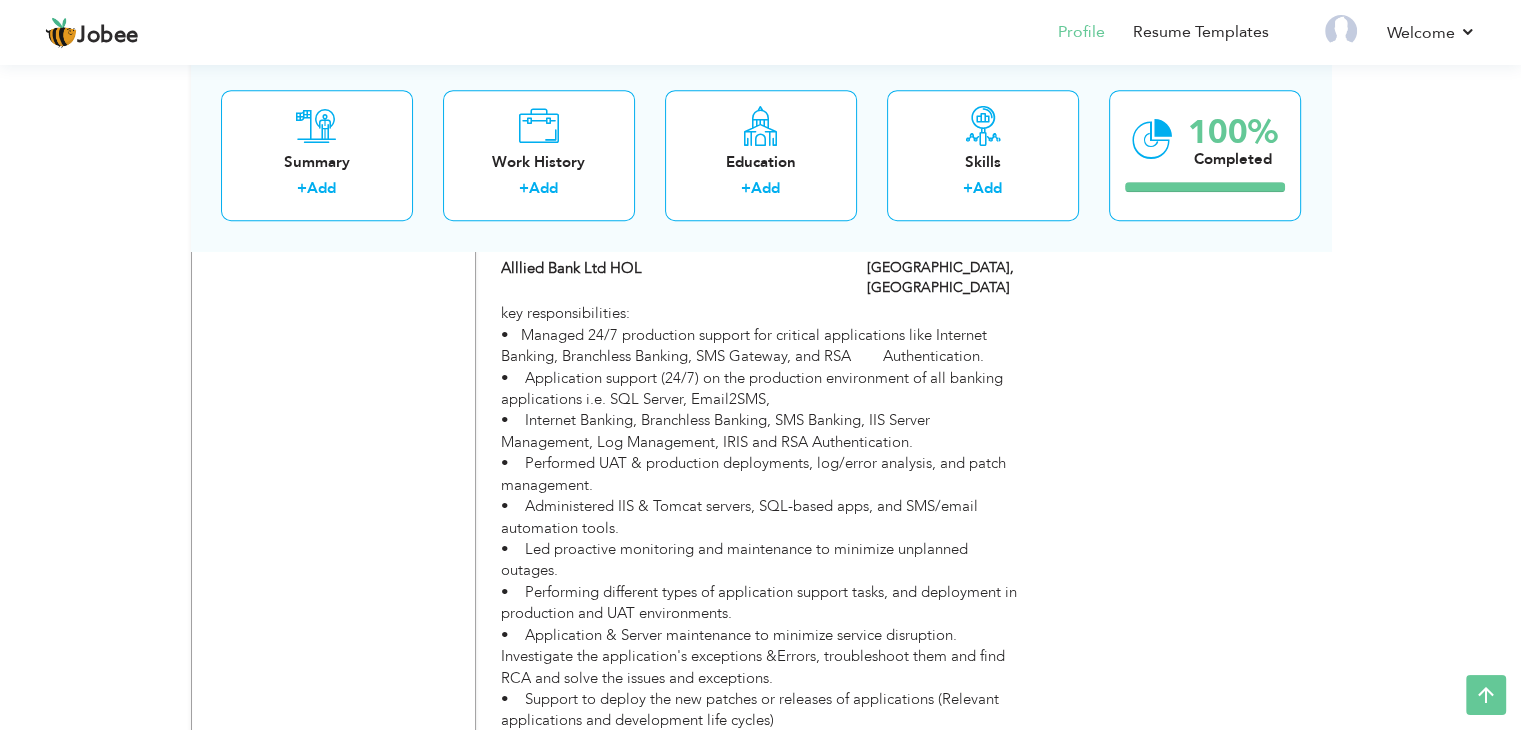 scroll, scrollTop: 903, scrollLeft: 0, axis: vertical 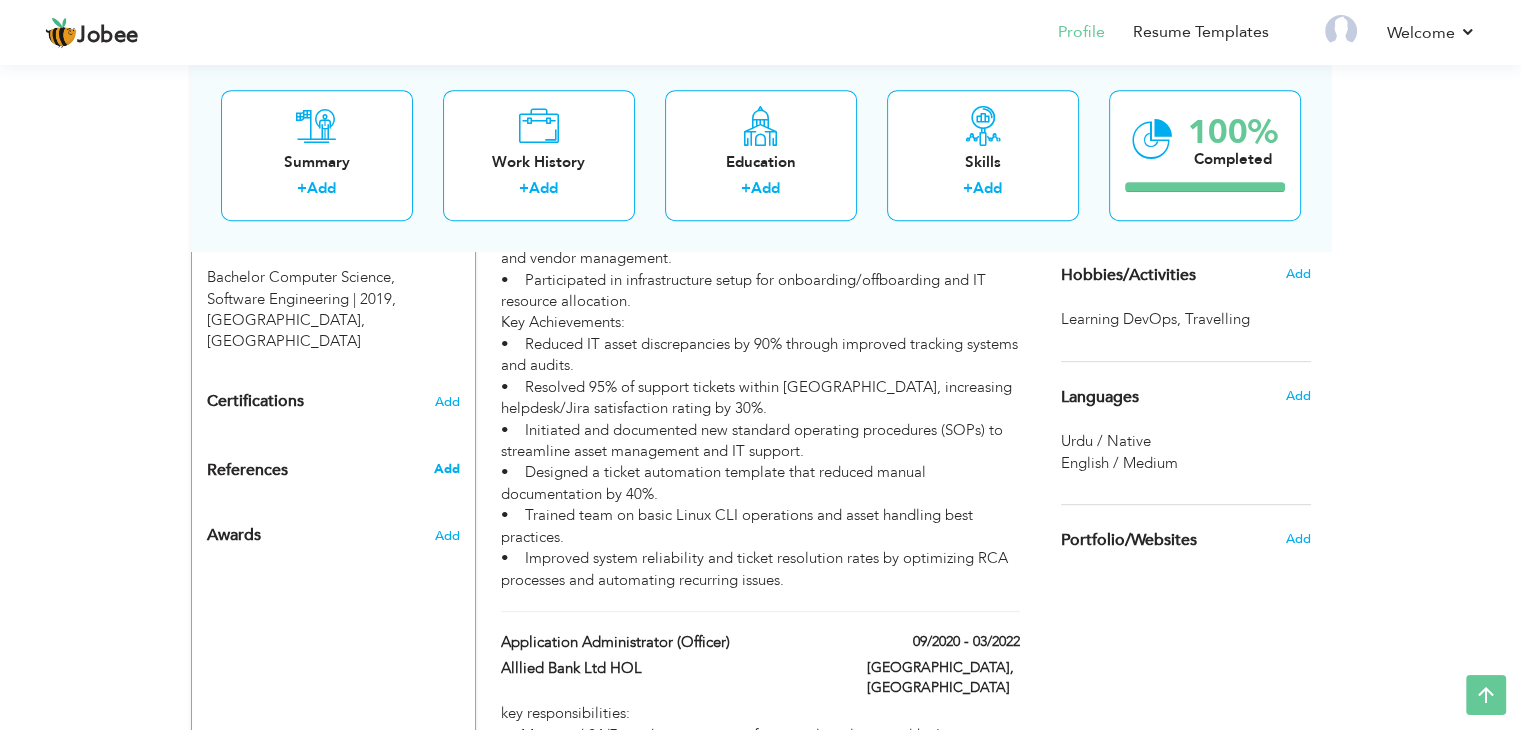 click on "Add" at bounding box center [446, 469] 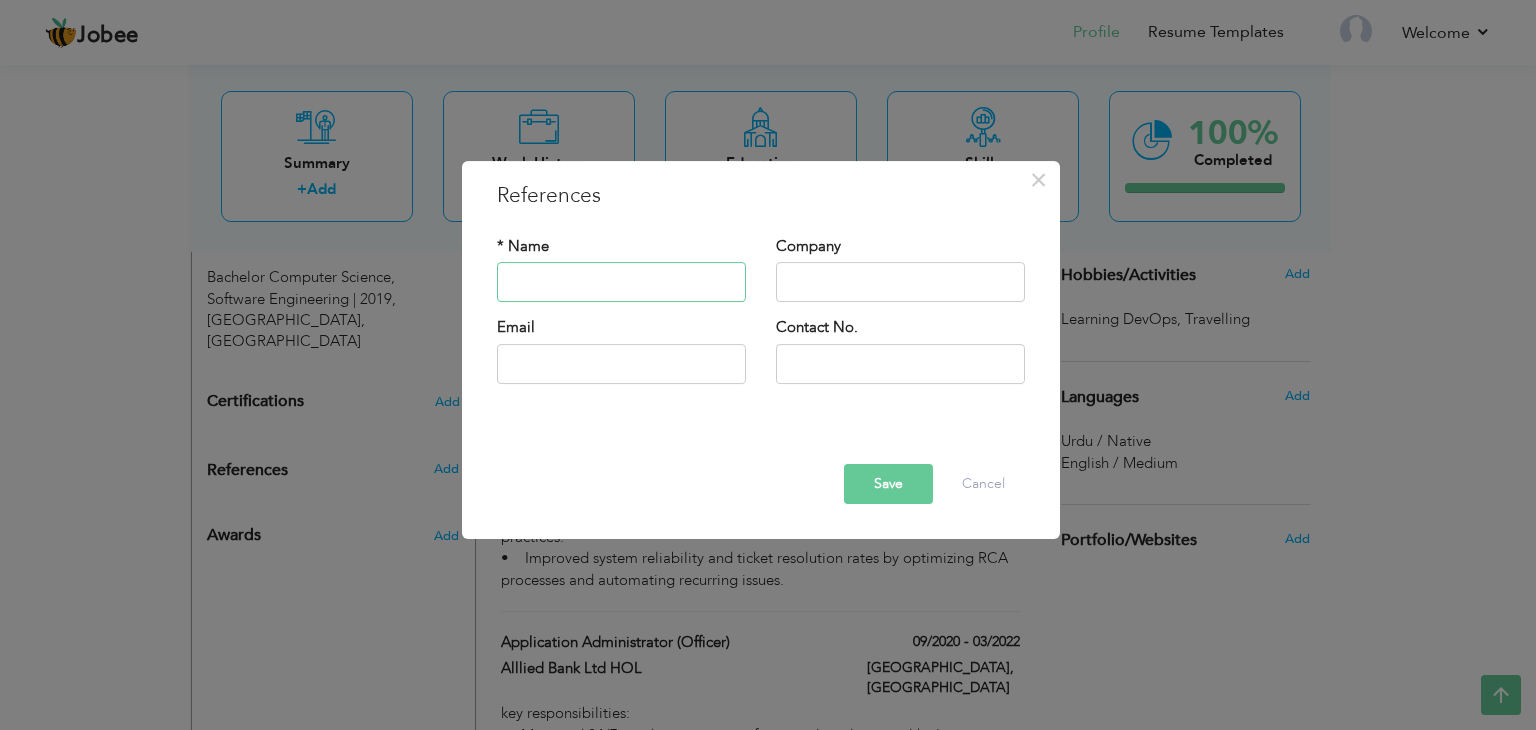 click at bounding box center [621, 283] 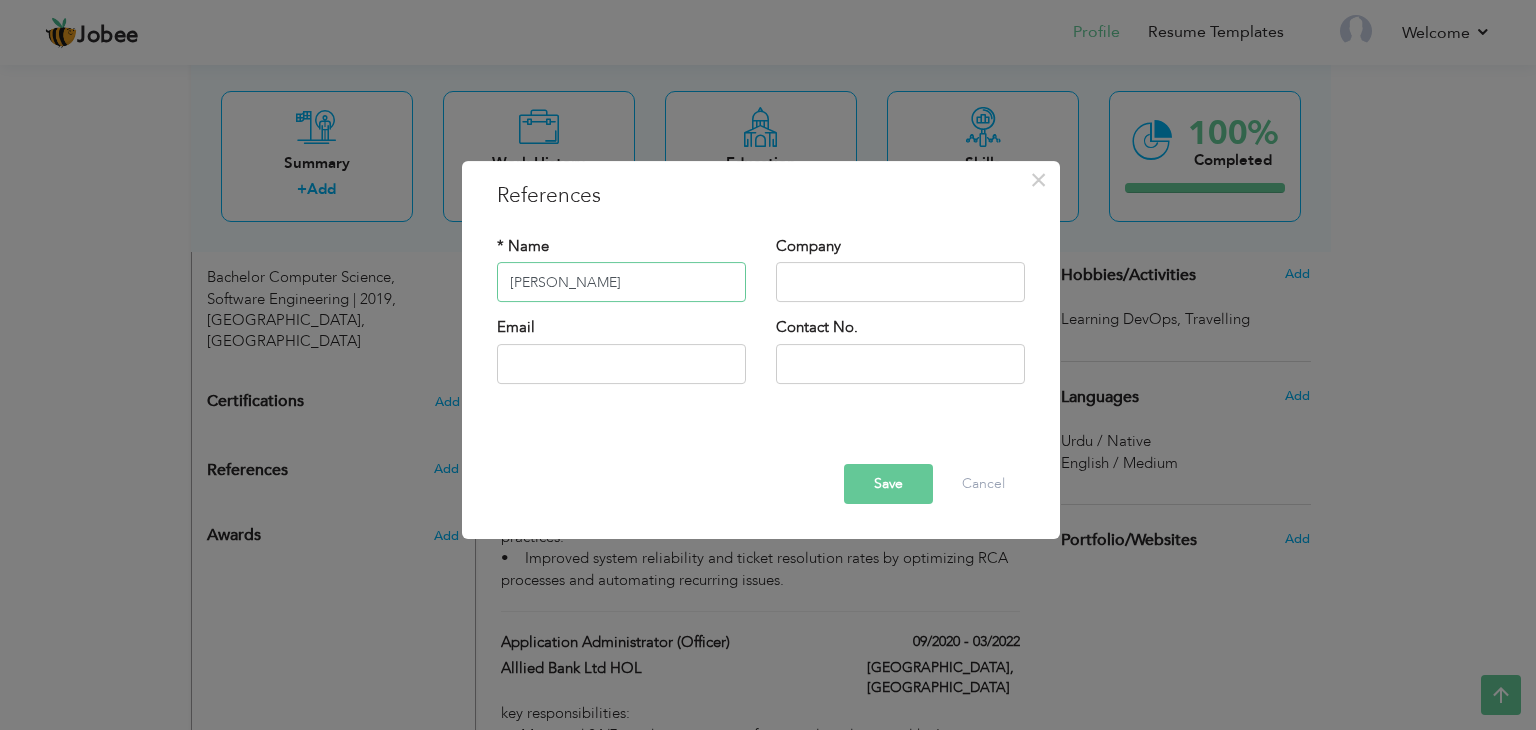 type on "[PERSON_NAME]" 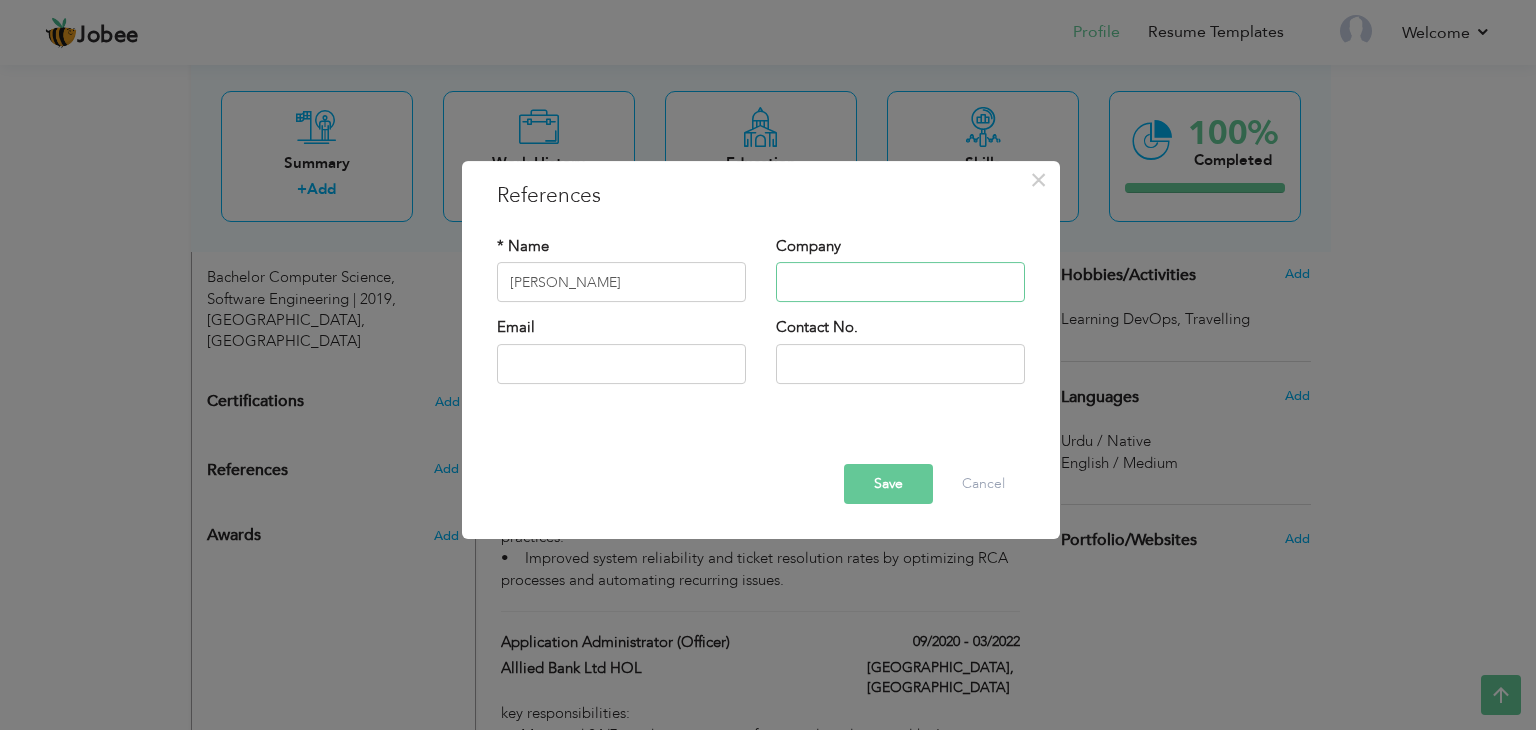click at bounding box center [900, 283] 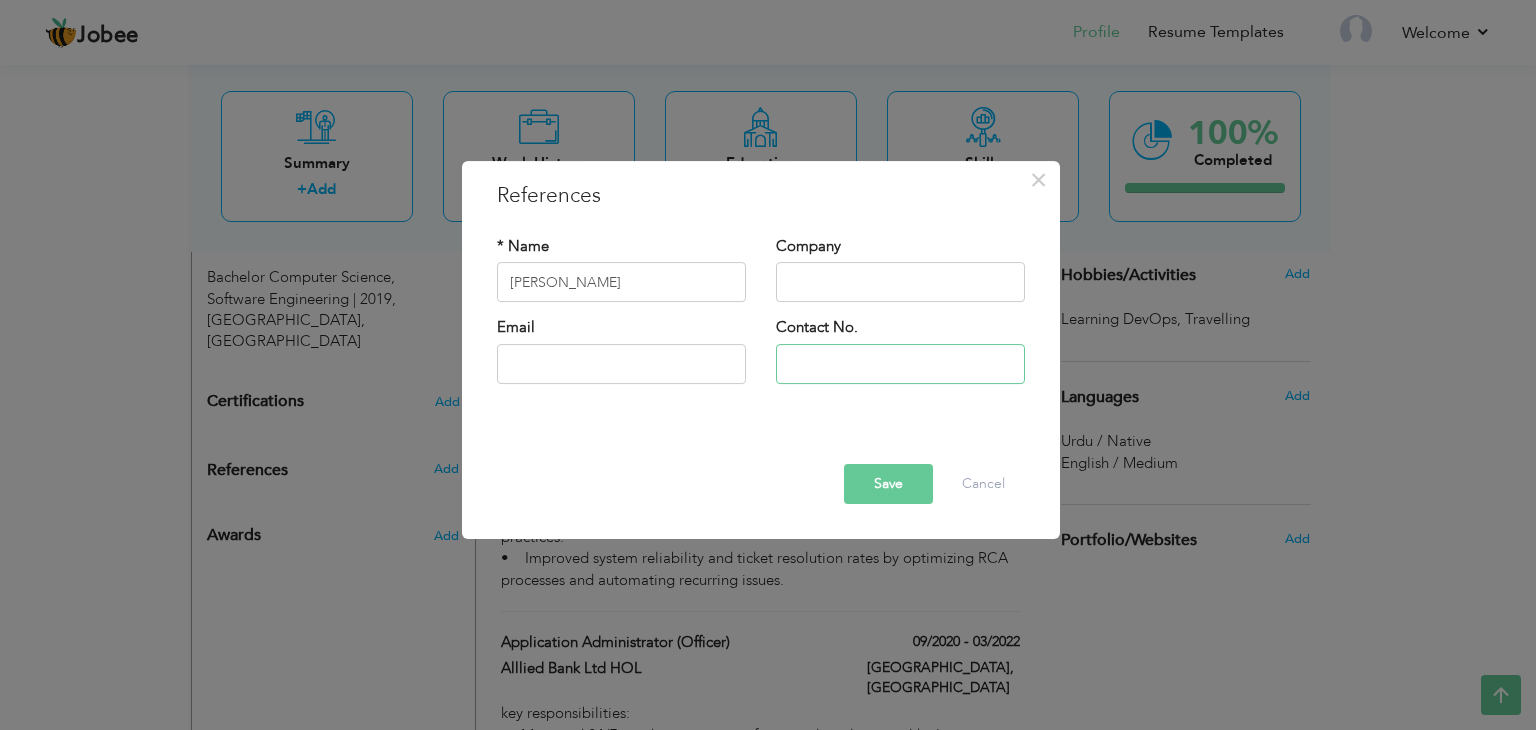 click at bounding box center [900, 364] 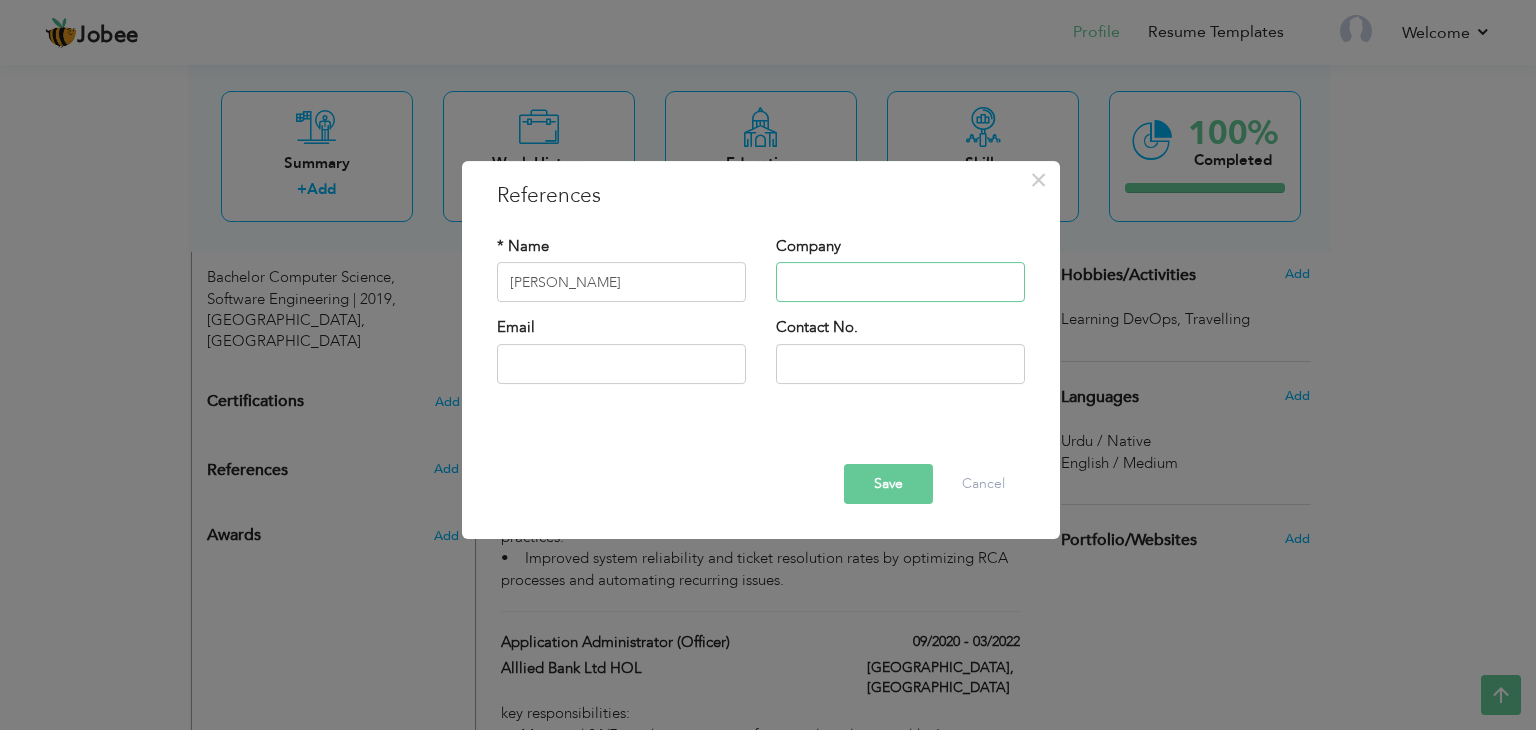 click at bounding box center (900, 283) 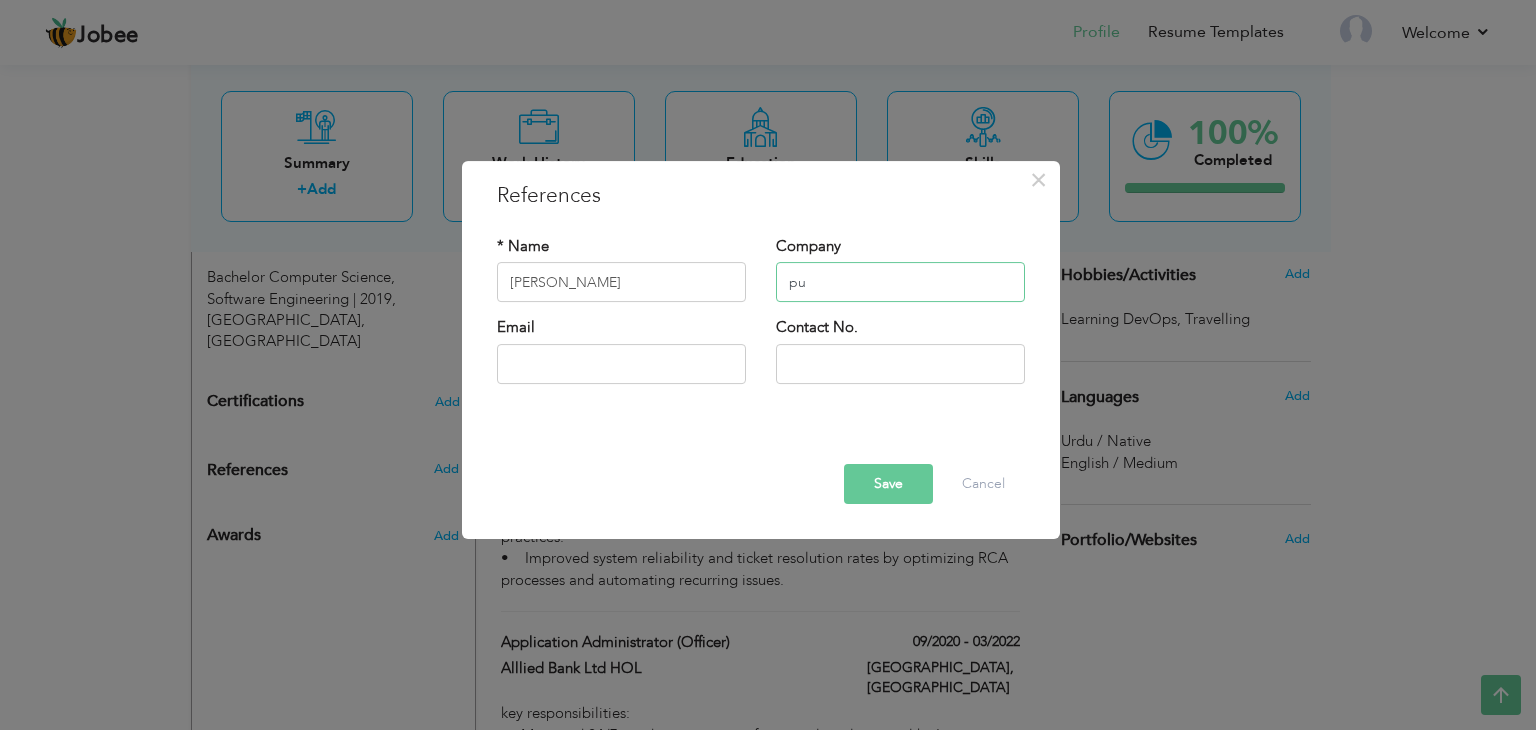 type on "p" 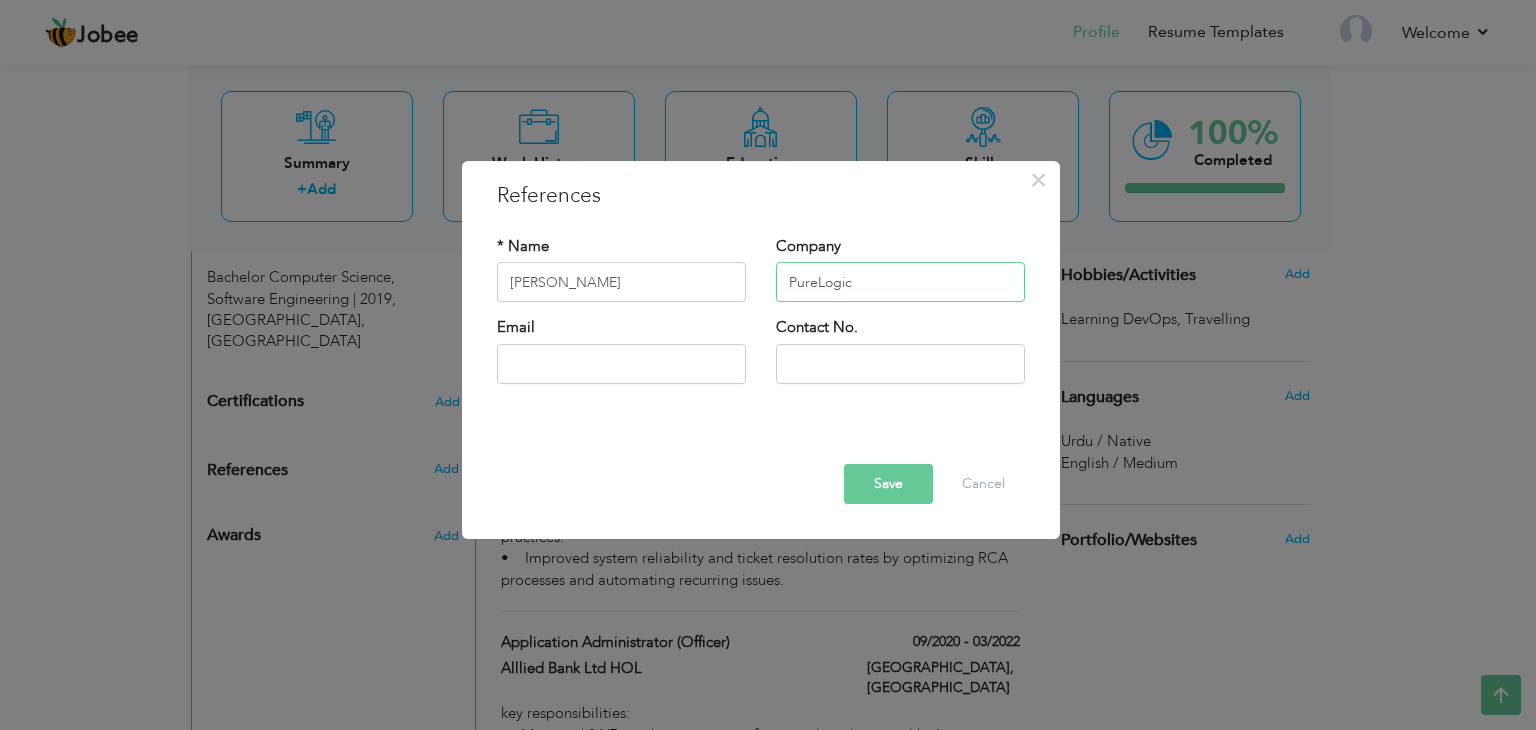 type on "PureLogic" 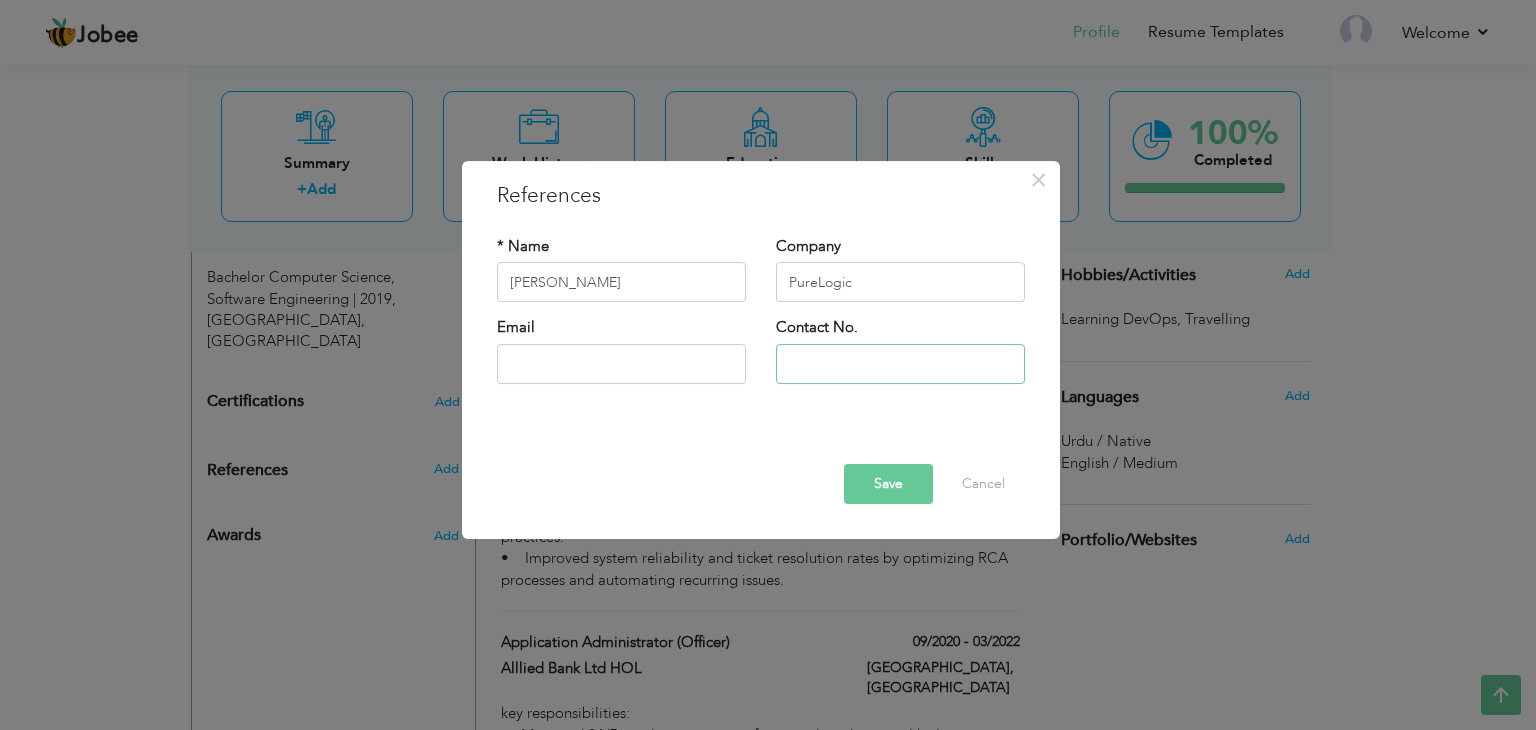 click at bounding box center [900, 364] 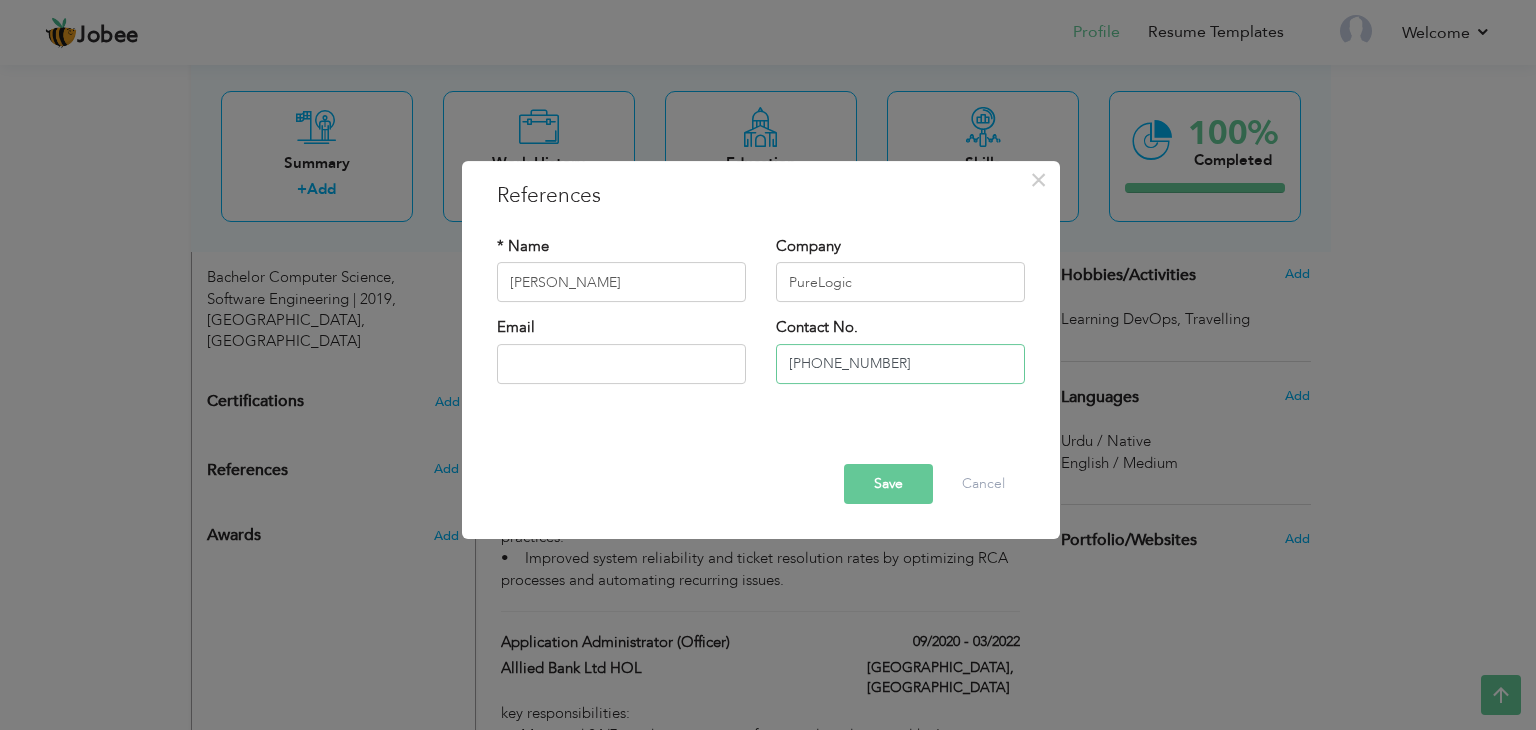 type on "[PHONE_NUMBER]" 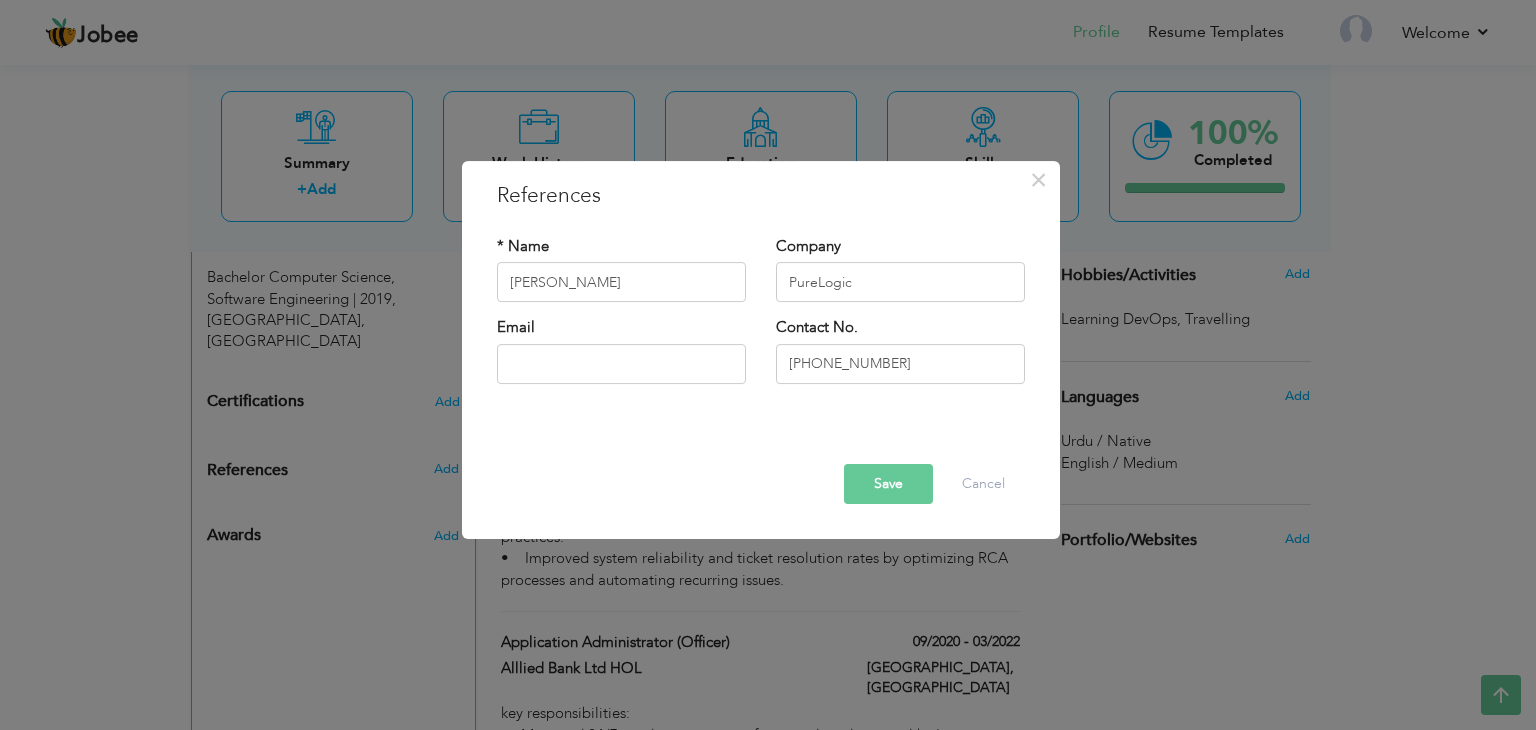 click on "Save" at bounding box center [888, 484] 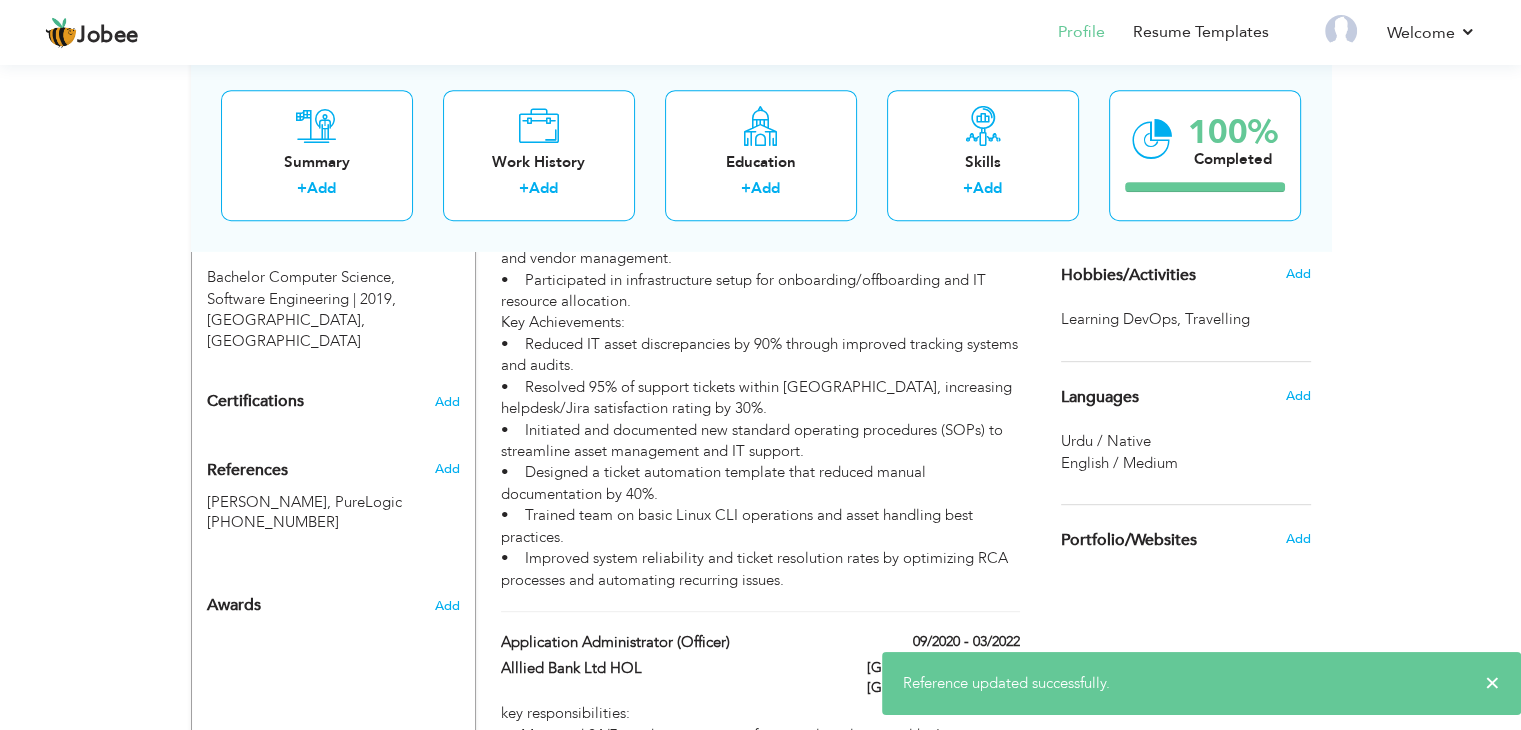 click on "Awards" at bounding box center (310, 601) 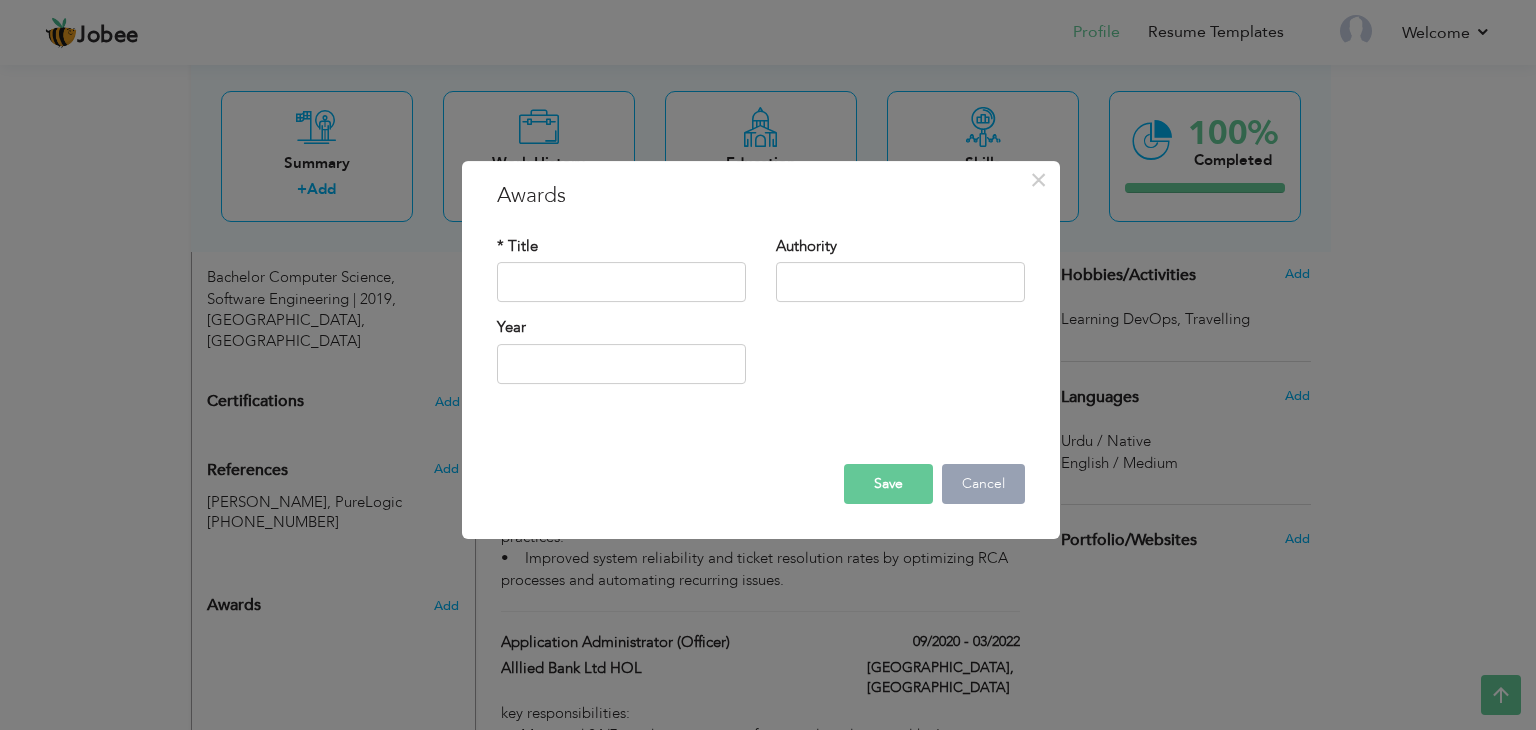click on "Cancel" at bounding box center [983, 484] 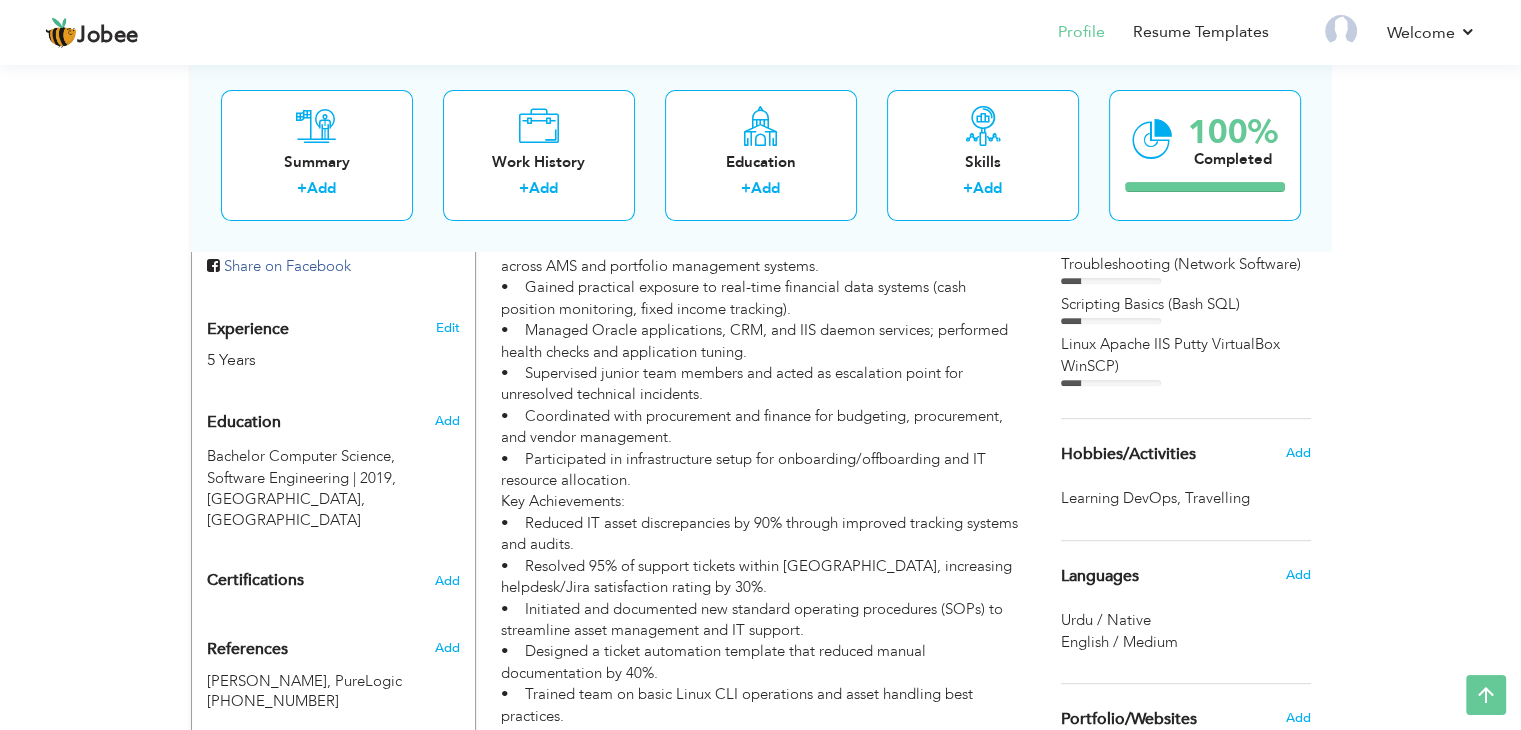 scroll, scrollTop: 503, scrollLeft: 0, axis: vertical 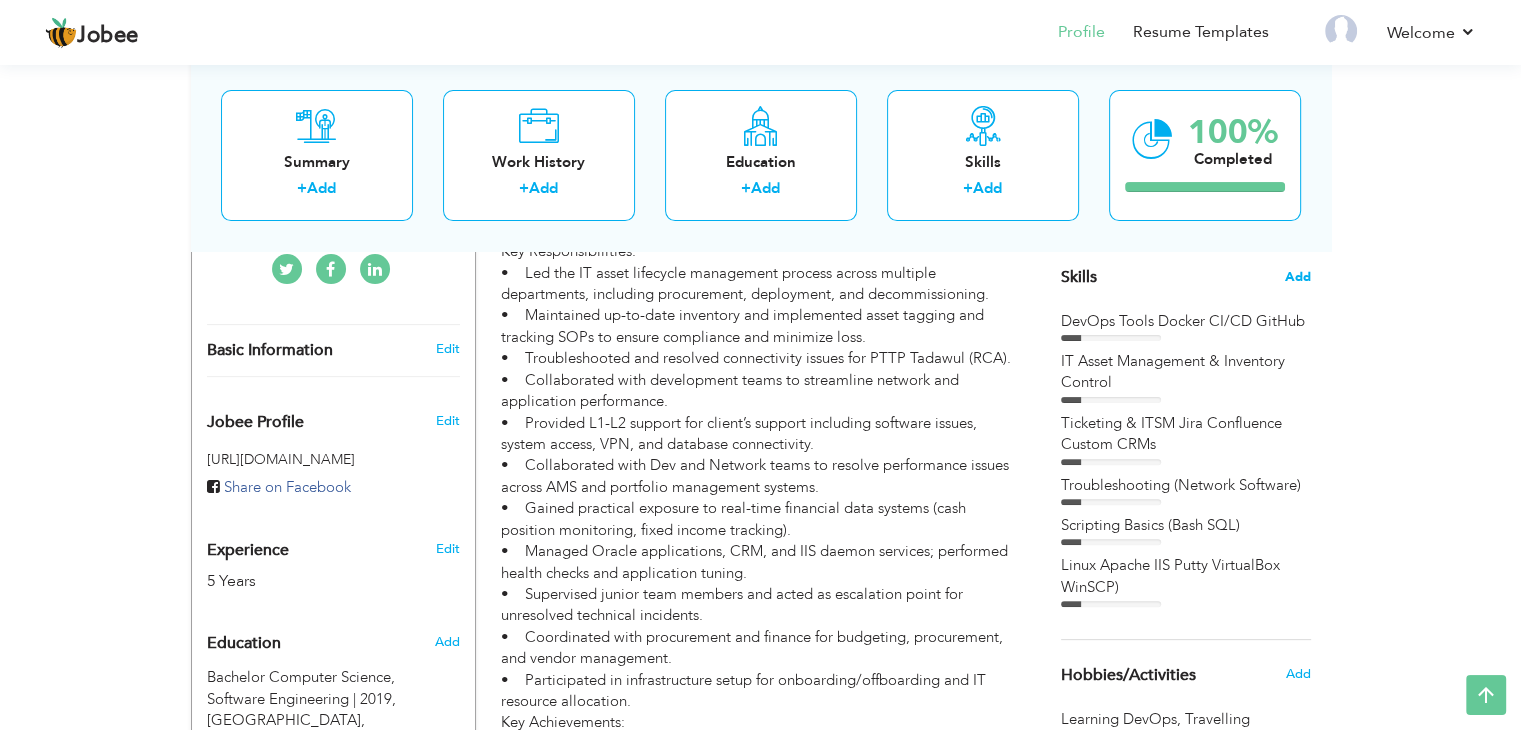 click on "Add" at bounding box center [1298, 277] 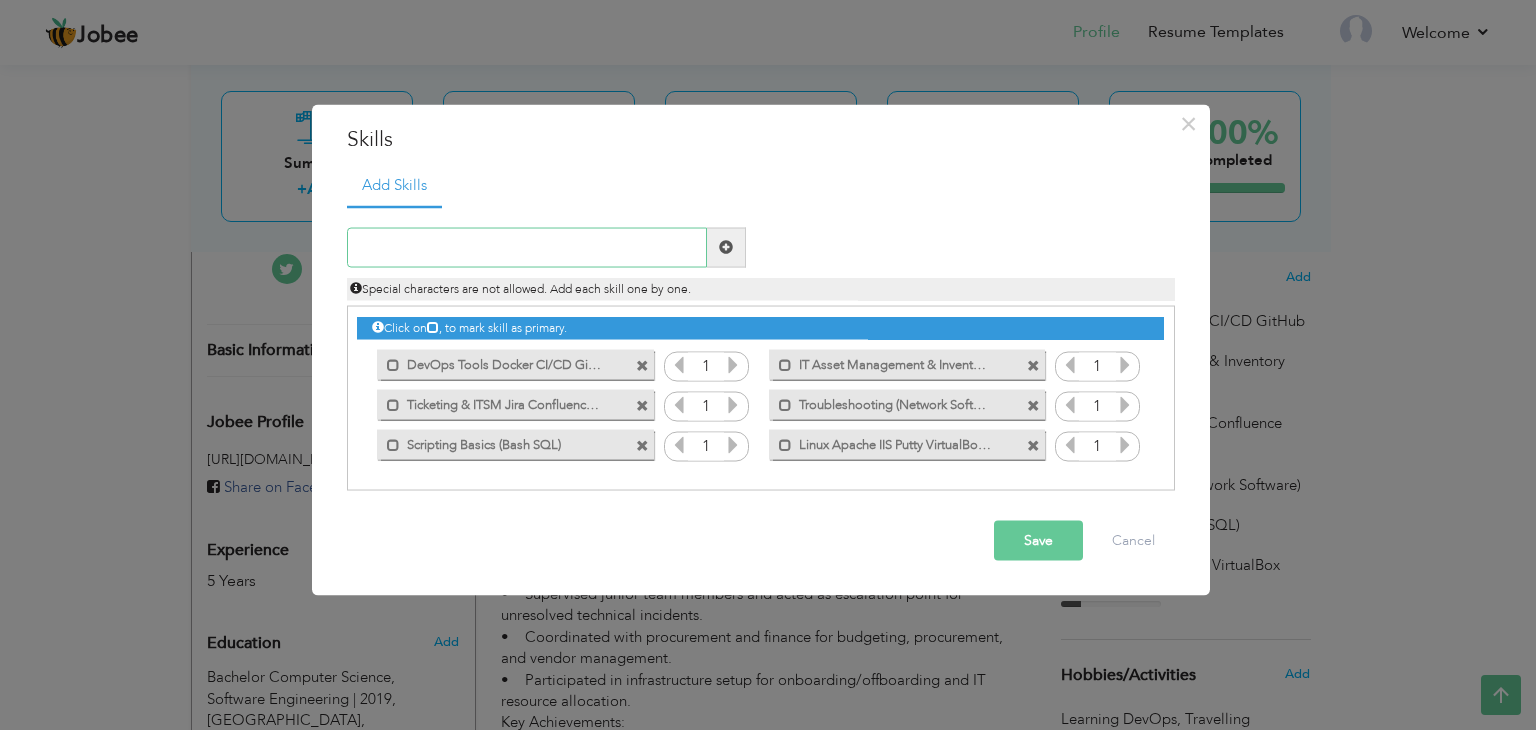 click at bounding box center [527, 247] 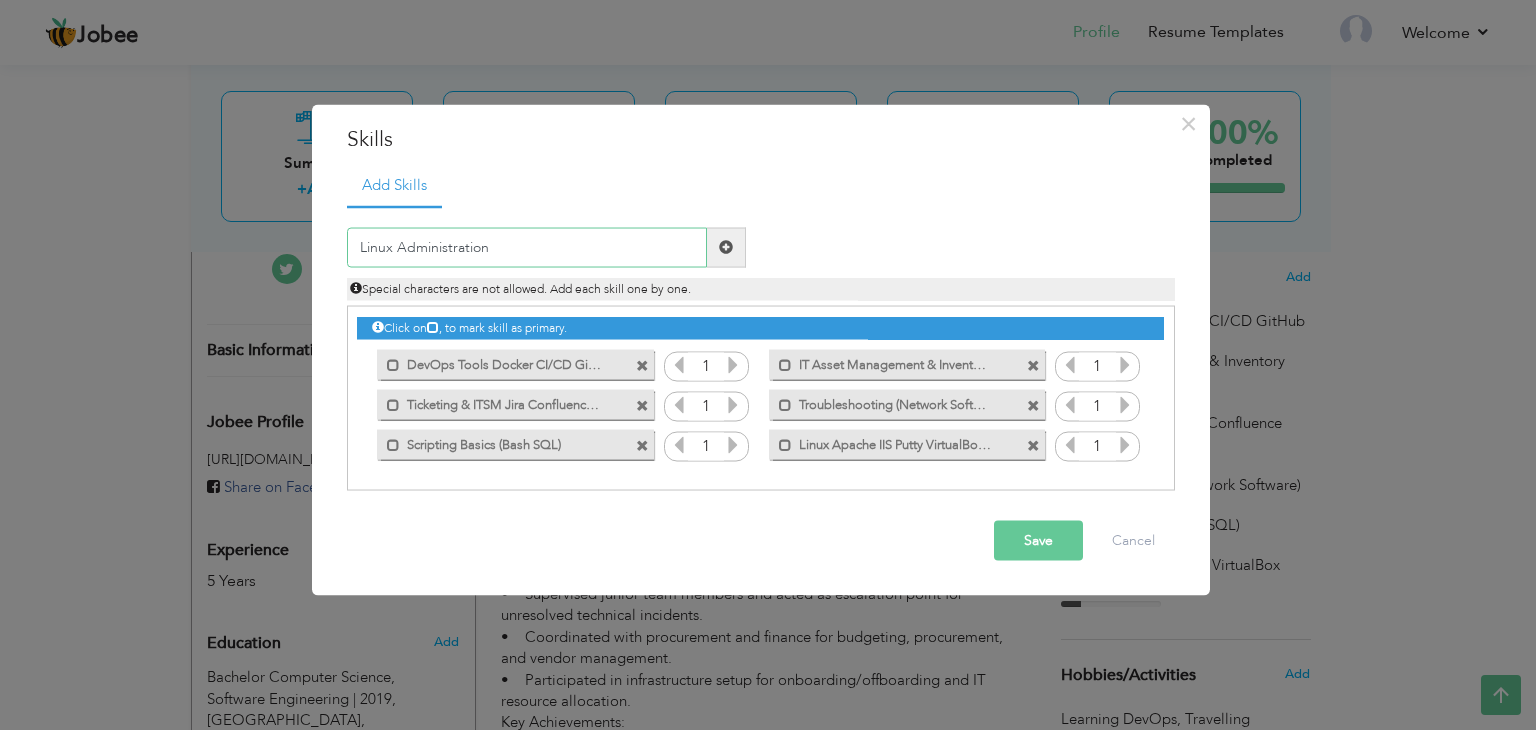 type on "Linux Administration" 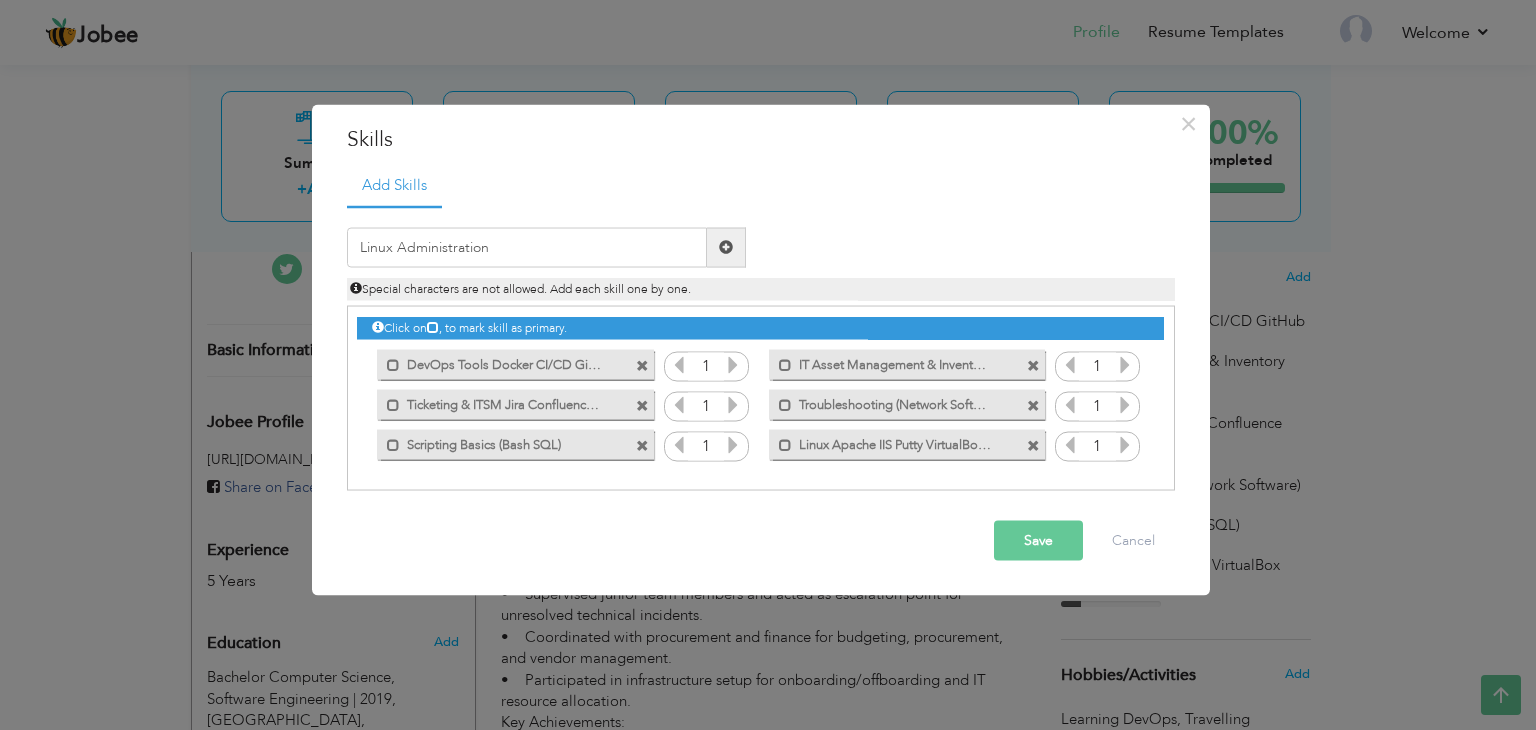 click on "Save" at bounding box center (1038, 540) 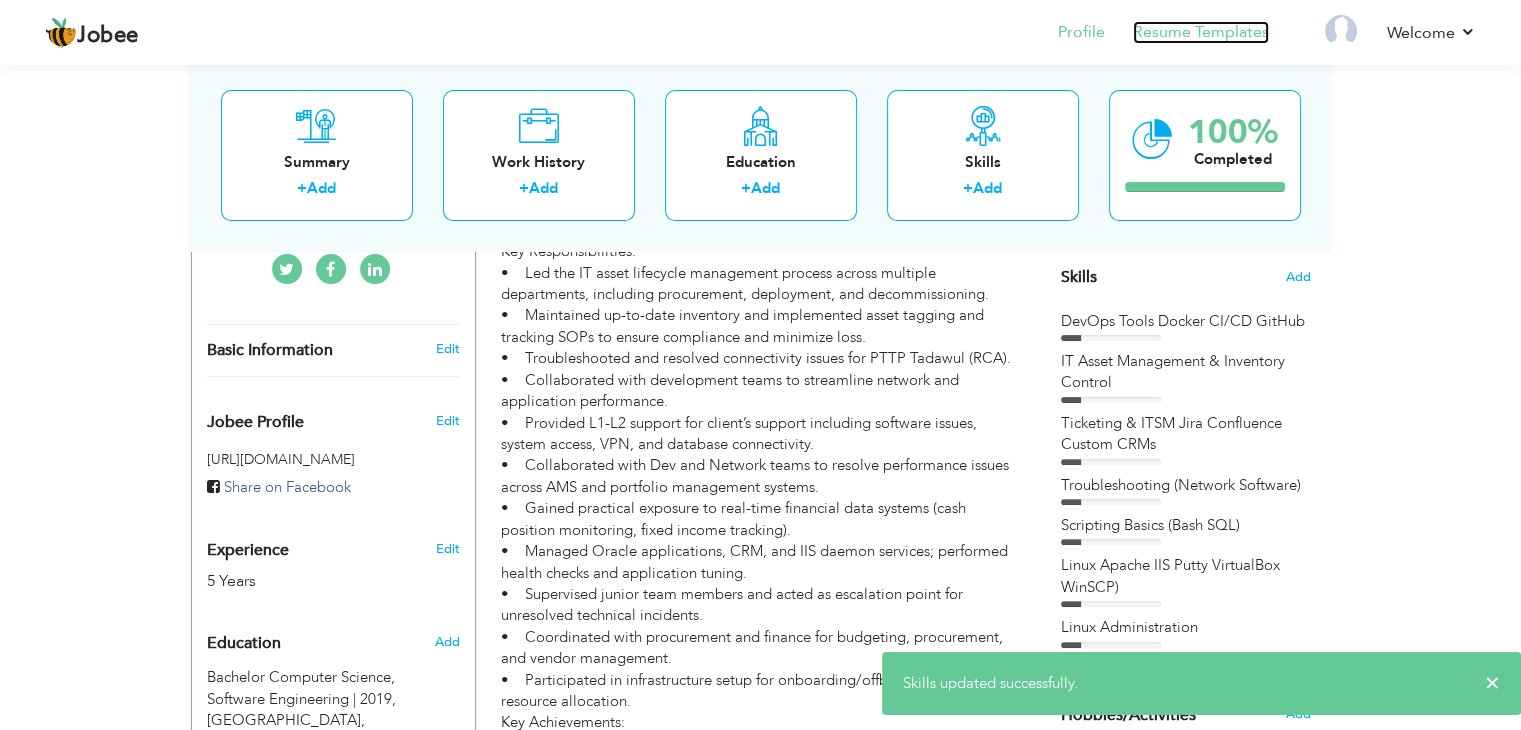 click on "Resume Templates" at bounding box center (1201, 32) 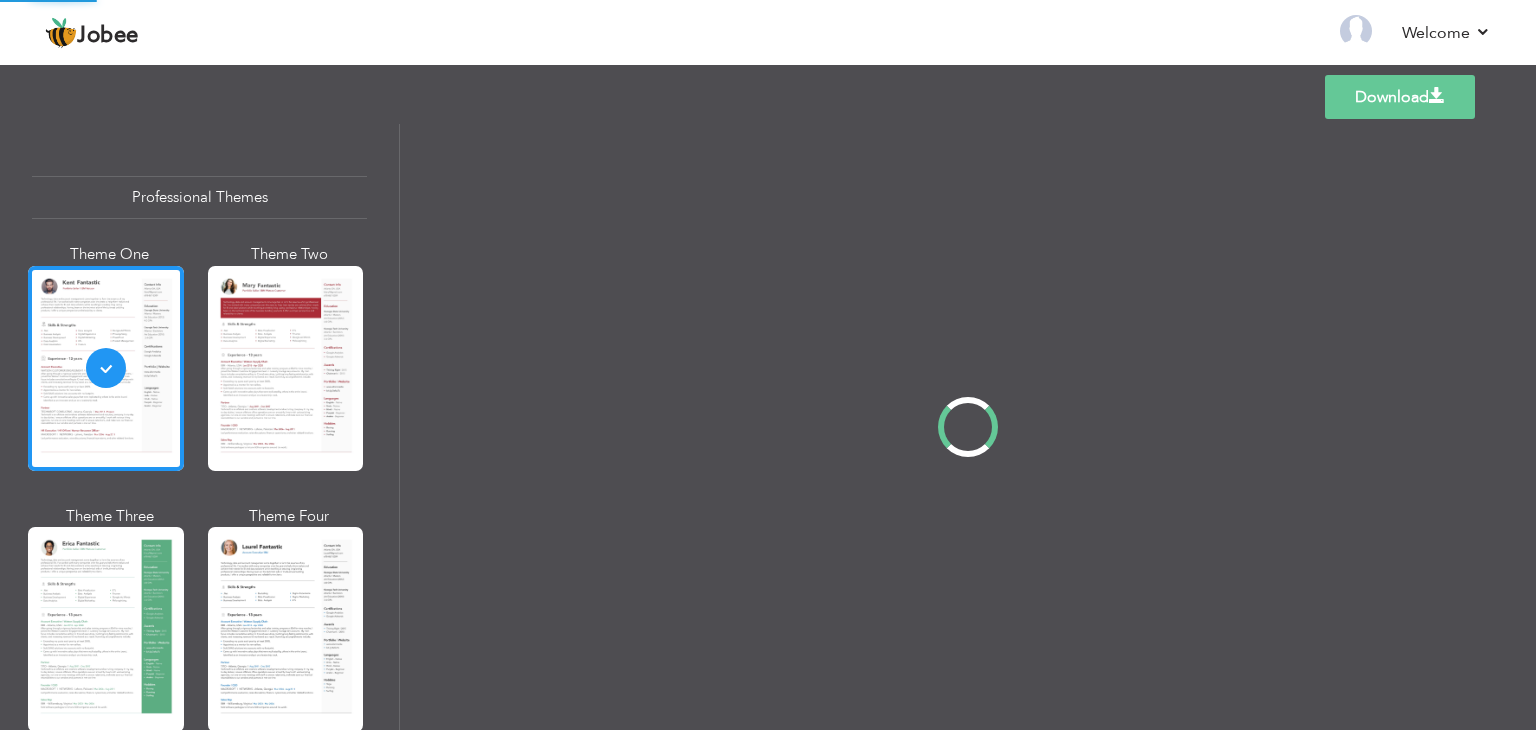 scroll, scrollTop: 0, scrollLeft: 0, axis: both 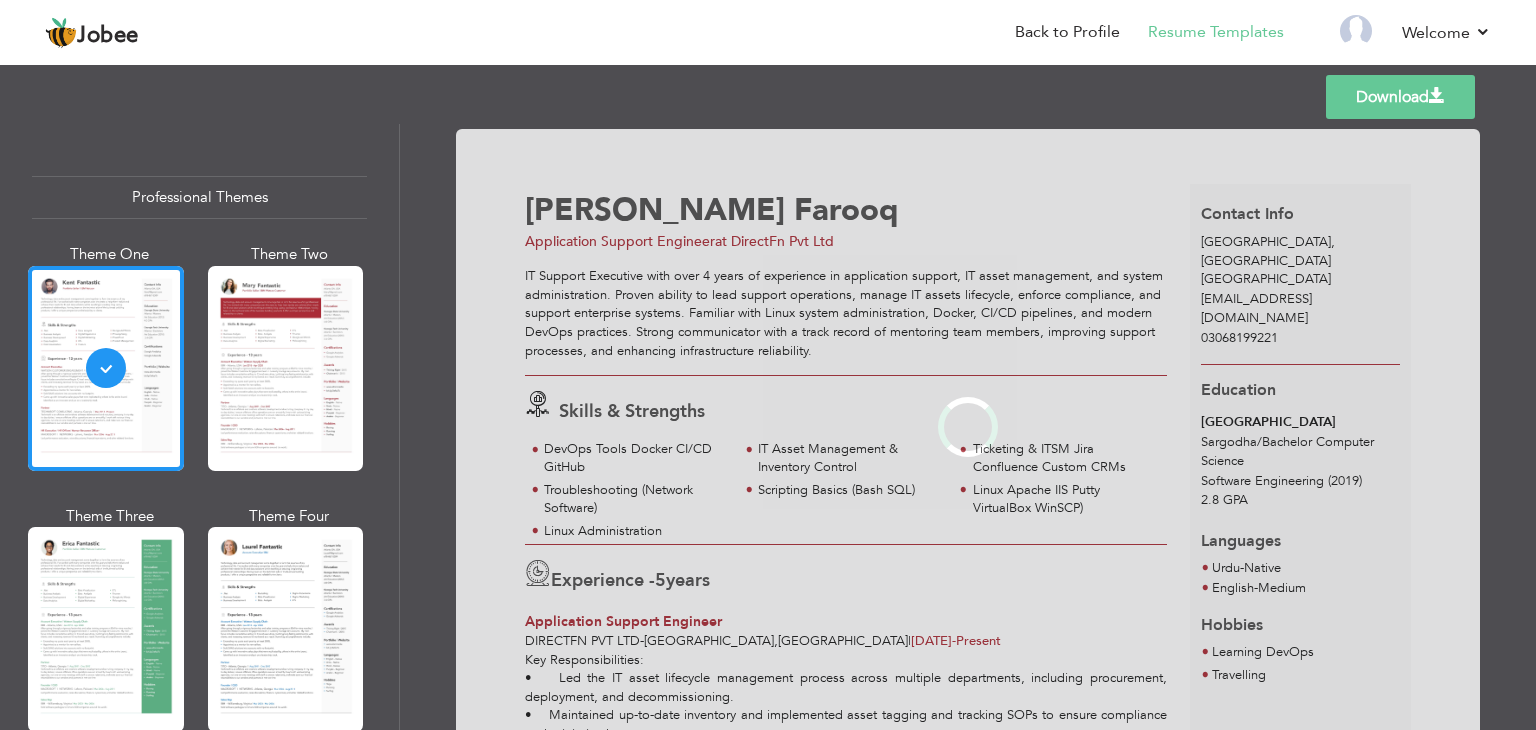click at bounding box center (286, 368) 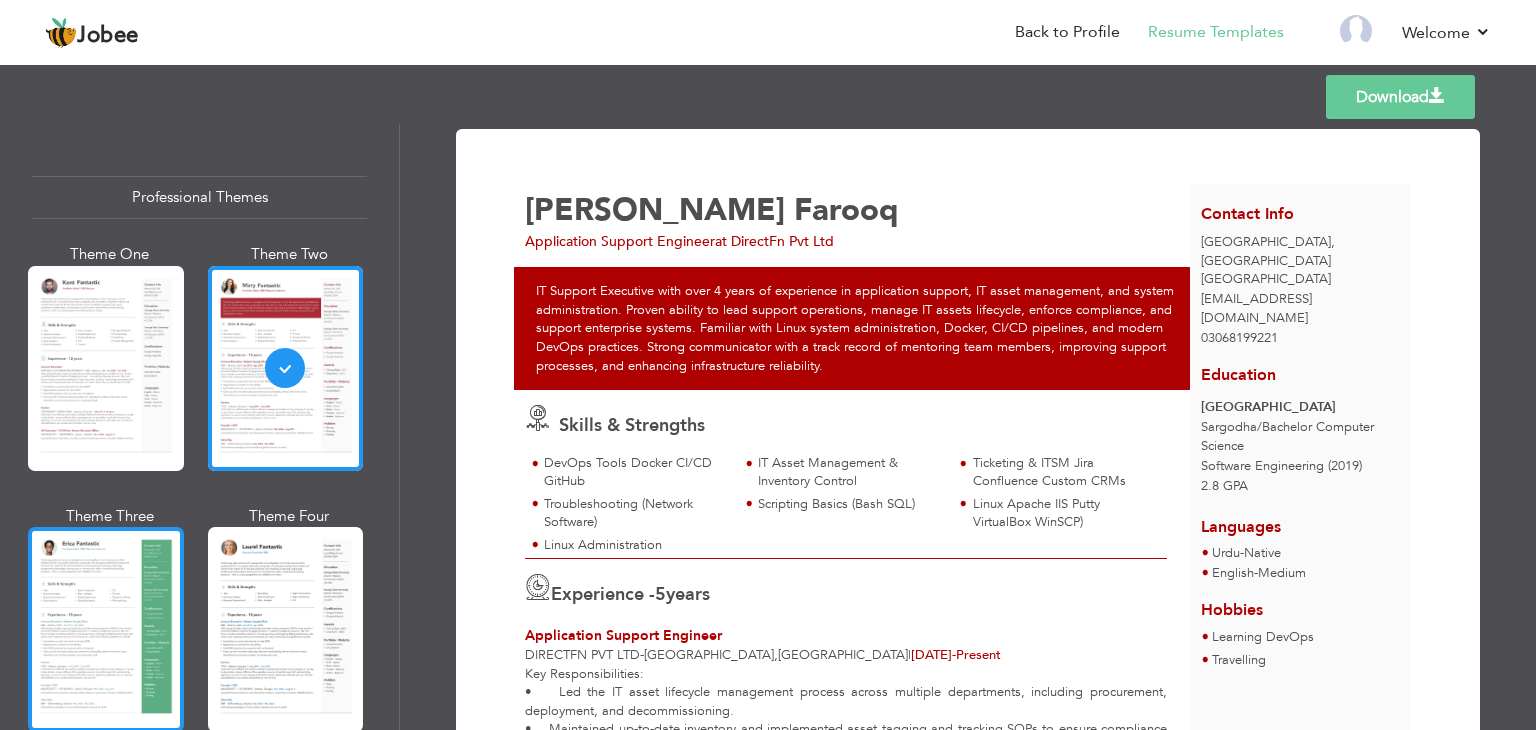 click at bounding box center [106, 629] 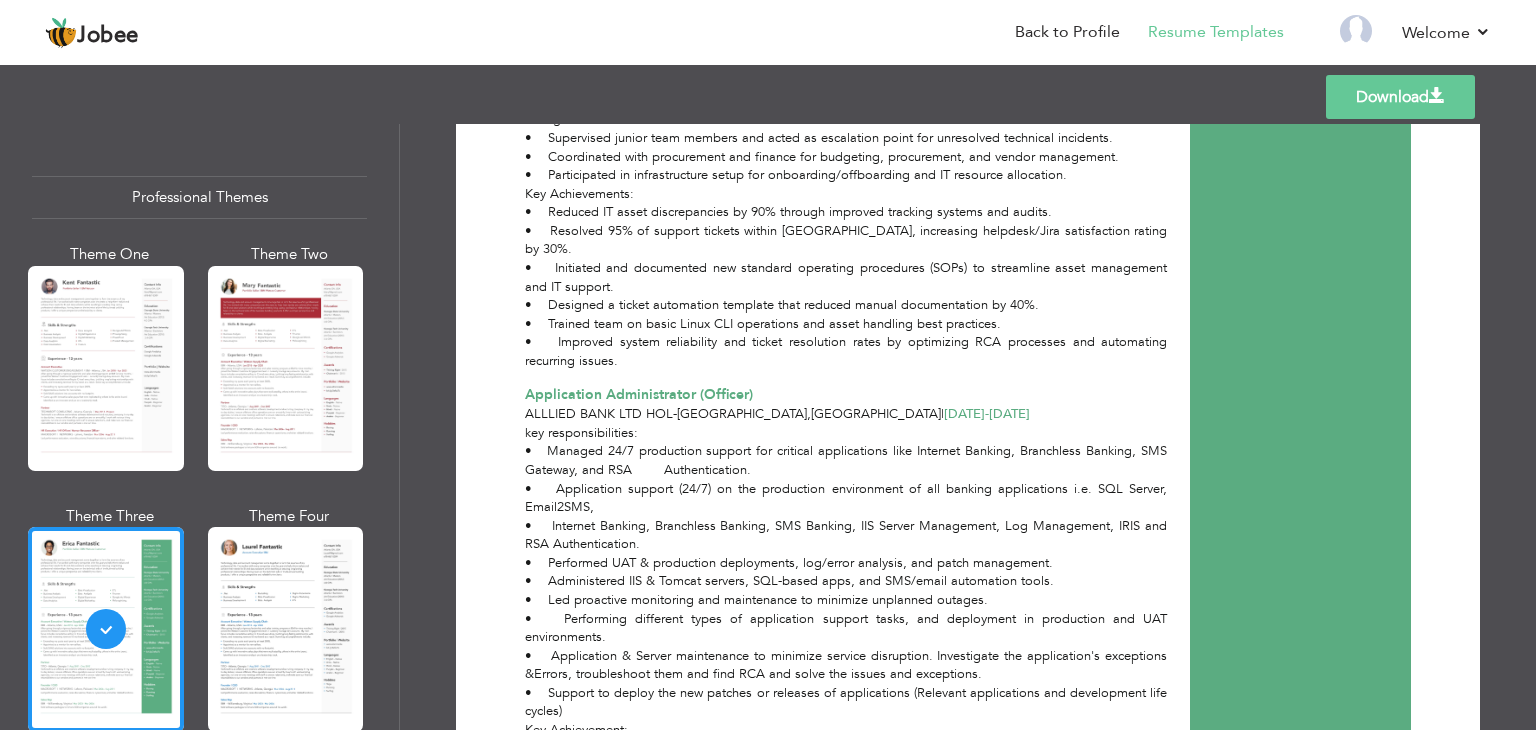 scroll, scrollTop: 1454, scrollLeft: 0, axis: vertical 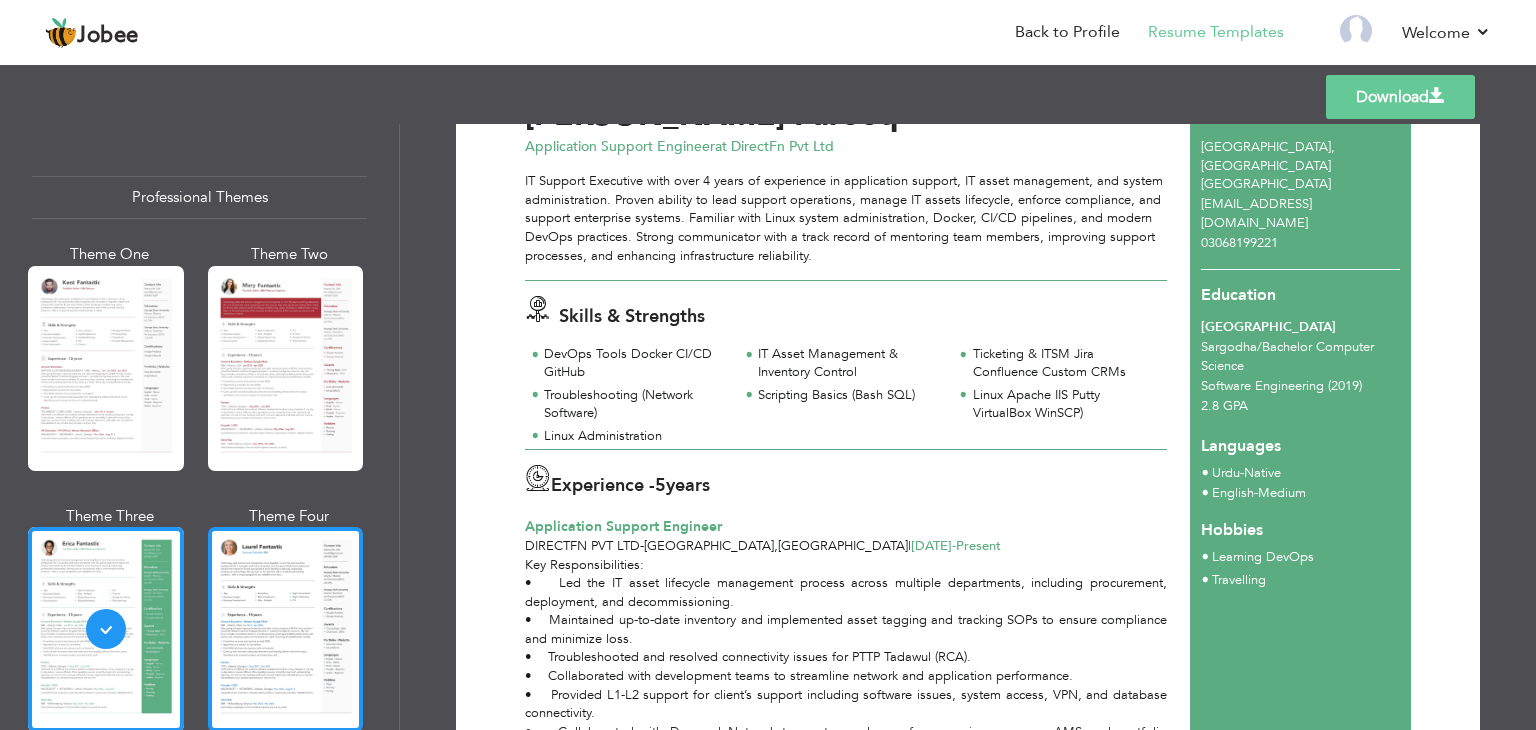 click at bounding box center (286, 629) 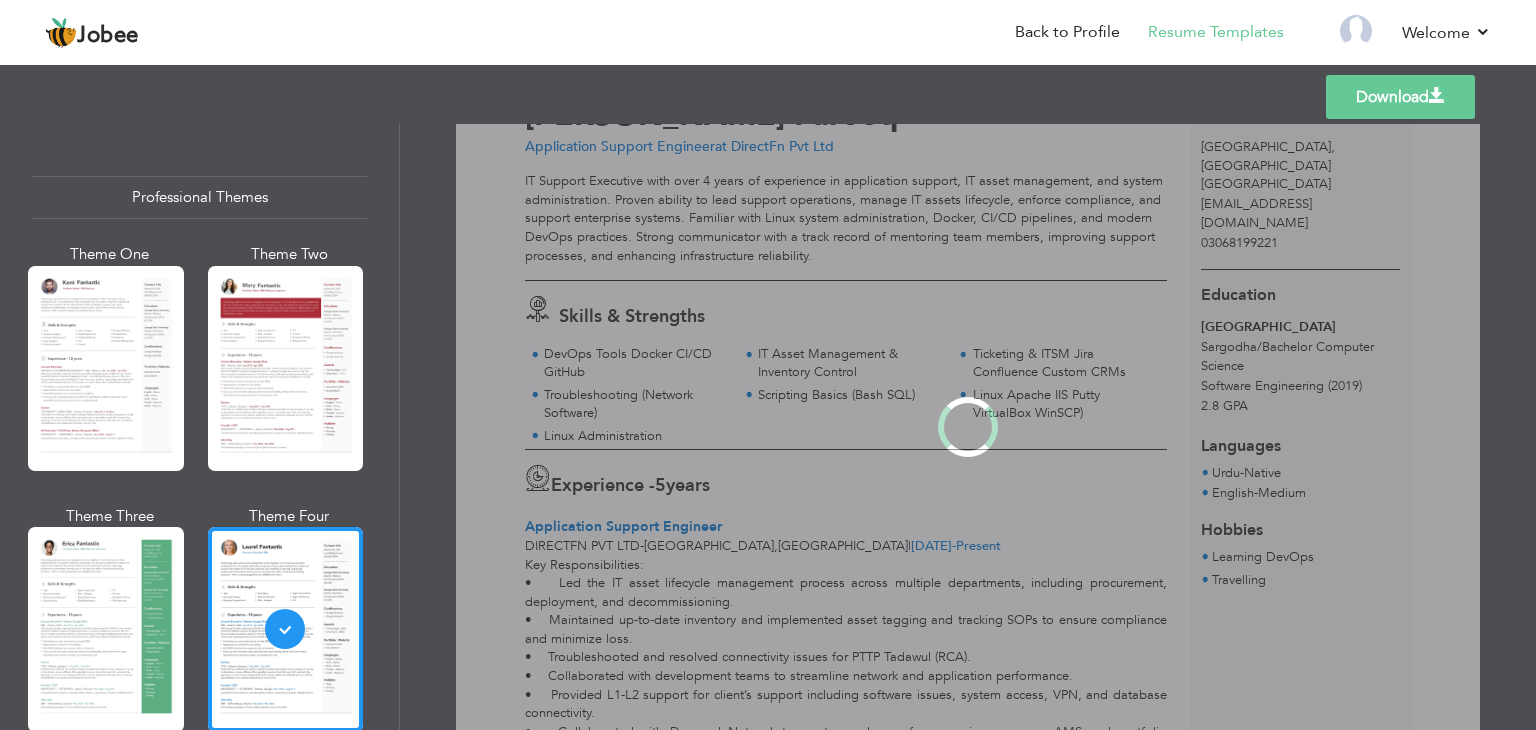 scroll, scrollTop: 0, scrollLeft: 0, axis: both 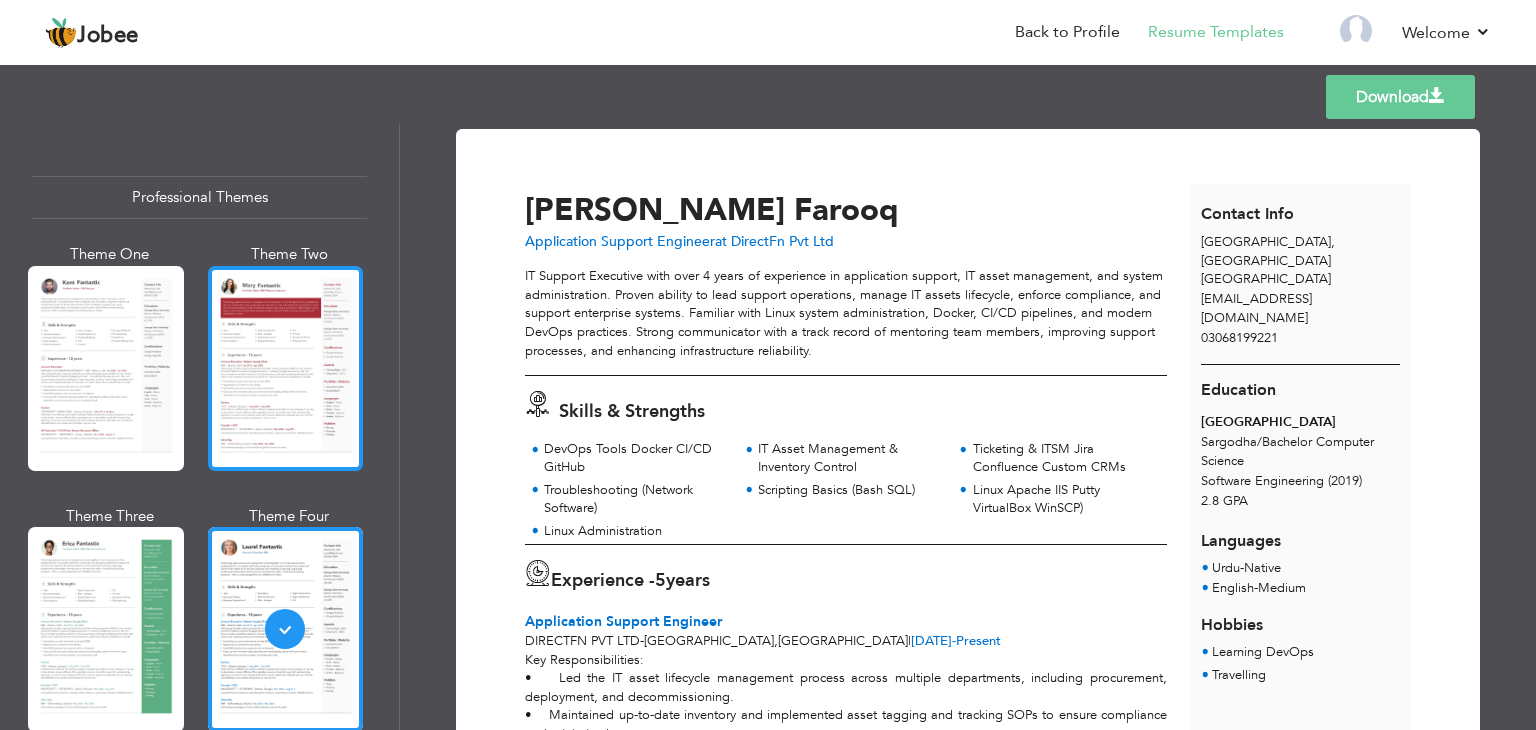 click at bounding box center (286, 368) 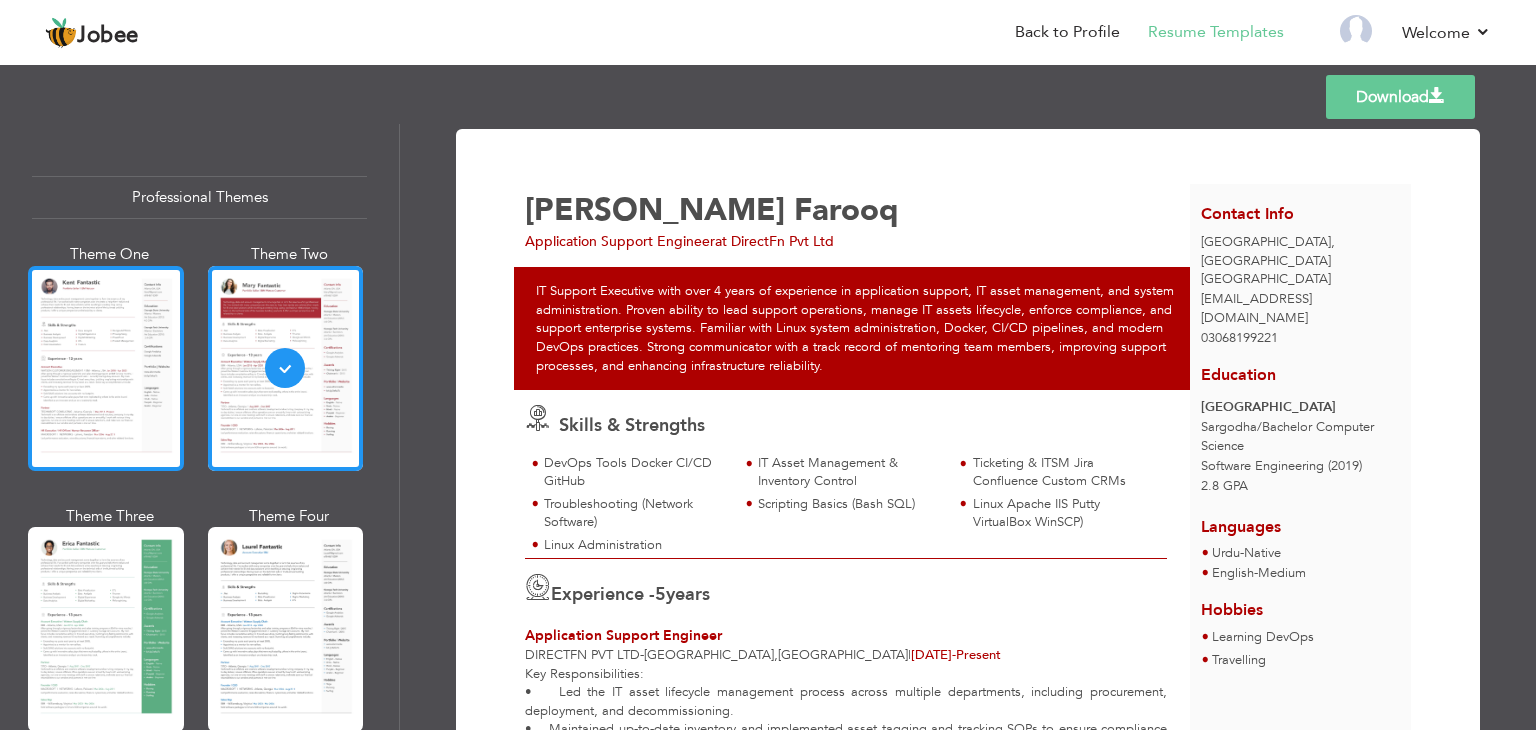 click at bounding box center [106, 368] 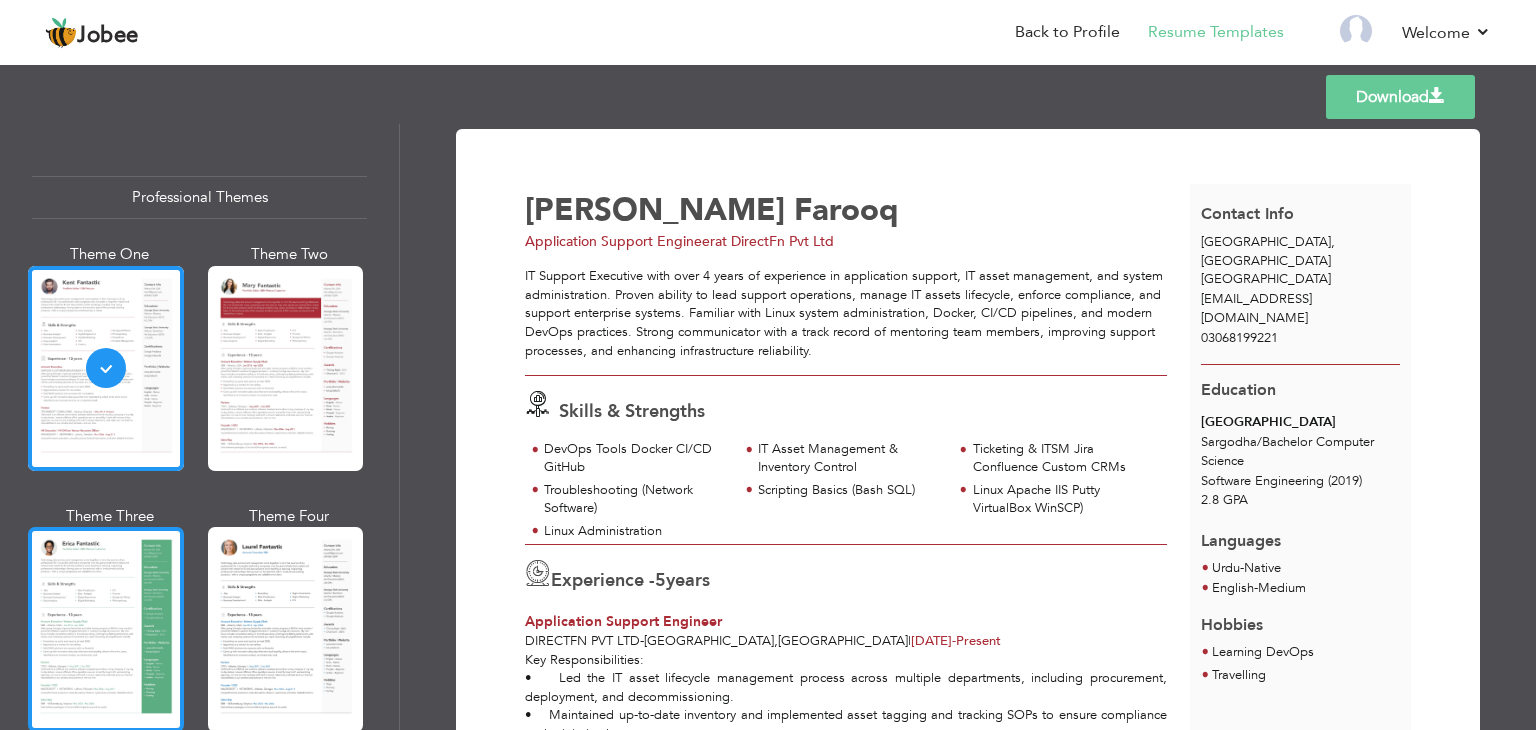 click at bounding box center (106, 629) 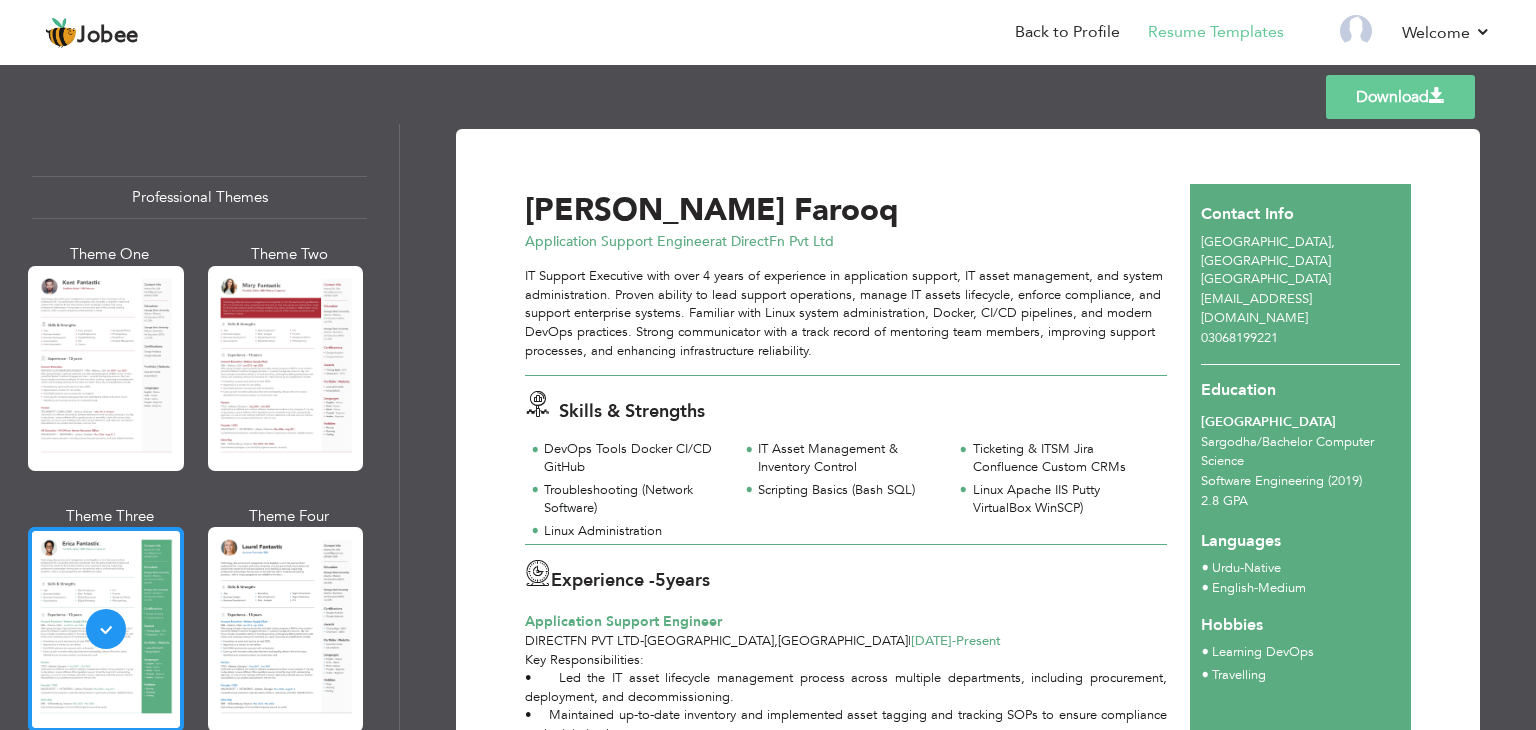 click at bounding box center [106, 629] 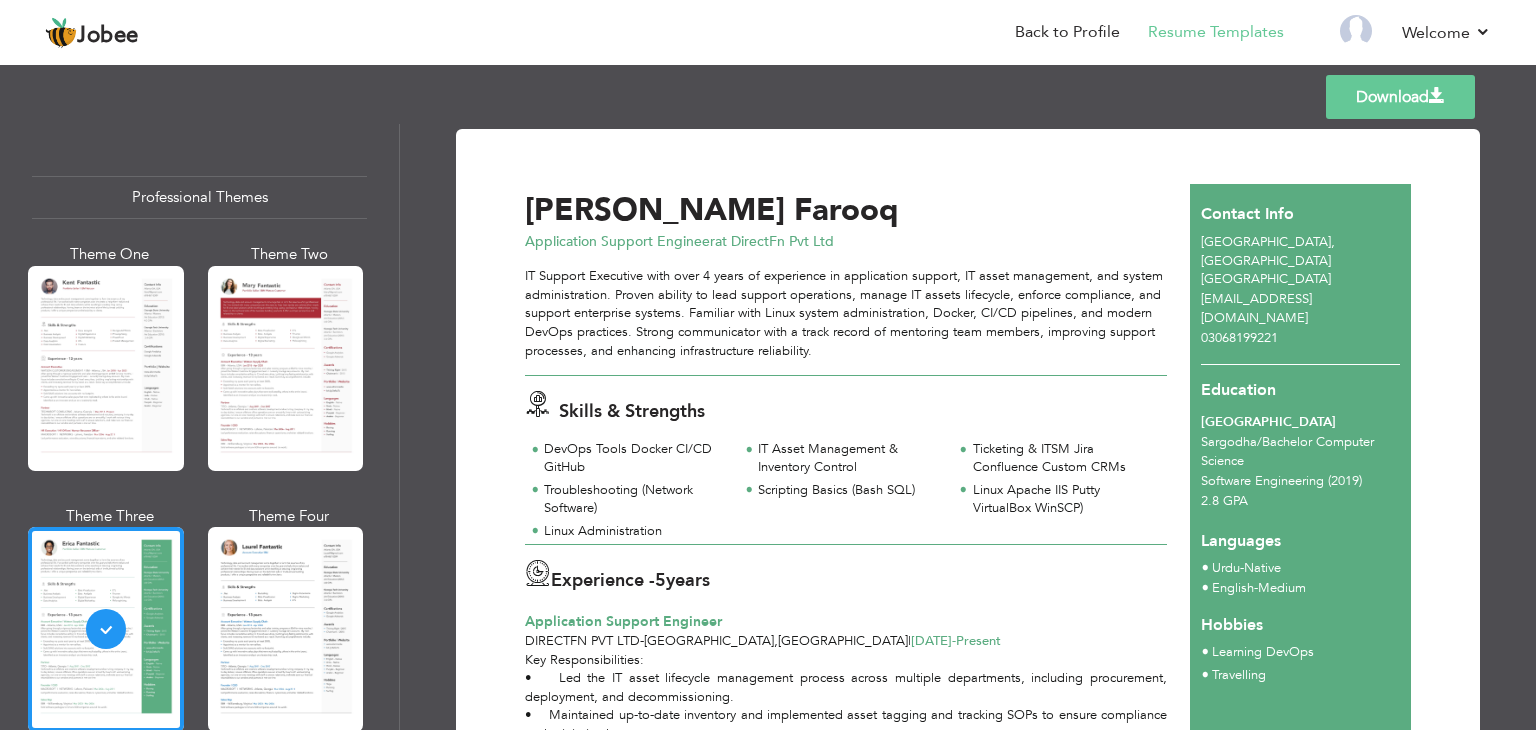 scroll, scrollTop: 400, scrollLeft: 0, axis: vertical 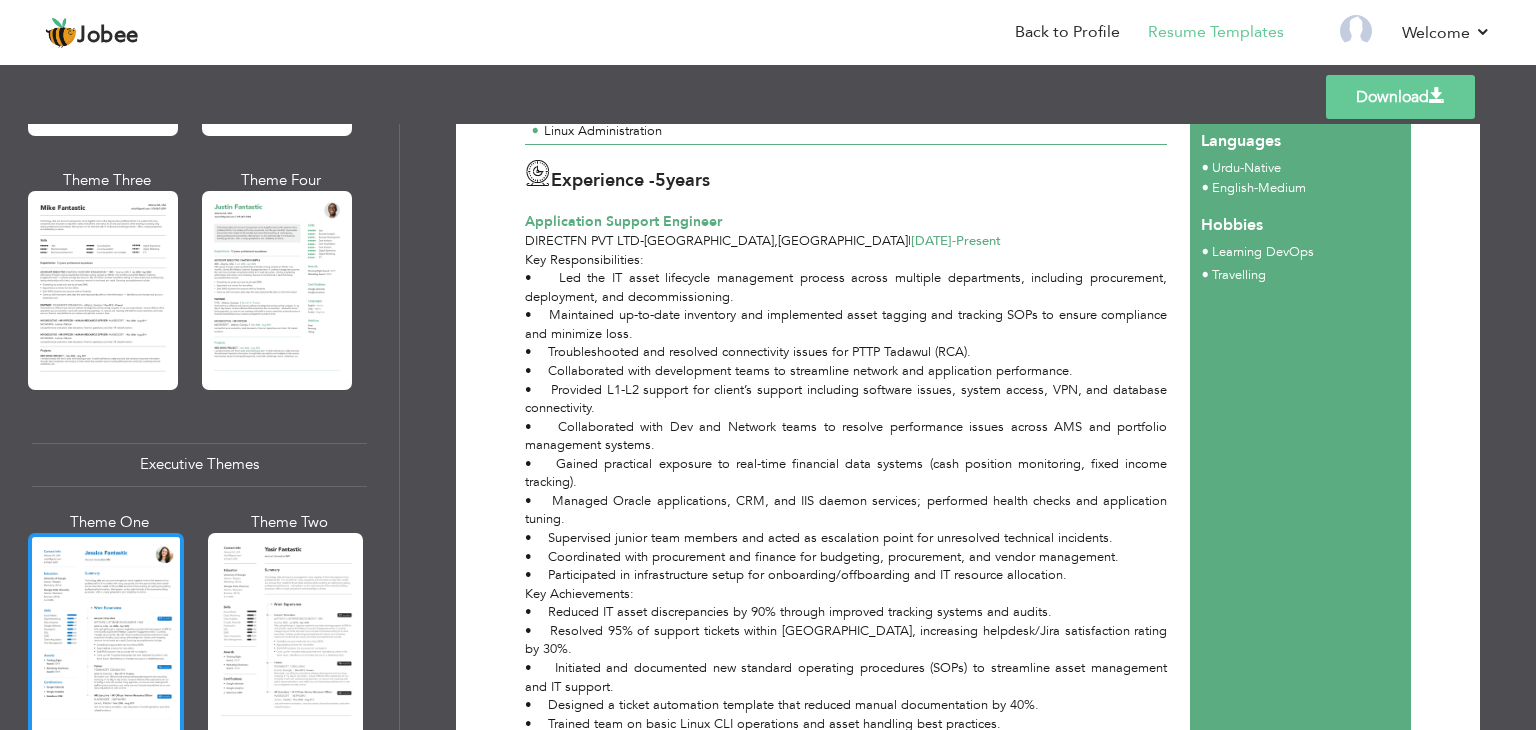 click at bounding box center (106, 635) 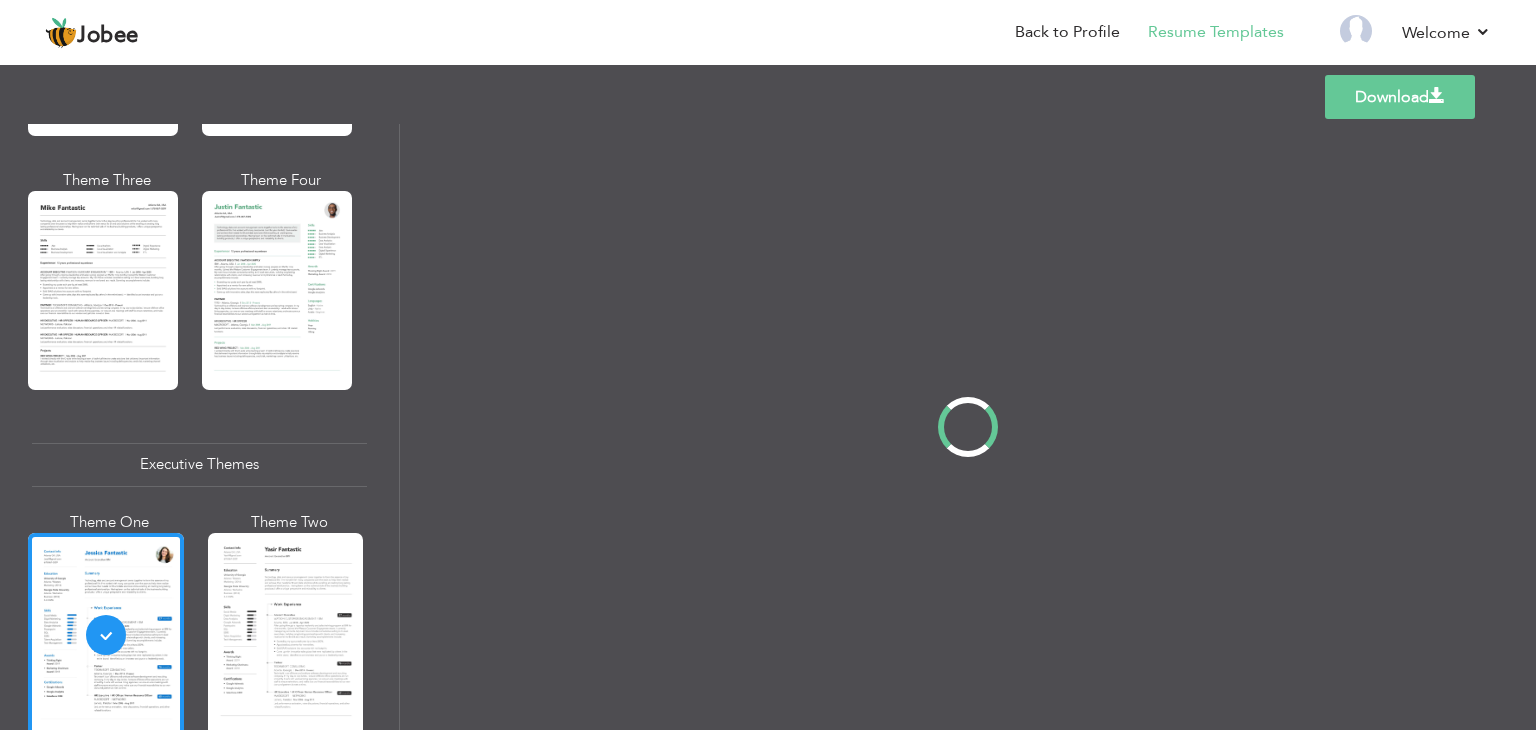 scroll, scrollTop: 0, scrollLeft: 0, axis: both 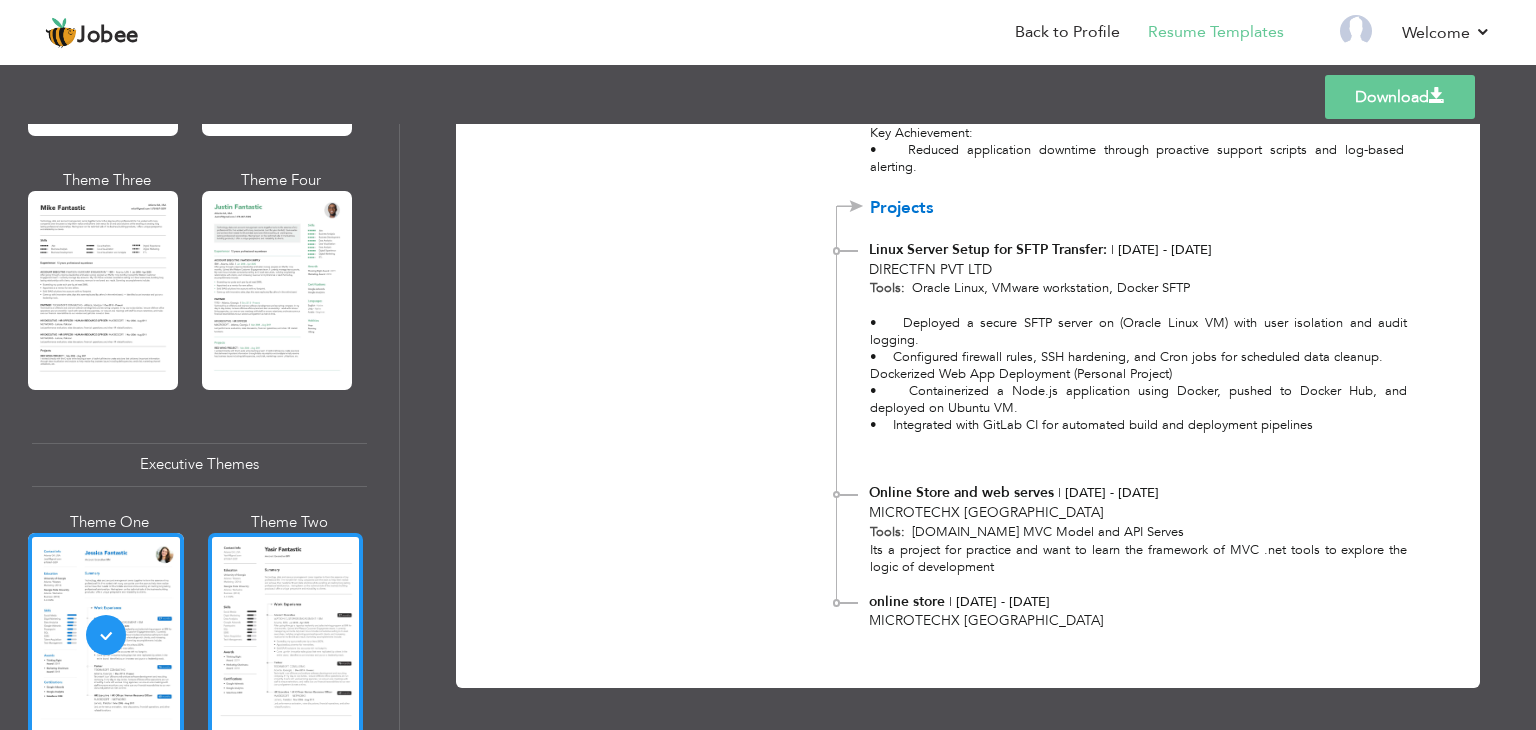 click at bounding box center (286, 635) 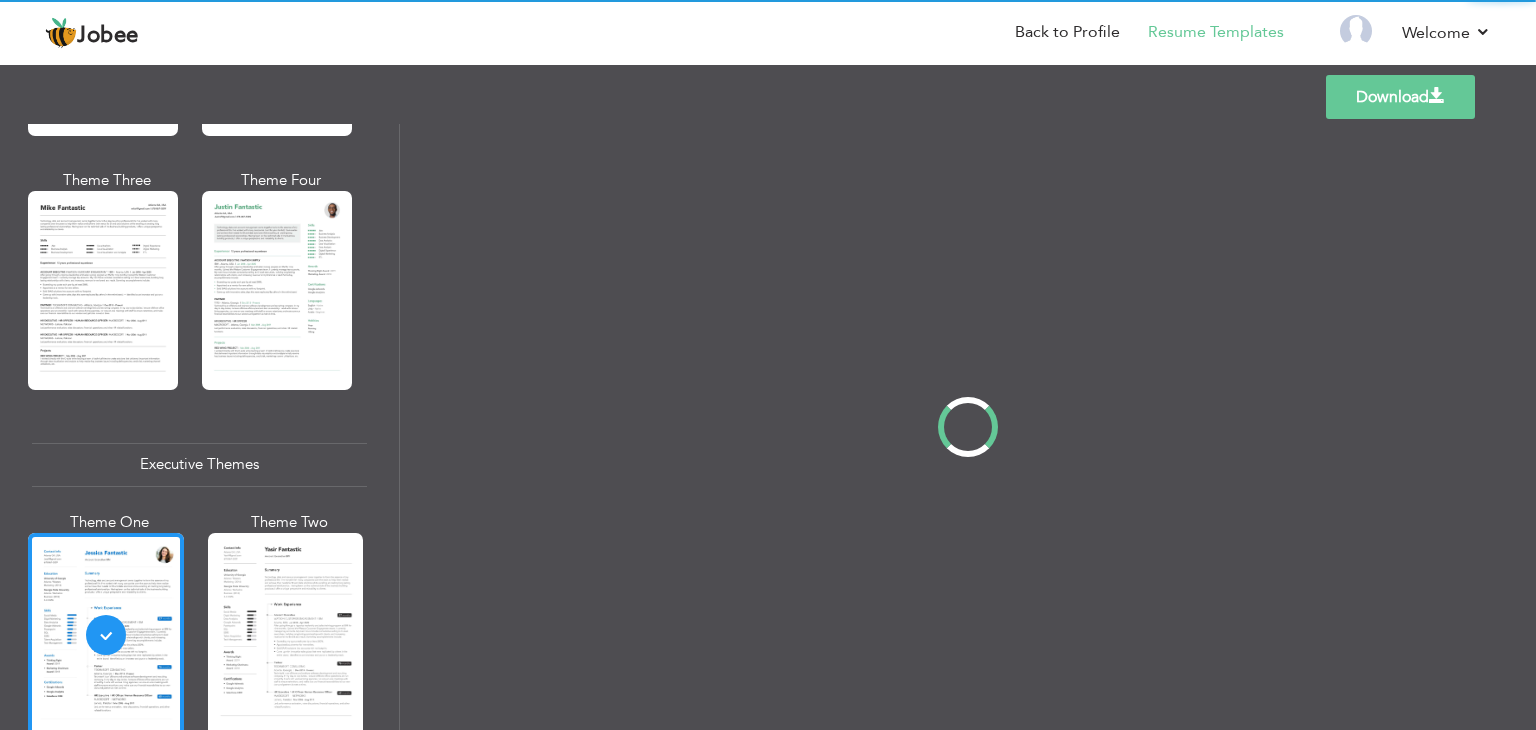 scroll, scrollTop: 0, scrollLeft: 0, axis: both 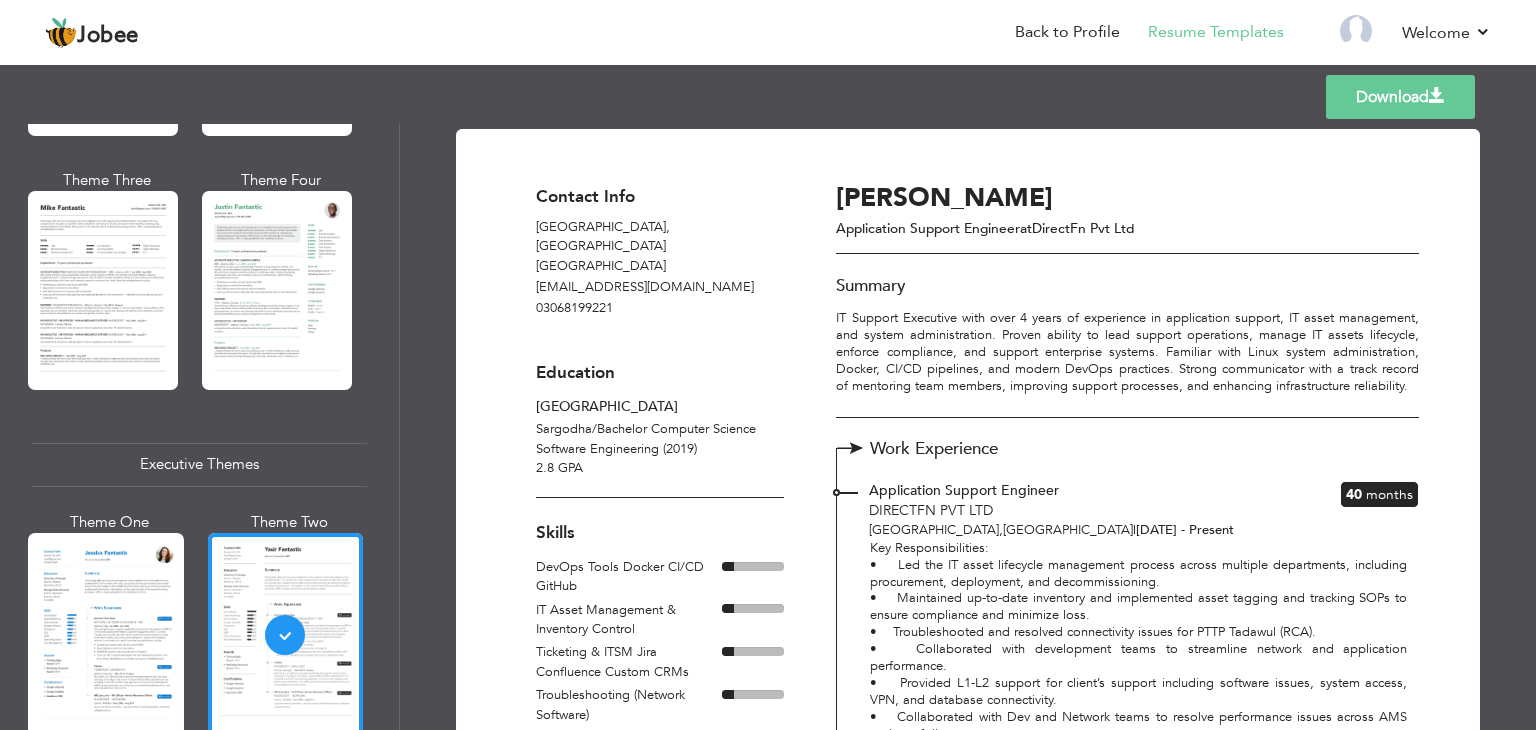drag, startPoint x: 1525, startPoint y: 206, endPoint x: 1502, endPoint y: 398, distance: 193.3727 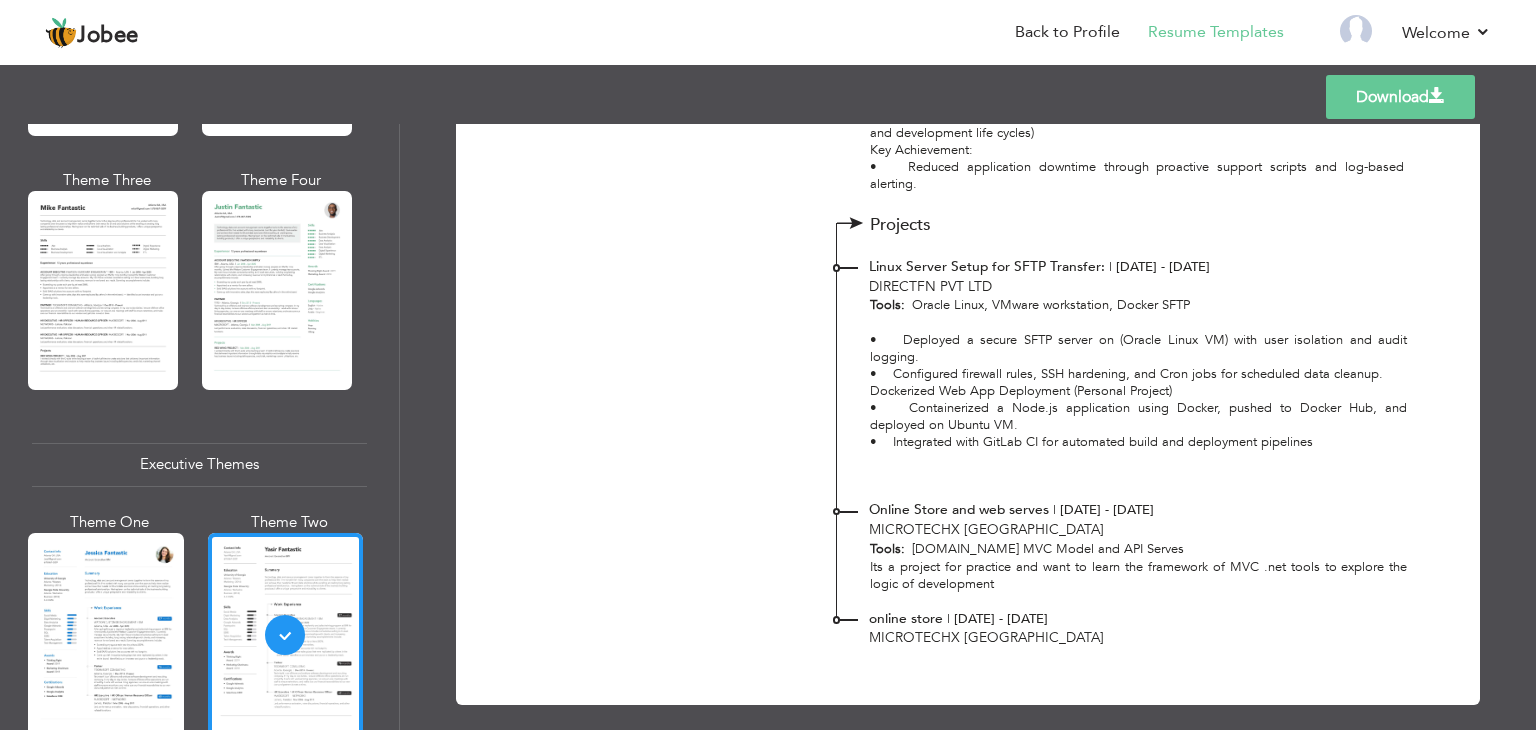 scroll, scrollTop: 1318, scrollLeft: 0, axis: vertical 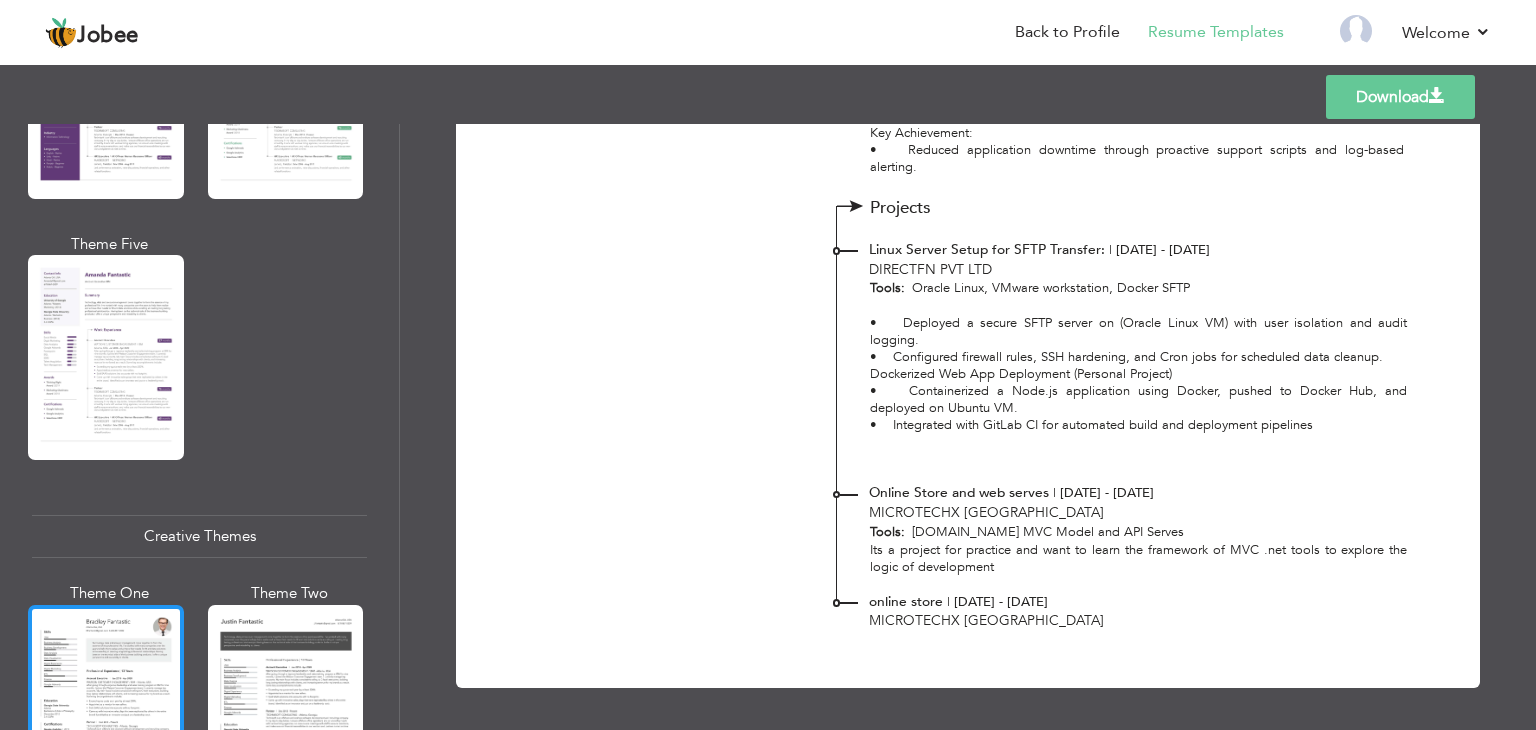 click at bounding box center [106, 707] 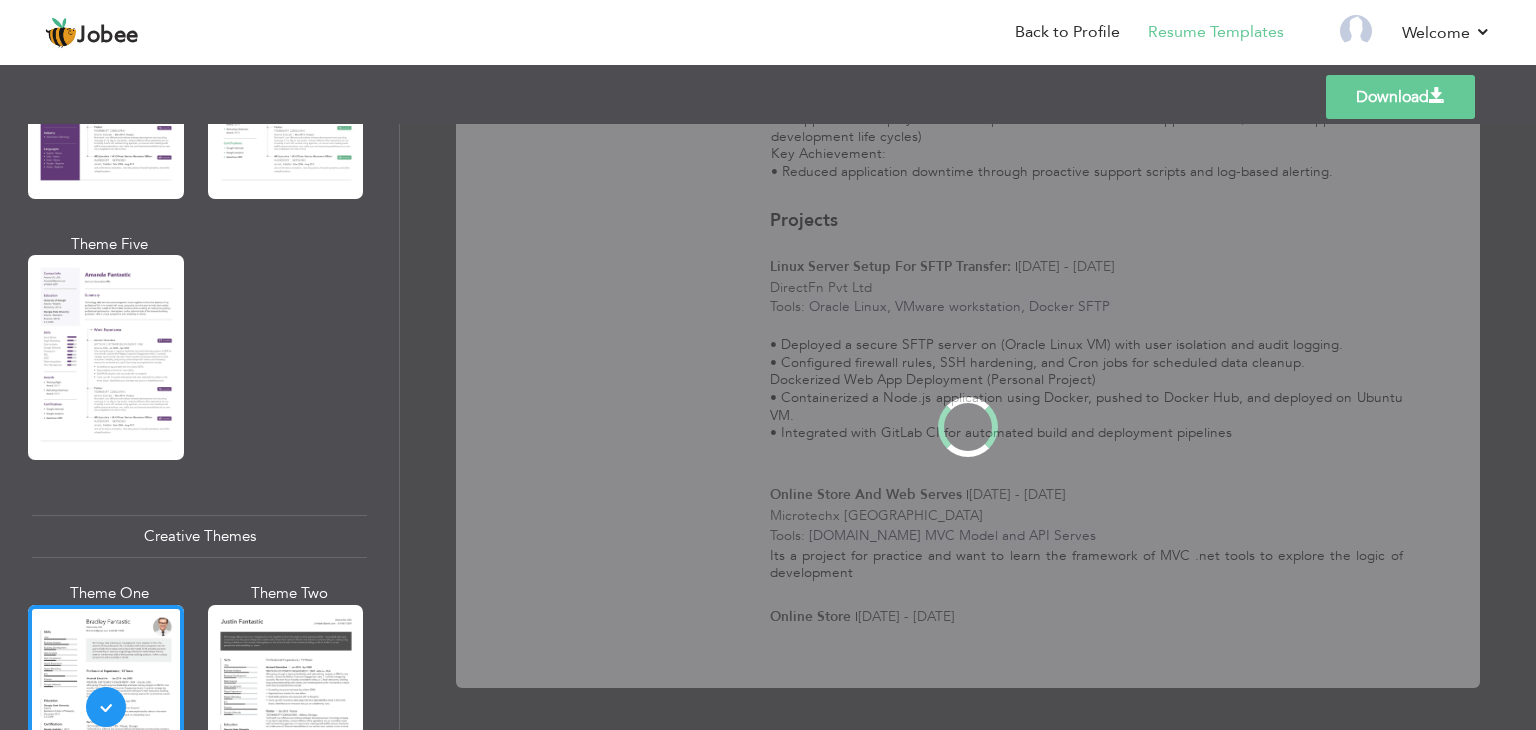 scroll, scrollTop: 0, scrollLeft: 0, axis: both 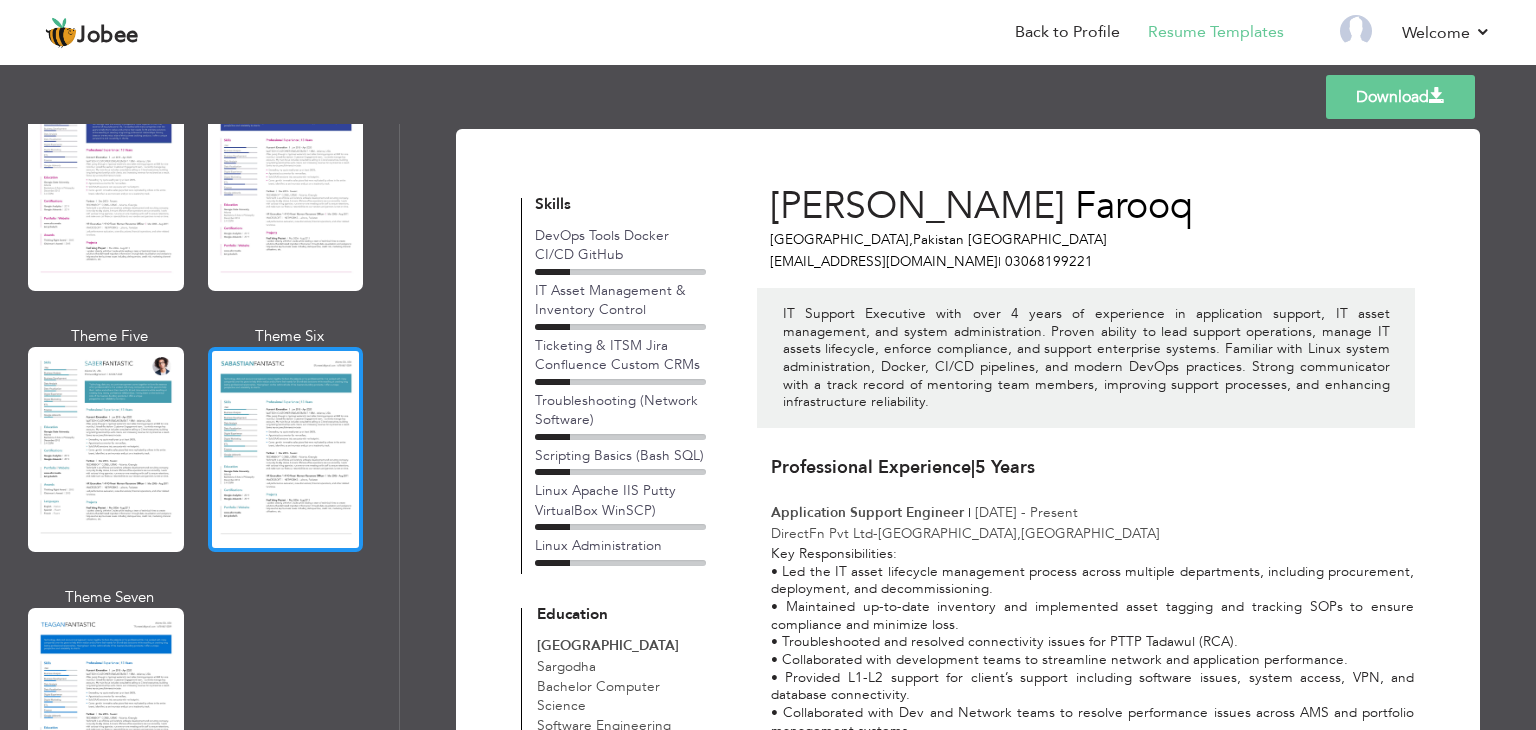 click at bounding box center [286, 449] 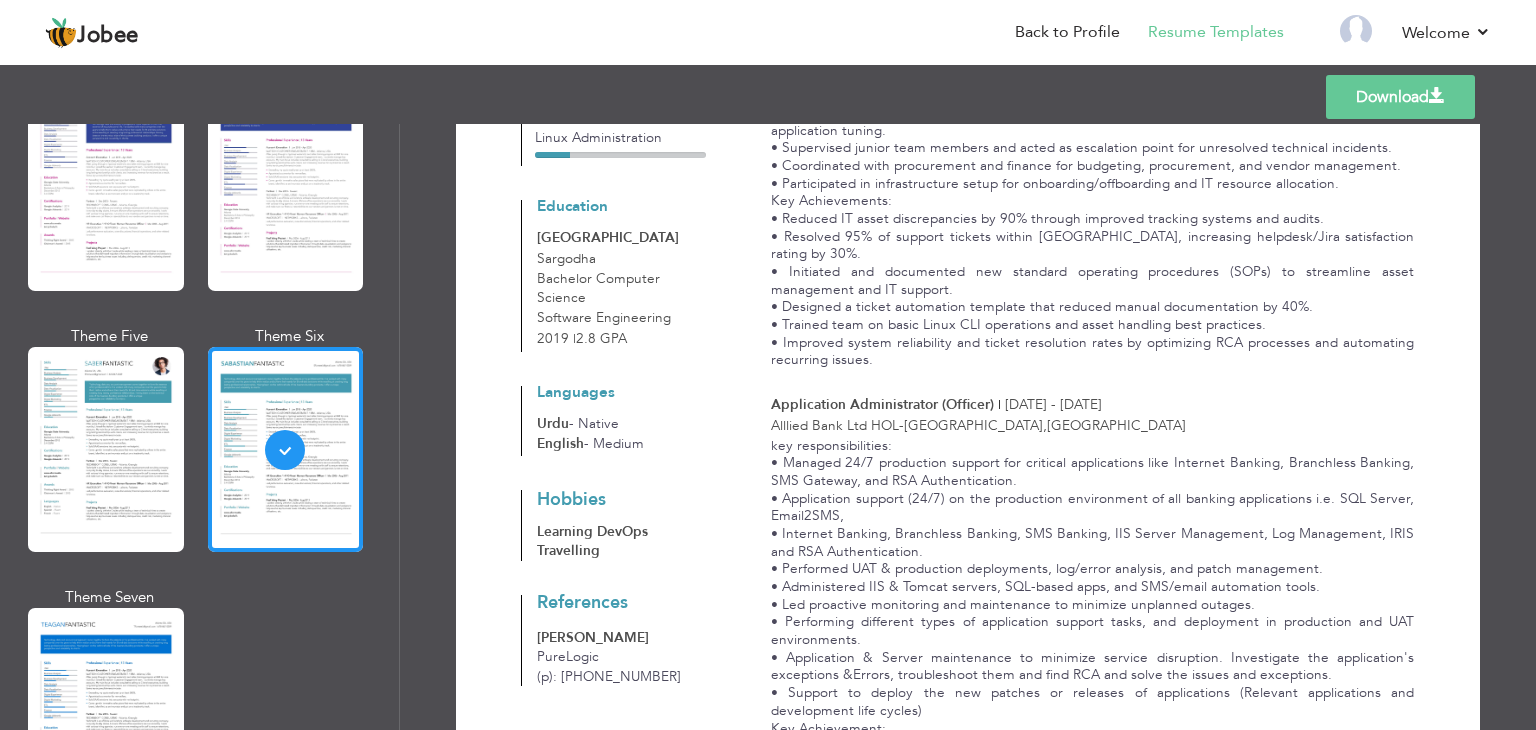 scroll, scrollTop: 800, scrollLeft: 0, axis: vertical 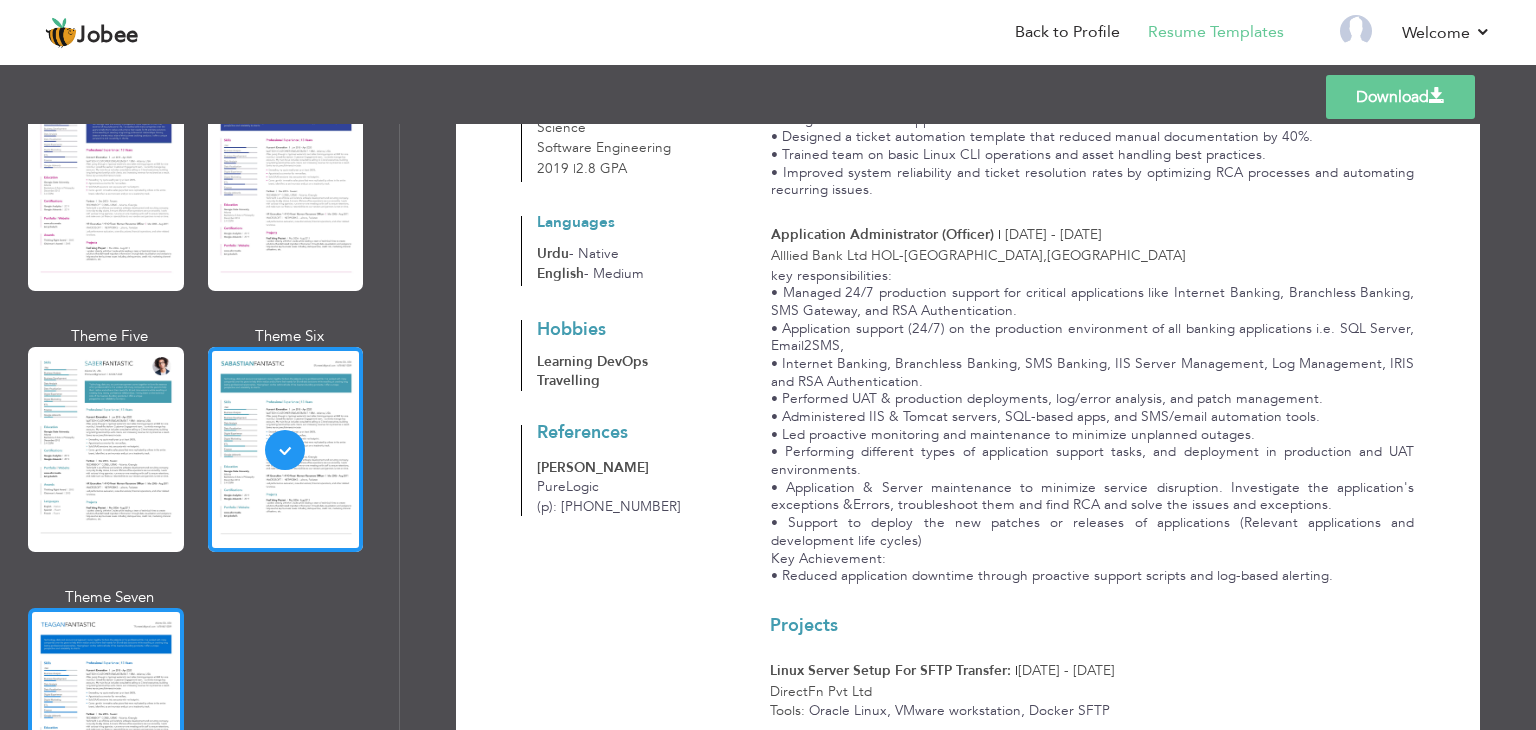click at bounding box center (106, 710) 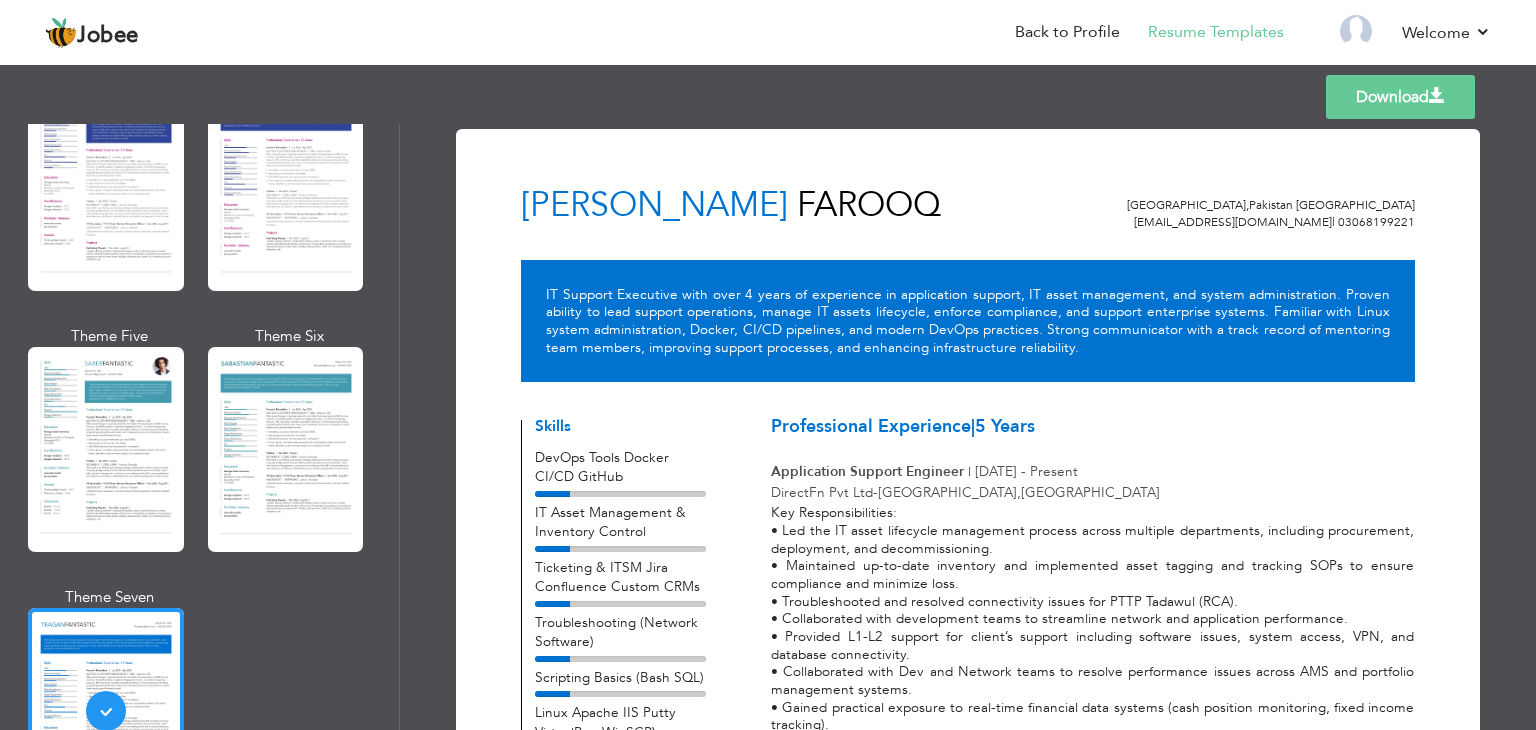 scroll, scrollTop: 800, scrollLeft: 0, axis: vertical 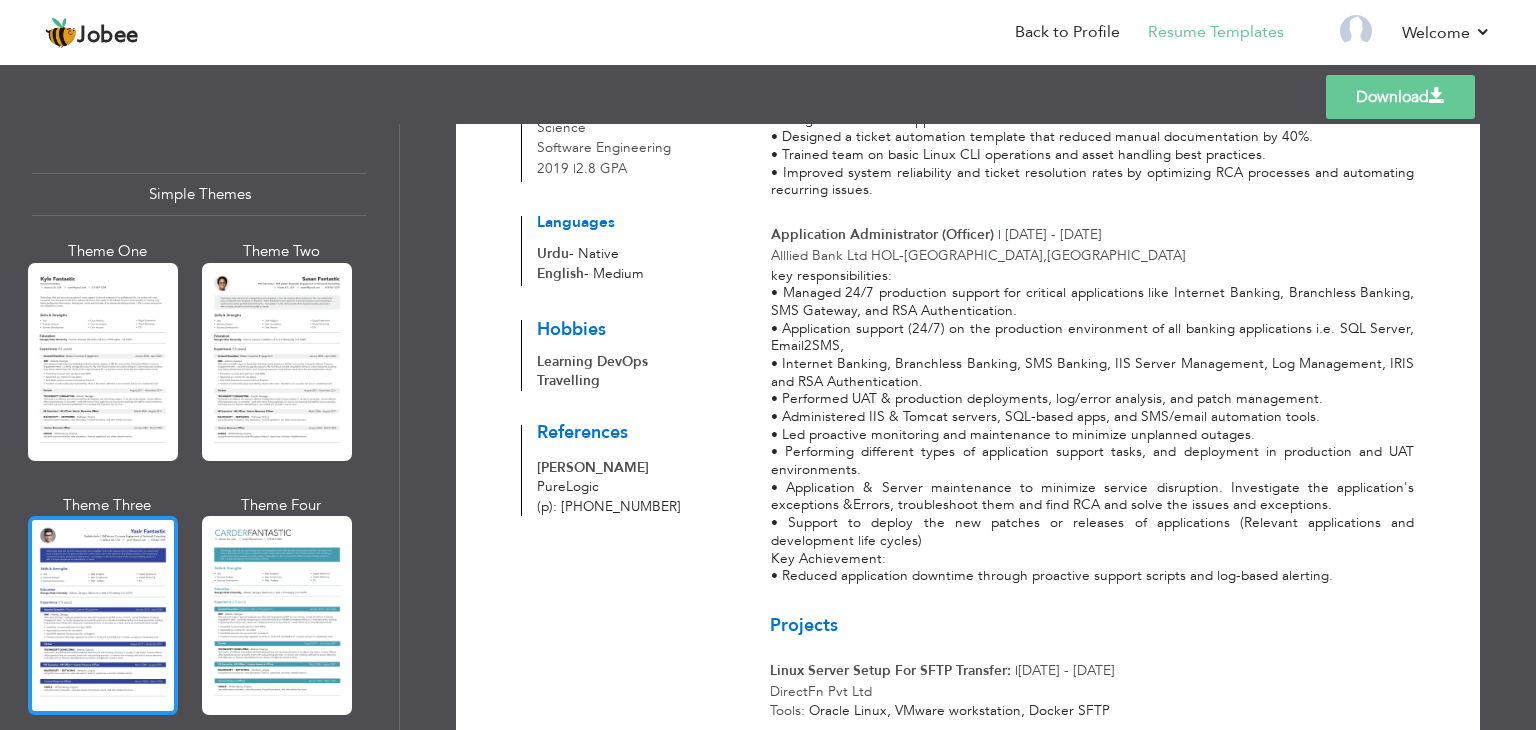 click at bounding box center [103, 615] 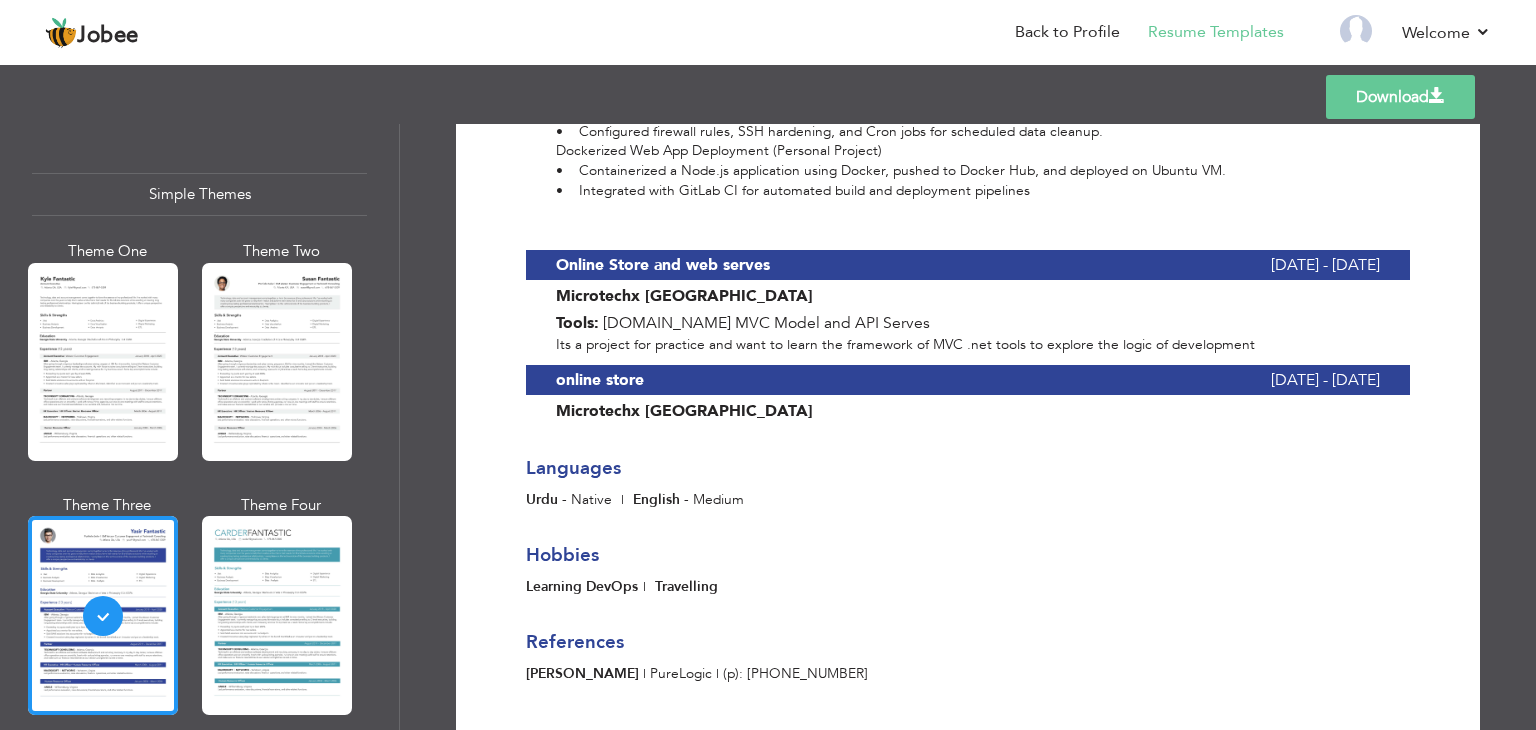 scroll, scrollTop: 1701, scrollLeft: 0, axis: vertical 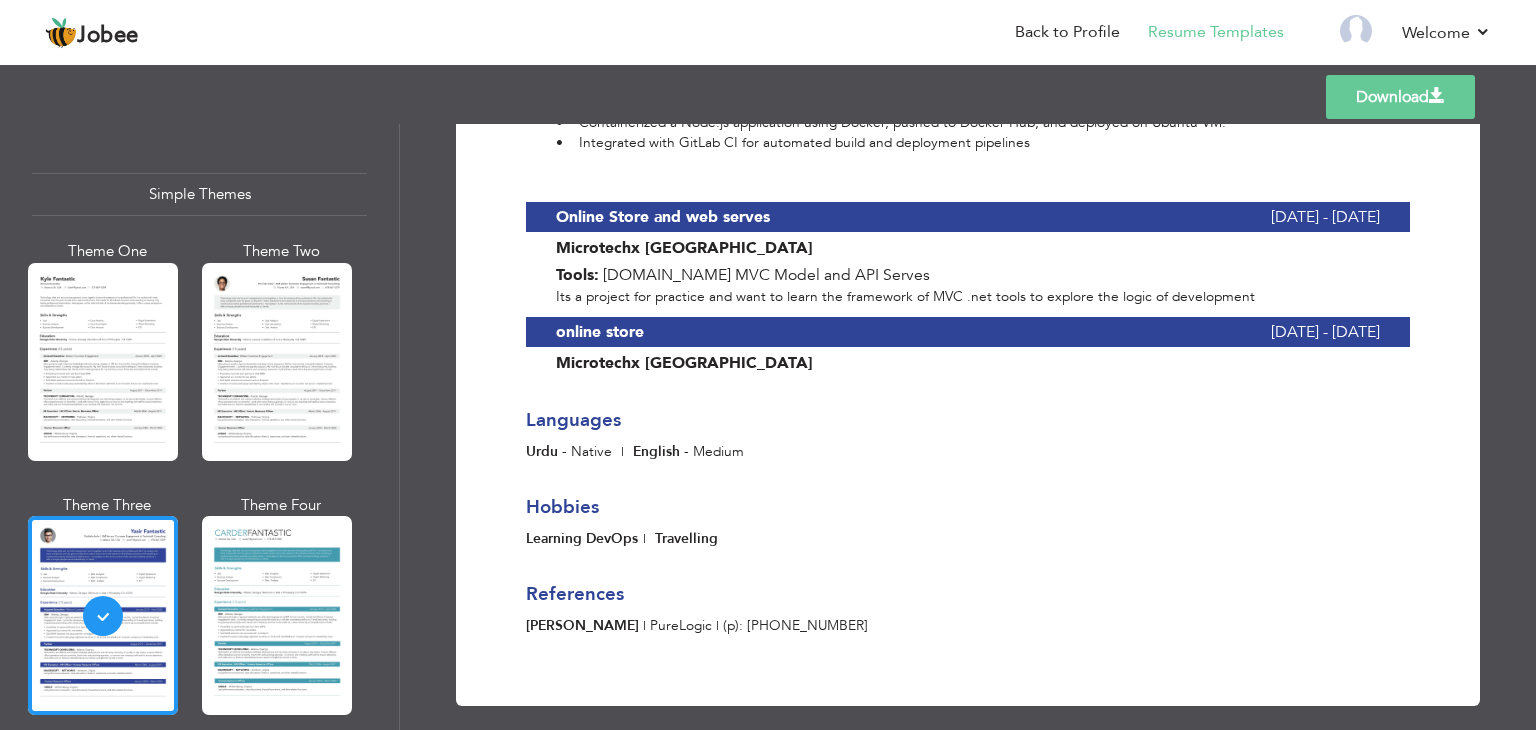 drag, startPoint x: 1528, startPoint y: 629, endPoint x: 1528, endPoint y: 499, distance: 130 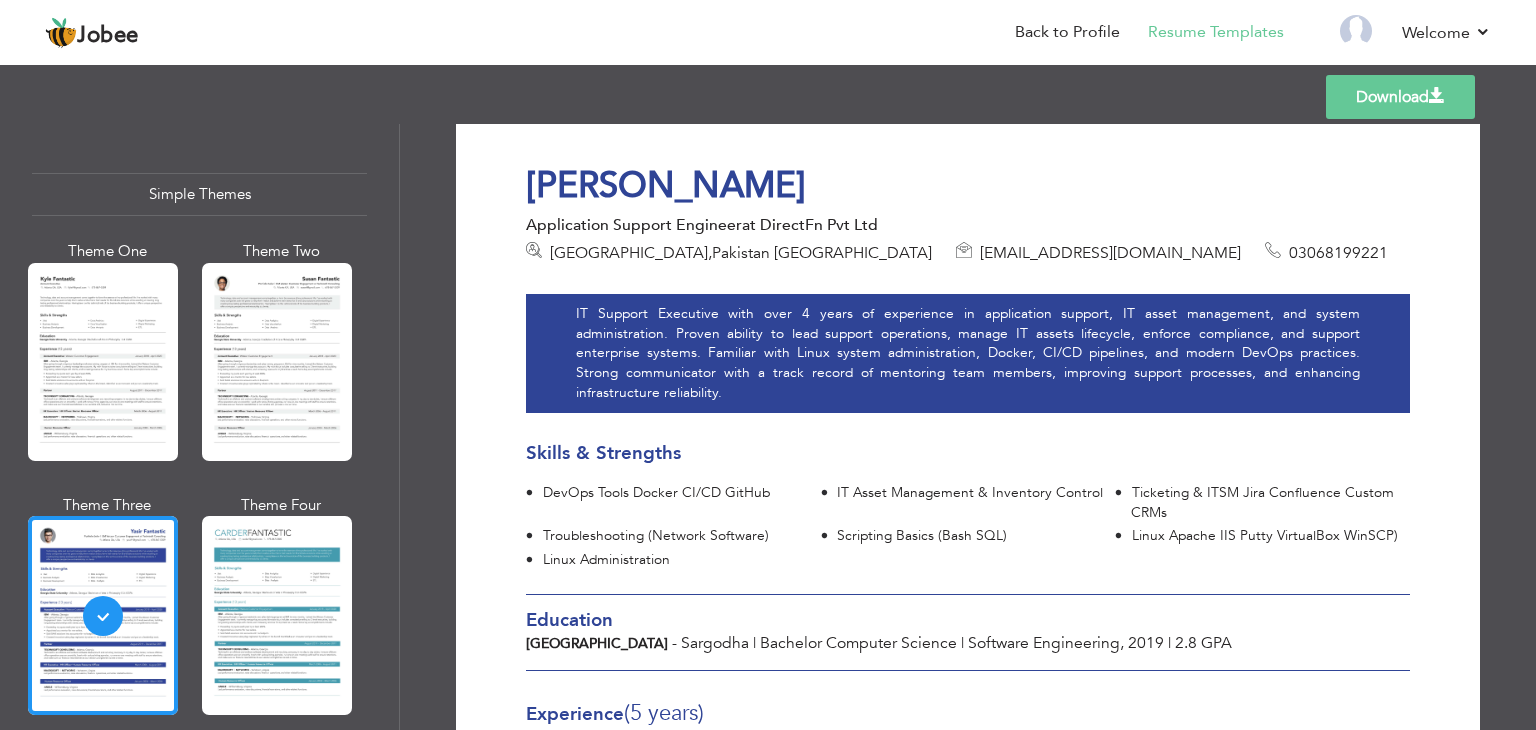 scroll, scrollTop: 8, scrollLeft: 0, axis: vertical 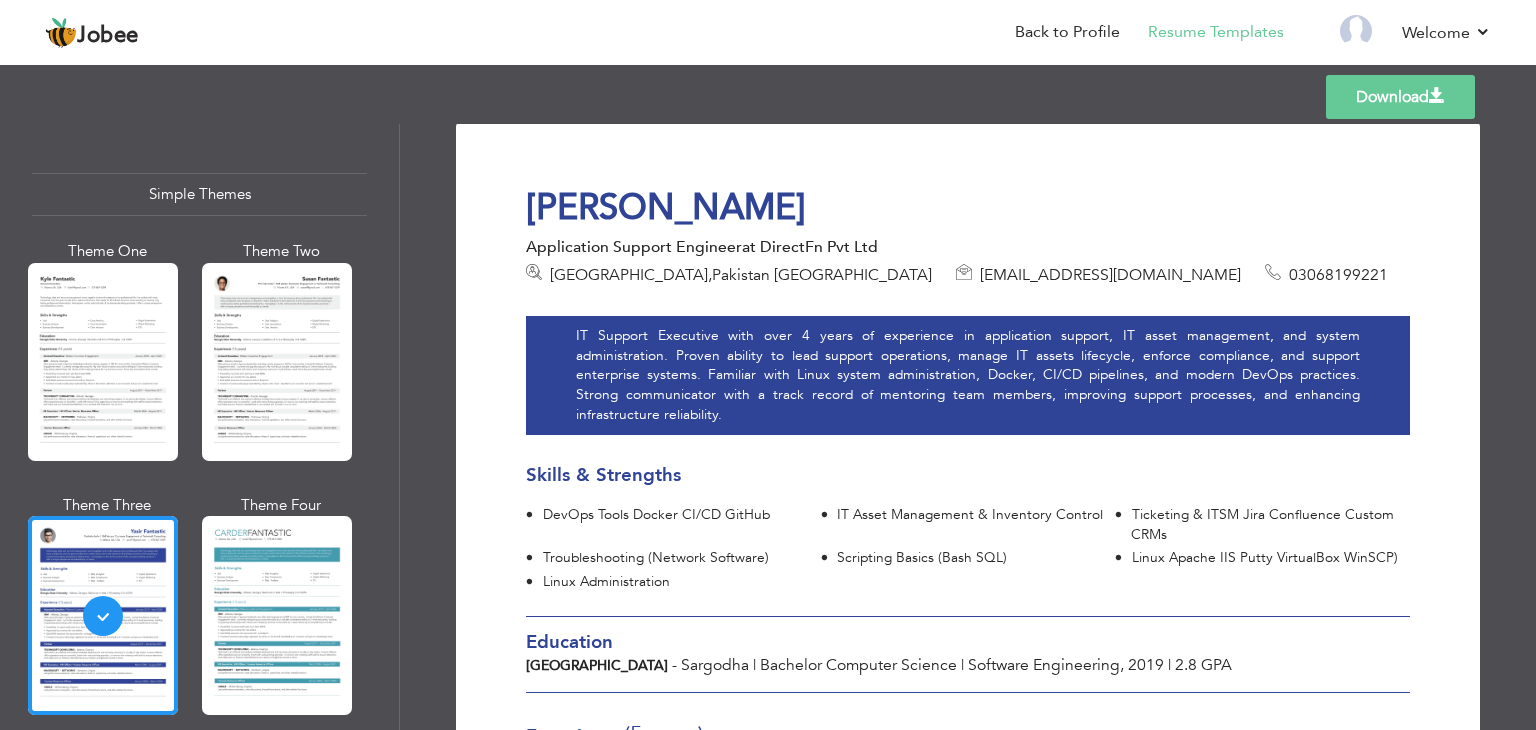 click on "IT Support Executive with over 4 years of experience in application support, IT asset management, and system administration. Proven ability to lead support operations, manage IT assets lifecycle, enforce compliance, and support enterprise systems. Familiar with Linux system administration, Docker, CI/CD pipelines, and modern DevOps practices. Strong communicator with a track record of mentoring team members, improving support processes, and enhancing infrastructure reliability." at bounding box center [968, 375] 